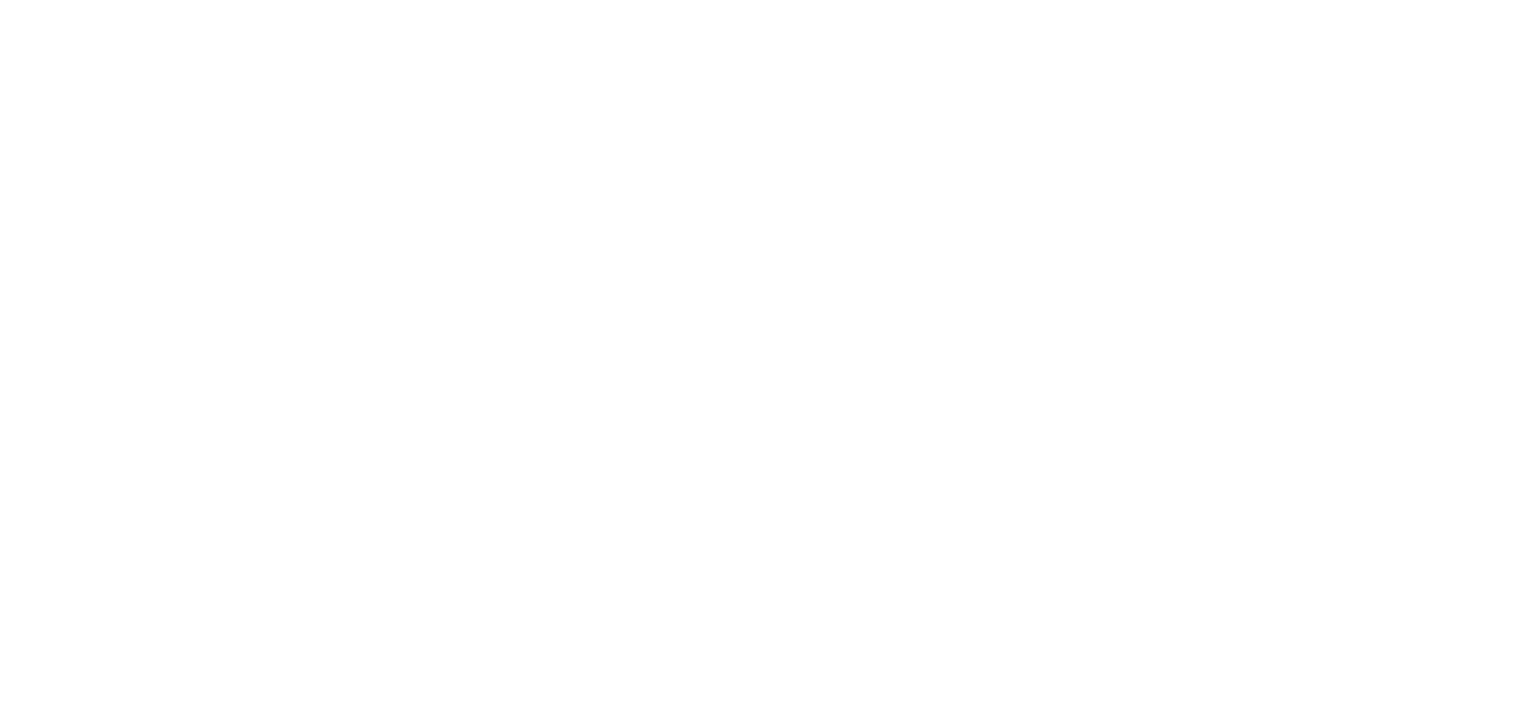 scroll, scrollTop: 0, scrollLeft: 0, axis: both 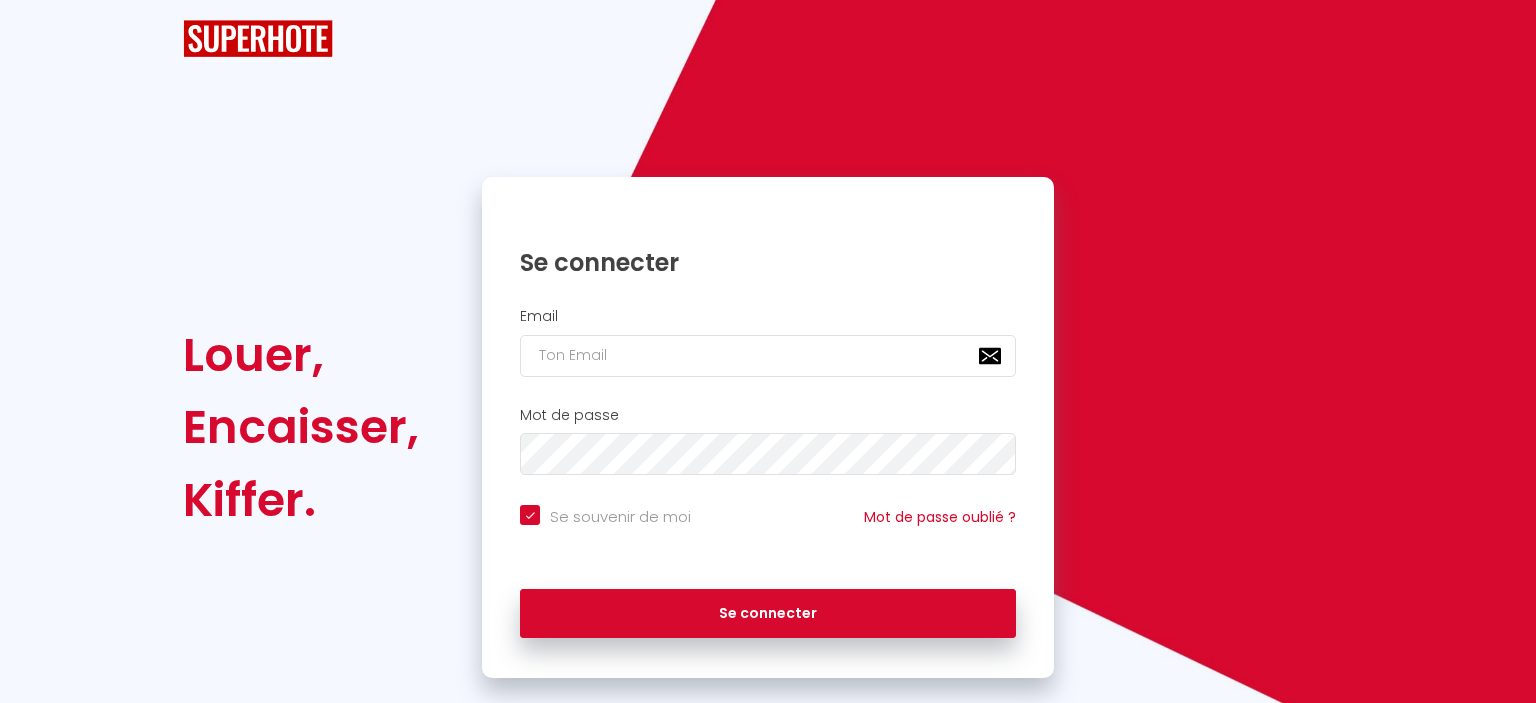 checkbox on "true" 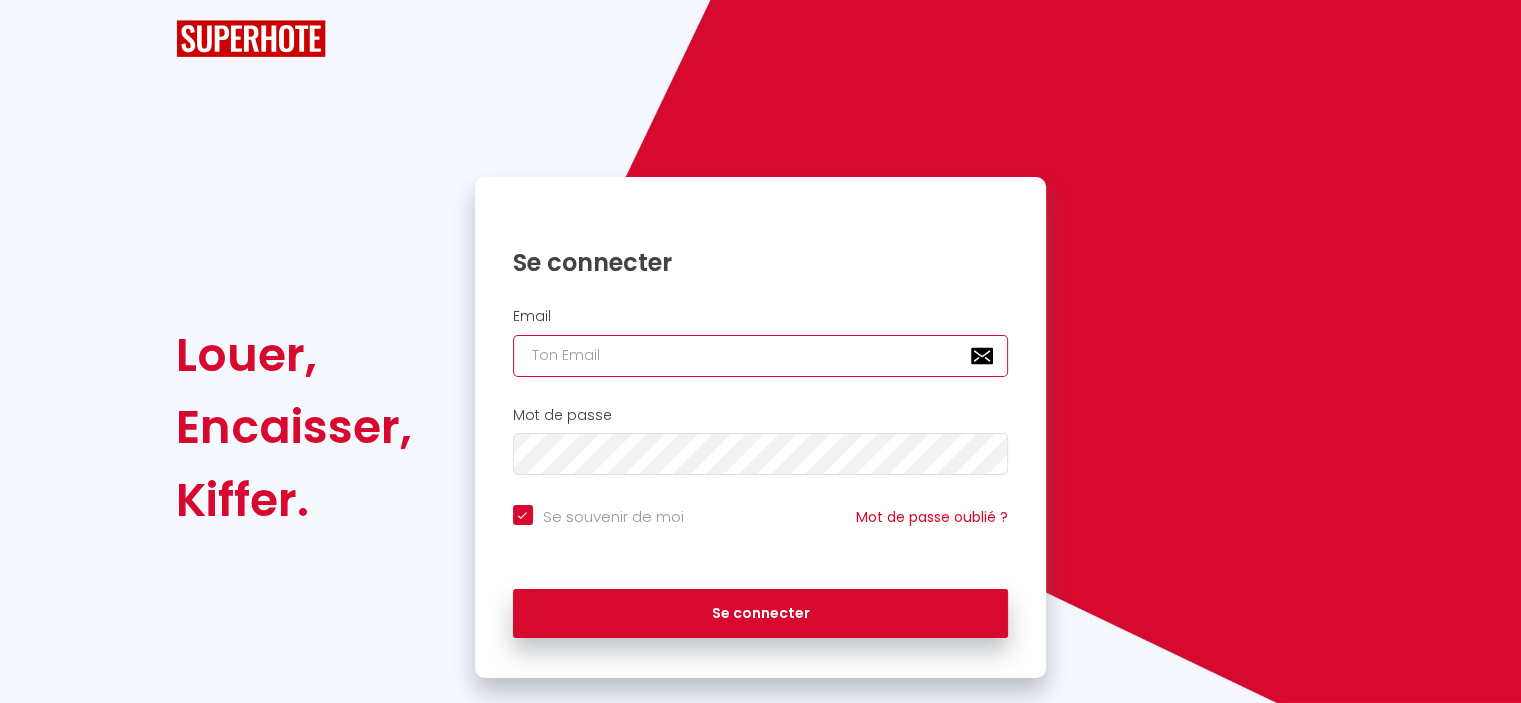 click at bounding box center [761, 356] 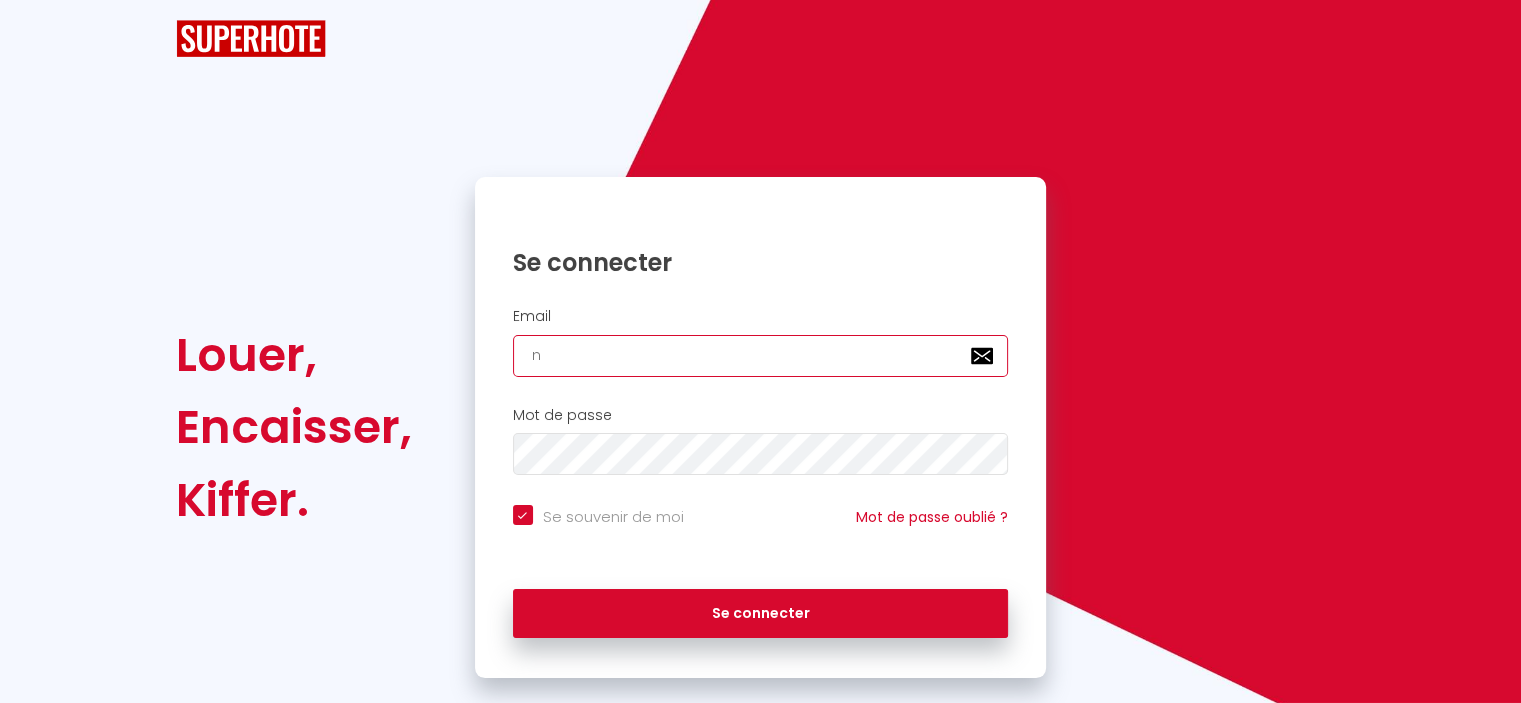 checkbox on "true" 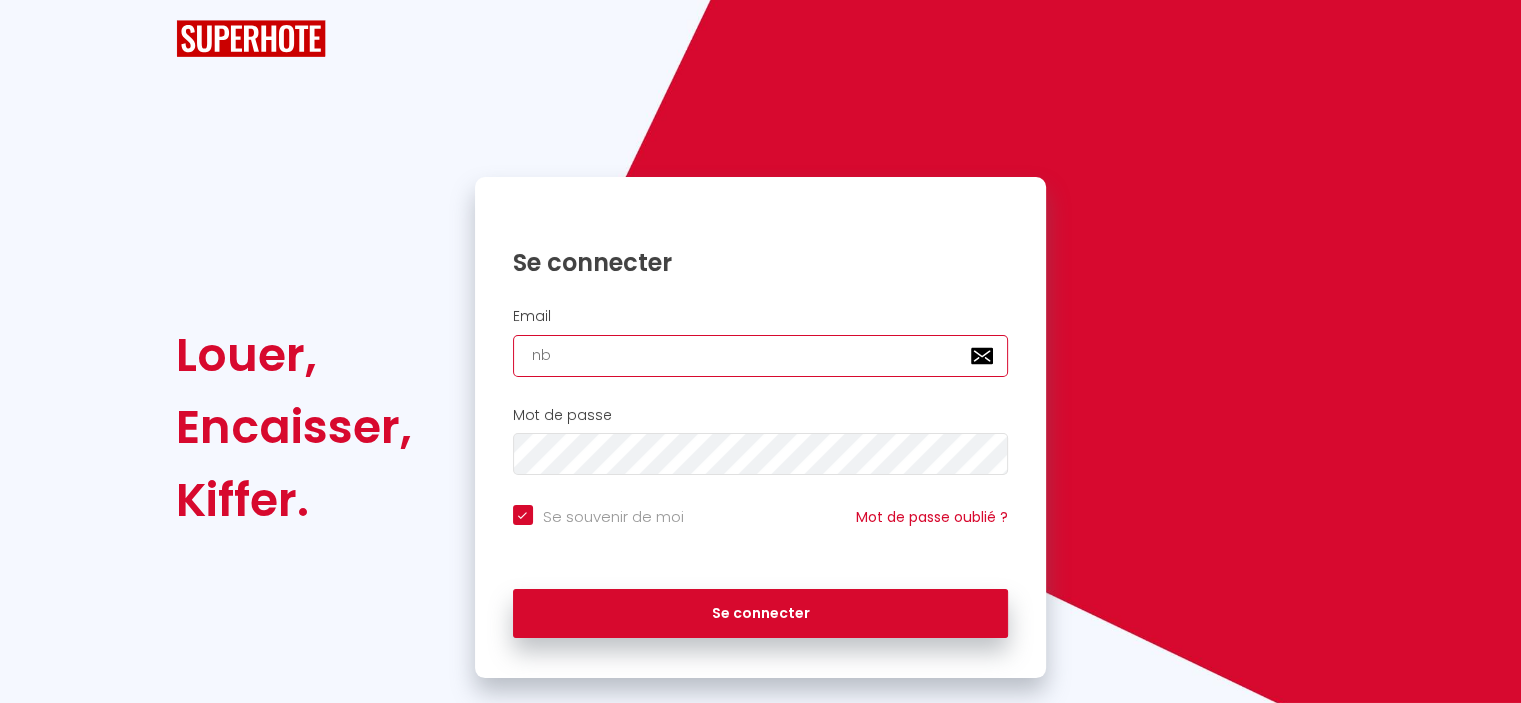 checkbox on "true" 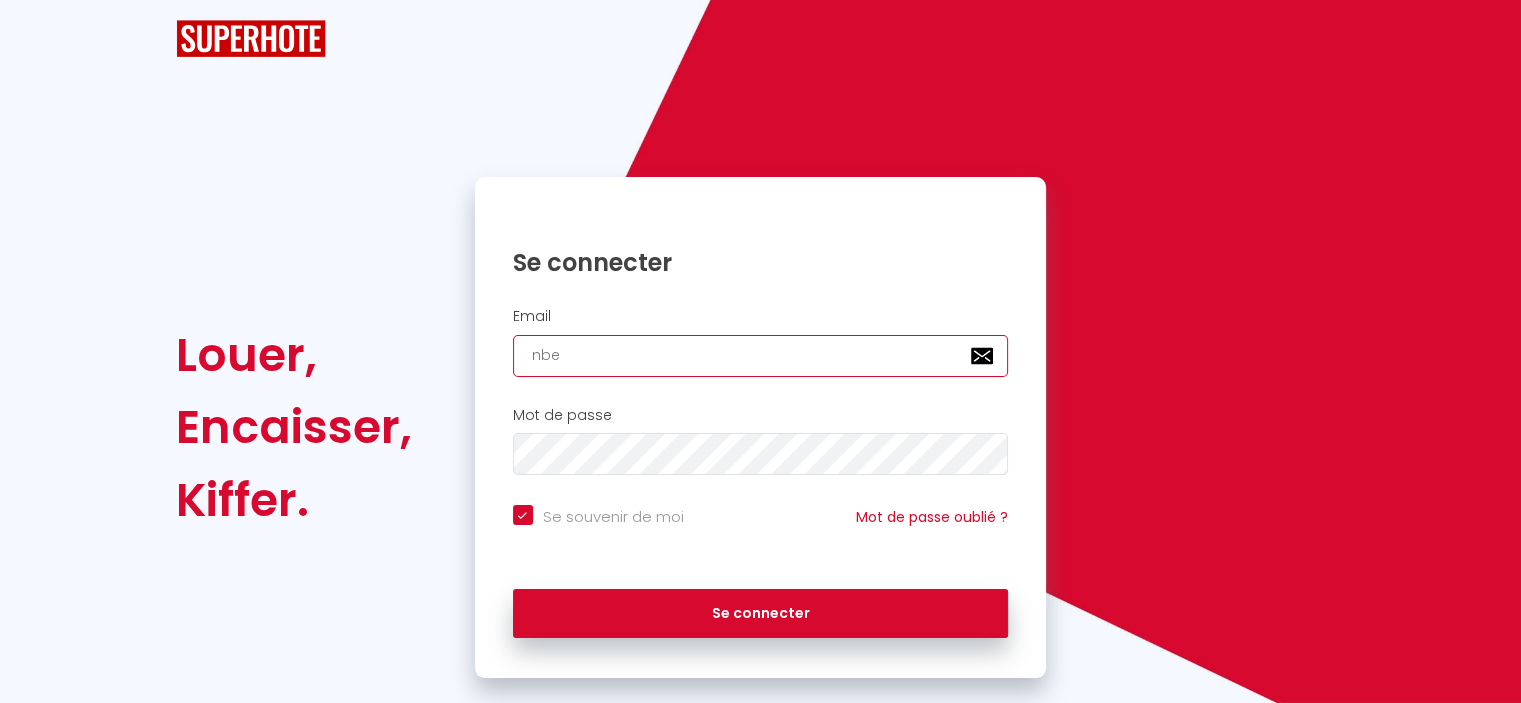 checkbox on "true" 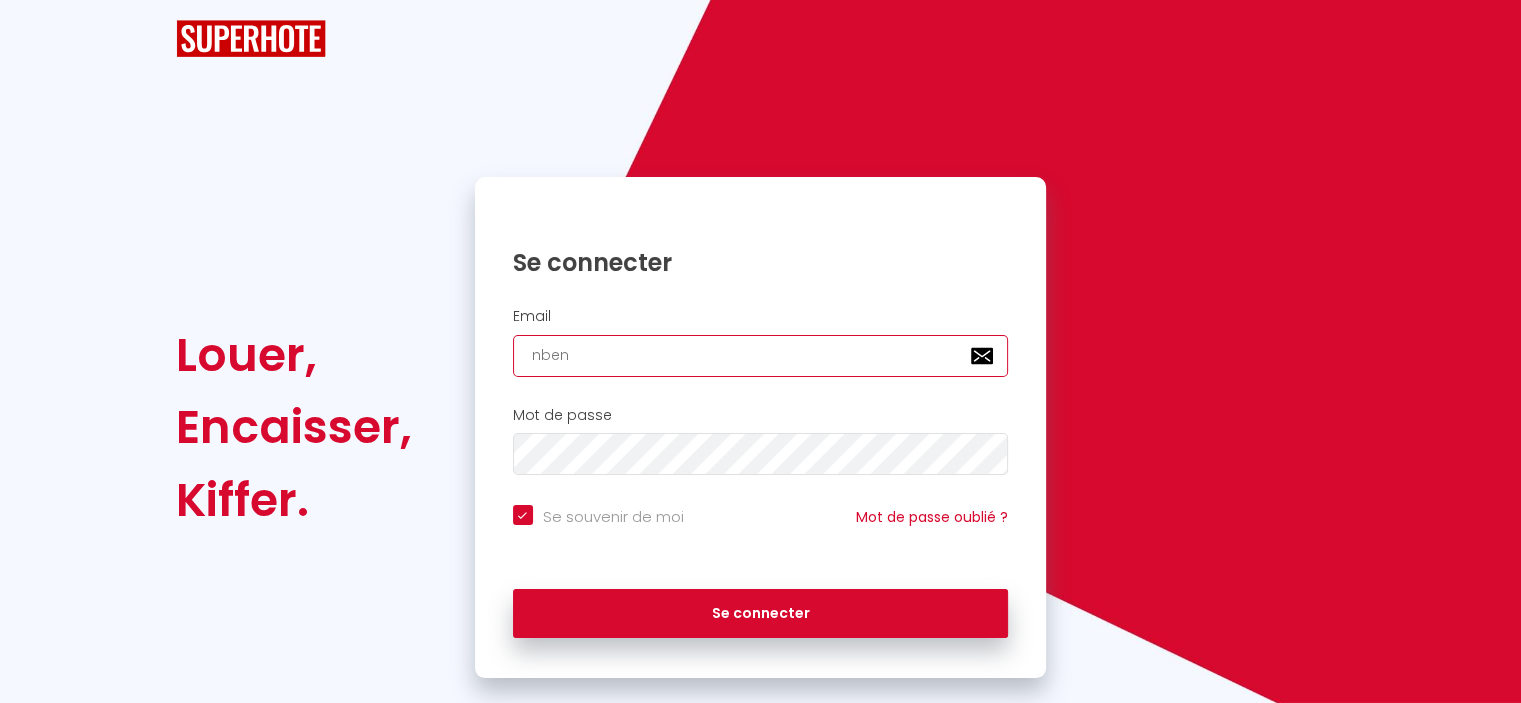 checkbox on "true" 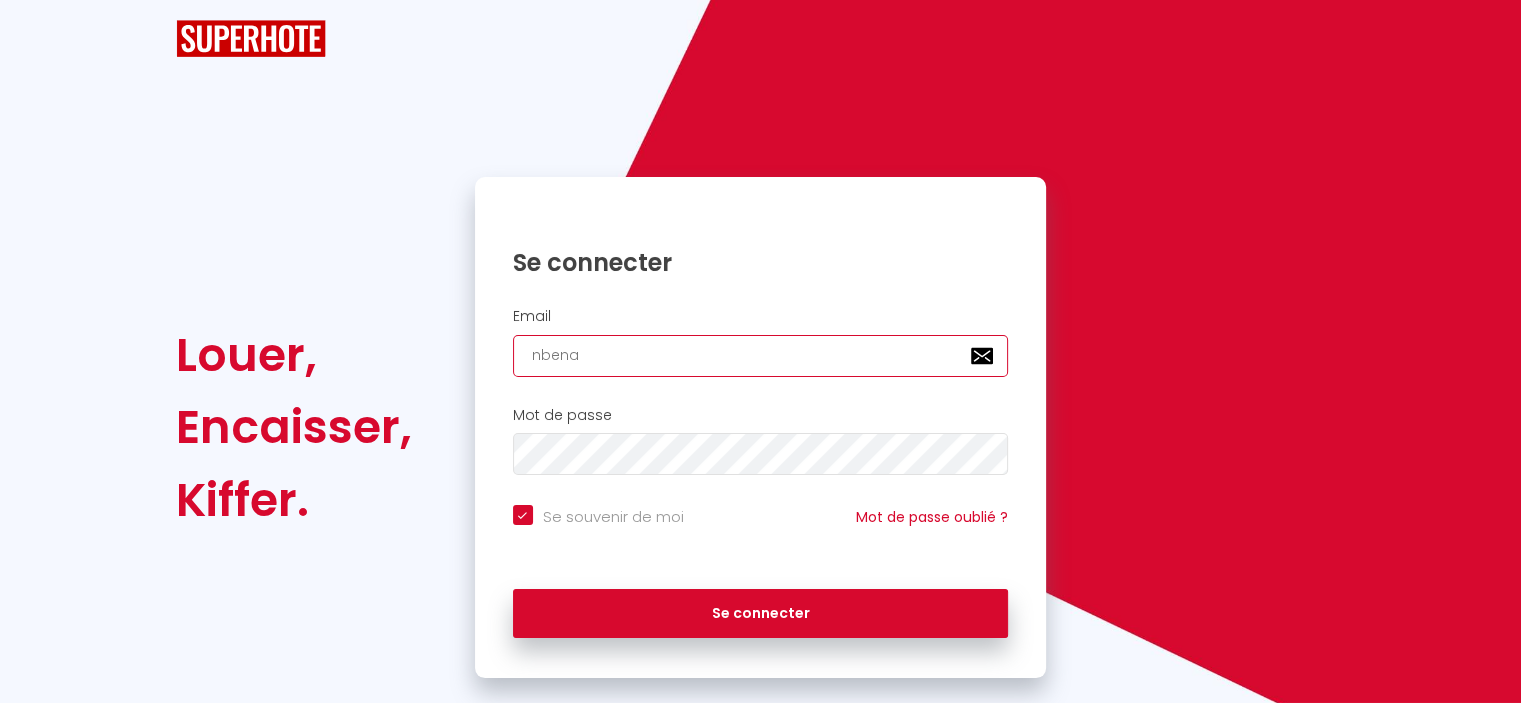 checkbox on "true" 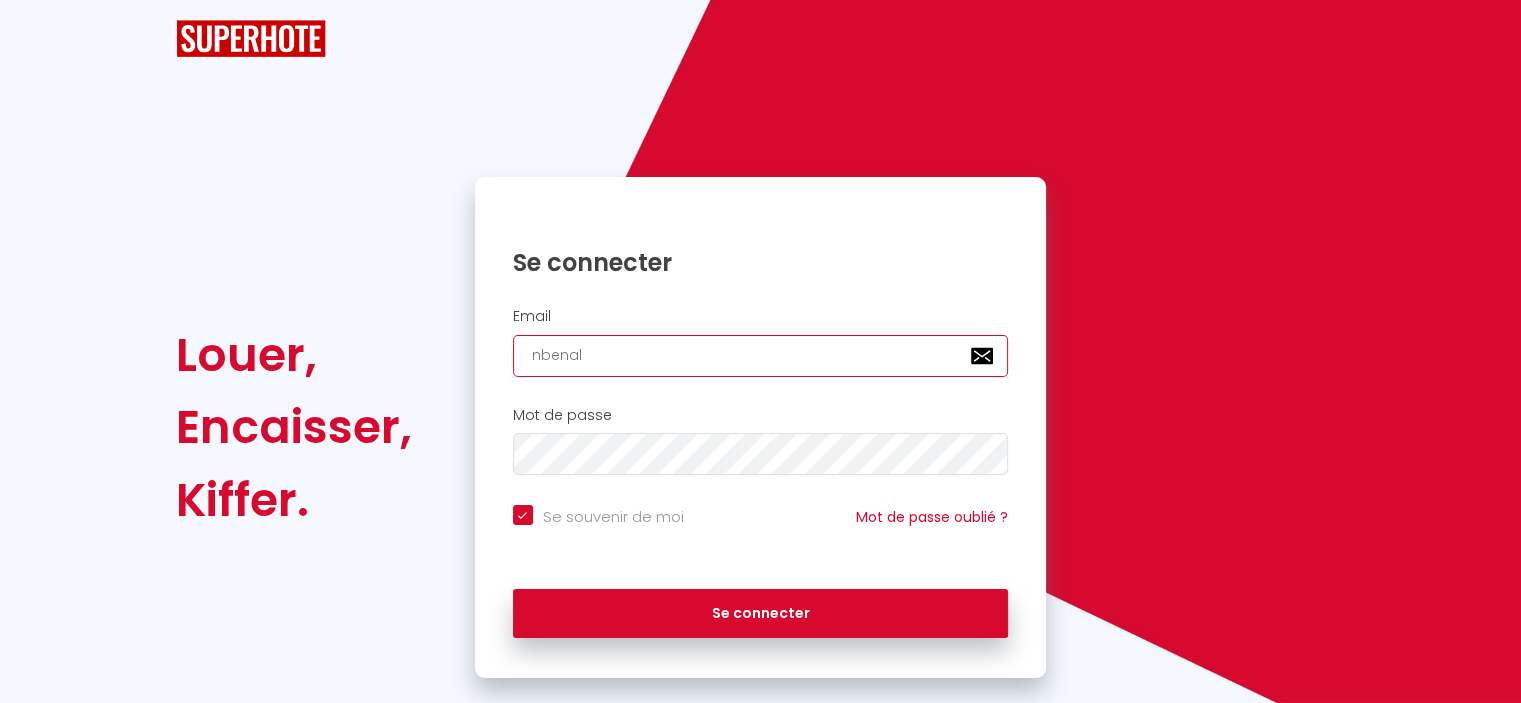 type on "nbenall" 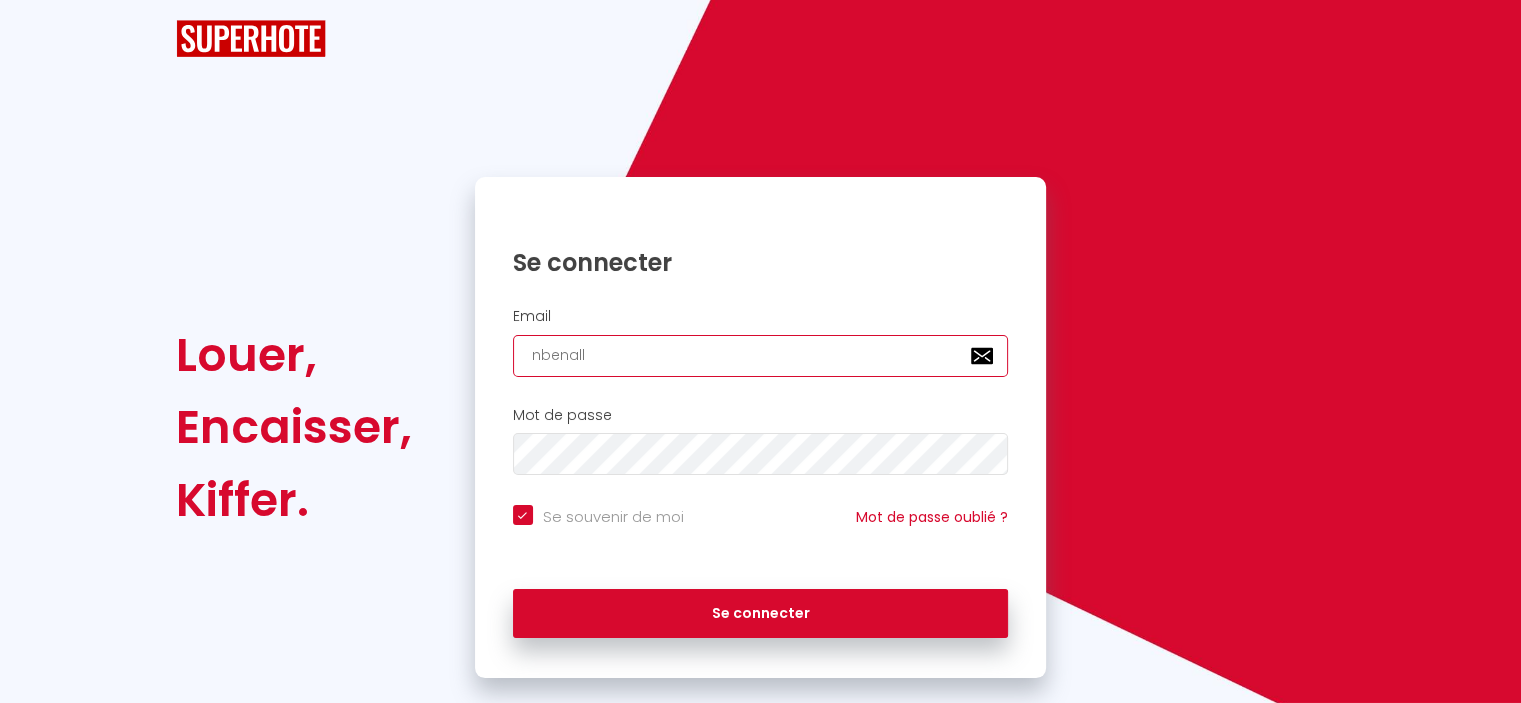 checkbox on "true" 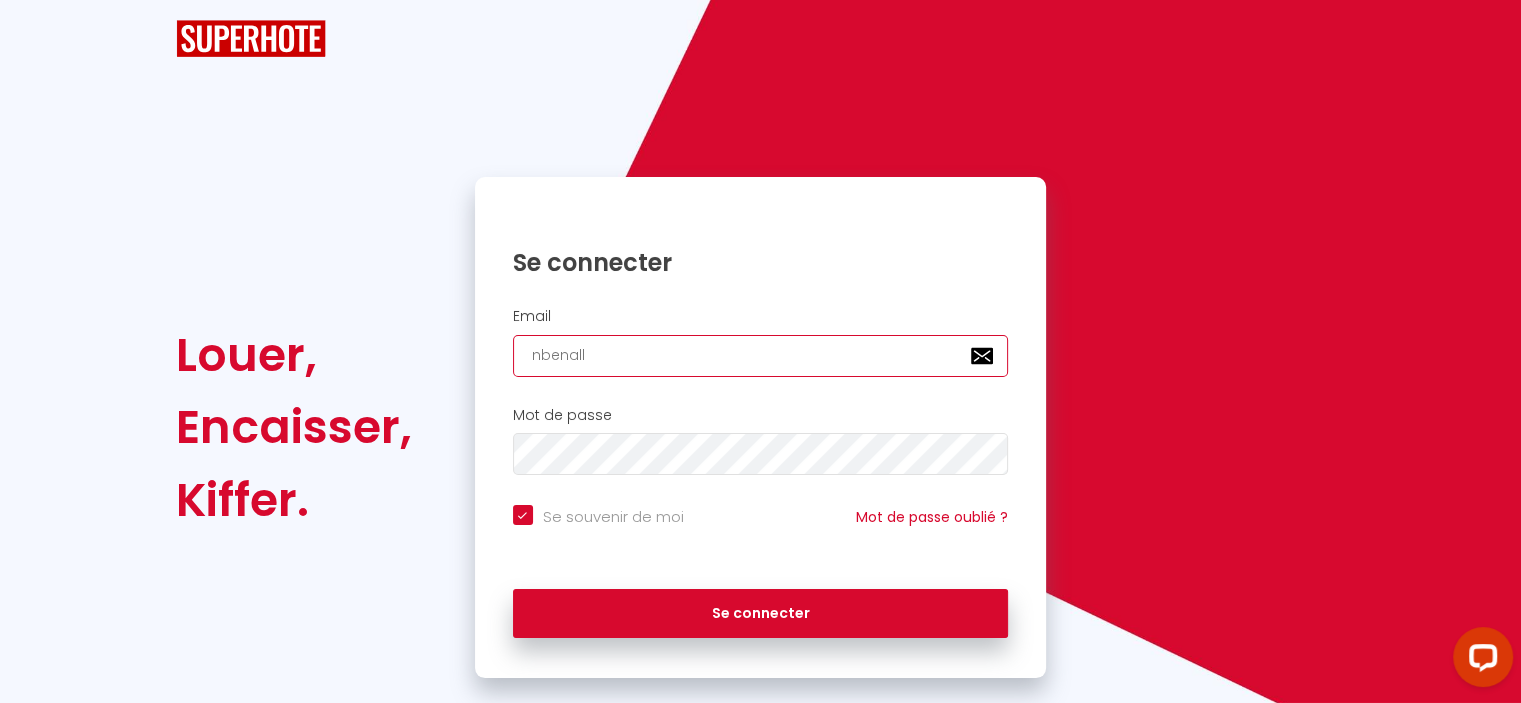scroll, scrollTop: 0, scrollLeft: 0, axis: both 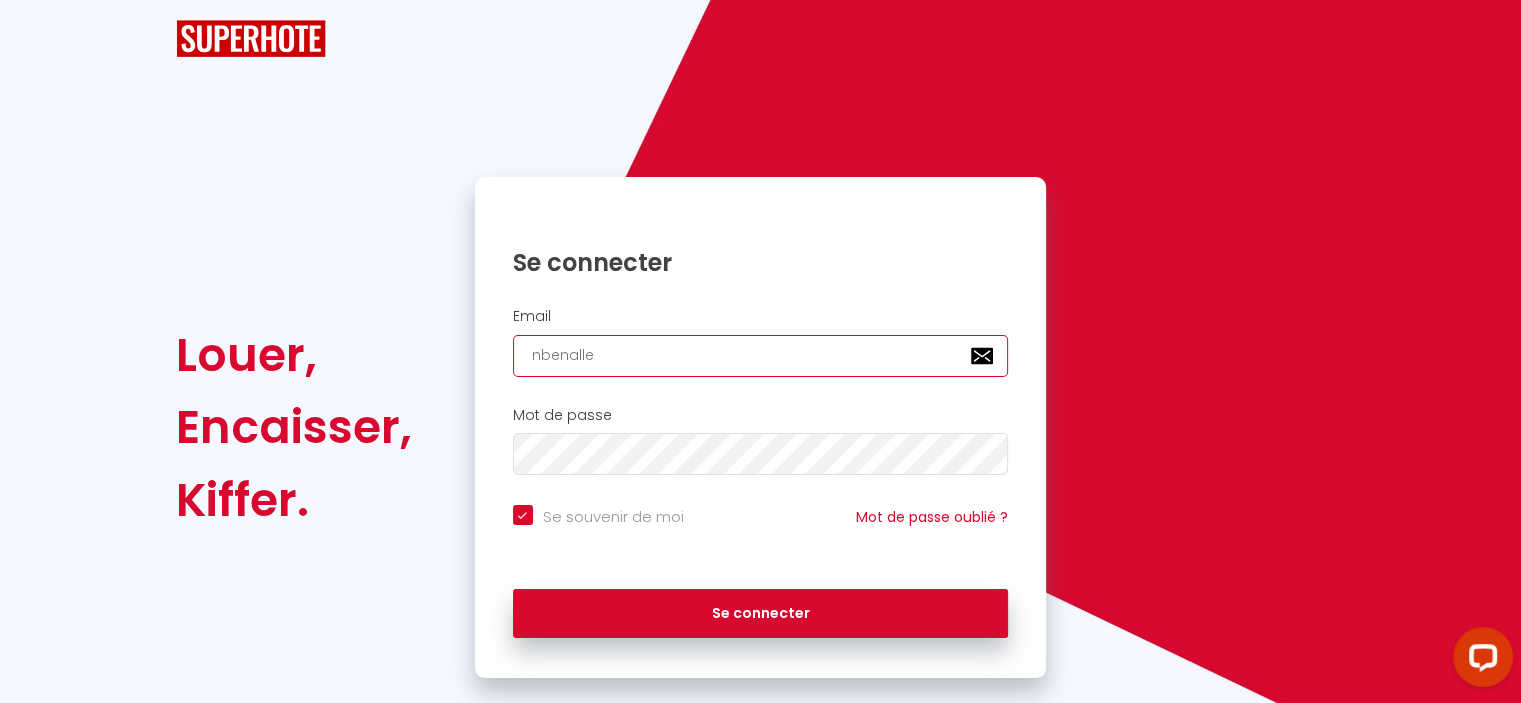 checkbox on "true" 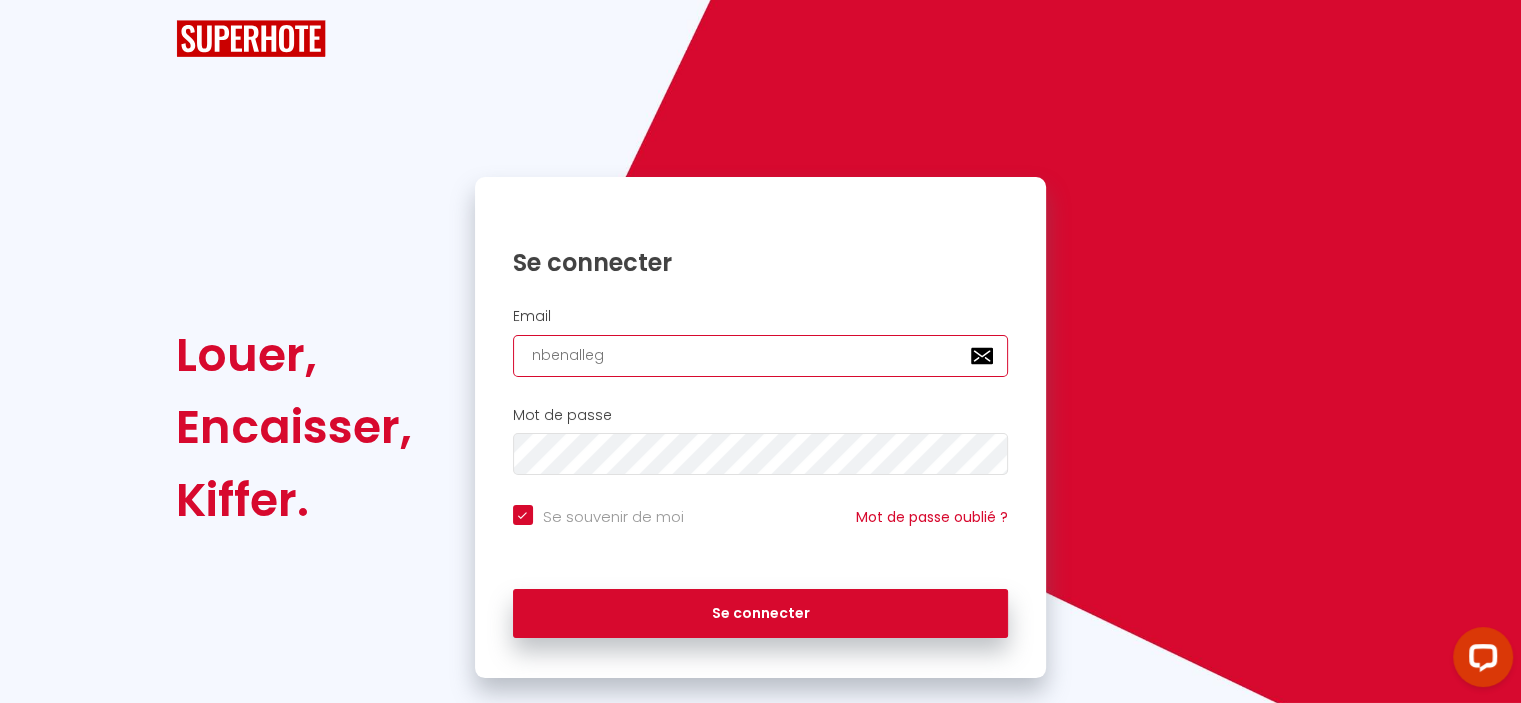 checkbox on "true" 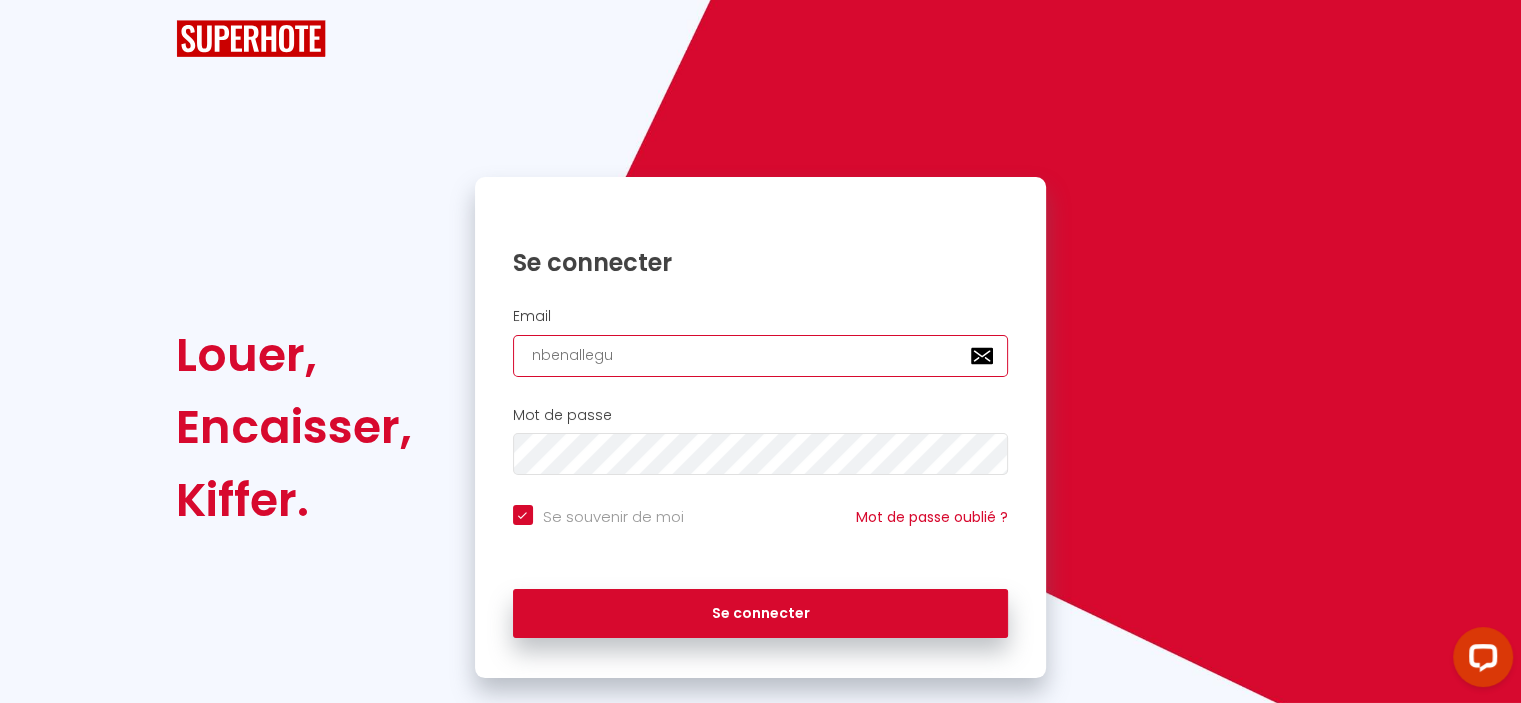 checkbox on "true" 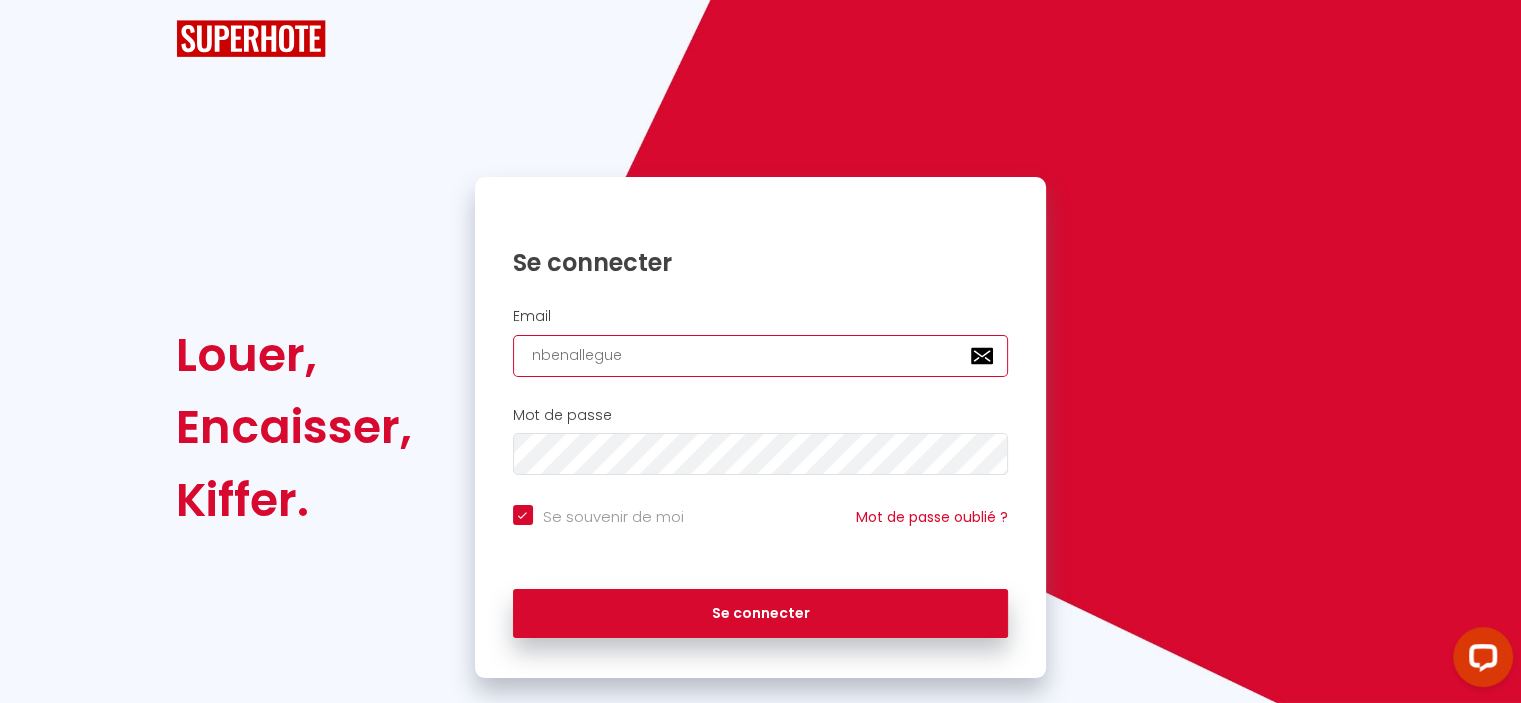 checkbox on "true" 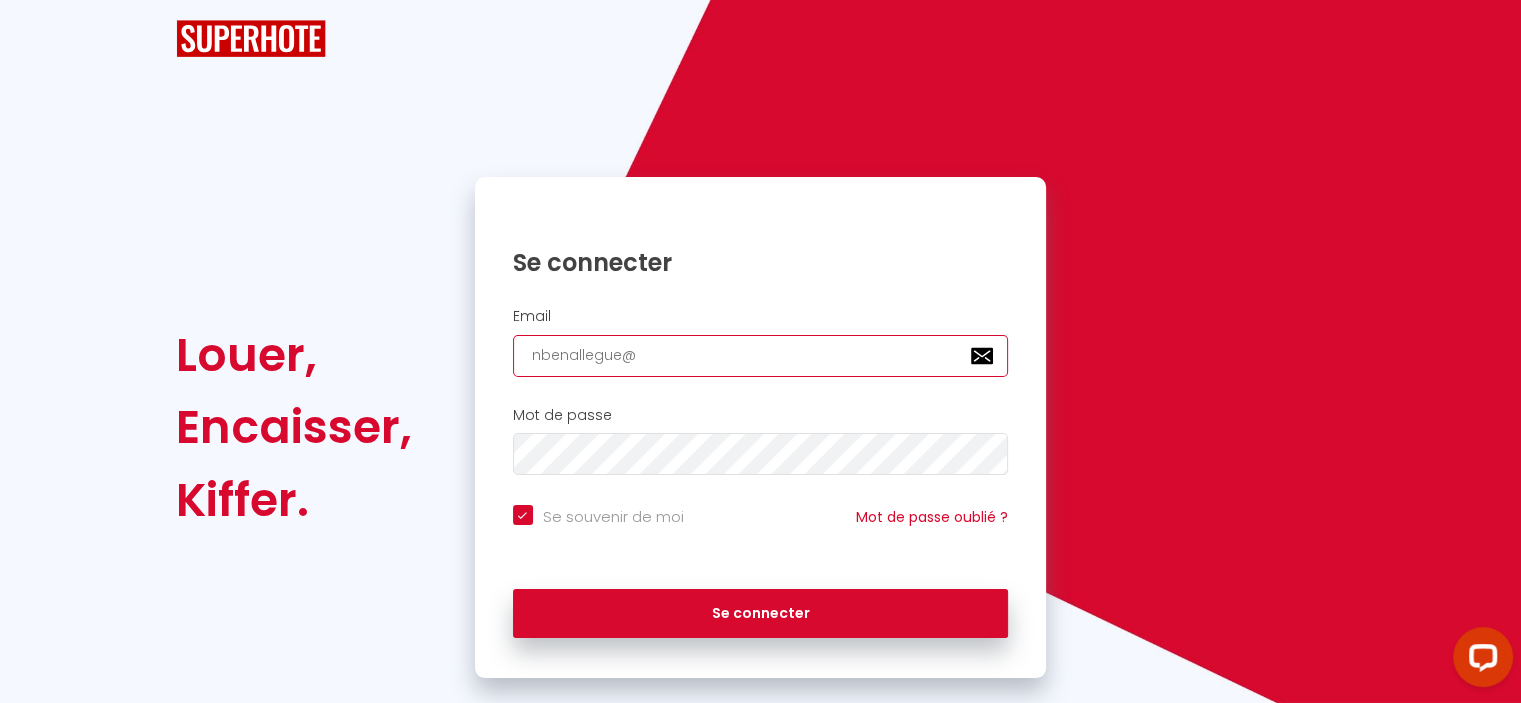 checkbox on "true" 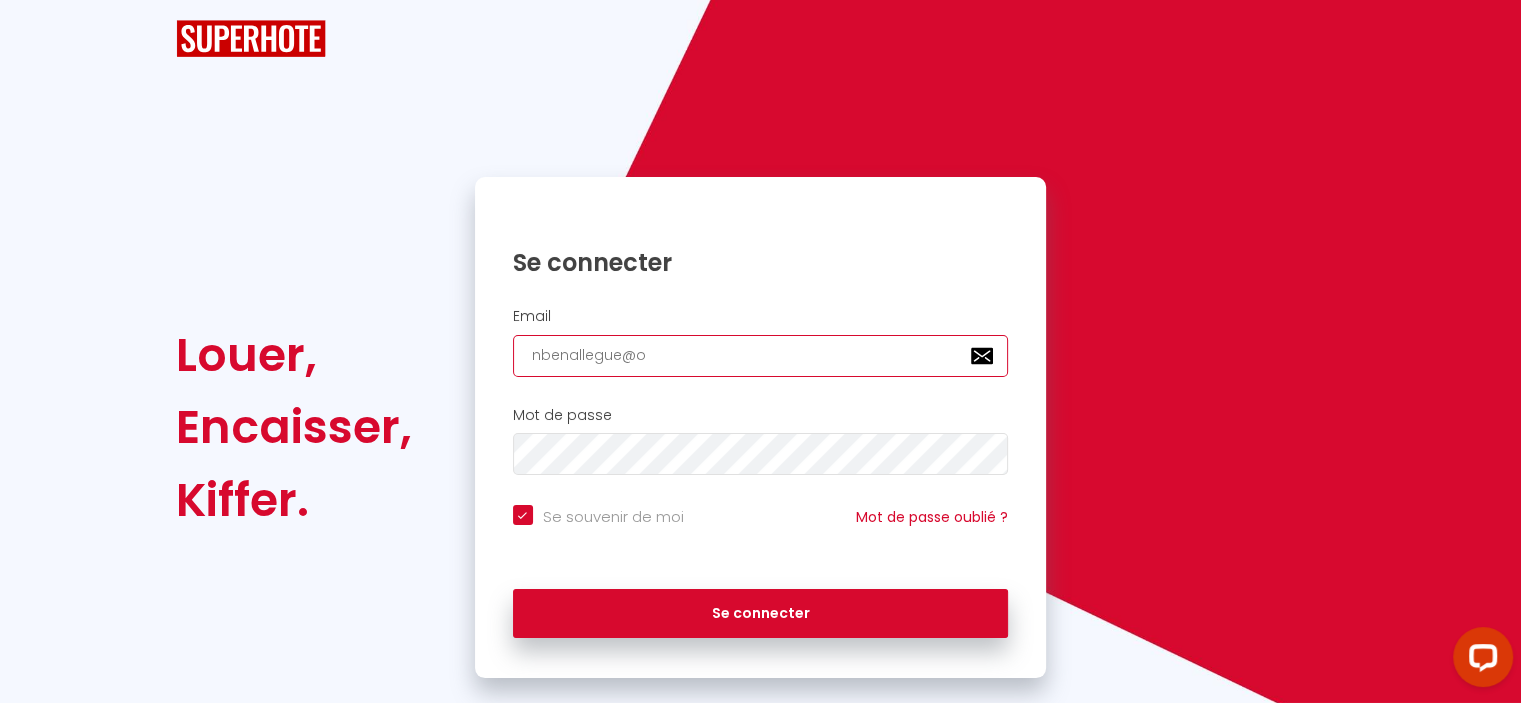 checkbox on "true" 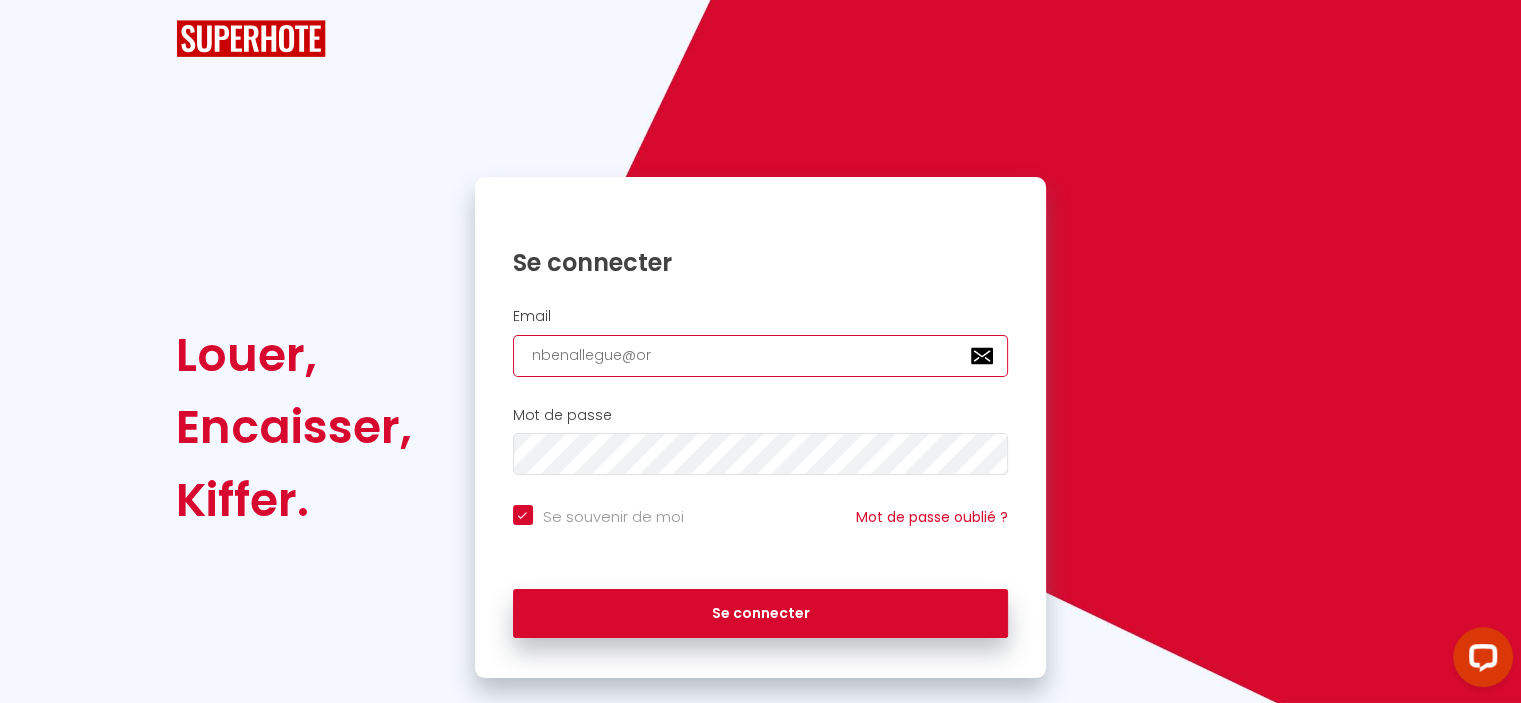 checkbox on "true" 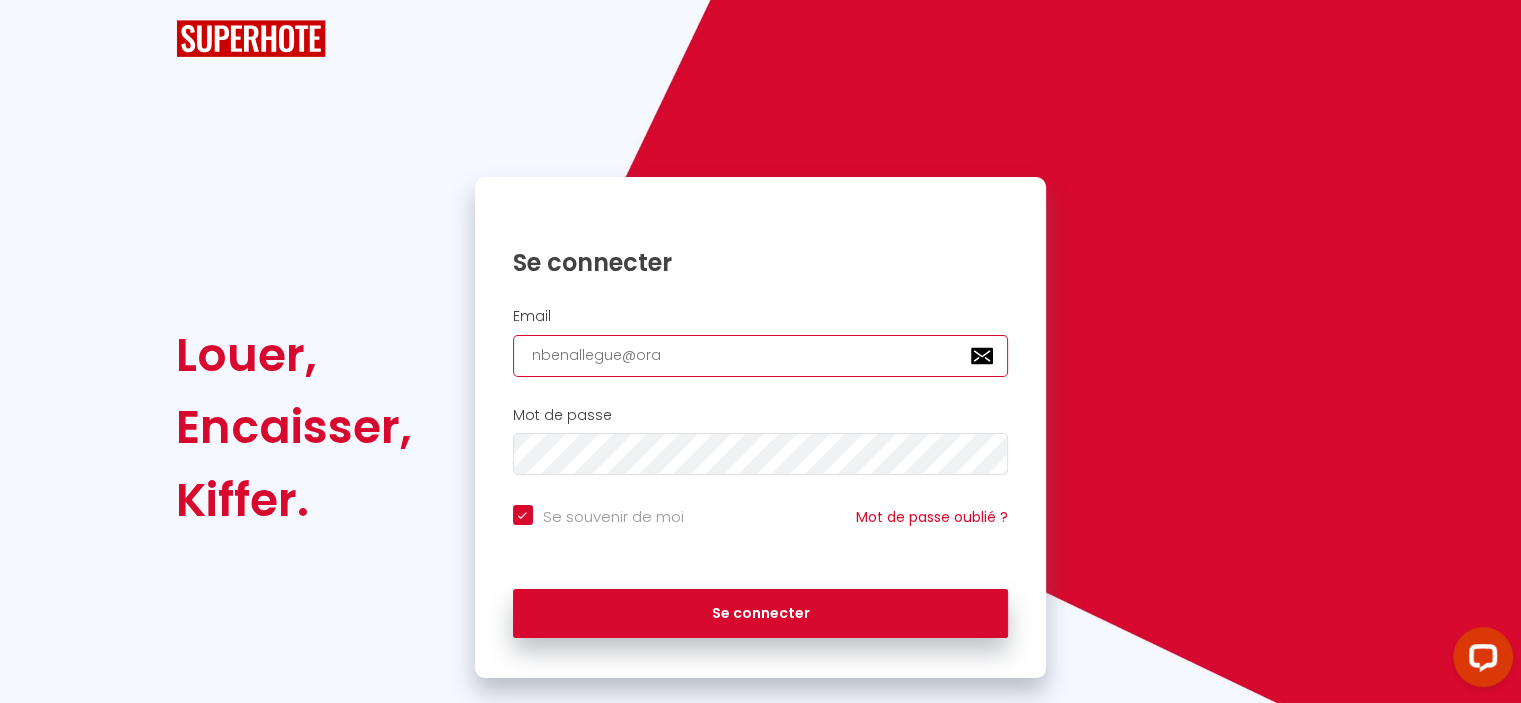 checkbox on "true" 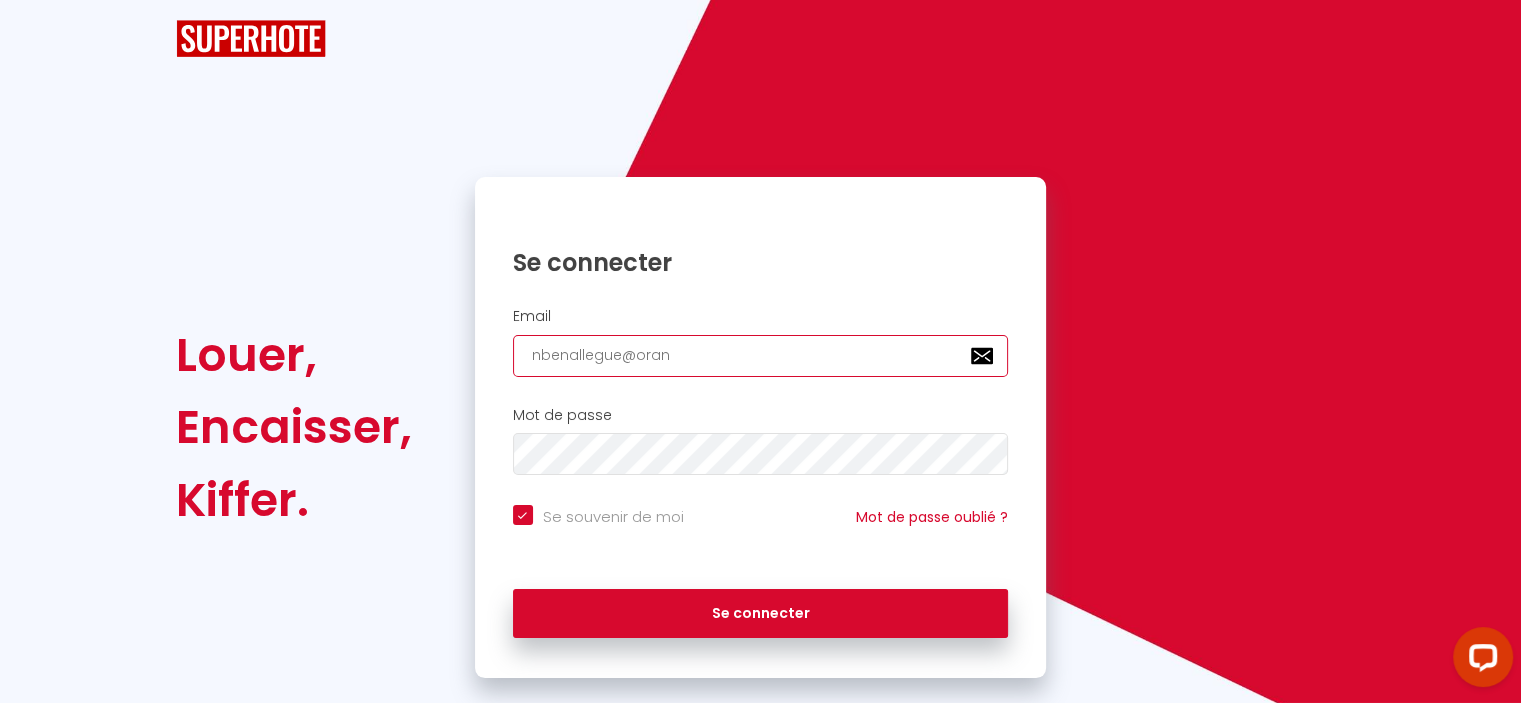 checkbox on "true" 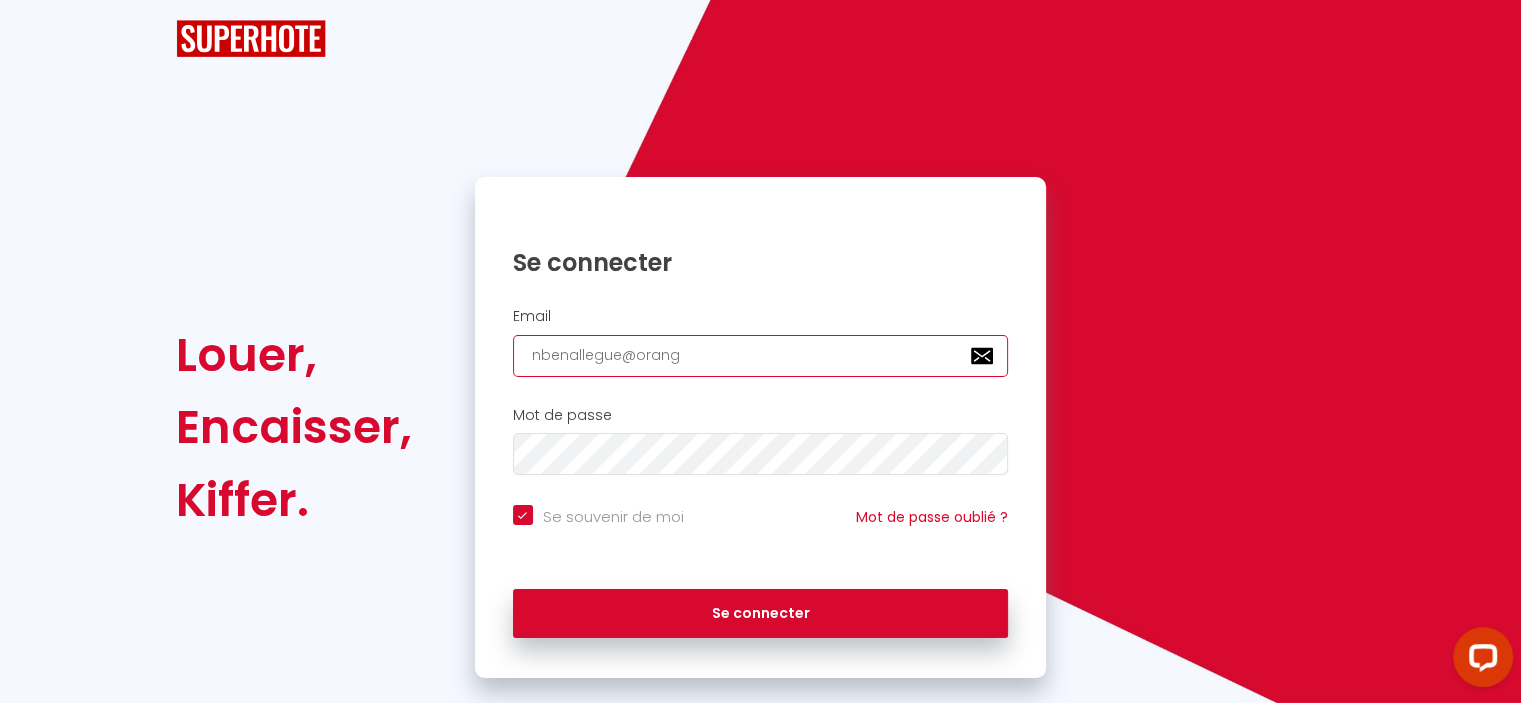 checkbox on "true" 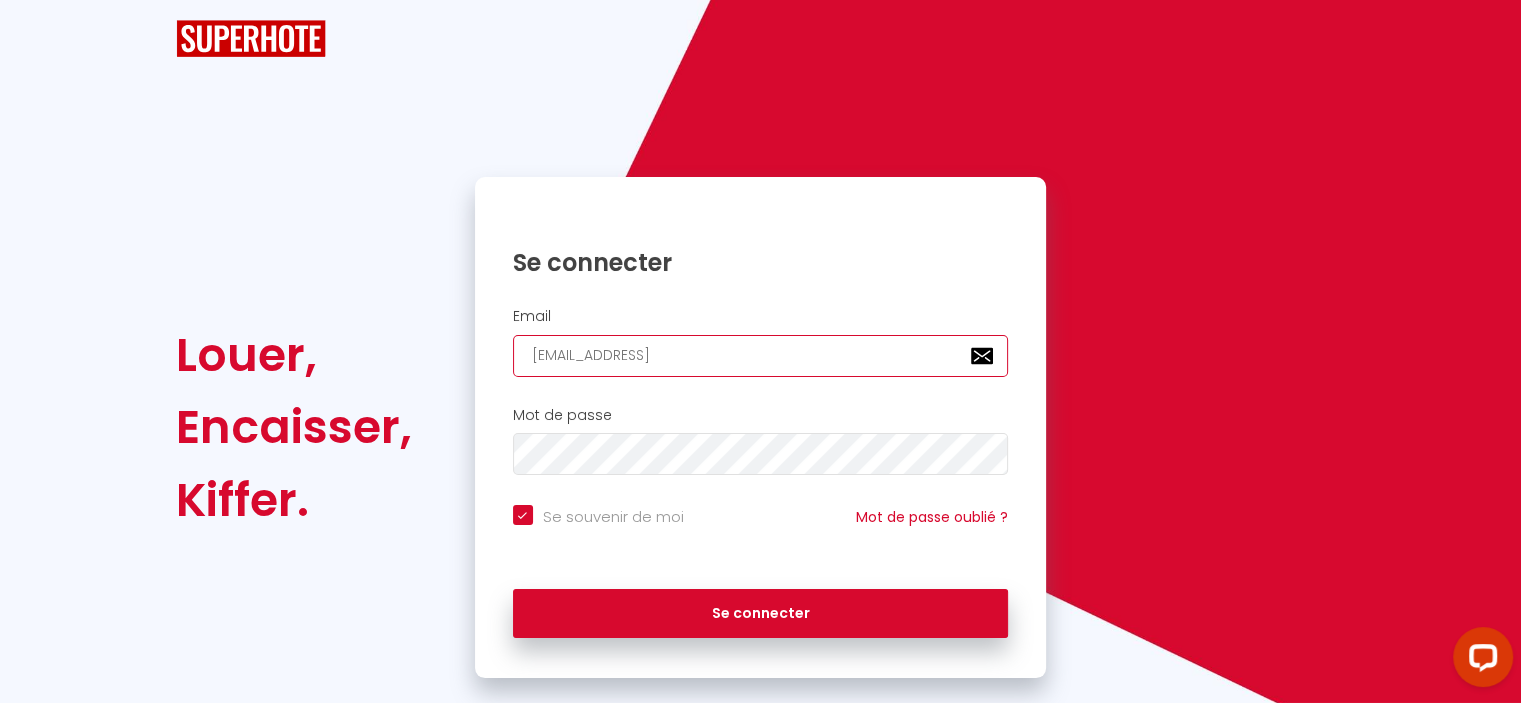 checkbox on "true" 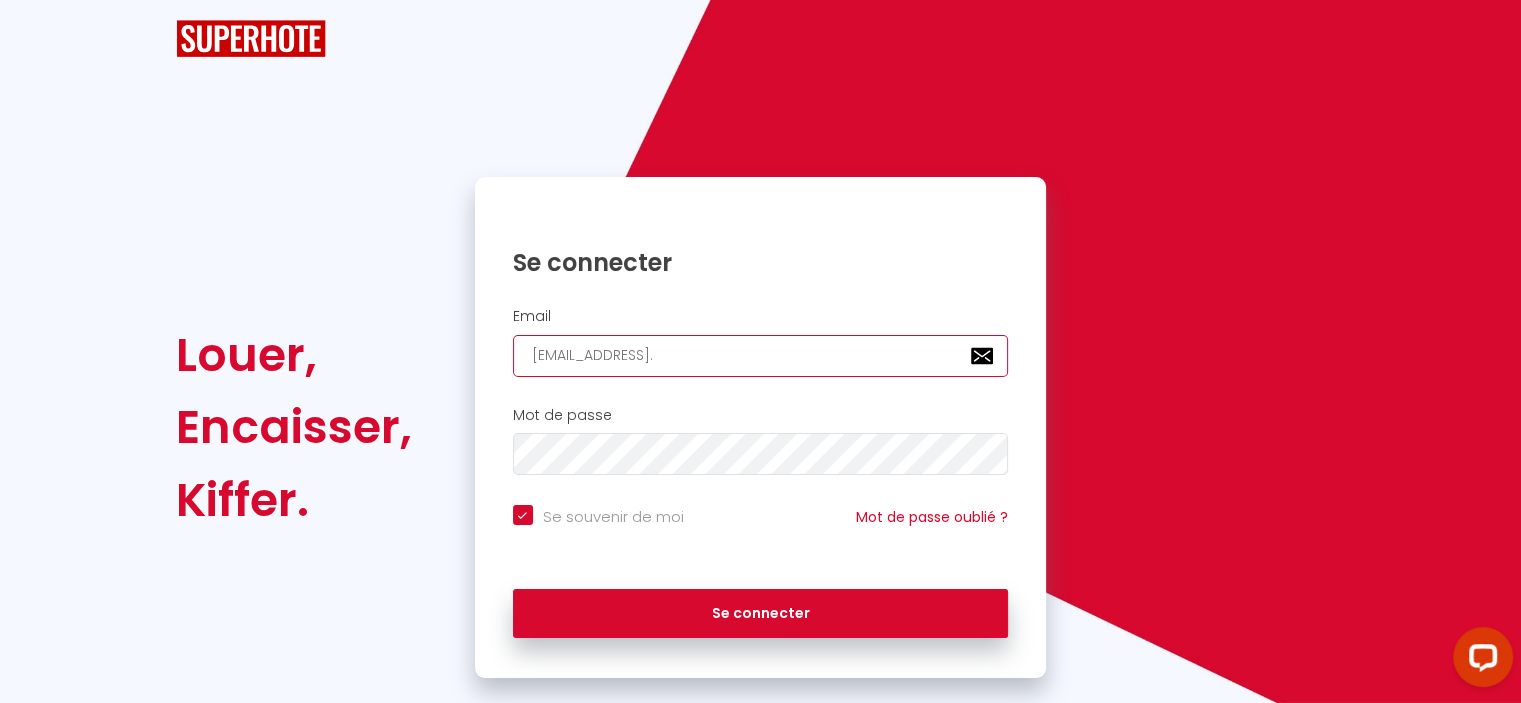 checkbox on "true" 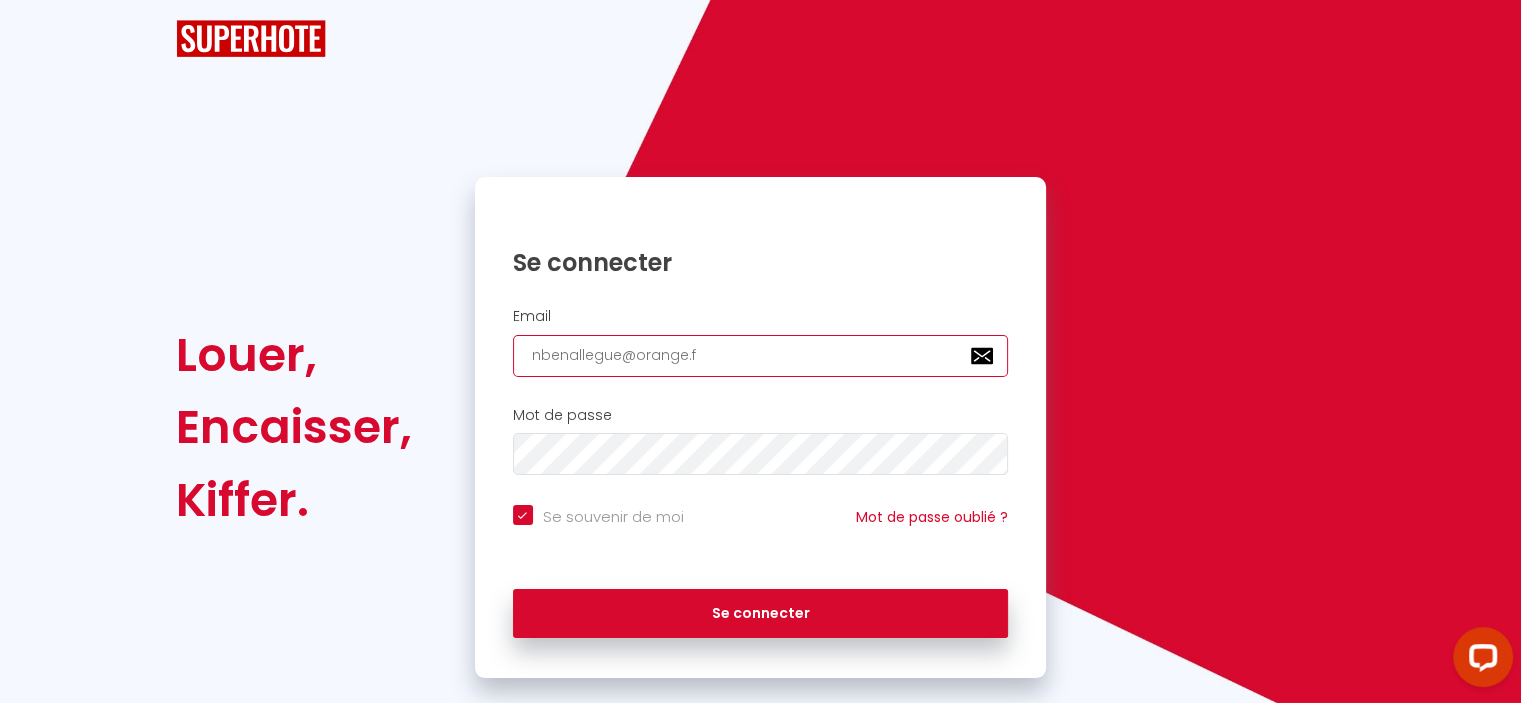 checkbox on "true" 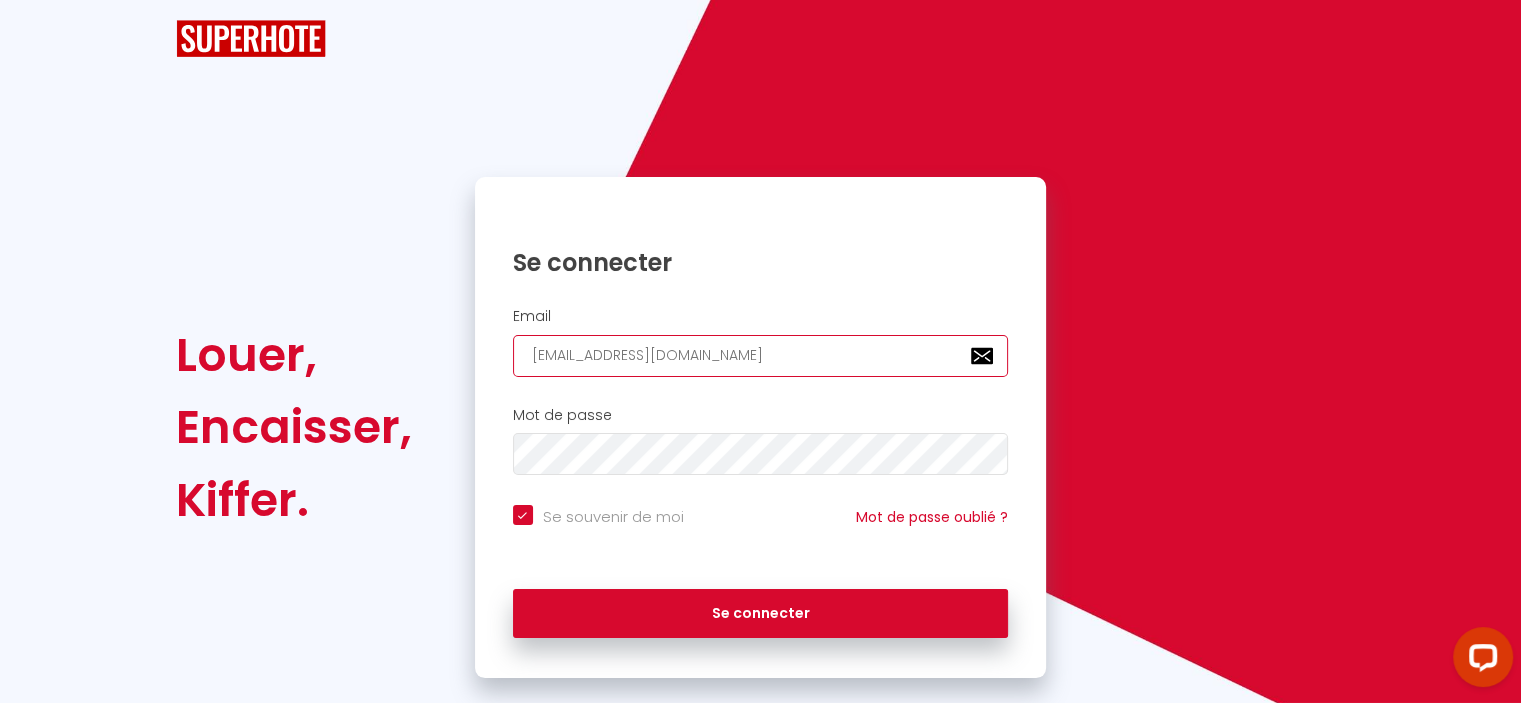 checkbox on "true" 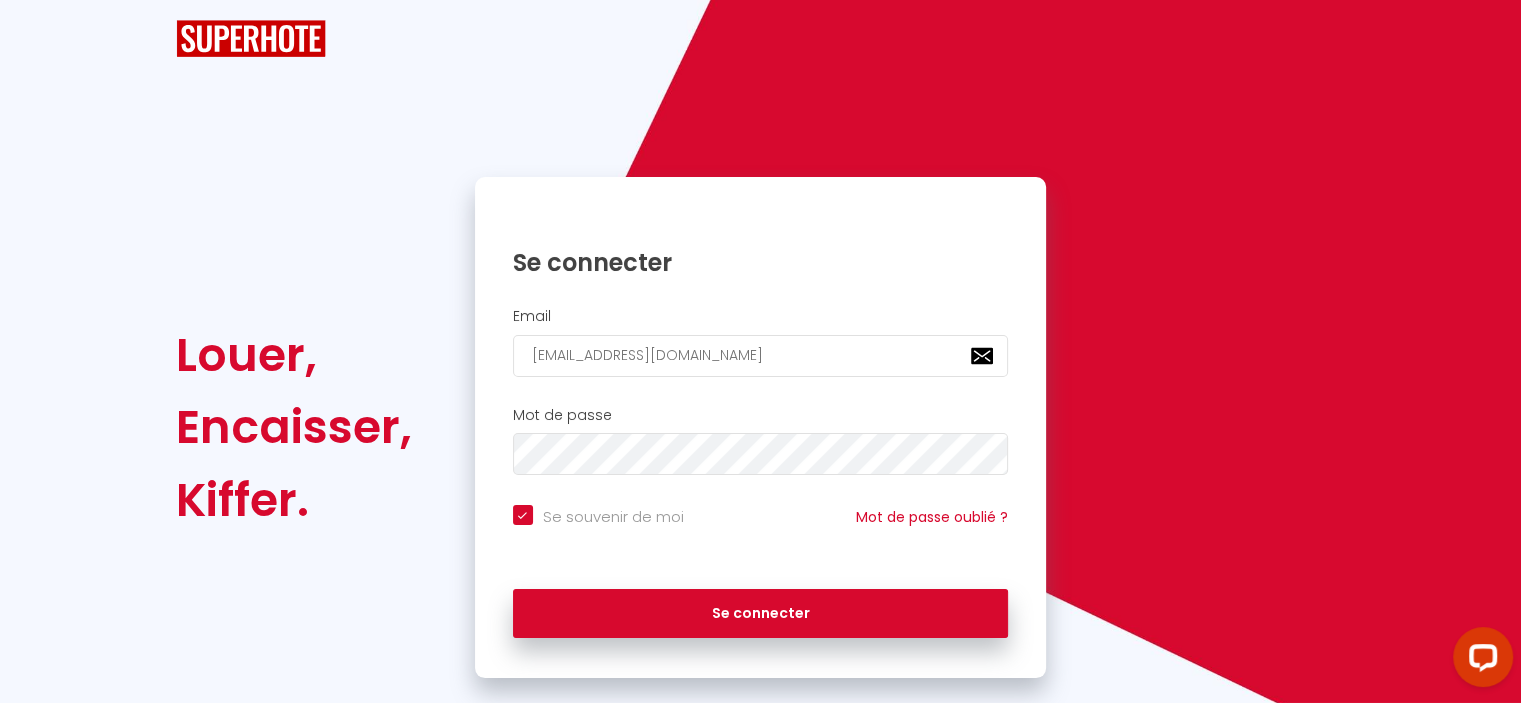 click on "Se souvenir de moi" at bounding box center (598, 515) 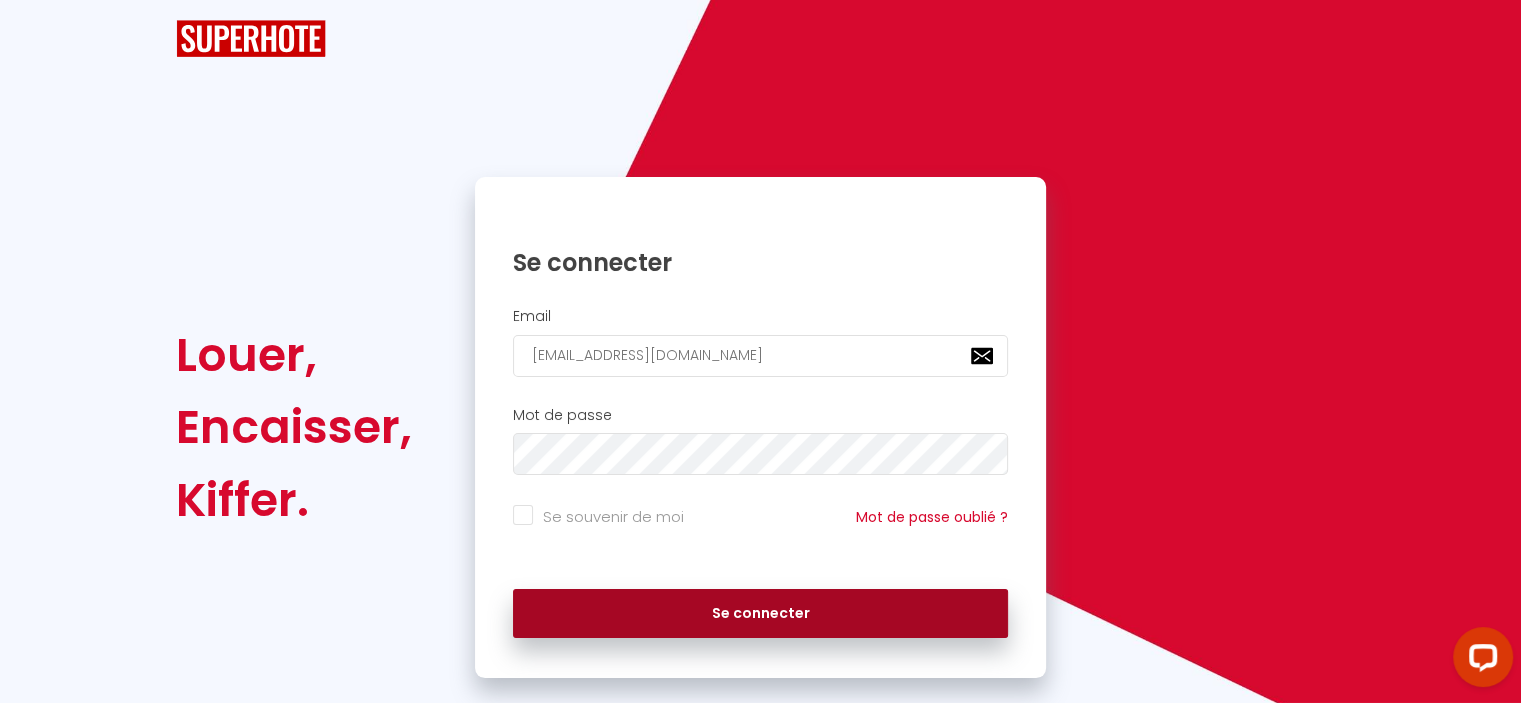 click on "Se connecter" at bounding box center (761, 614) 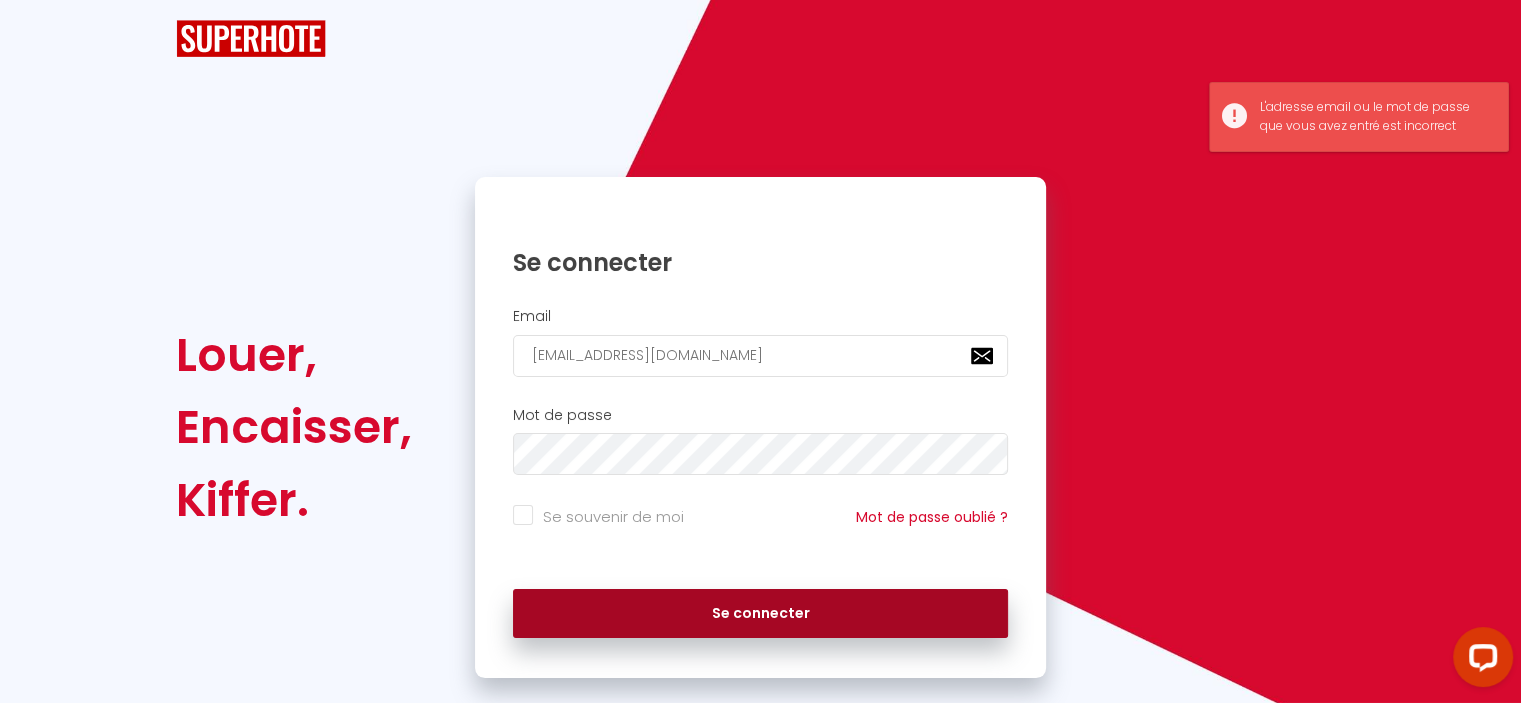 click on "Se connecter" at bounding box center (761, 614) 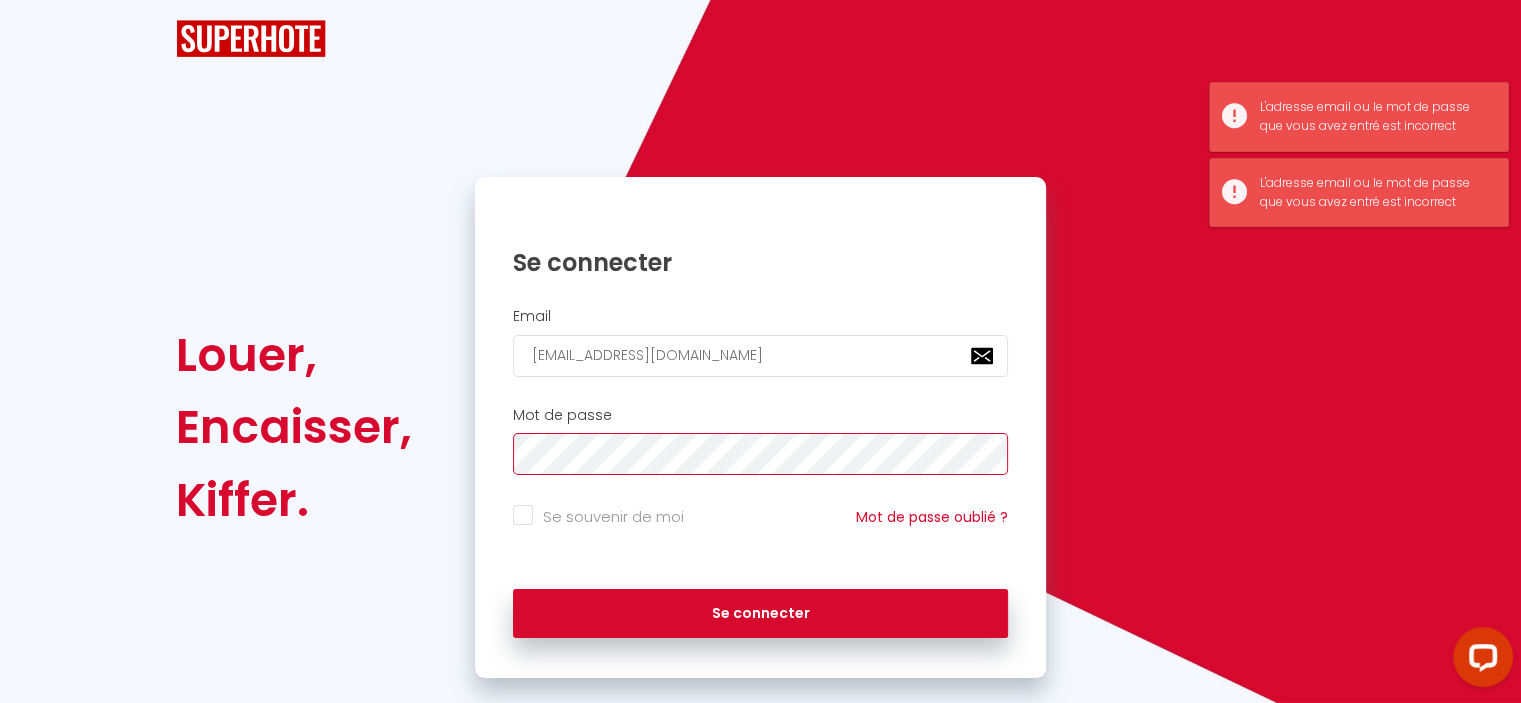 click on "Louer,
Encaisser,
Kiffer.
Se connecter
Email   nbenallegue@orange.fr   Mot de passe       Se souvenir de moi   Mot de passe oublié ?     Se connecter" at bounding box center (760, 428) 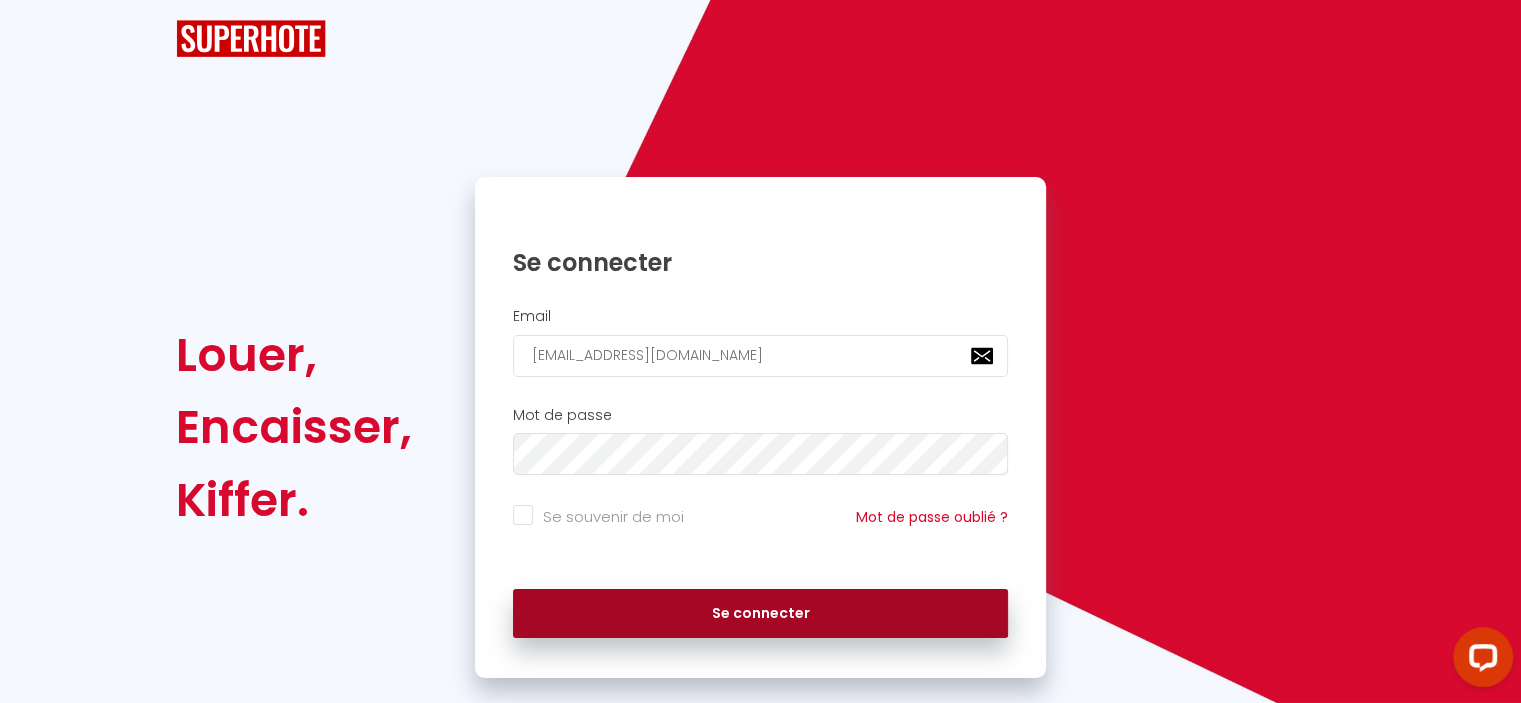 click on "Se connecter" at bounding box center (761, 614) 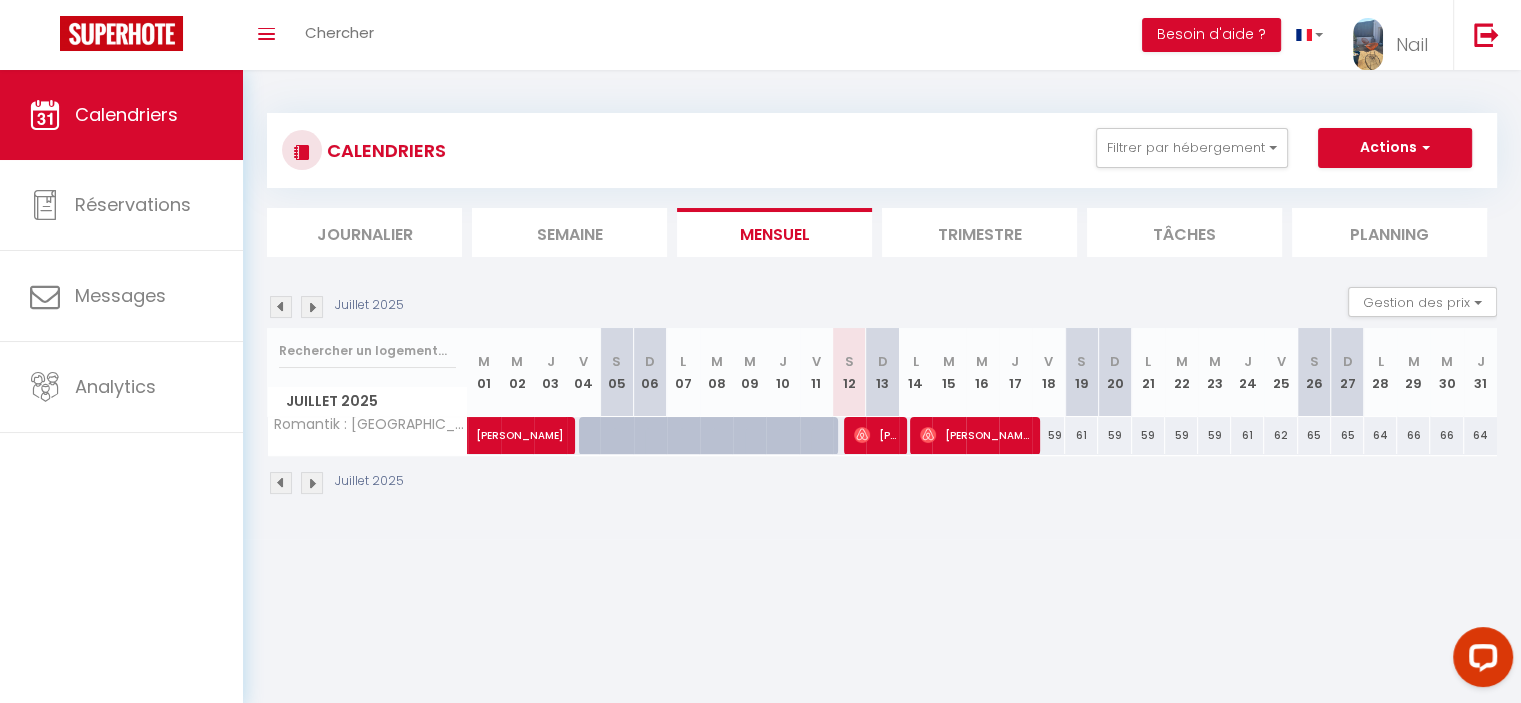 click on "Toggle menubar     Chercher   BUTTON
Besoin d'aide ?
Nail   Paramètres" at bounding box center [825, 35] 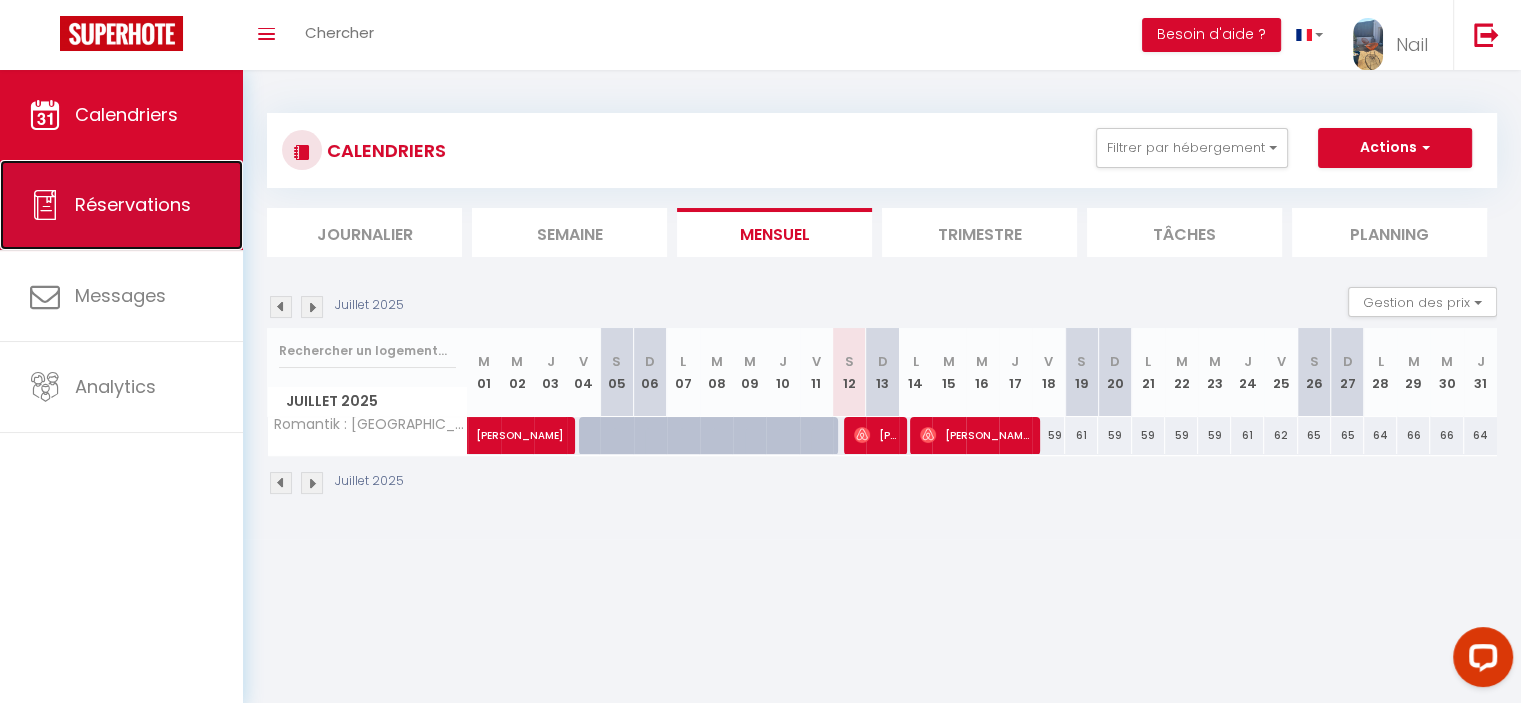 click on "Réservations" at bounding box center [133, 204] 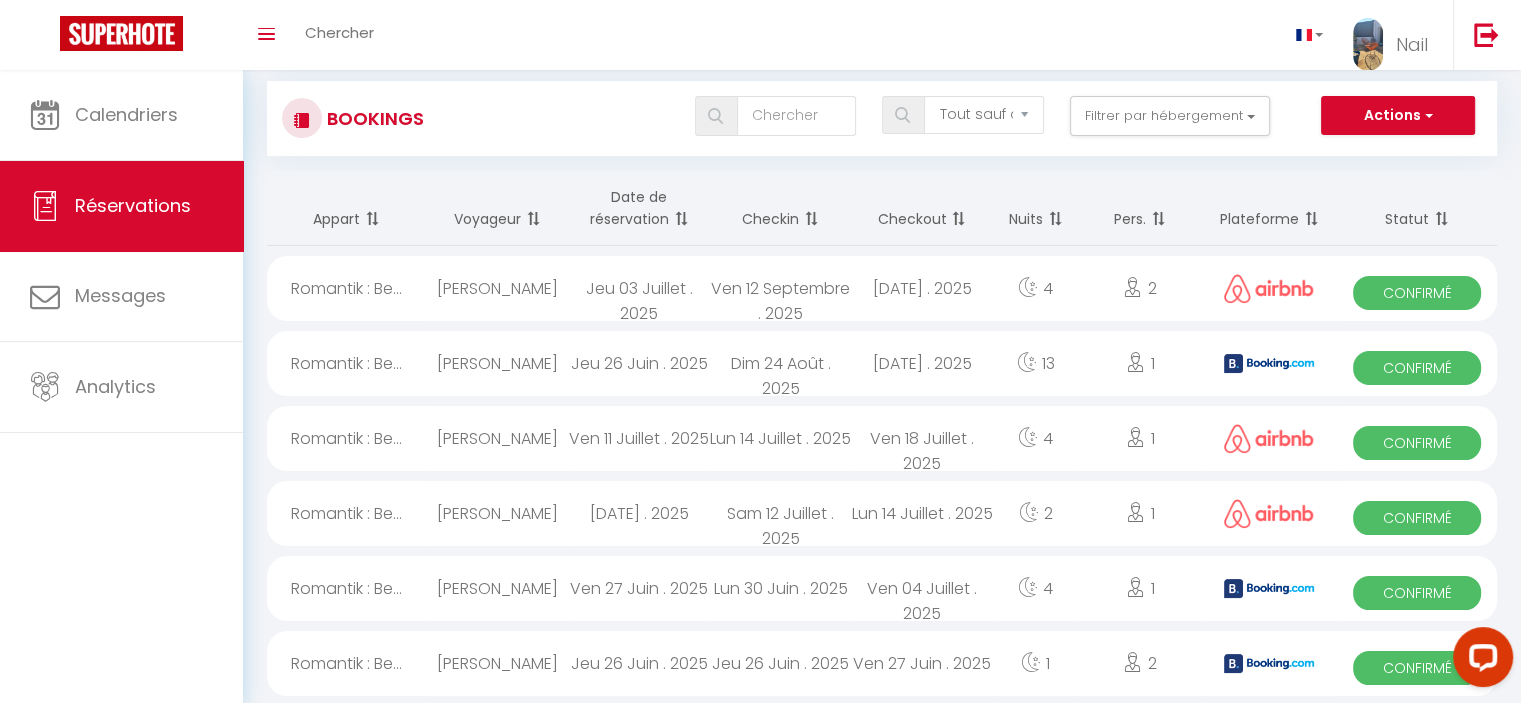 scroll, scrollTop: 0, scrollLeft: 0, axis: both 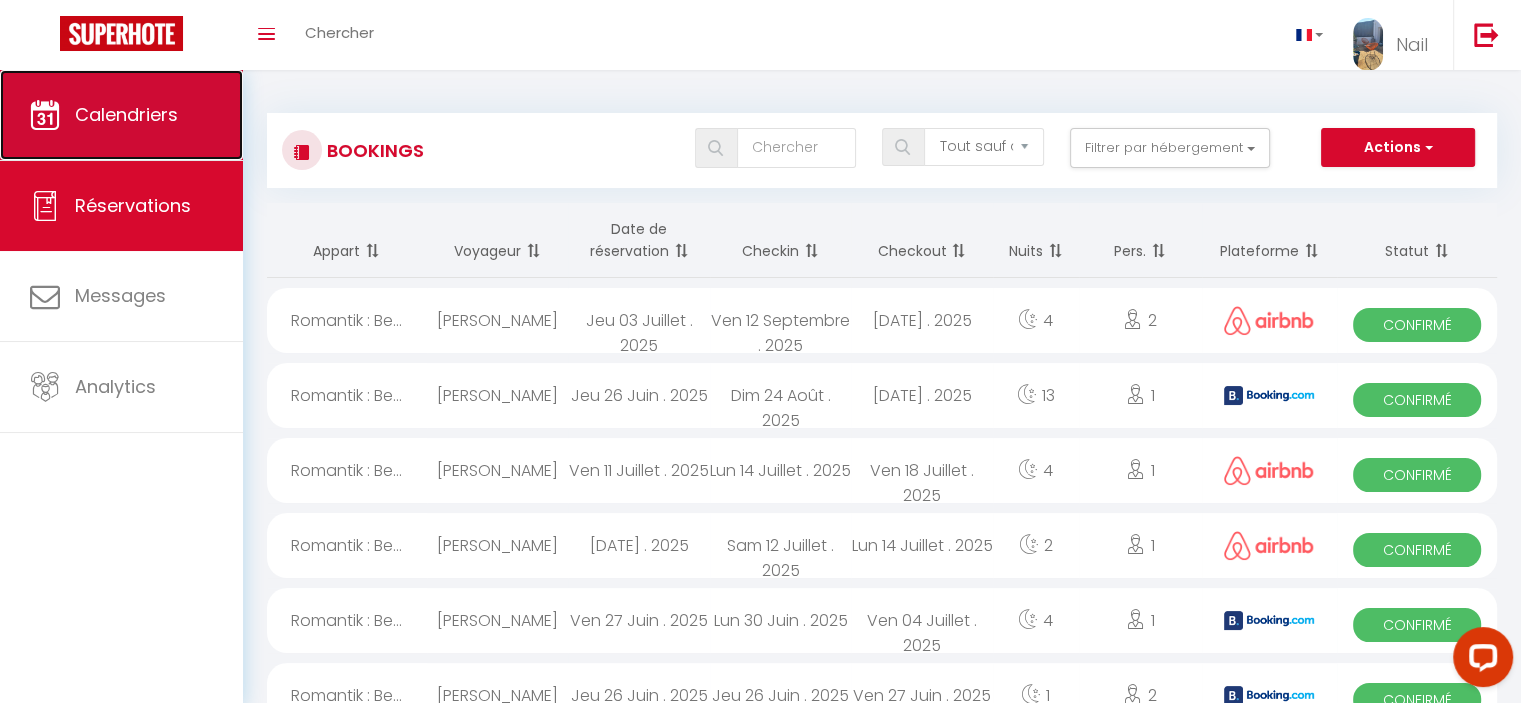 click on "Calendriers" at bounding box center [121, 115] 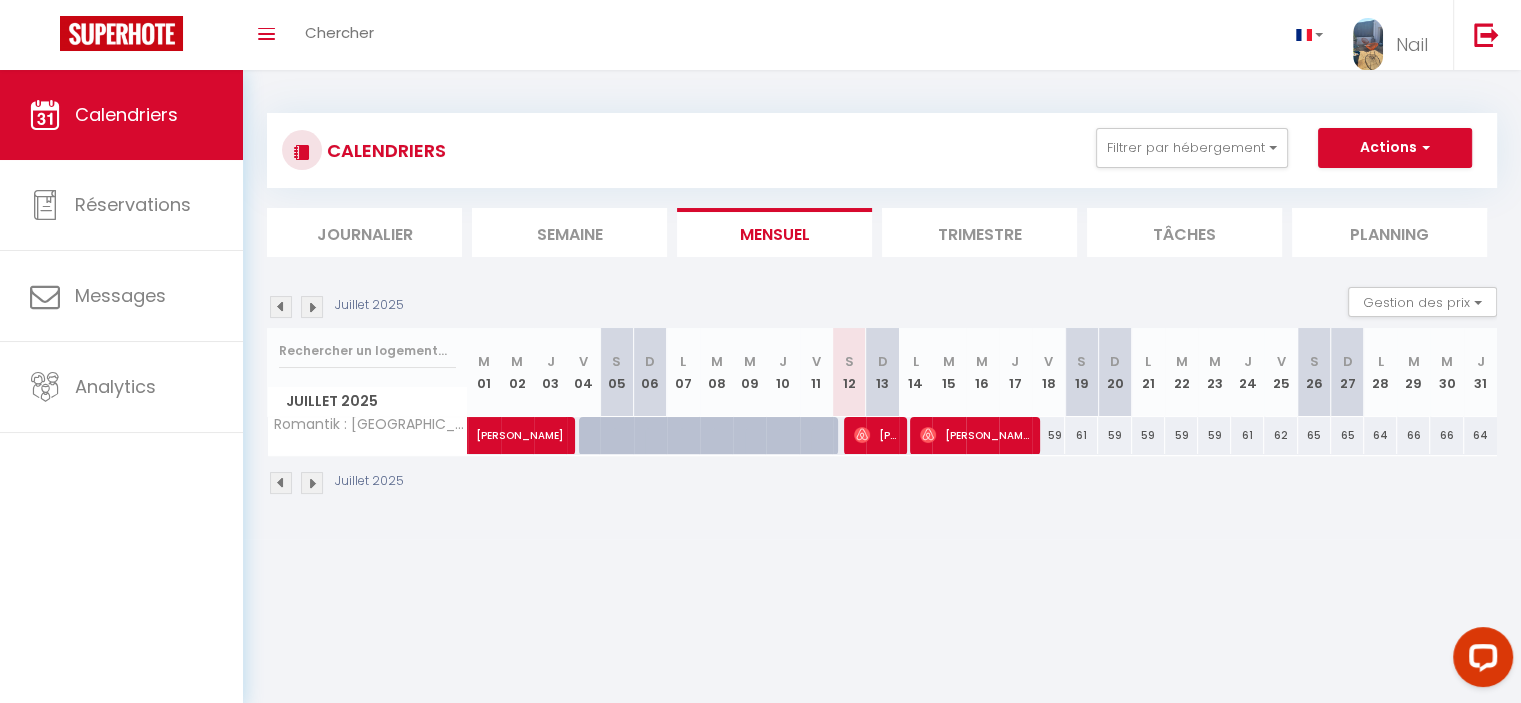click at bounding box center (312, 307) 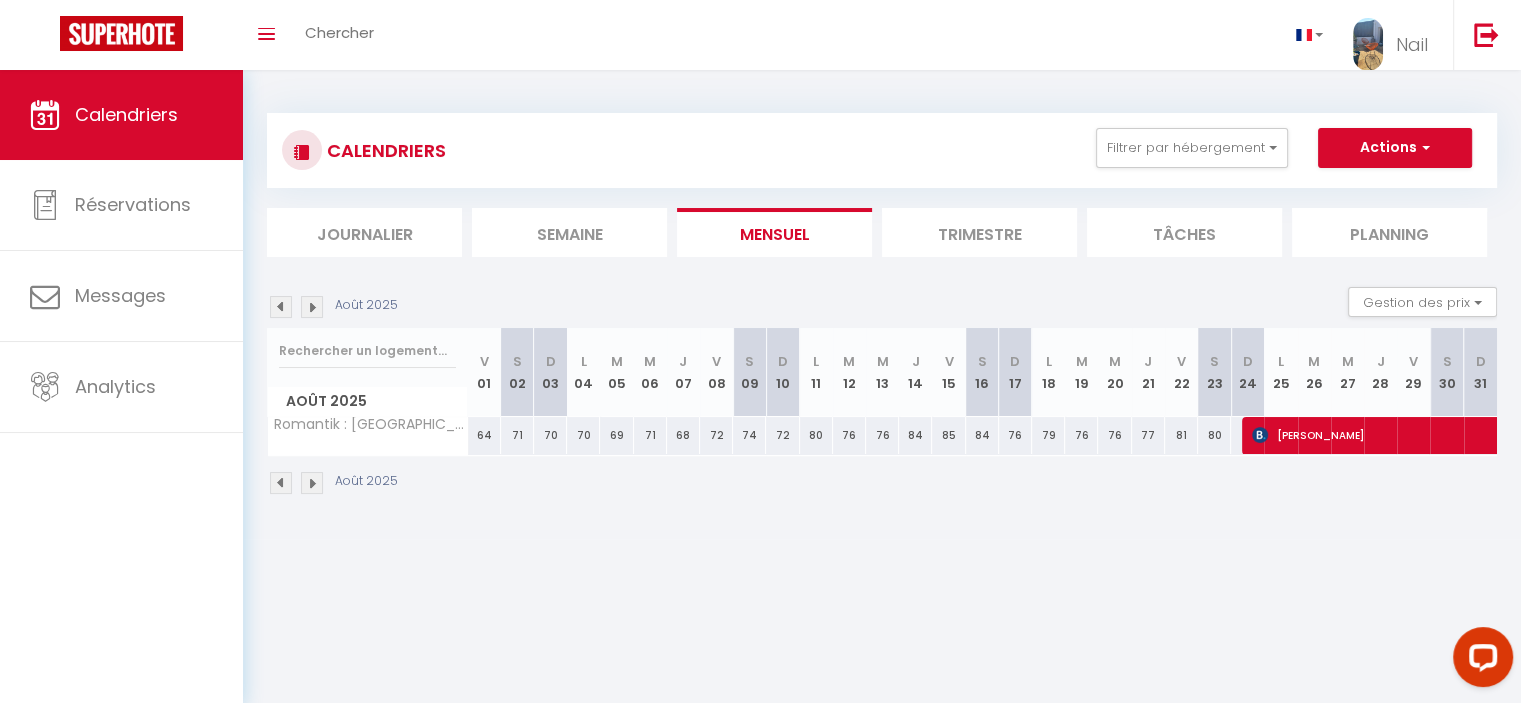 click at bounding box center (312, 307) 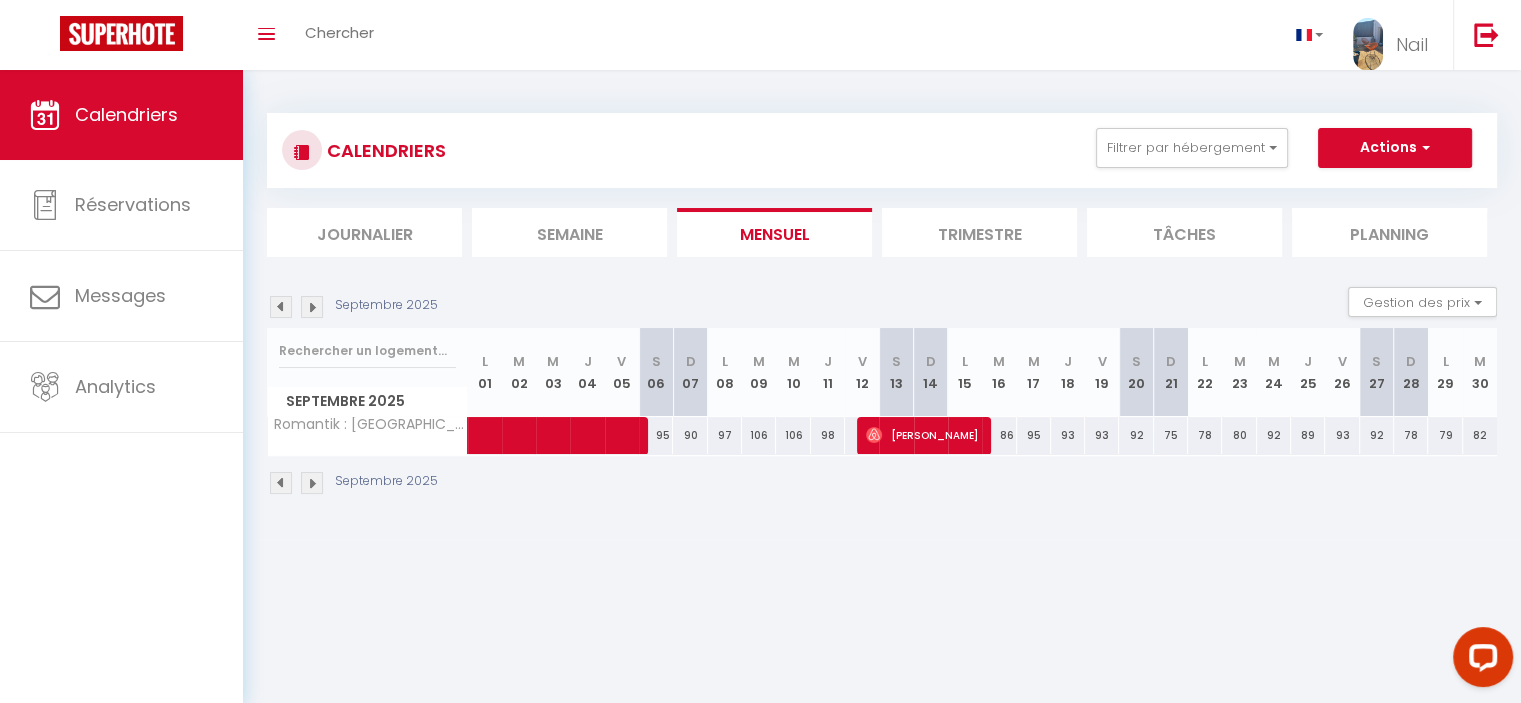 click on "M
24" at bounding box center [1274, 372] 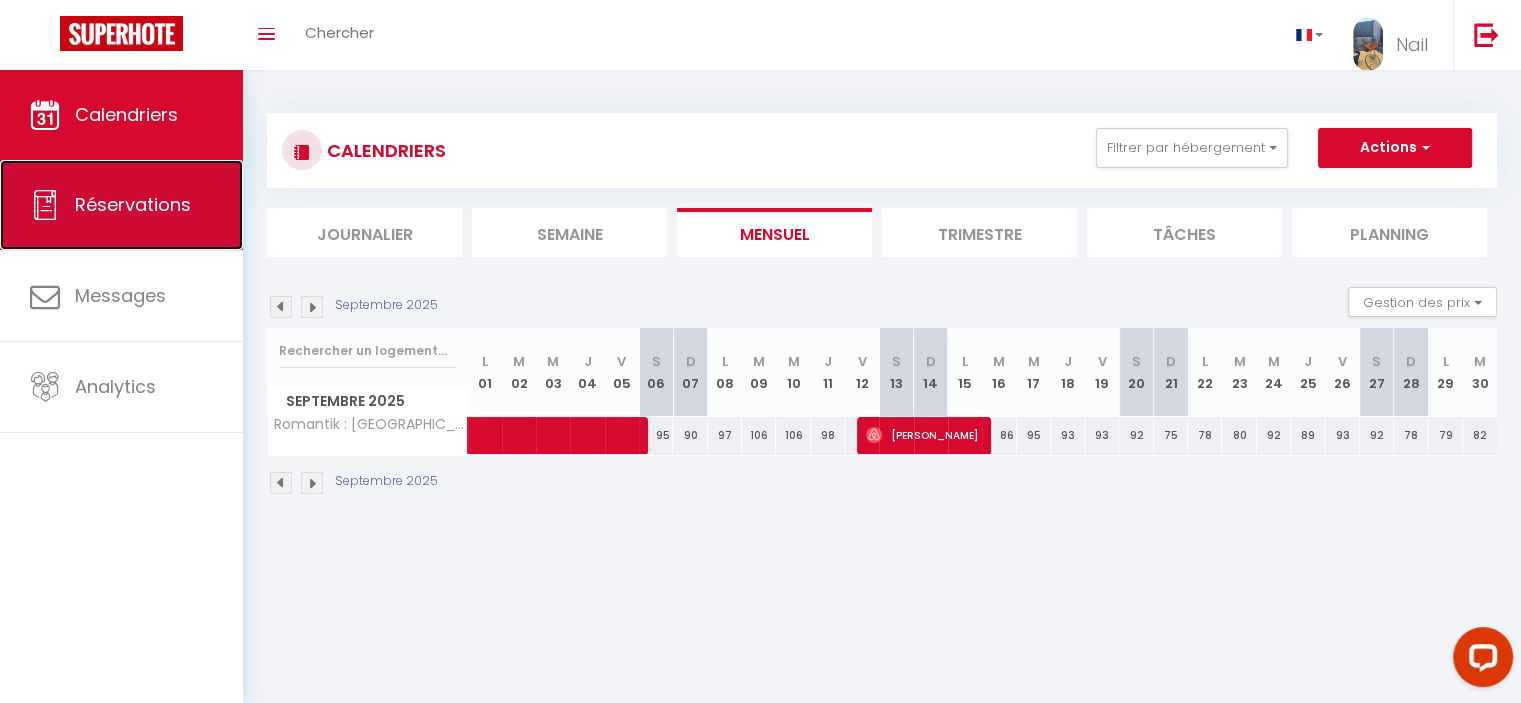 click on "Réservations" at bounding box center (121, 205) 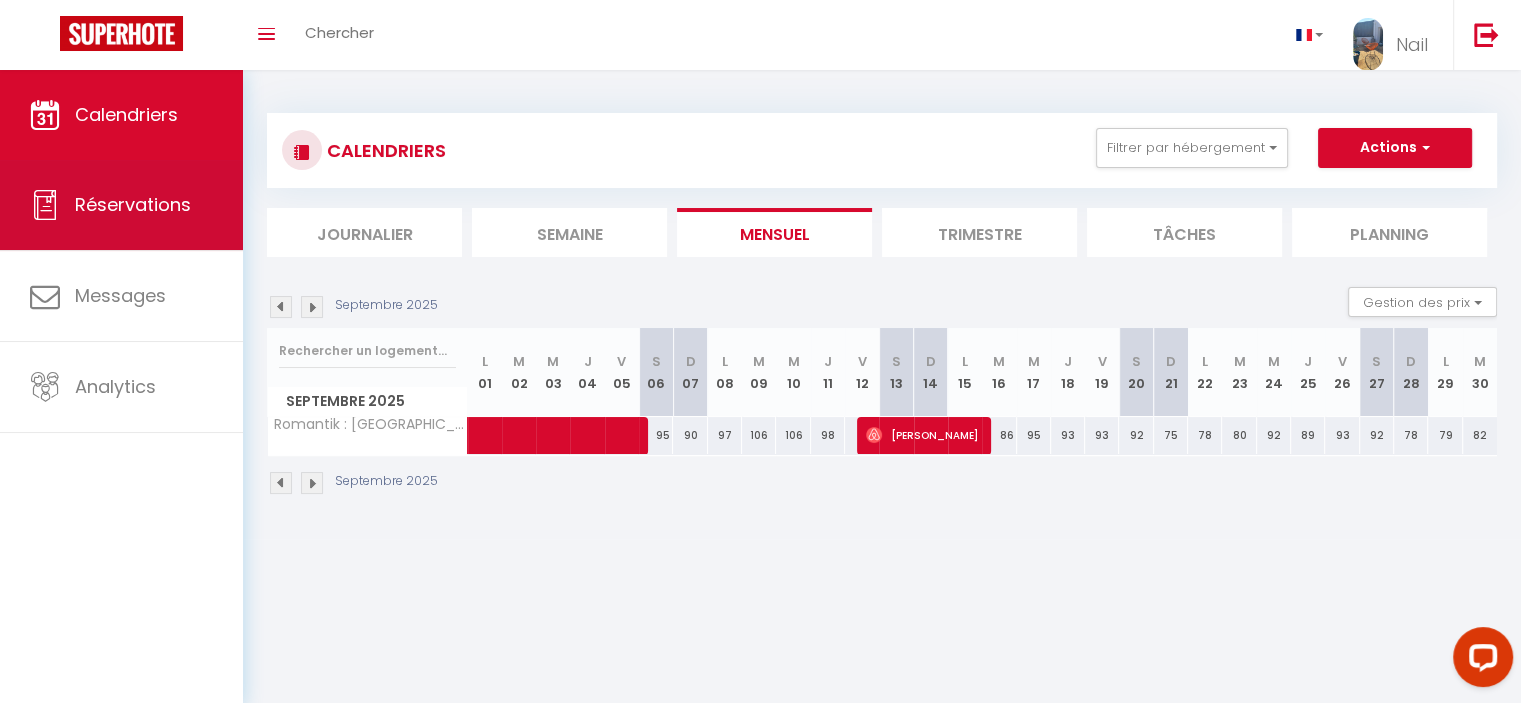 select on "not_cancelled" 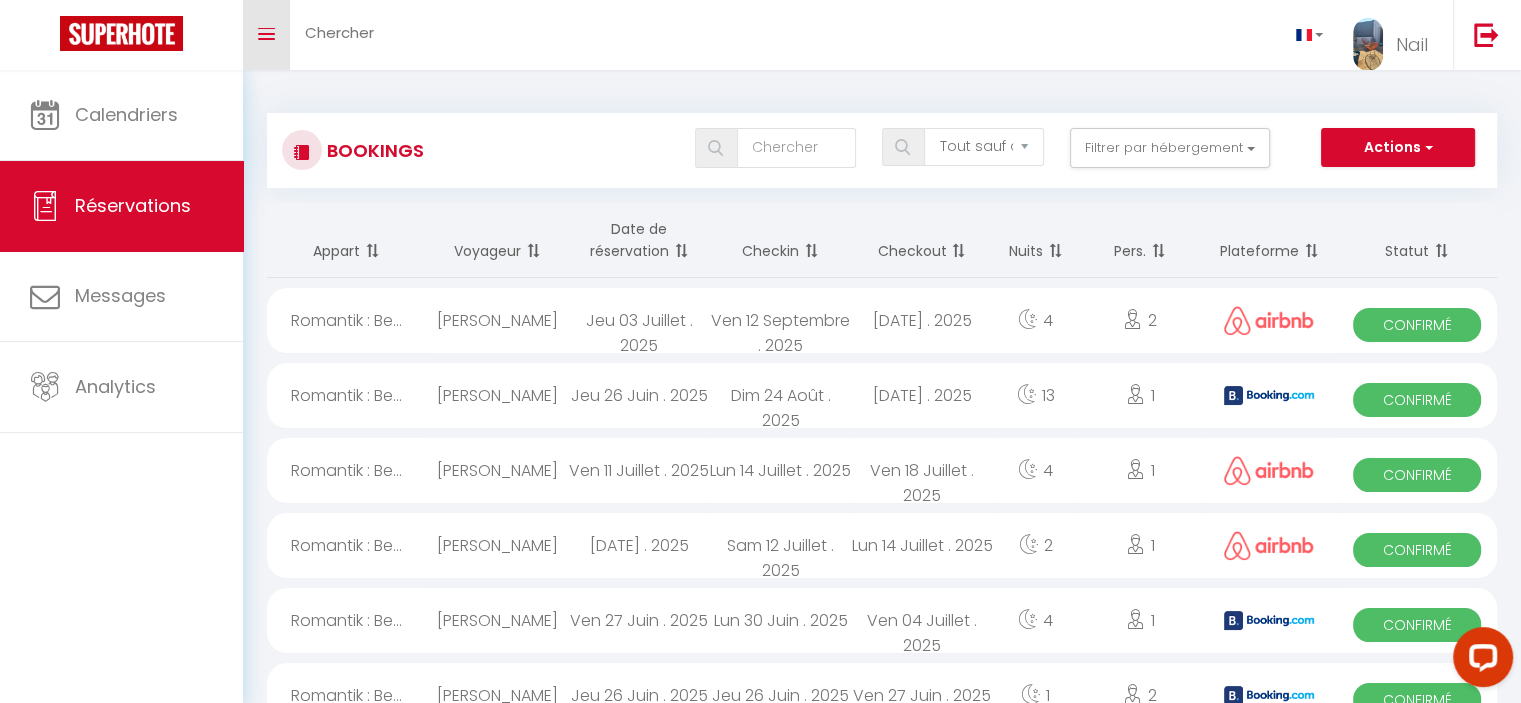click on "Toggle menubar" at bounding box center (266, 35) 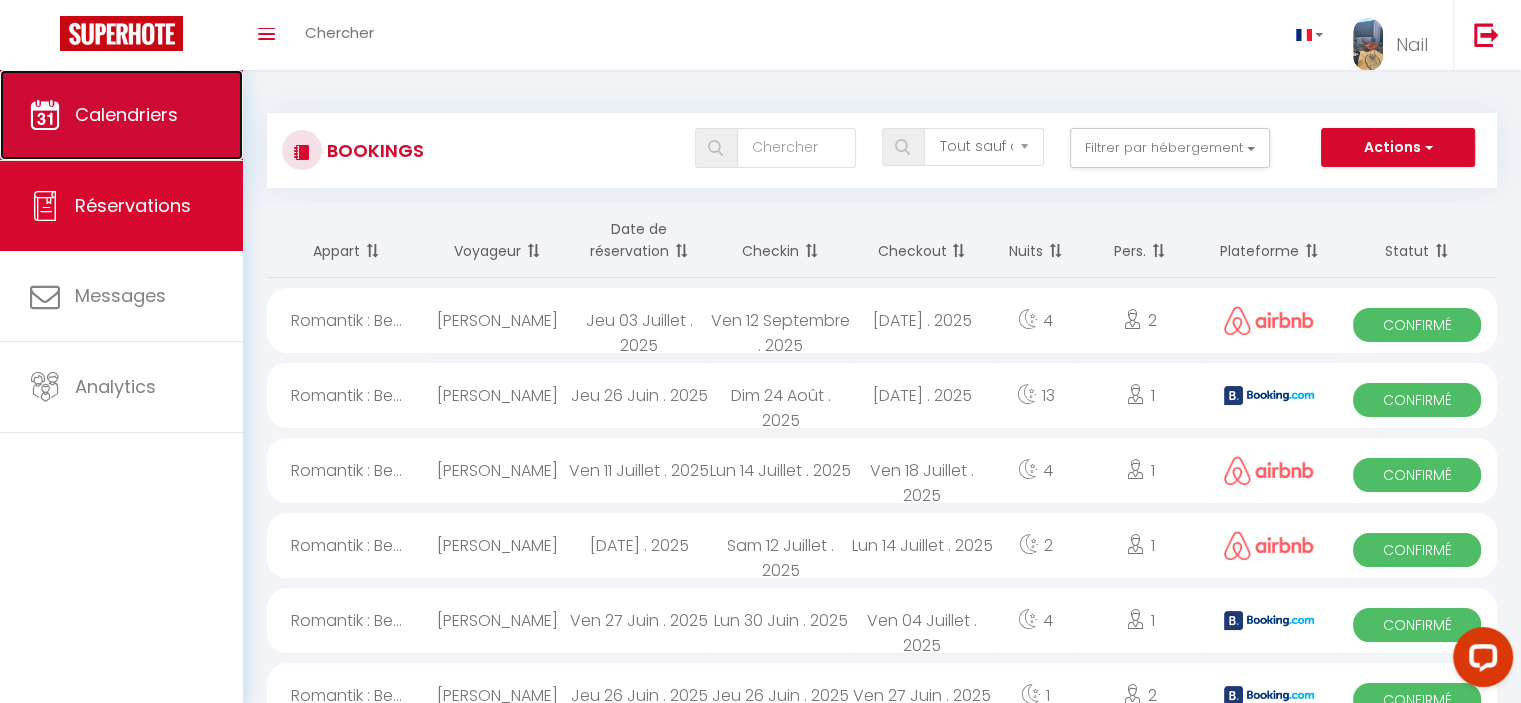 click on "Calendriers" at bounding box center [126, 114] 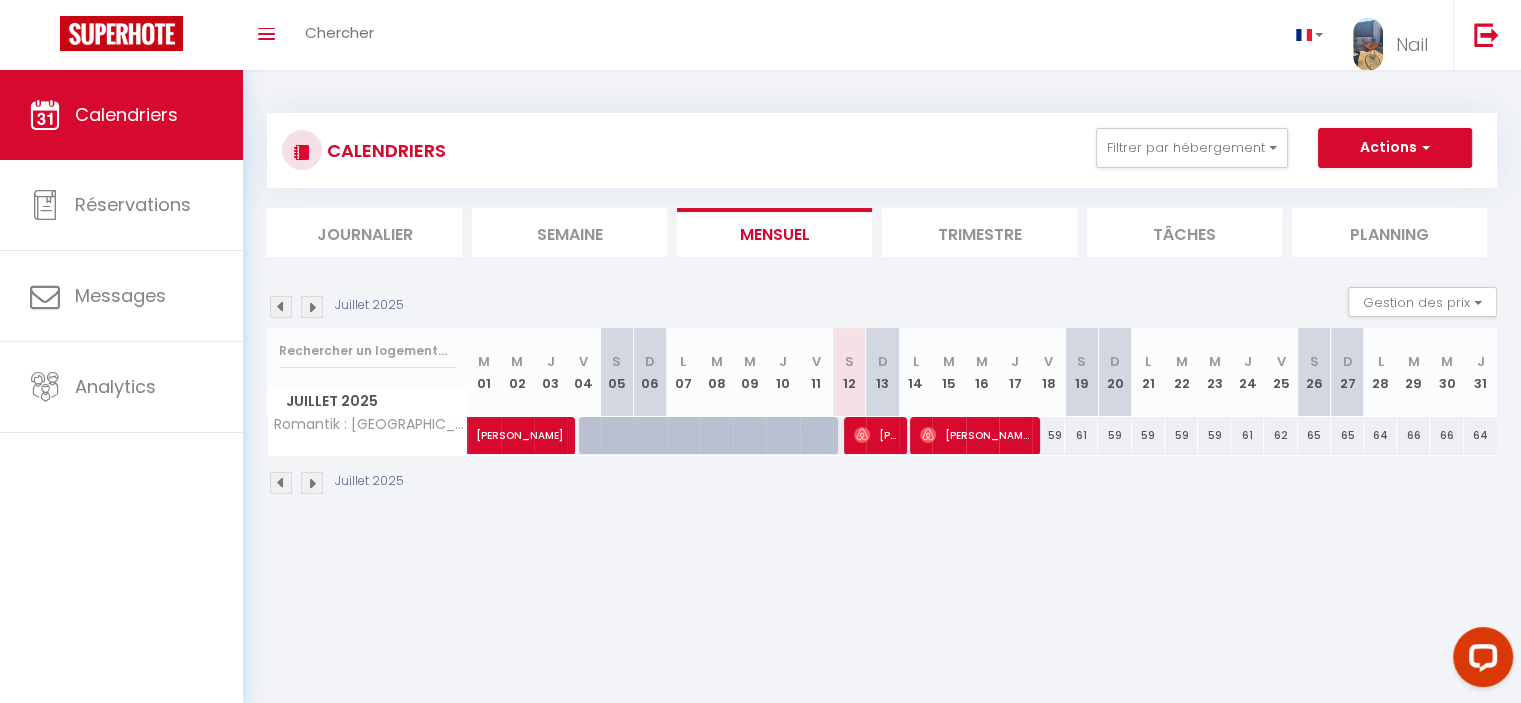 click on "J" at bounding box center (1248, 361) 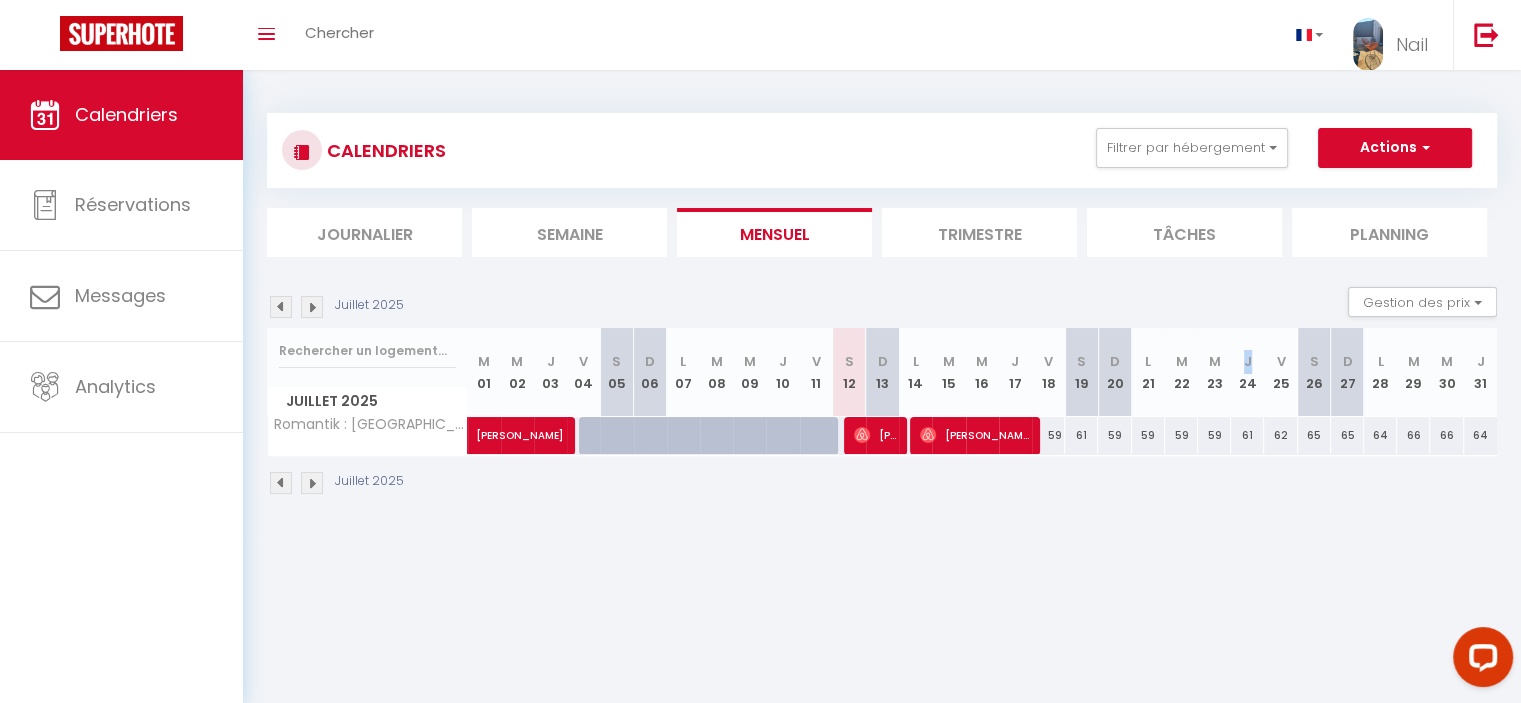 click on "J" at bounding box center (1248, 361) 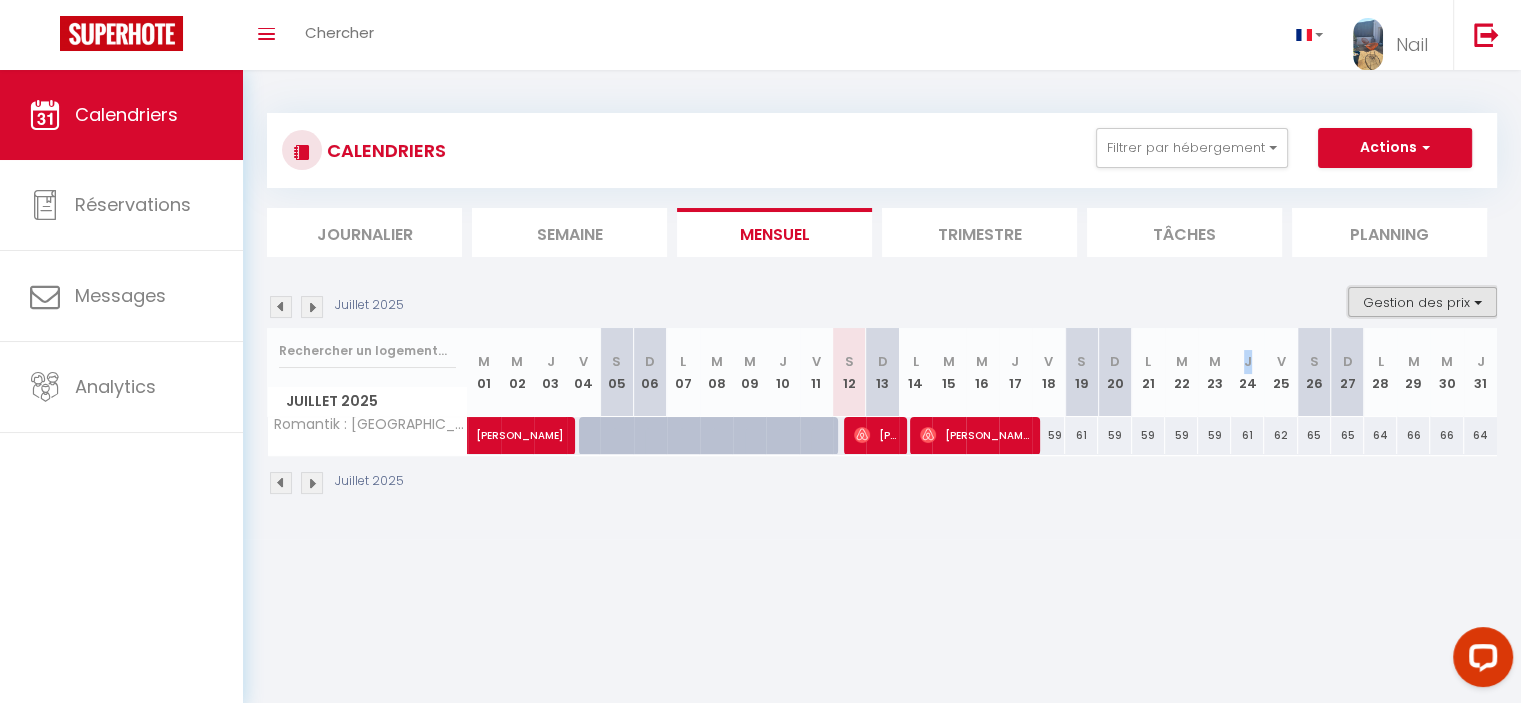 click on "Gestion des prix" at bounding box center (1422, 302) 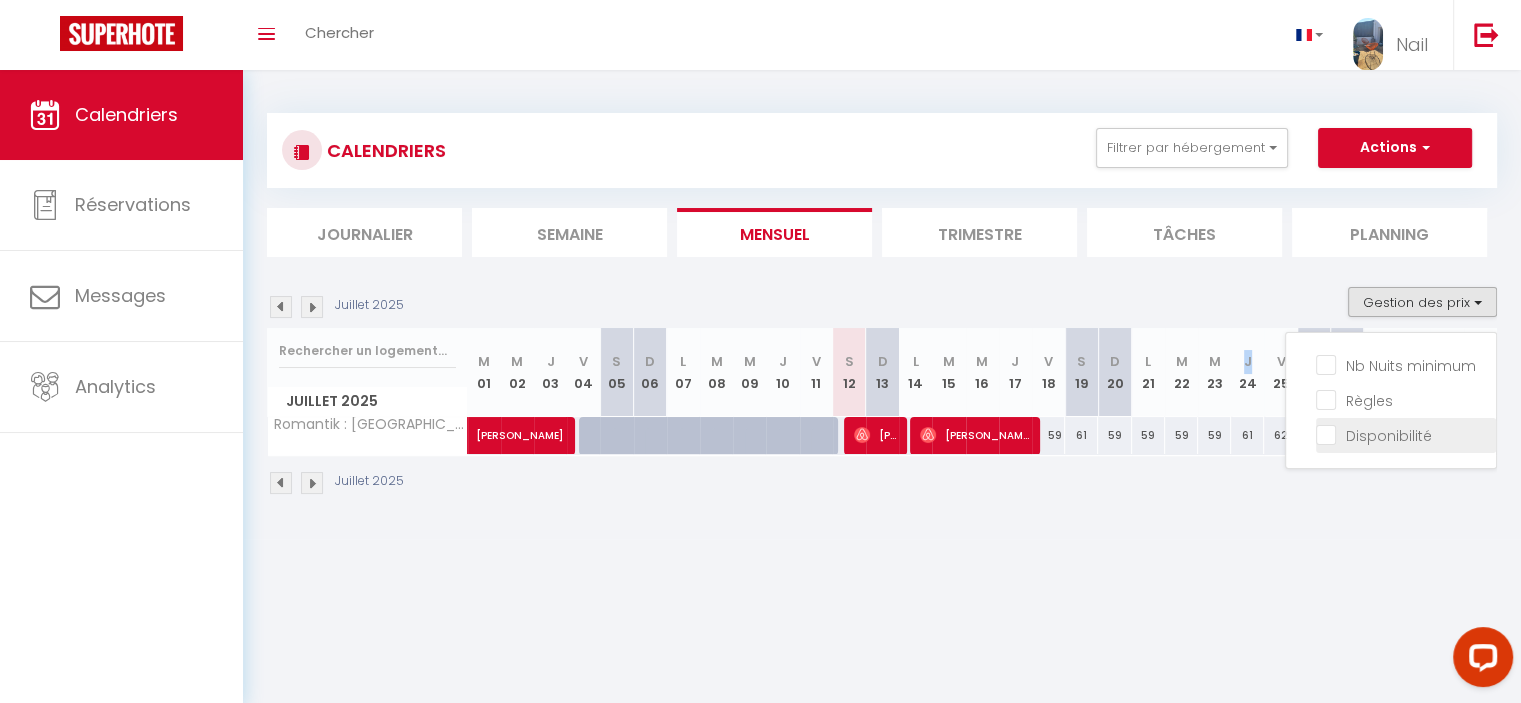 click on "Disponibilité" at bounding box center (1406, 434) 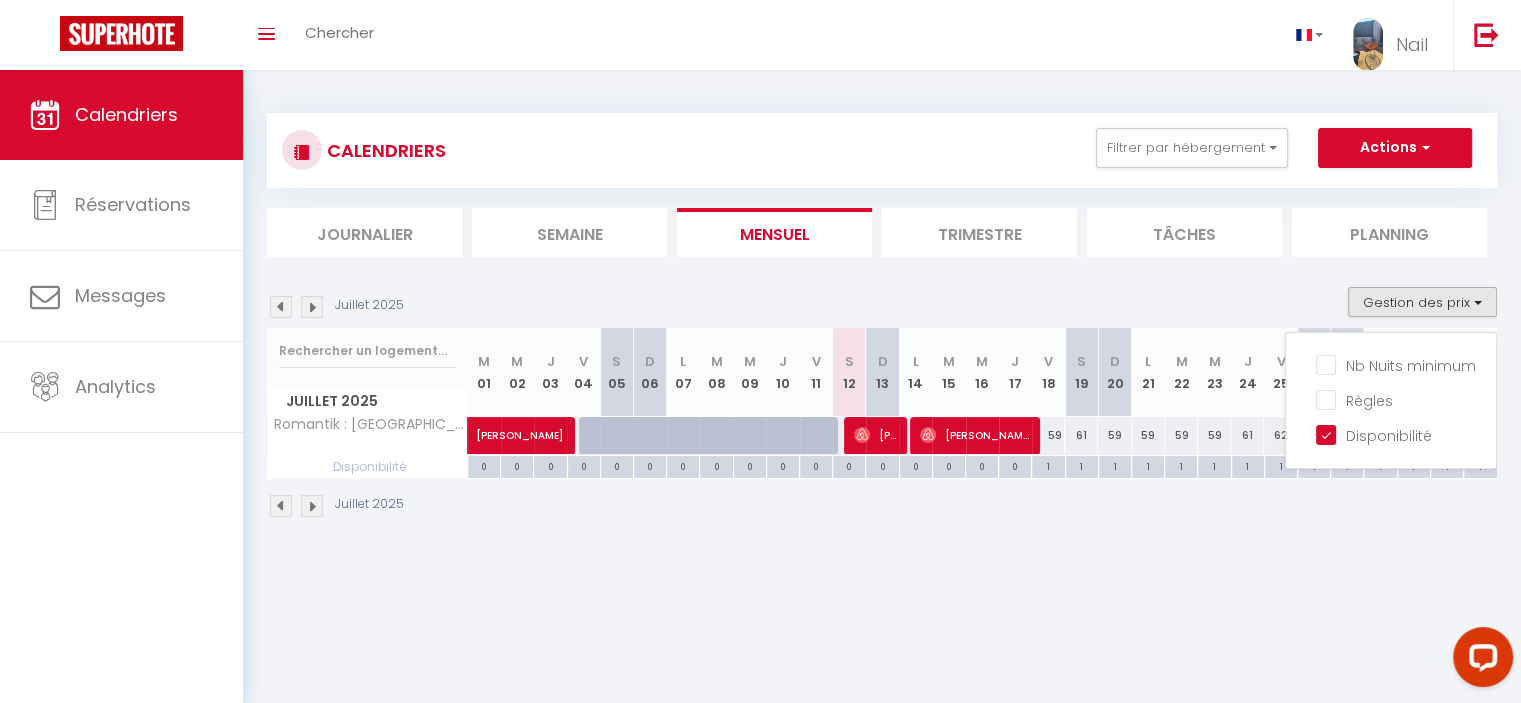 click on "Coaching SuperHote ce soir à 18h00, pour participer:  https://us02web.zoom.us/j/4667554618?pwd=QUhUTnBqenhNTG1HazhBOFJXWjRYUT09   ×     Toggle navigation       Toggle Search     Toggle menubar     Chercher   BUTTON                 Nail   Paramètres            Résultat de la recherche   Aucun résultat     Calendriers     Réservations     Messages     Analytics                        Résultat de la recherche   Id   Appart   Voyageur    Checkin   Checkout   Nuits   Pers.   Plateforme   Statut     Résultat de la recherche   Aucun résultat           CALENDRIERS
Filtrer par hébergement
Tous       Romantik : Belle terrasse et parking proche Loire & éléphant    Effacer   Sauvegarder
Actions
Nouvelle réservation   Exporter les réservations   Importer les réservations
Journalier
Semaine" at bounding box center [760, 421] 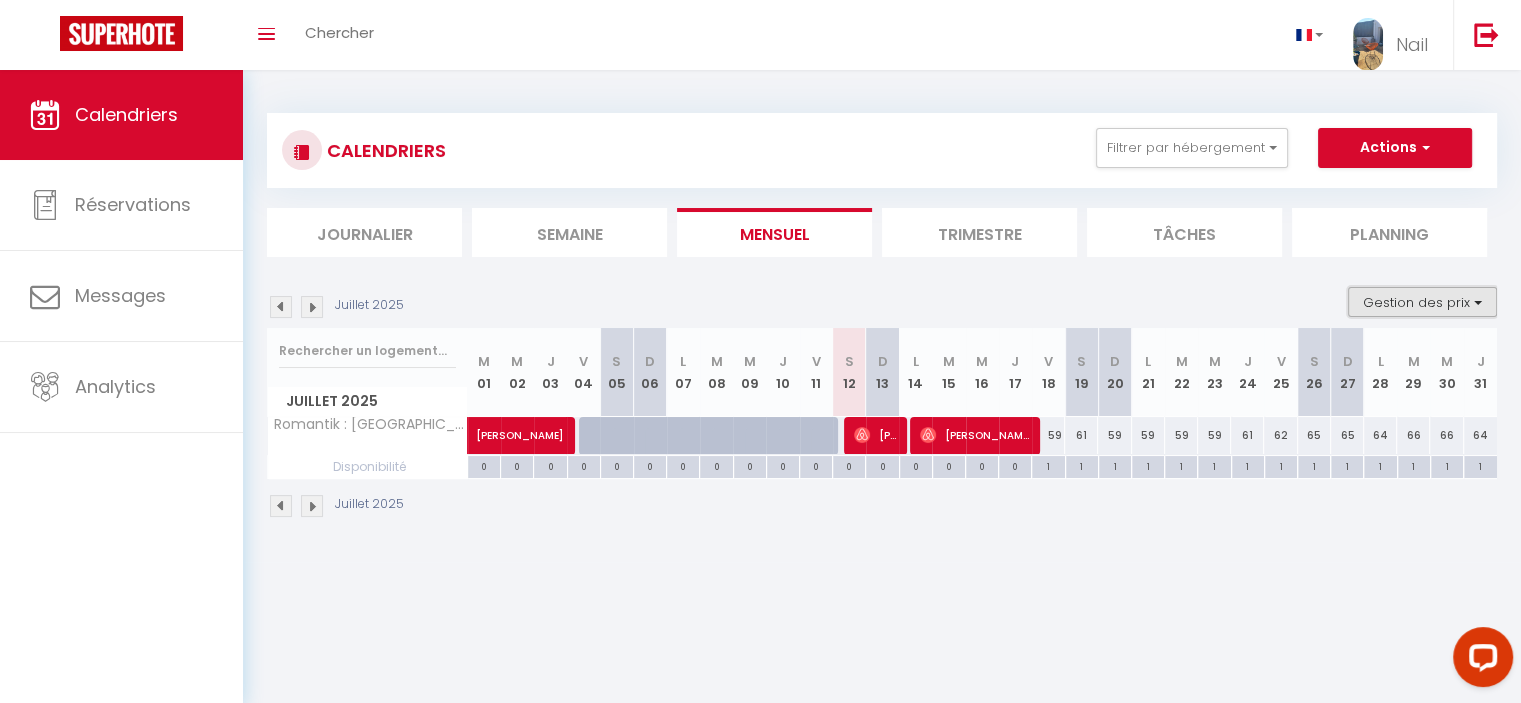 click on "Gestion des prix" at bounding box center (1422, 302) 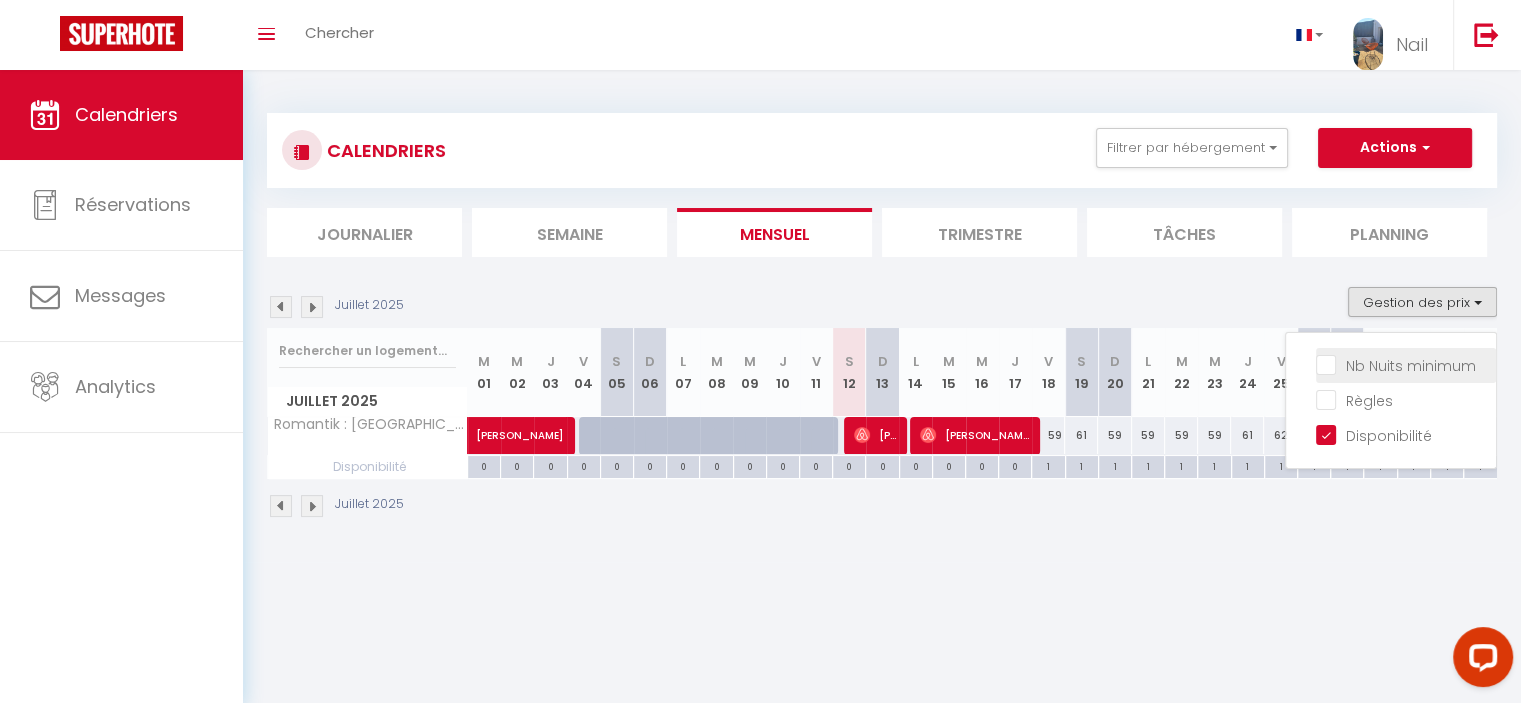 click on "Nb Nuits minimum" at bounding box center [1406, 364] 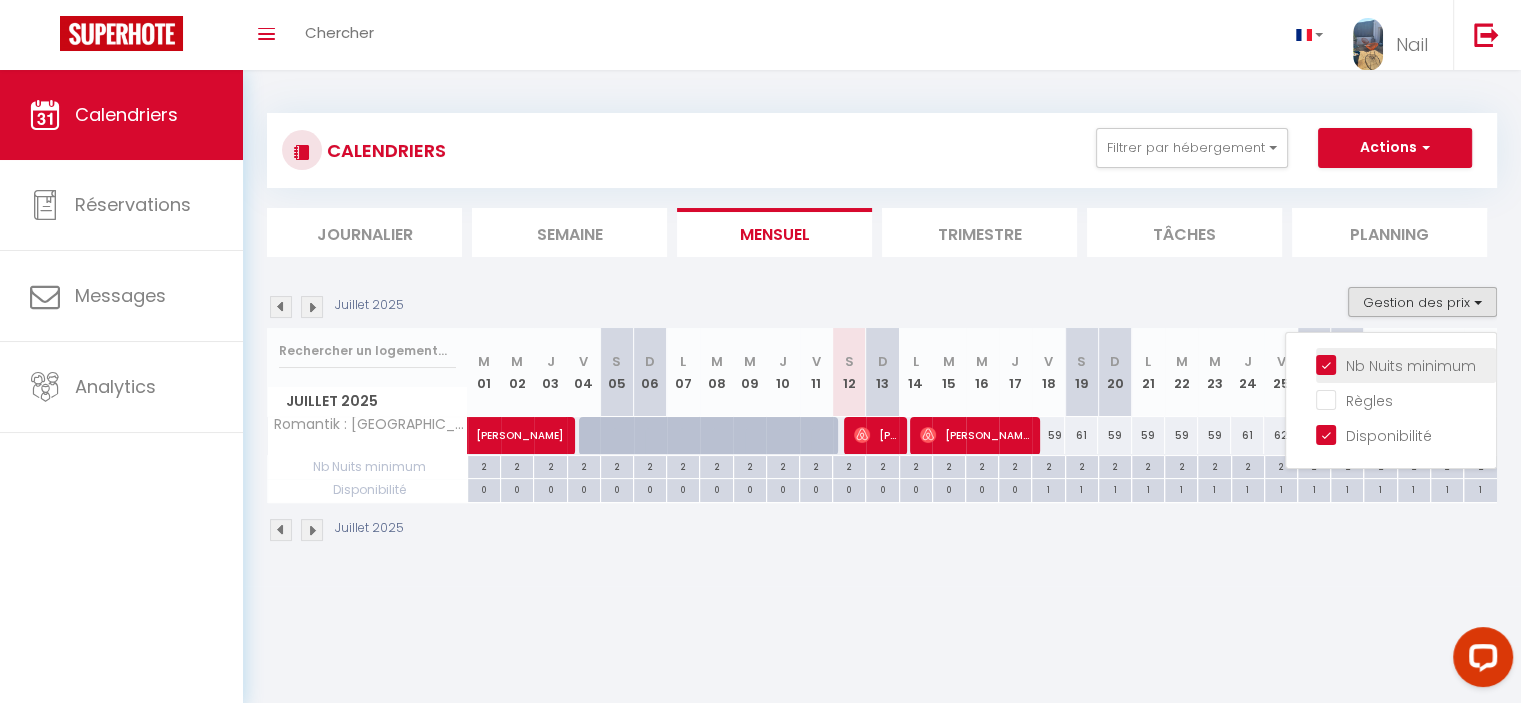 click on "Nb Nuits minimum" at bounding box center (1406, 364) 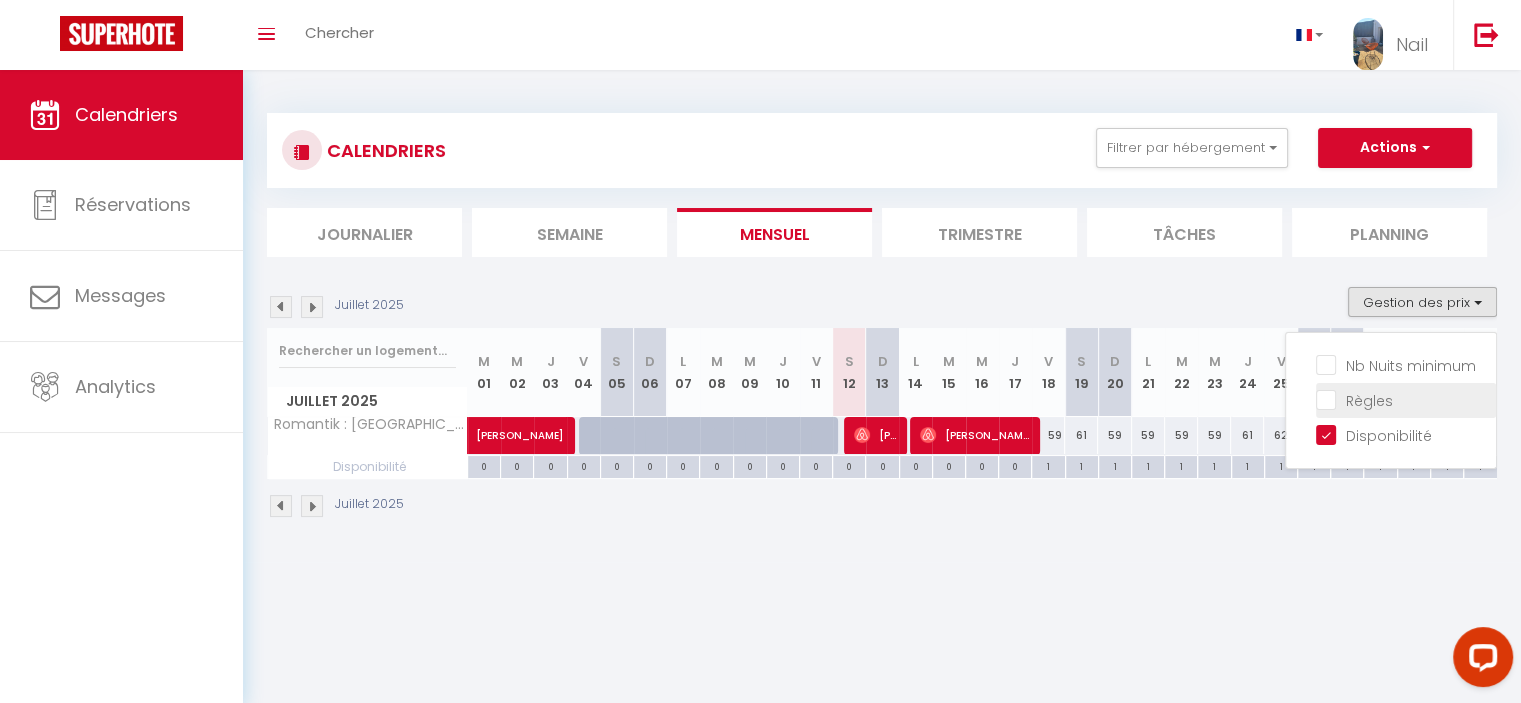 click on "Règles" at bounding box center (1406, 399) 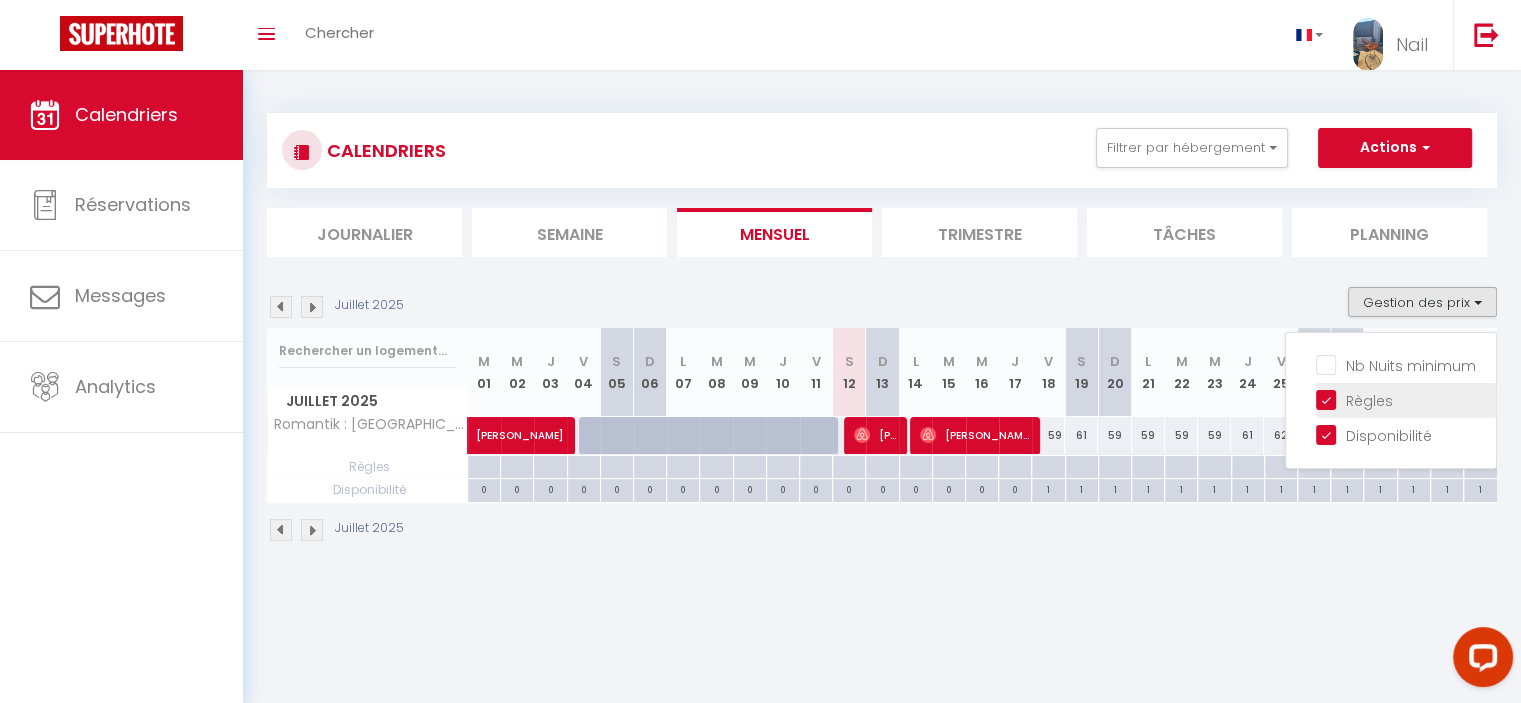 click on "Règles" at bounding box center (1406, 399) 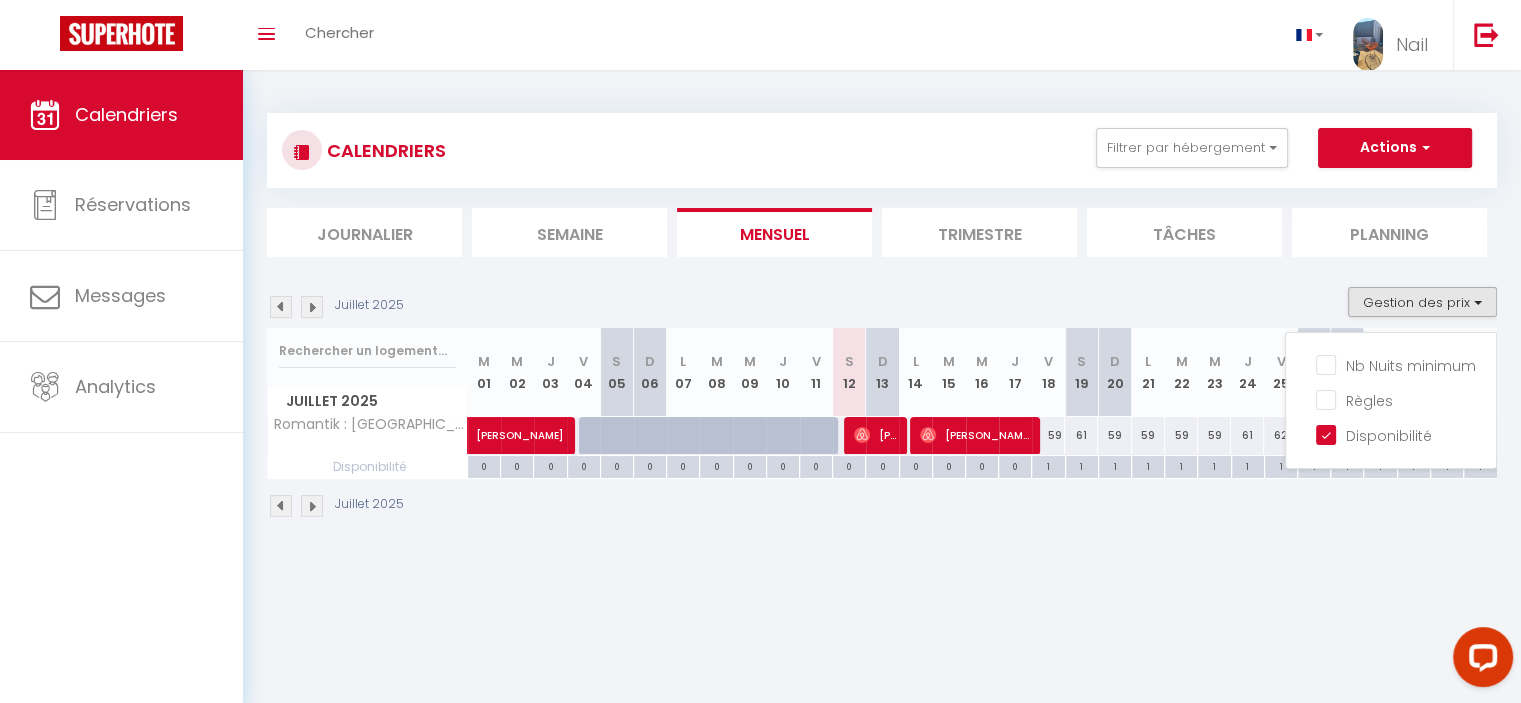 click on "Juillet 2025" at bounding box center (882, 508) 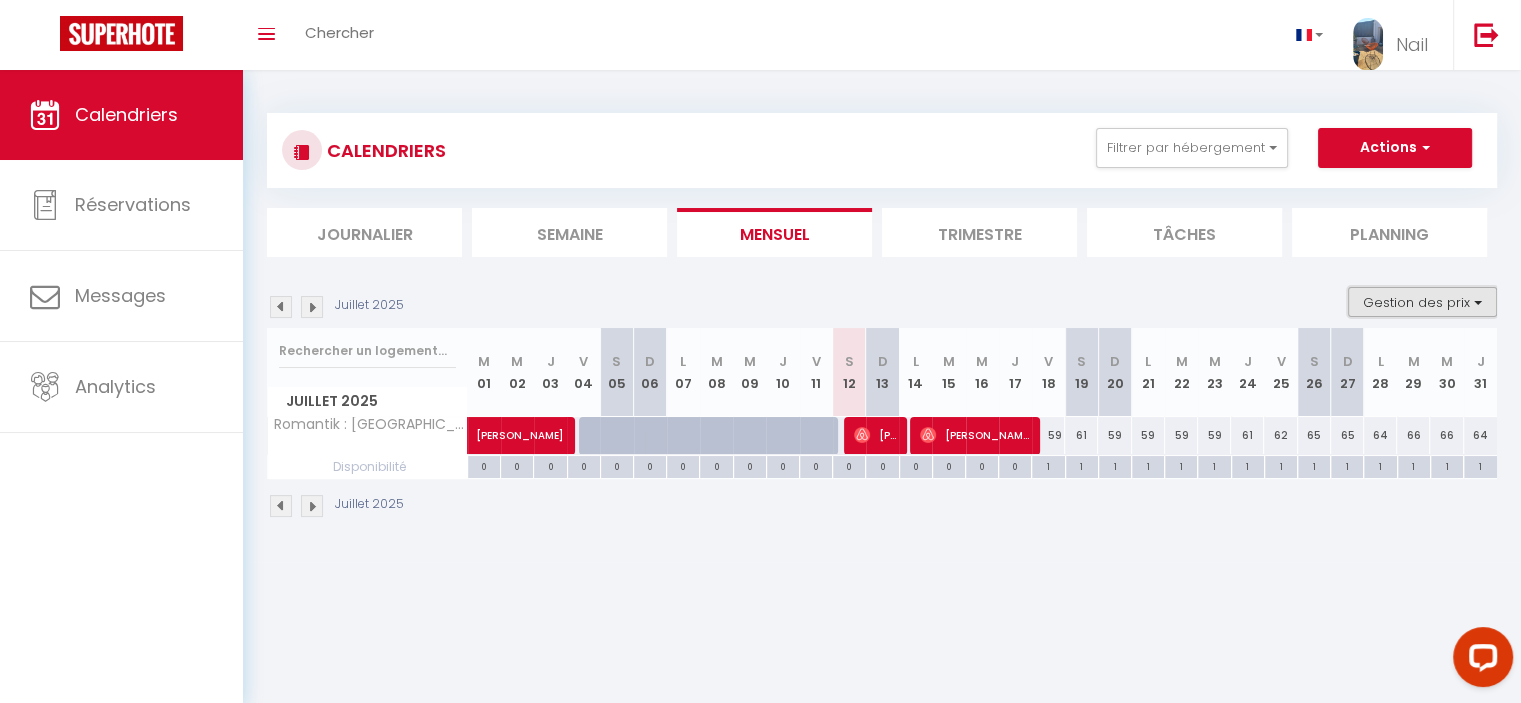 click on "Gestion des prix" at bounding box center (1422, 302) 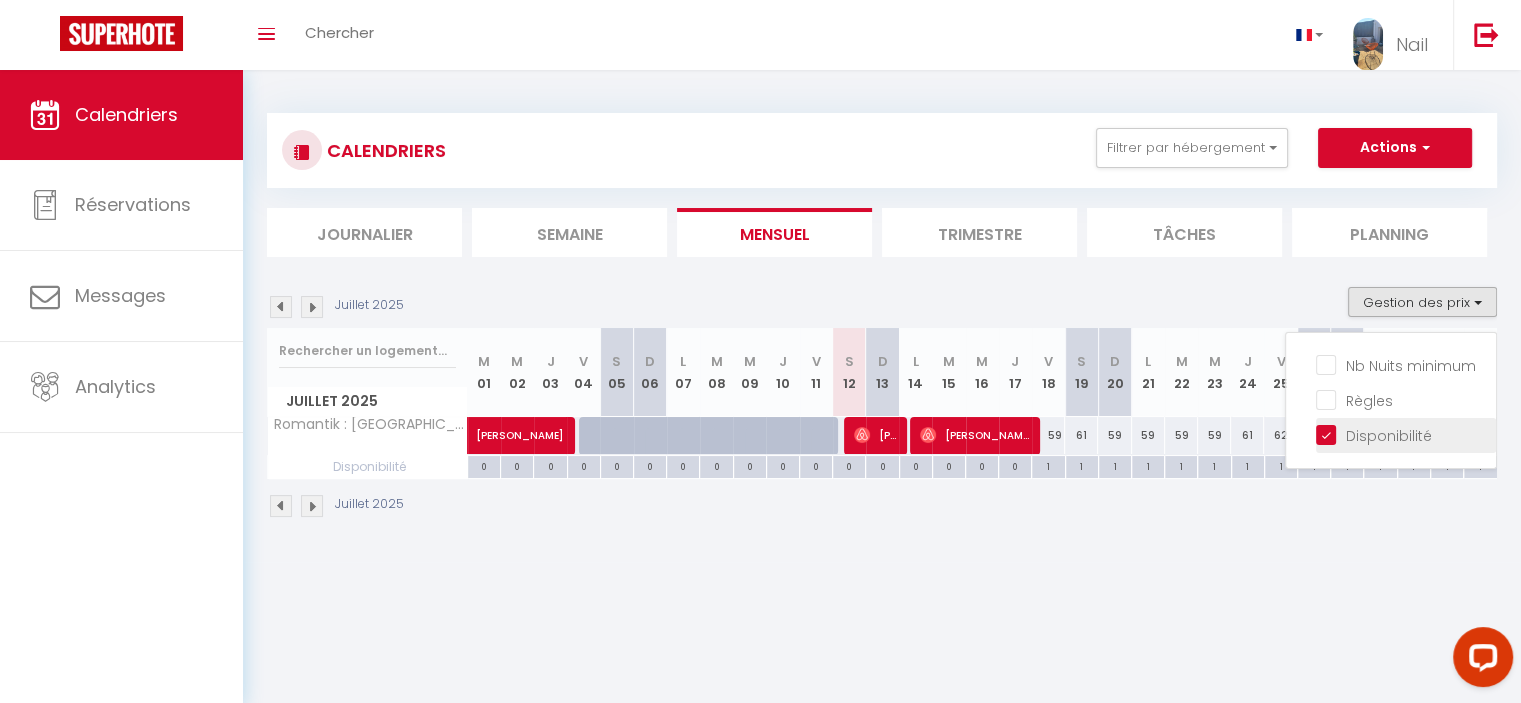 click on "Disponibilité" at bounding box center [1406, 434] 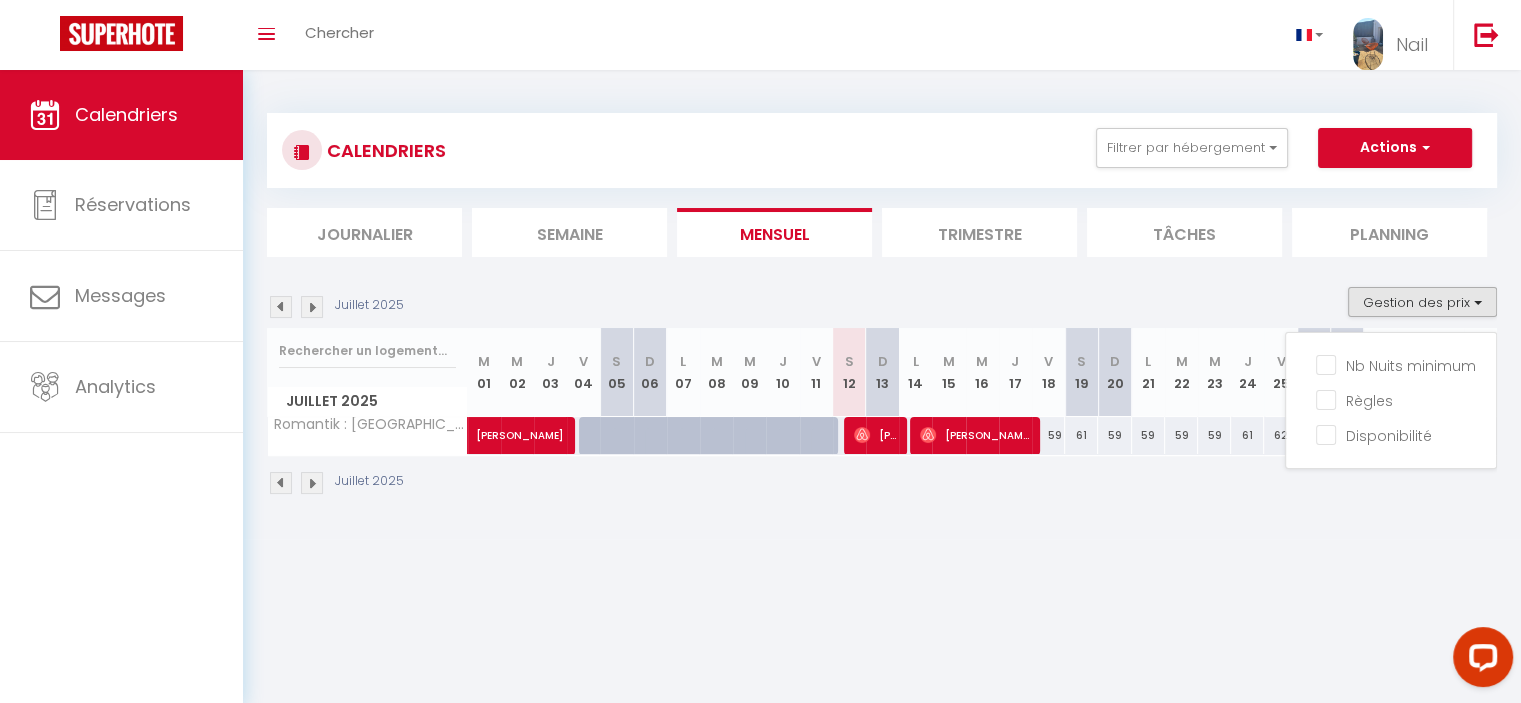 click on "CALENDRIERS
Filtrer par hébergement
Tous       Romantik : Belle terrasse et parking proche Loire & éléphant    Effacer   Sauvegarder
Actions
Nouvelle réservation   Exporter les réservations   Importer les réservations
Journalier
Semaine
Mensuel
Trimestre
Tâches
Planning
Juillet 2025
Gestion des prix
Nb Nuits minimum   Règles   Disponibilité           Juillet 2025
M
01
M
02
J
03
V   S   D   L   M   M   J" at bounding box center (882, 304) 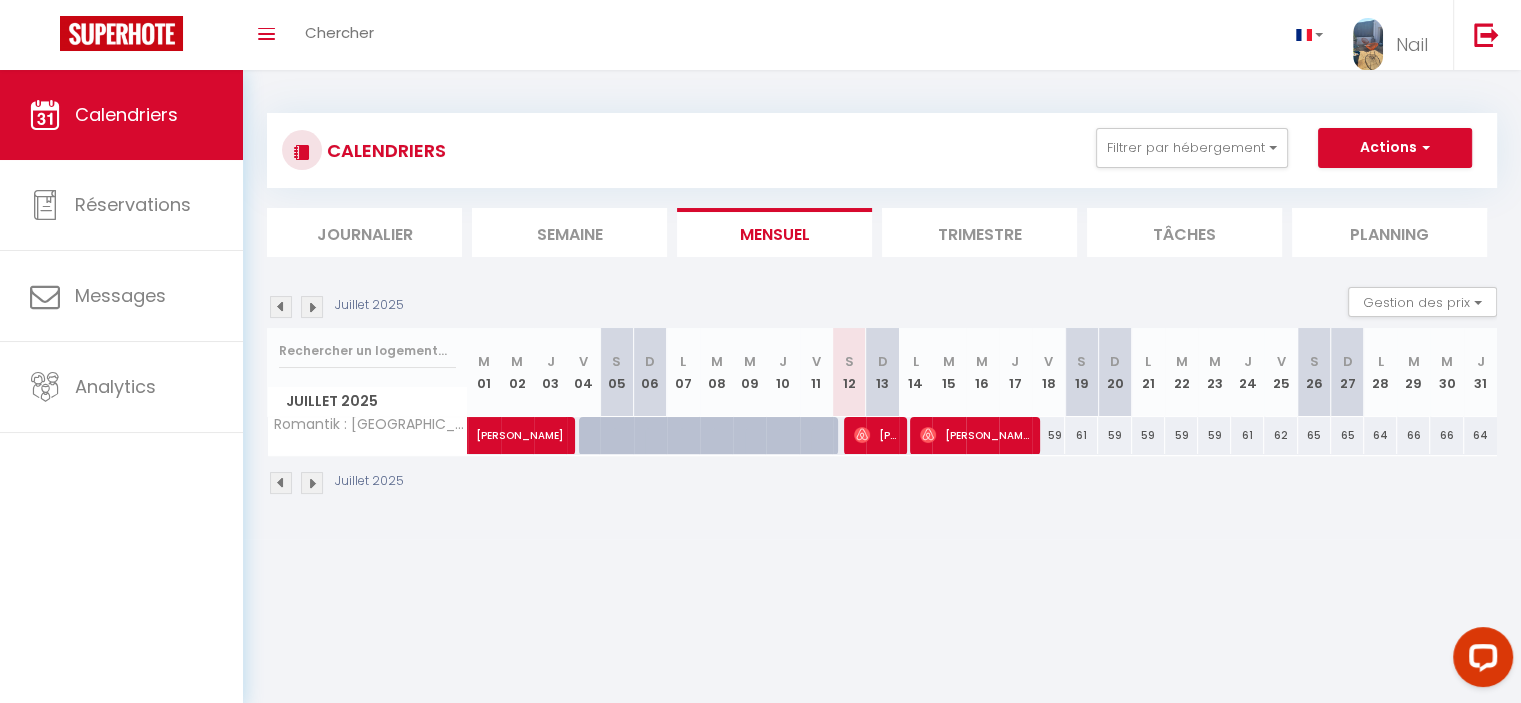click on "J
24" at bounding box center (1247, 372) 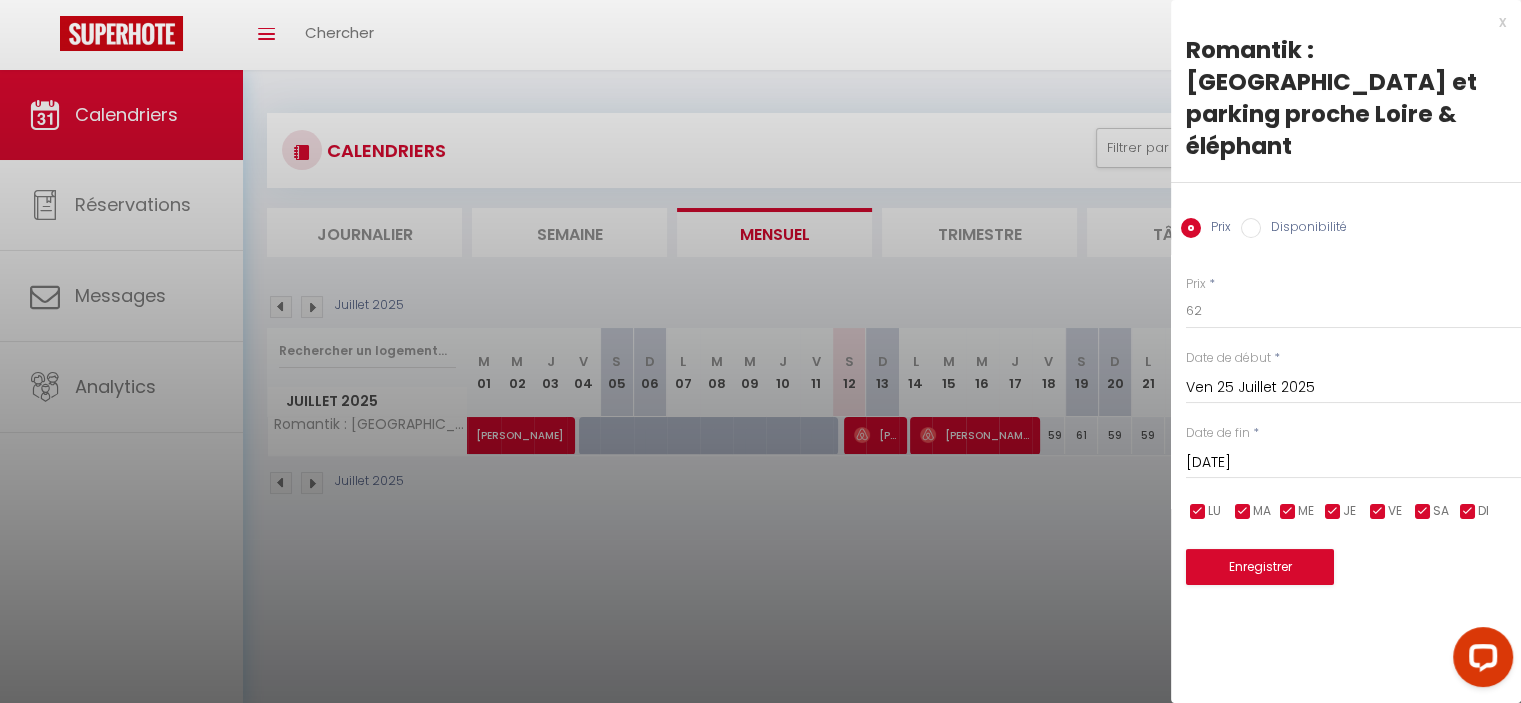 click at bounding box center [760, 351] 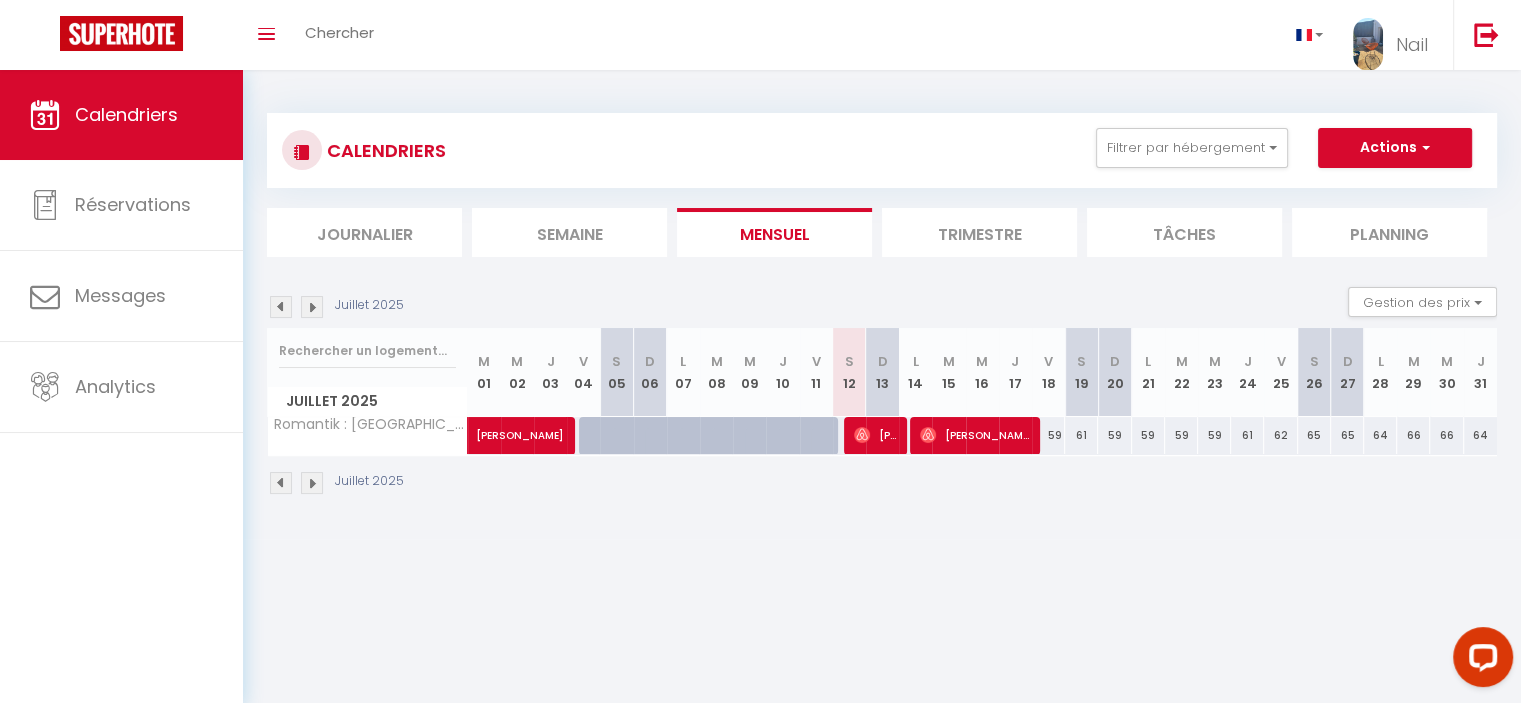click on "61" at bounding box center (1247, 435) 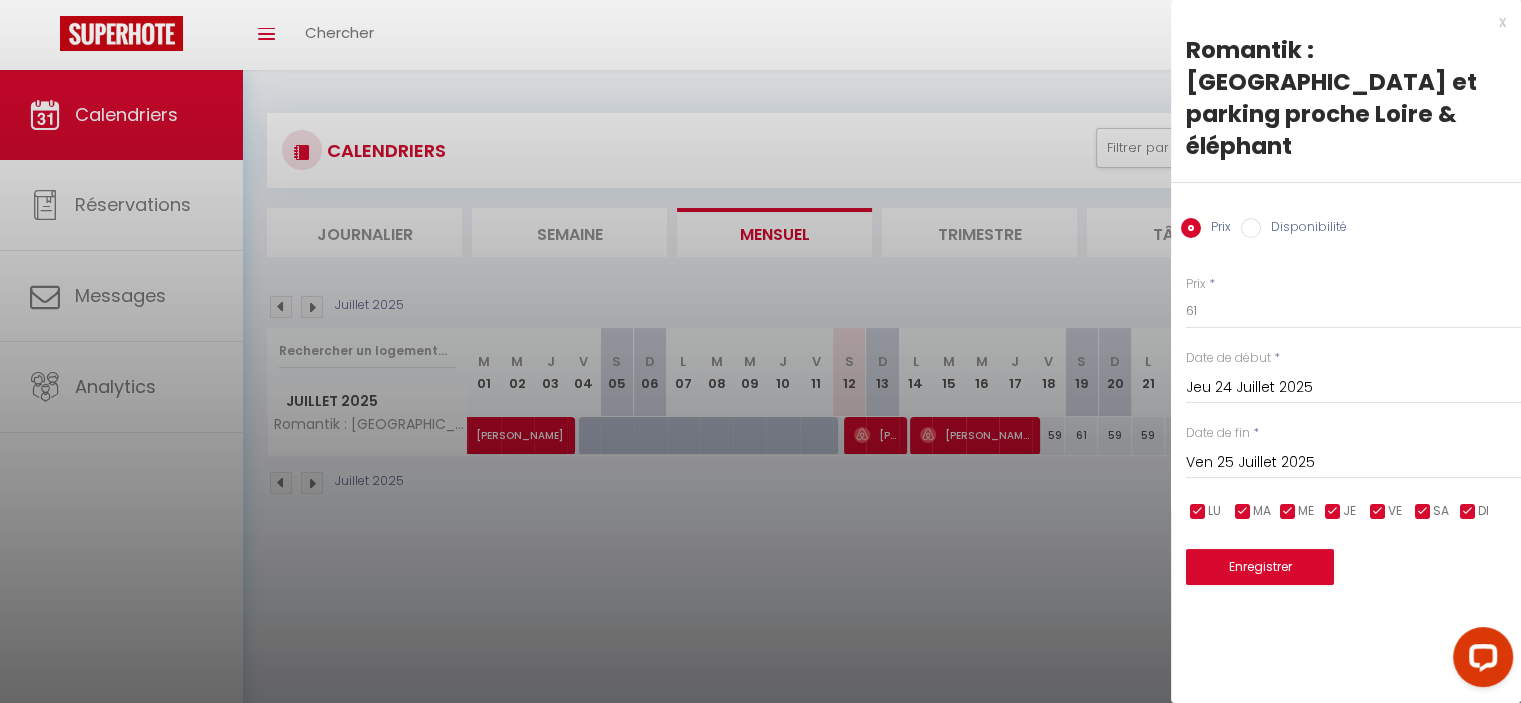 click on "Disponibilité" at bounding box center (1304, 229) 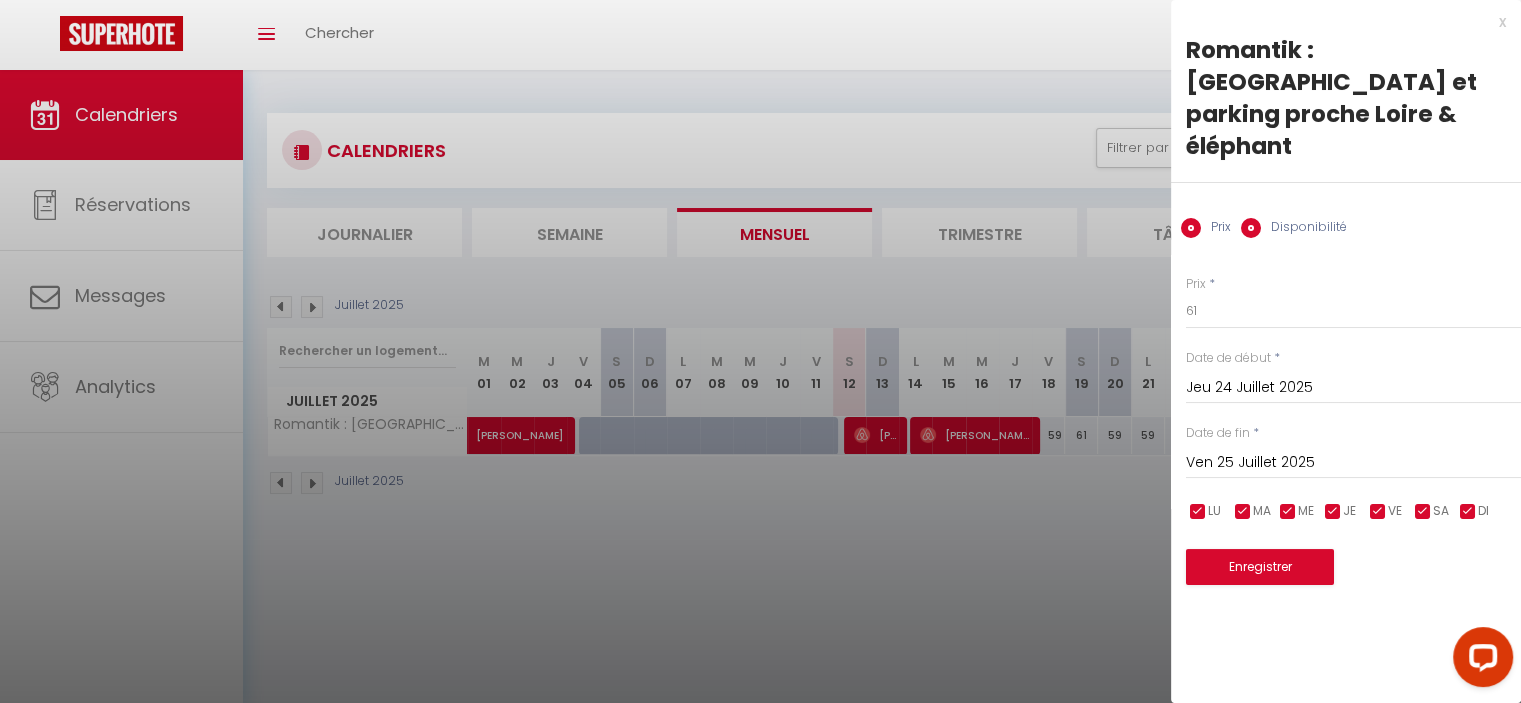 radio on "false" 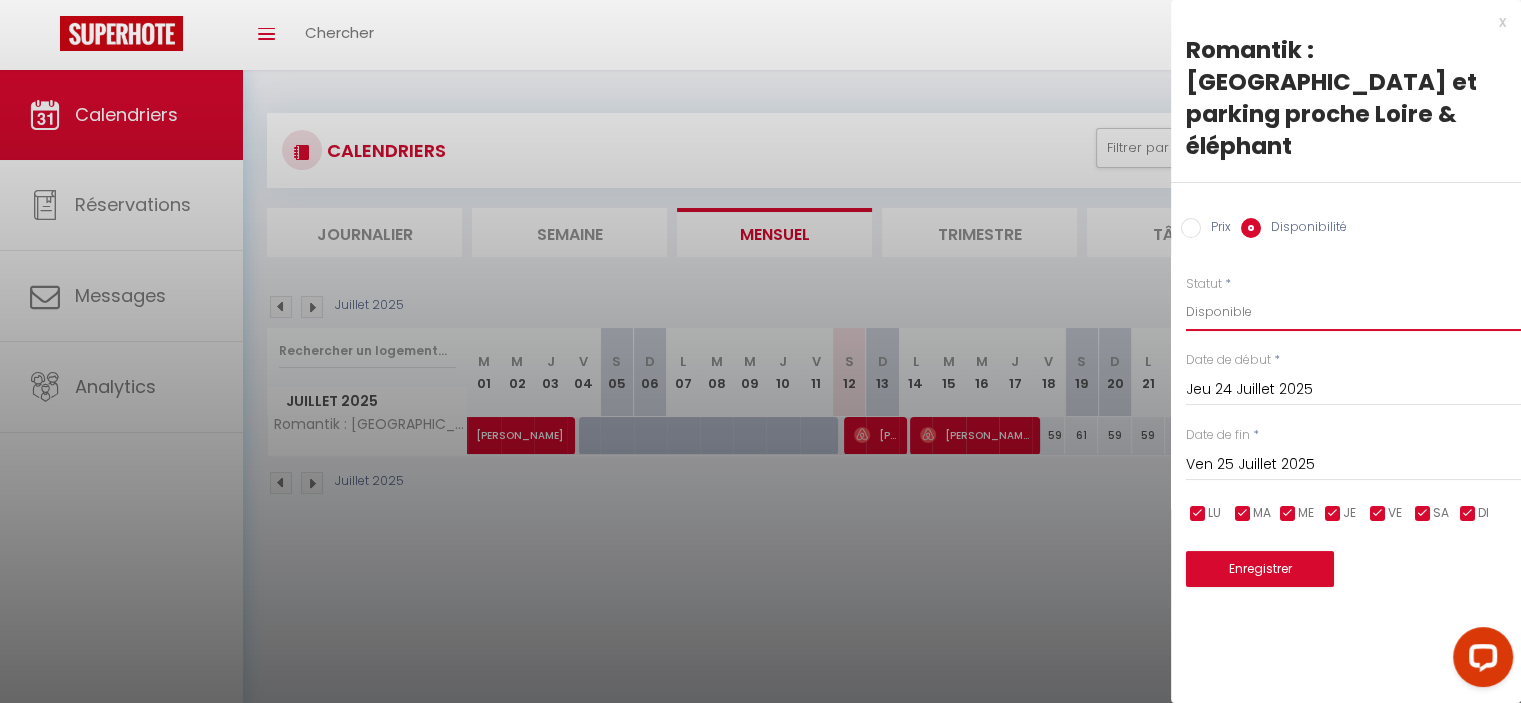 click on "Disponible
Indisponible" at bounding box center (1353, 312) 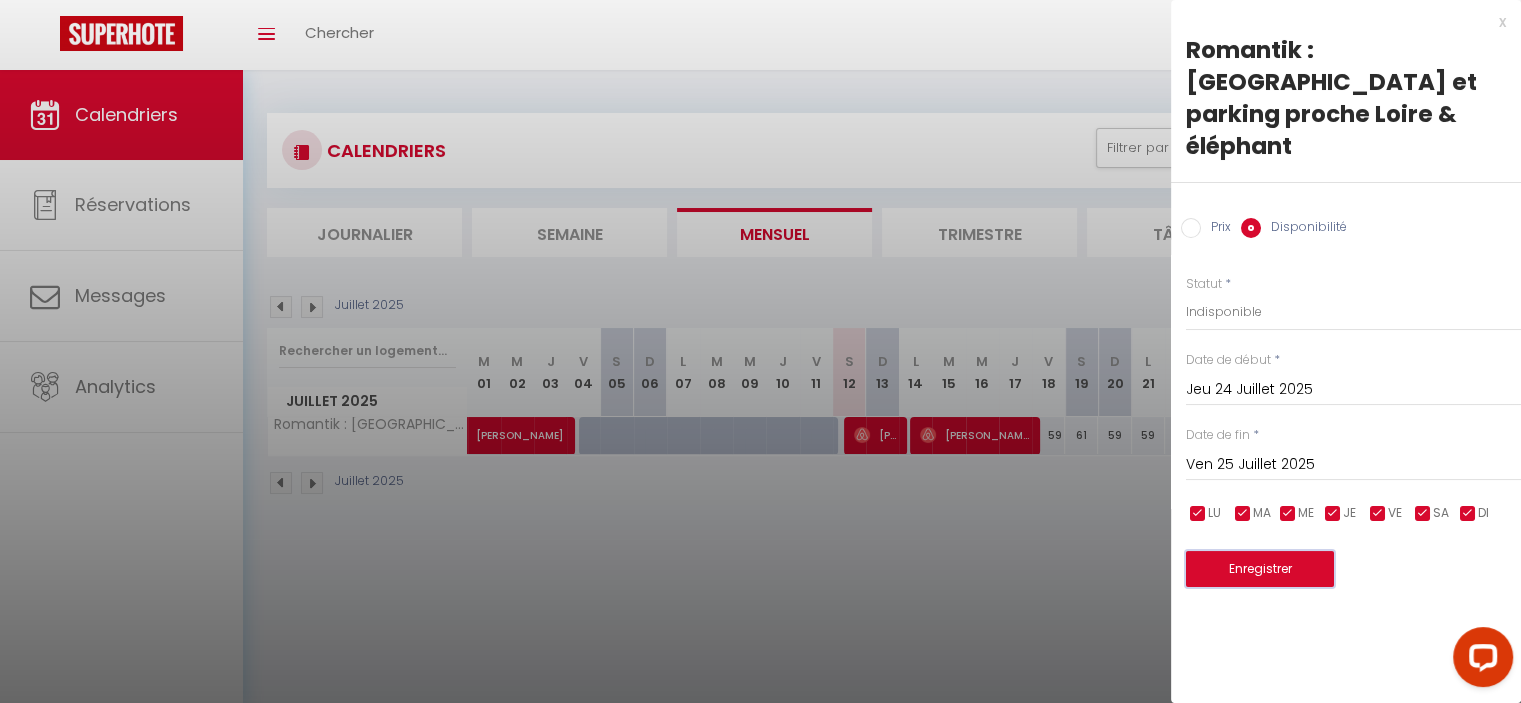 click on "Enregistrer" at bounding box center (1260, 569) 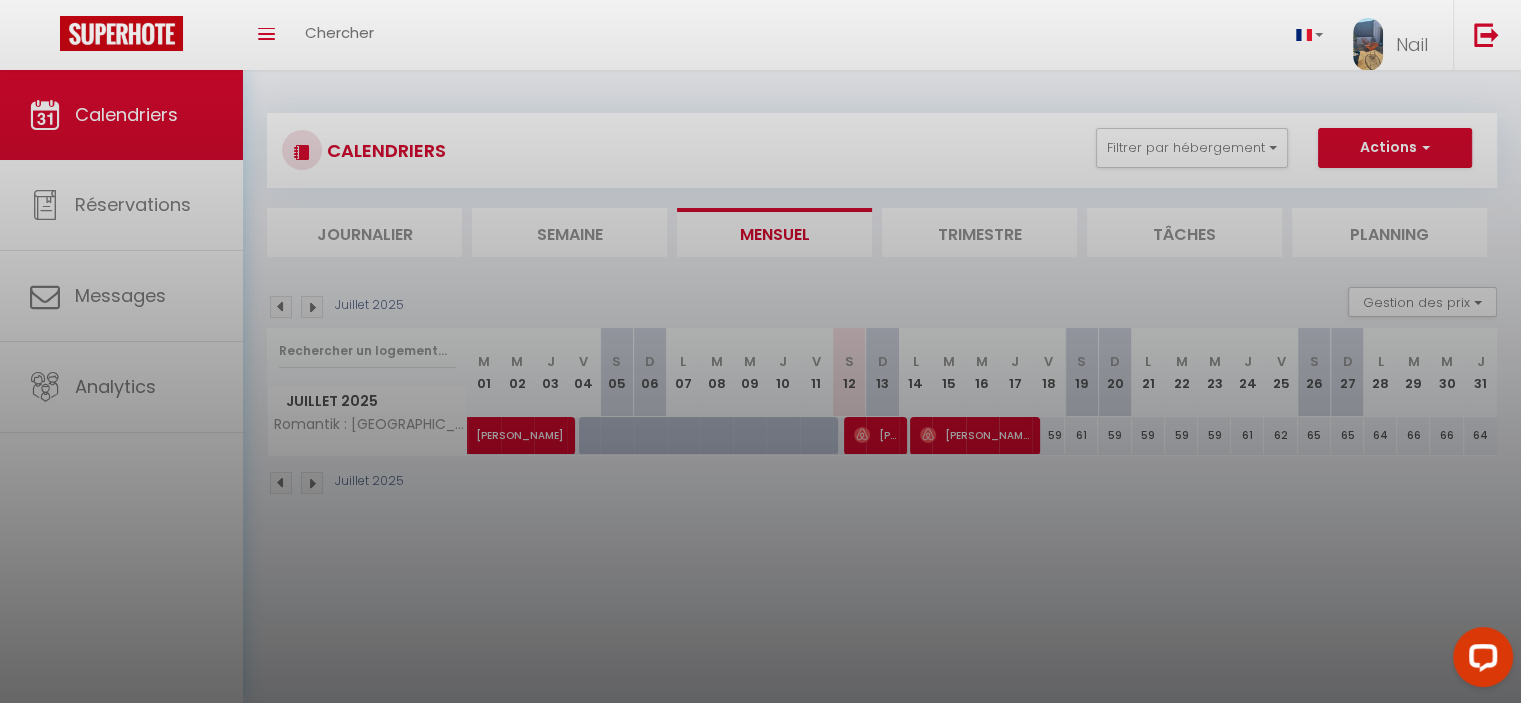 click at bounding box center (760, 351) 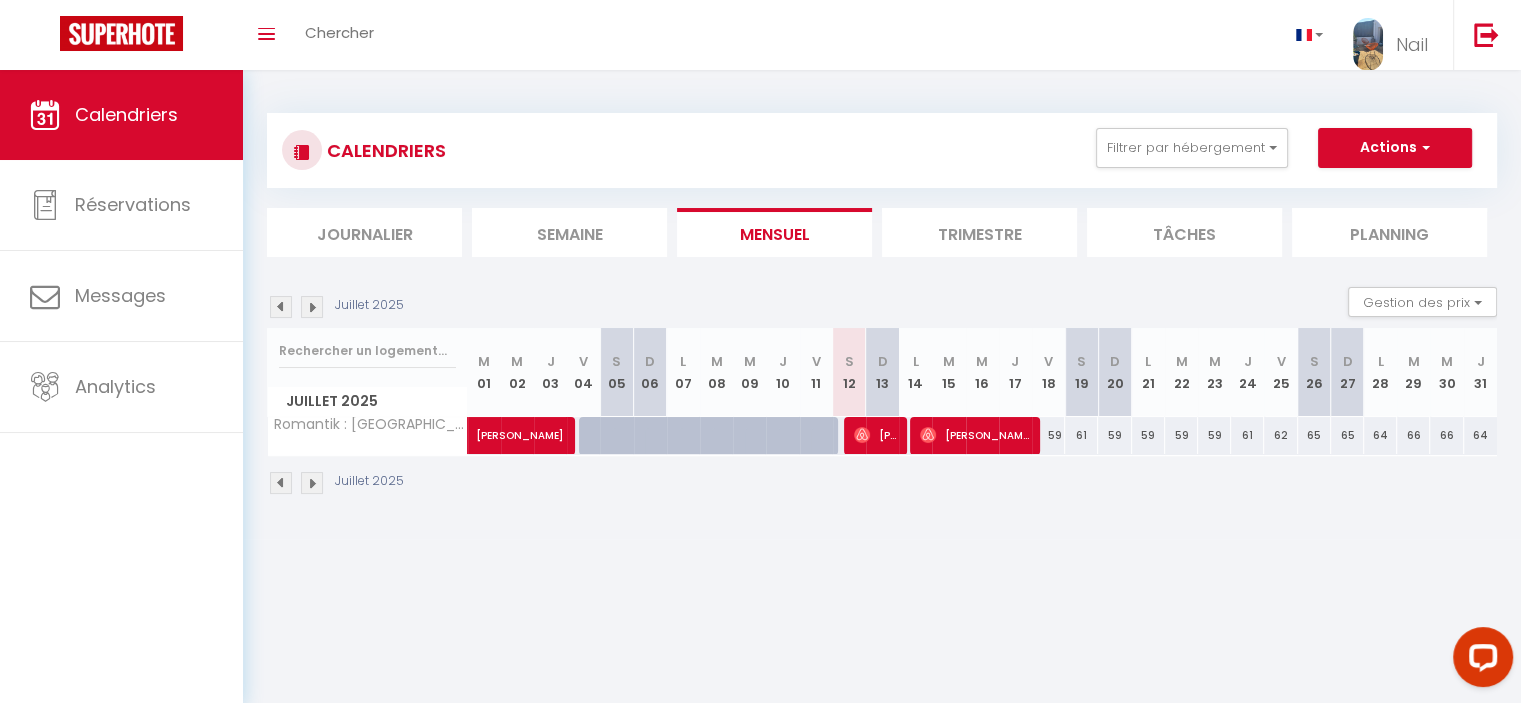 click on "61" at bounding box center [1247, 435] 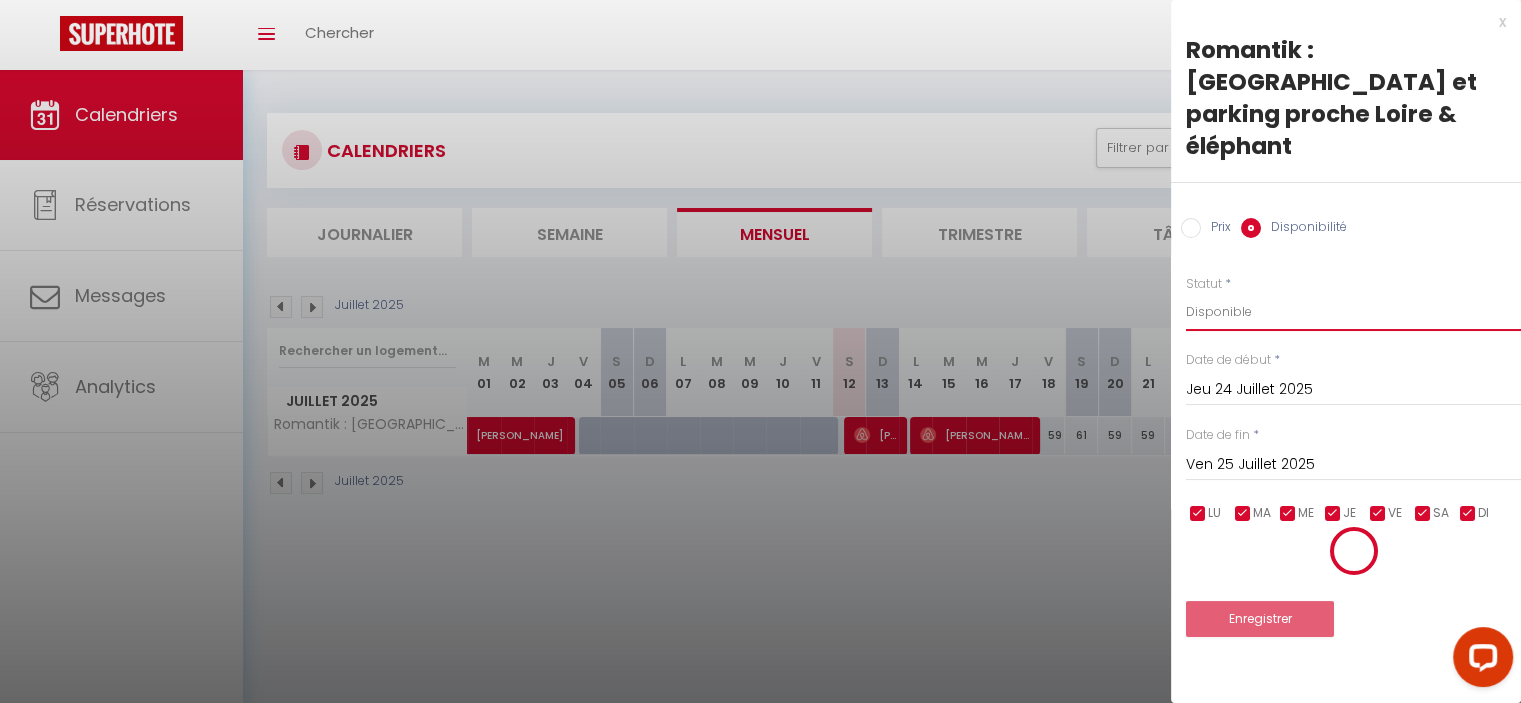 click on "Disponible
Indisponible" at bounding box center [1353, 312] 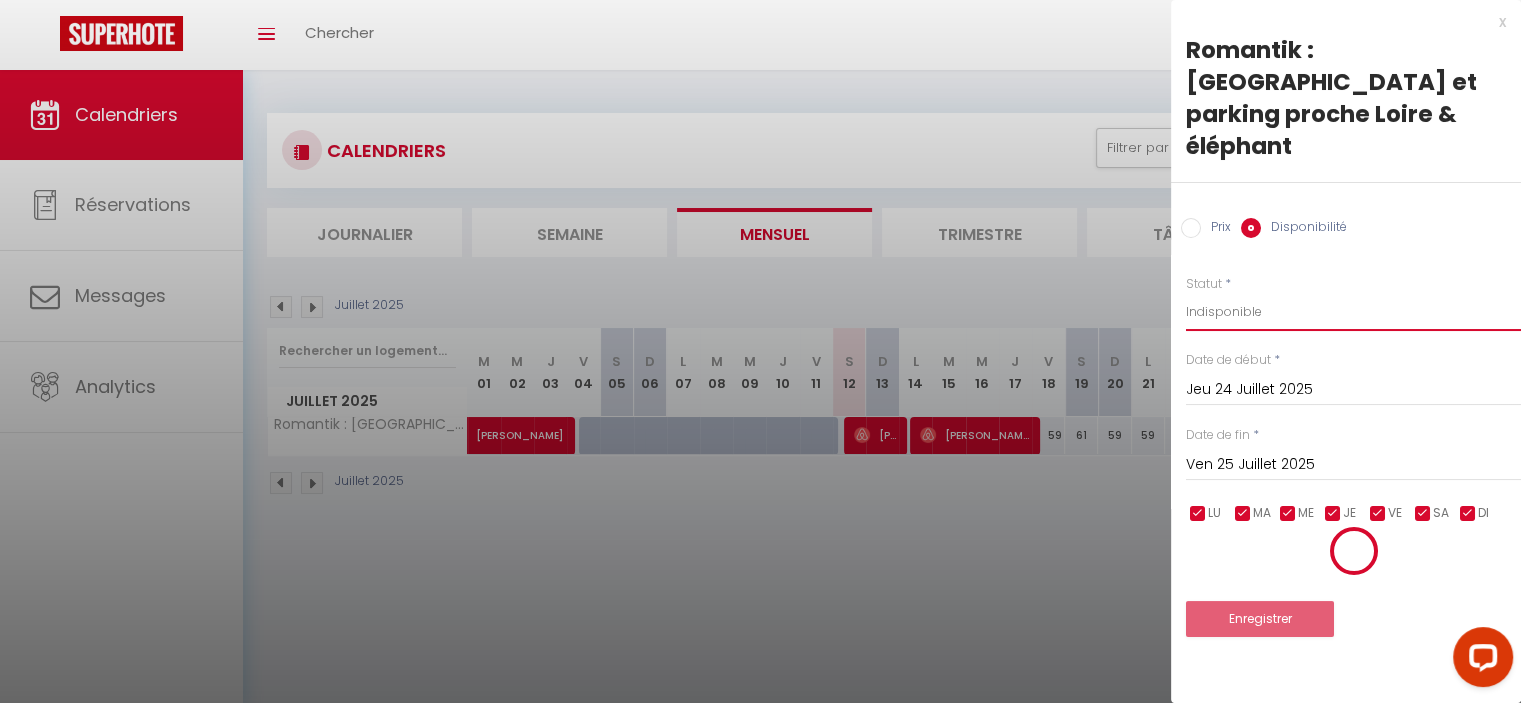click on "Disponible
Indisponible" at bounding box center (1353, 312) 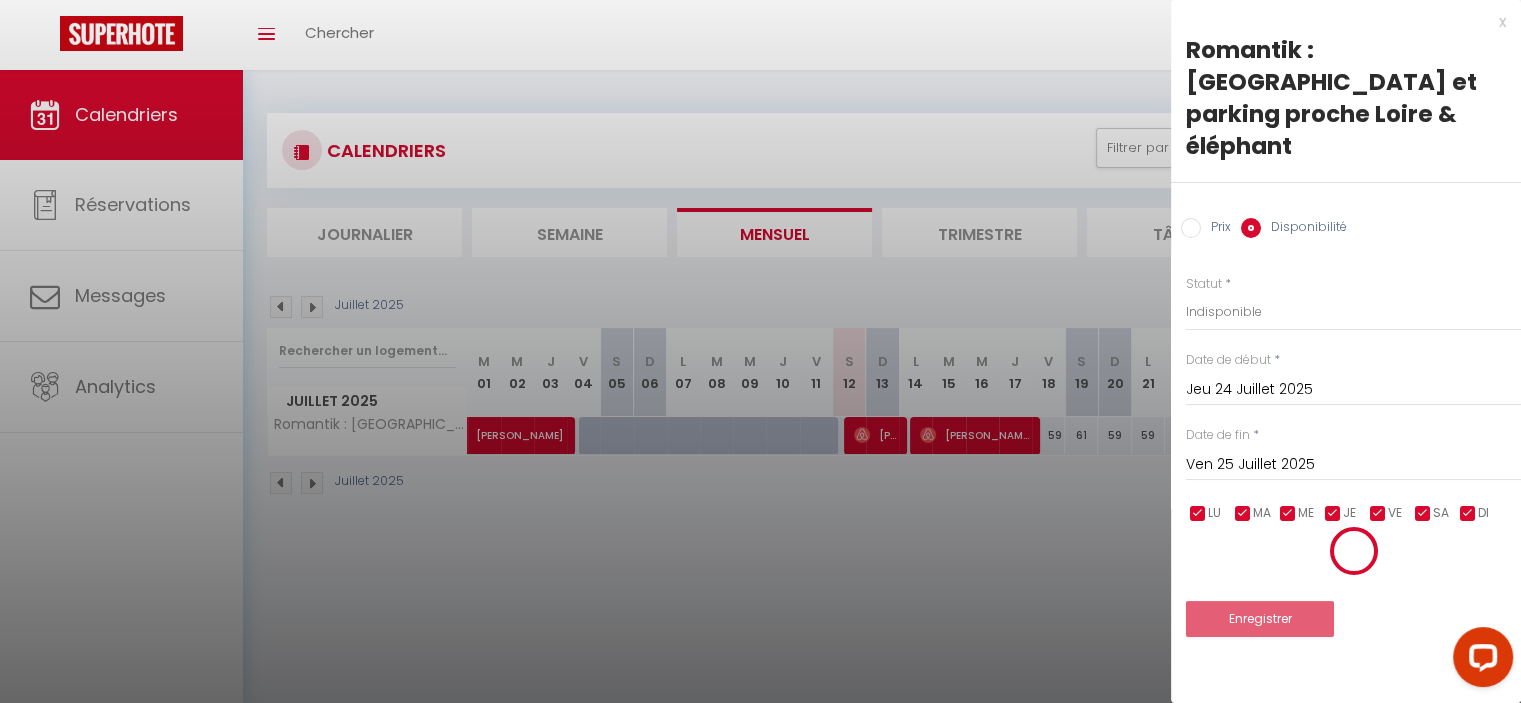 click on "Jeu 24 Juillet 2025" at bounding box center (1353, 390) 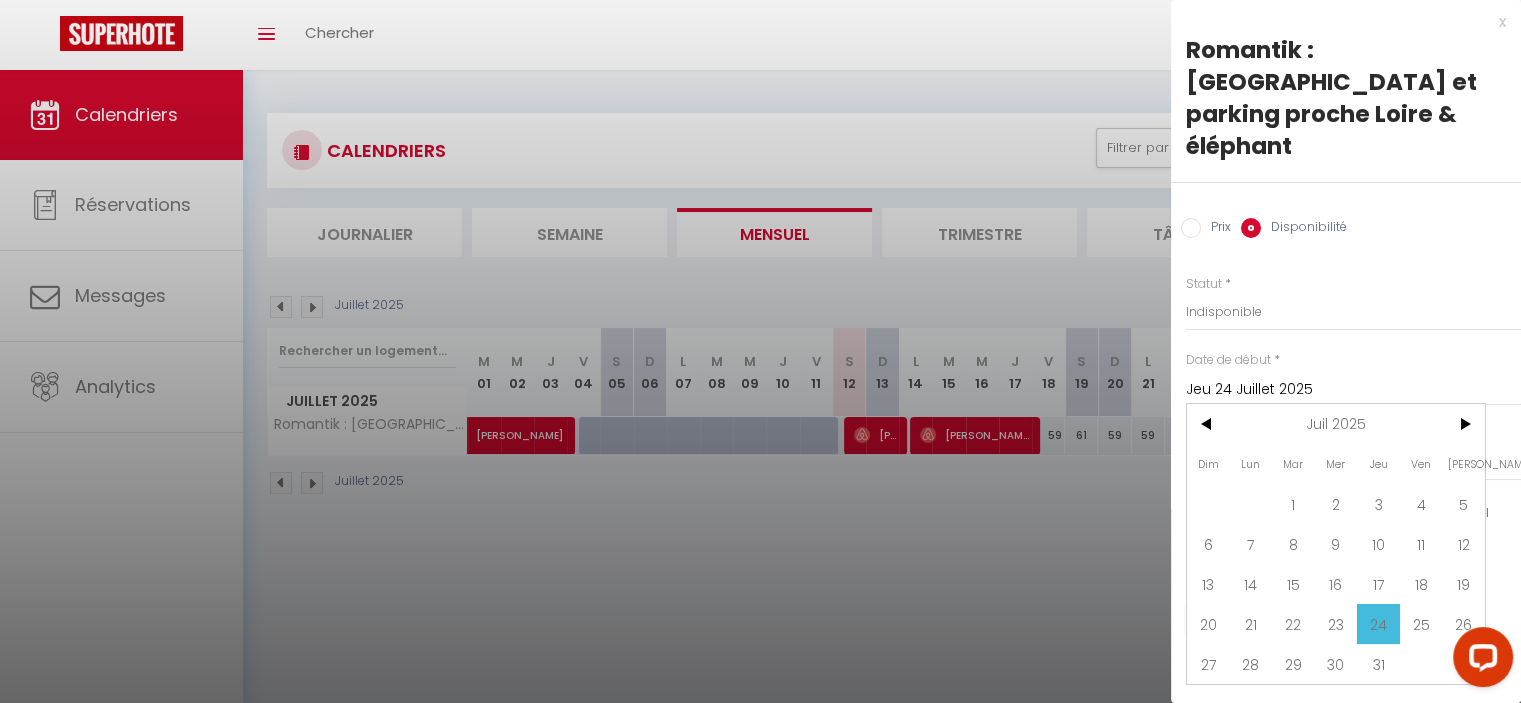 click on "24" at bounding box center (1378, 624) 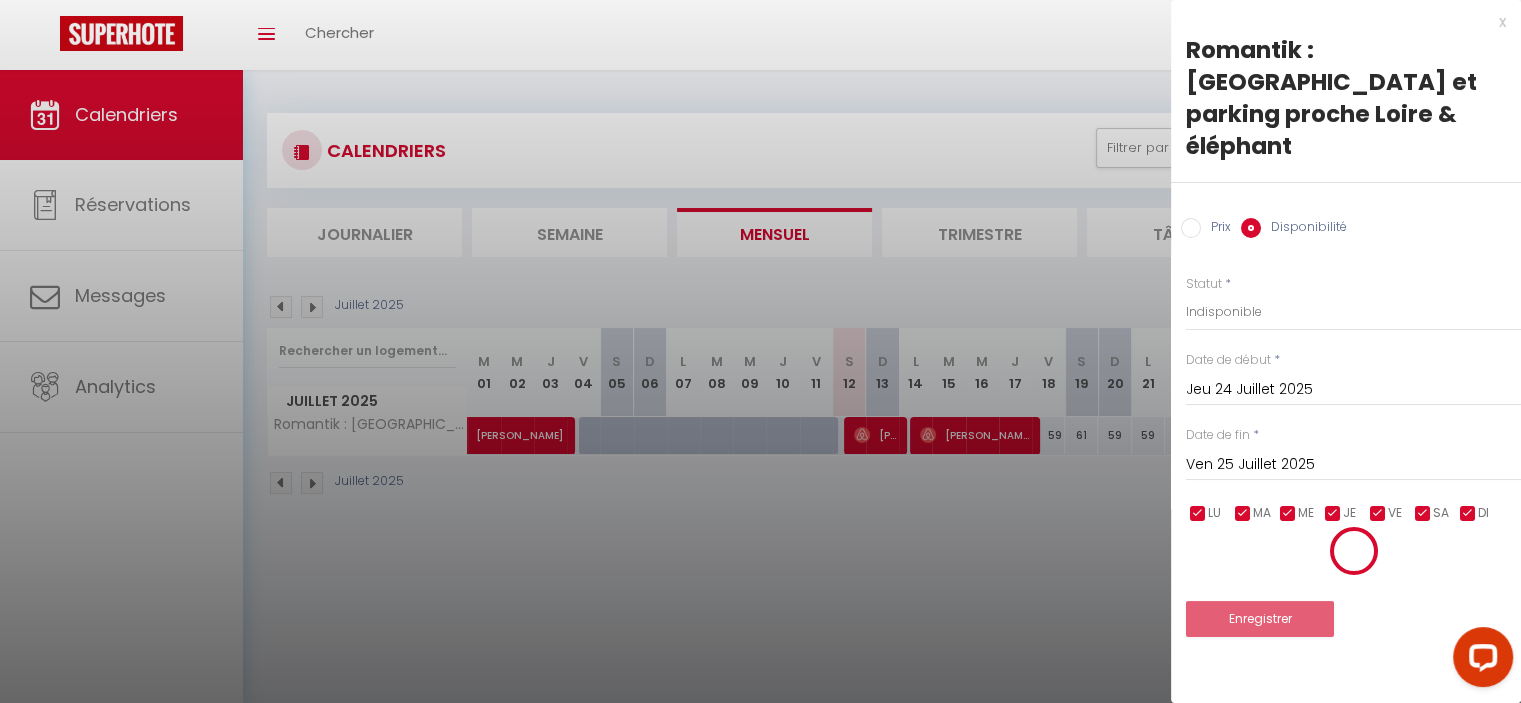 click on "Prix
*   61
Statut
*
Disponible
Indisponible
Date de début
*     Jeu 24 Juillet 2025         <   Juil 2025   >   Dim Lun Mar Mer Jeu Ven Sam   1 2 3 4 5 6 7 8 9 10 11 12 13 14 15 16 17 18 19 20 21 22 23 24 25 26 27 28 29 30 31     <   2025   >   Janvier Février Mars Avril Mai Juin Juillet Août Septembre Octobre Novembre Décembre     <   2020 - 2029   >   2020 2021 2022 2023 2024 2025 2026 2027 2028 2029
Date de fin
*     Ven 25 Juillet 2025         <   Juil 2025   >   Dim Lun Mar Mer Jeu Ven Sam   1 2 3 4 5 6 7 8 9 10 11 12 13 14 15 16 17 18 19 20 21 22 23 24 25 26 27 28 29 30 31     <   2025   >   Janvier Février Mars Avril Mai Juin Juillet Août Septembre Octobre Novembre Décembre     <   2020 - 2029   >   2020" at bounding box center [1346, 444] 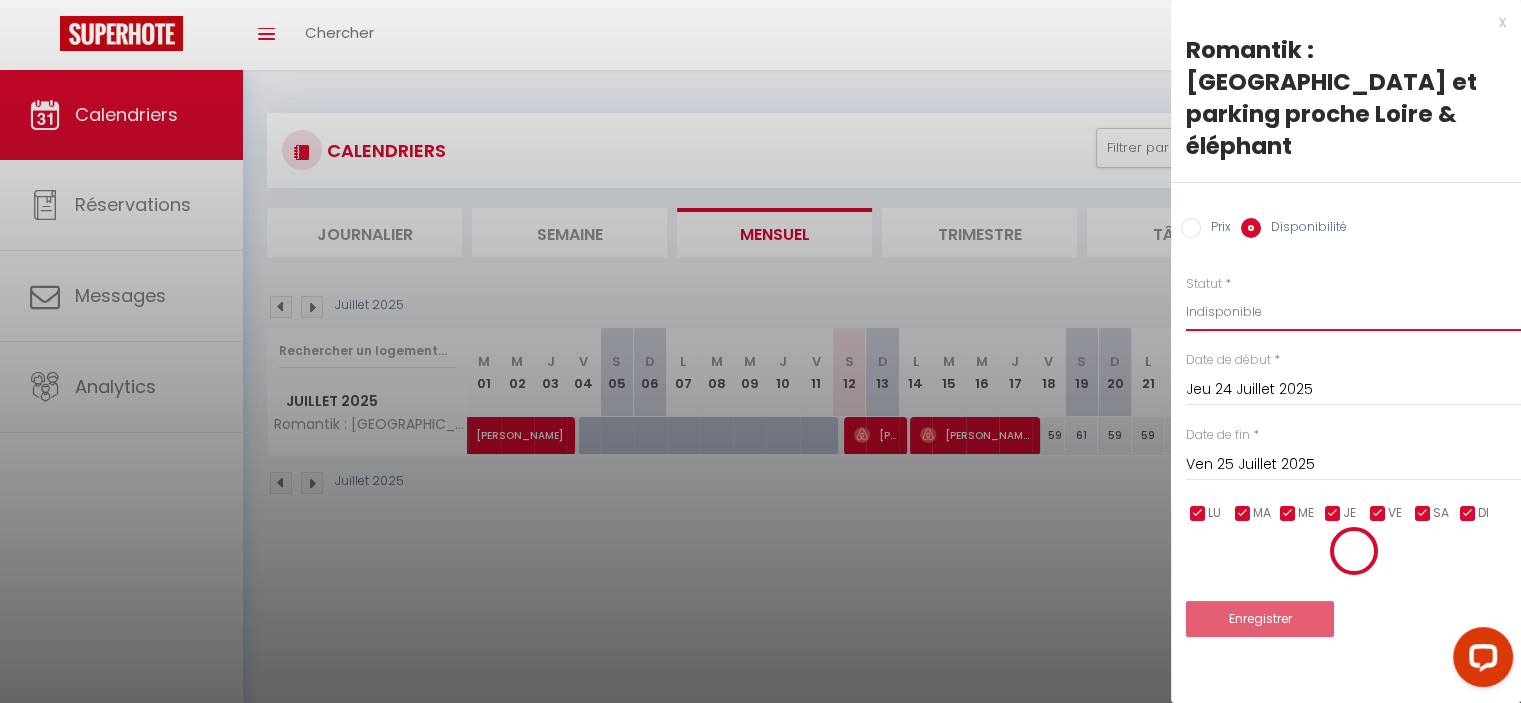 click on "Disponible
Indisponible" at bounding box center (1353, 312) 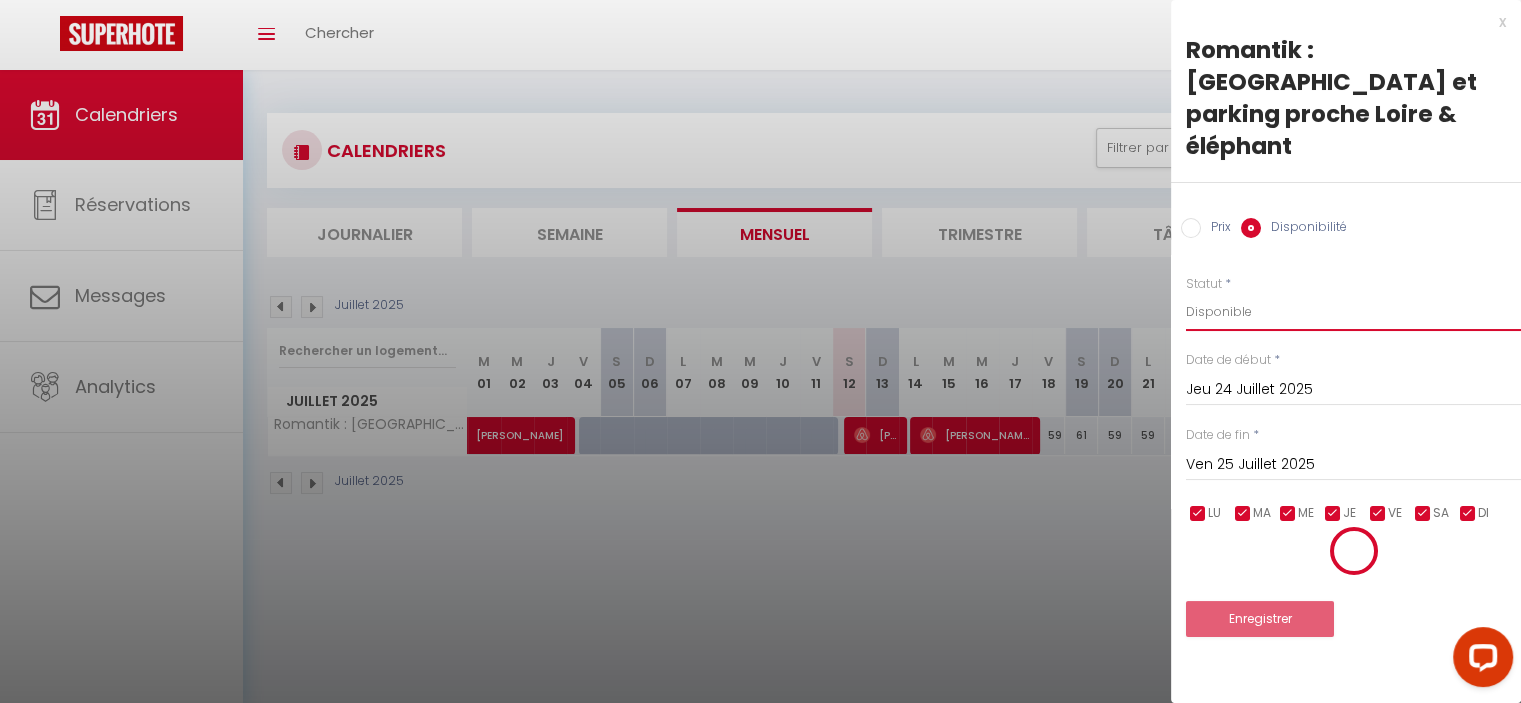 click on "Disponible
Indisponible" at bounding box center [1353, 312] 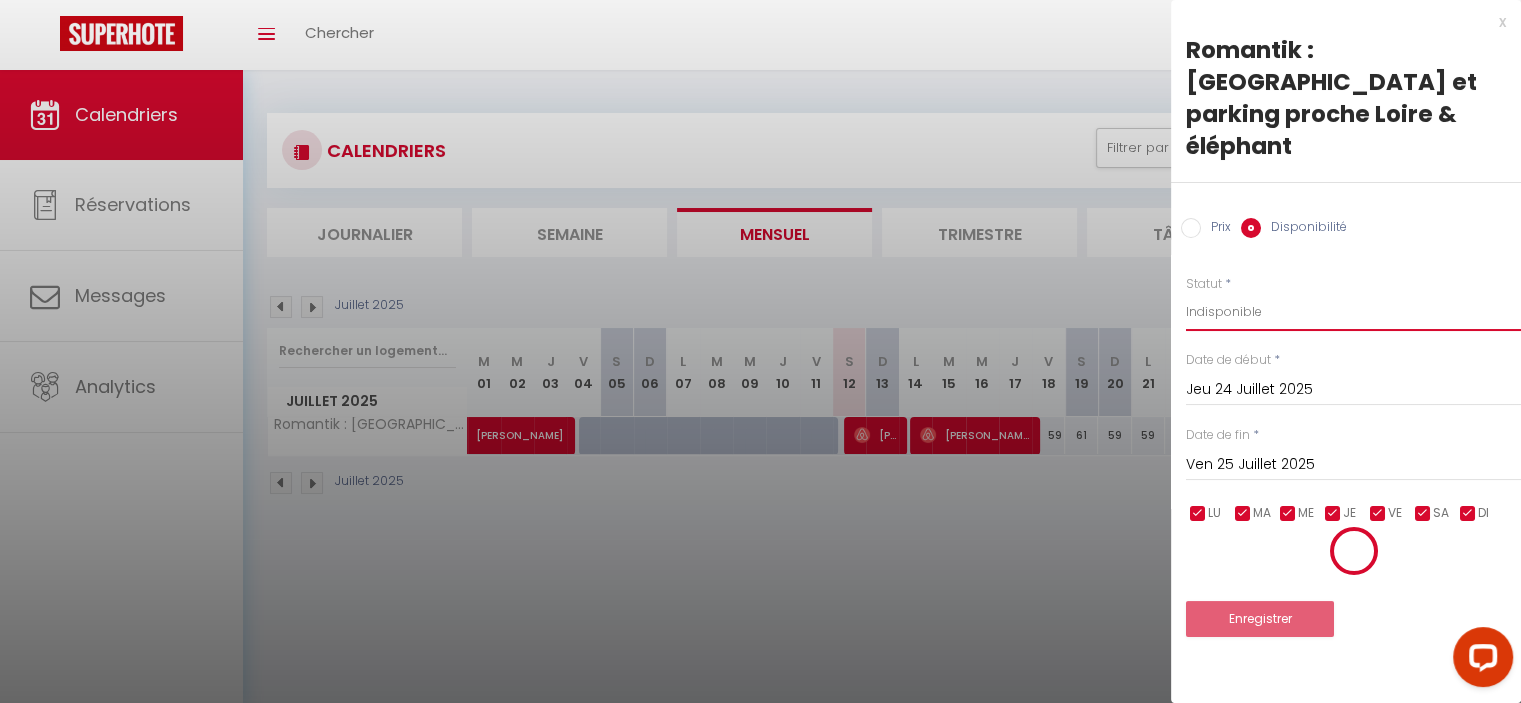 click on "Disponible
Indisponible" at bounding box center [1353, 312] 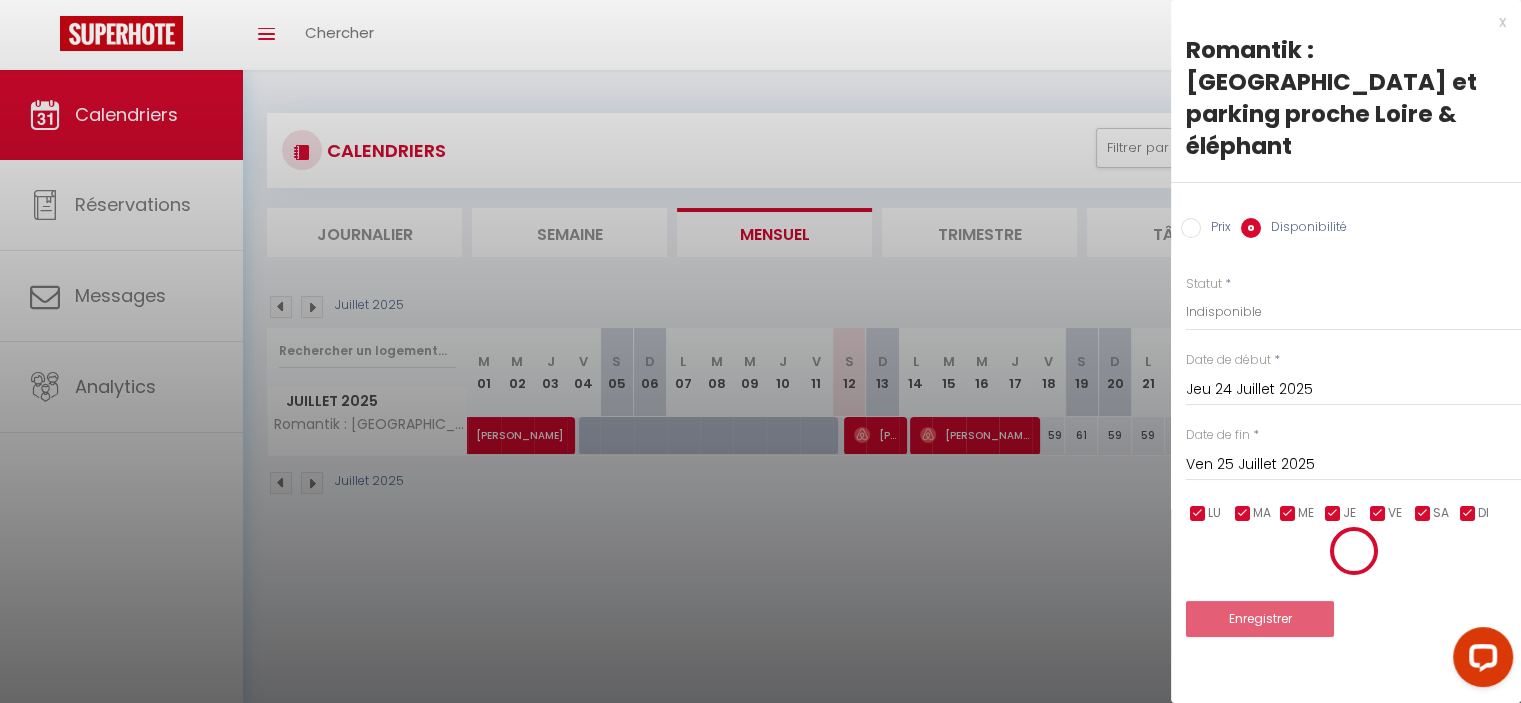 click at bounding box center (760, 351) 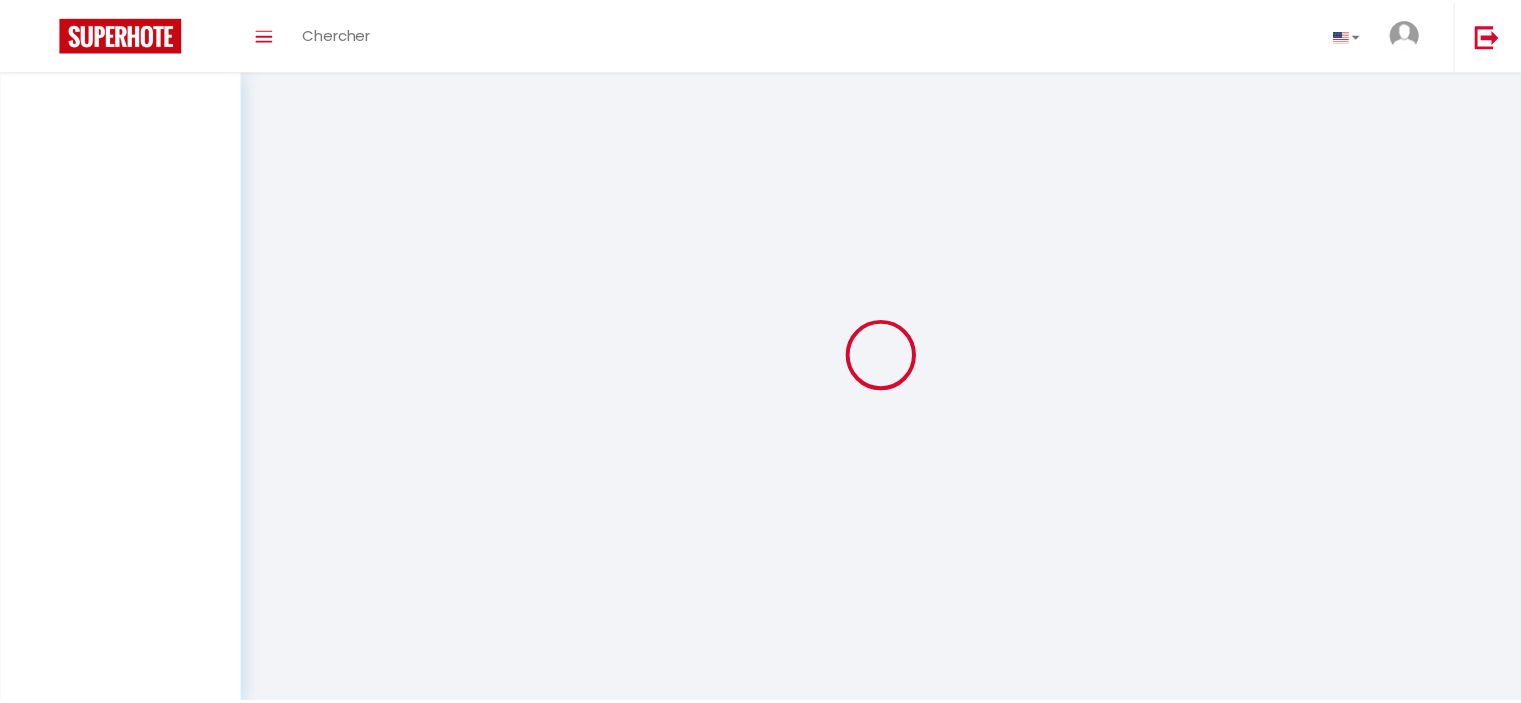 scroll, scrollTop: 0, scrollLeft: 0, axis: both 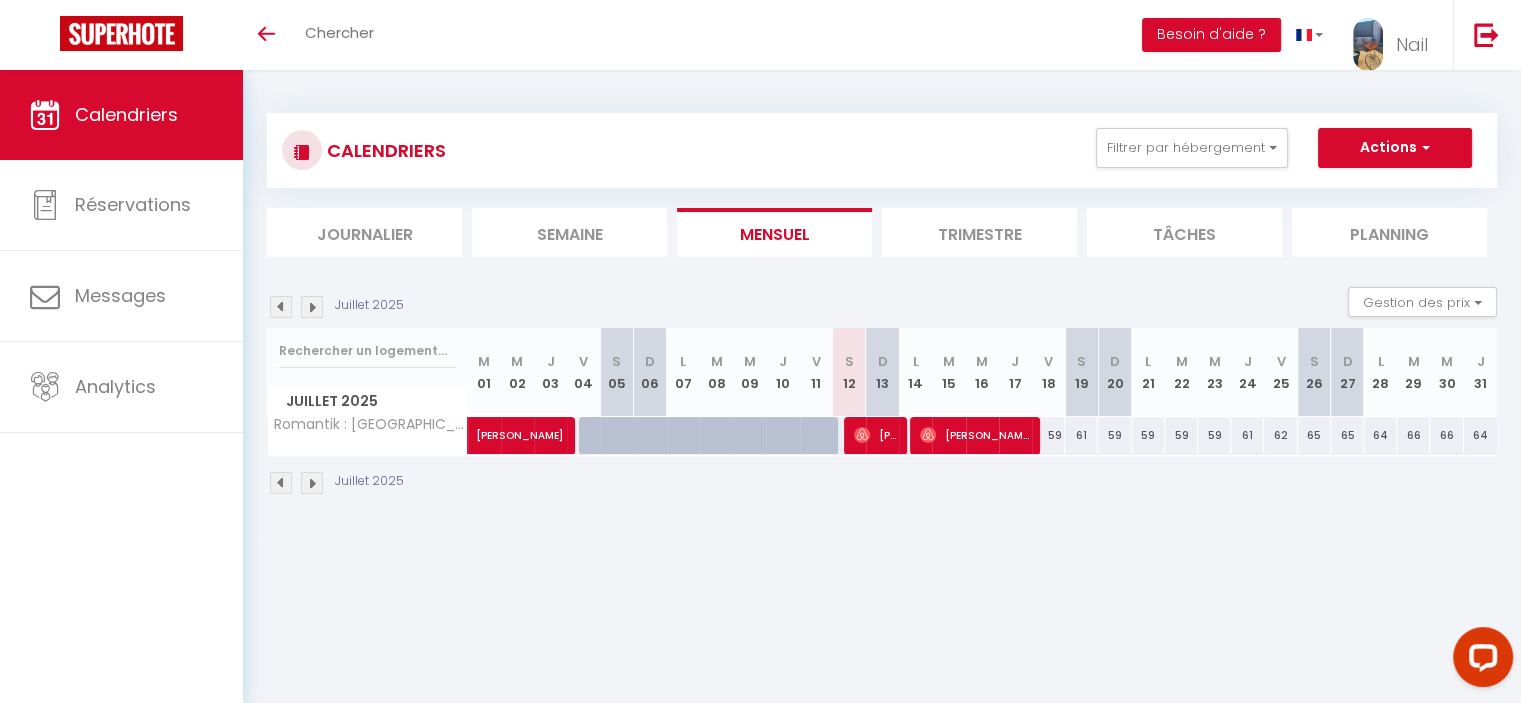 click on "61" at bounding box center [1247, 435] 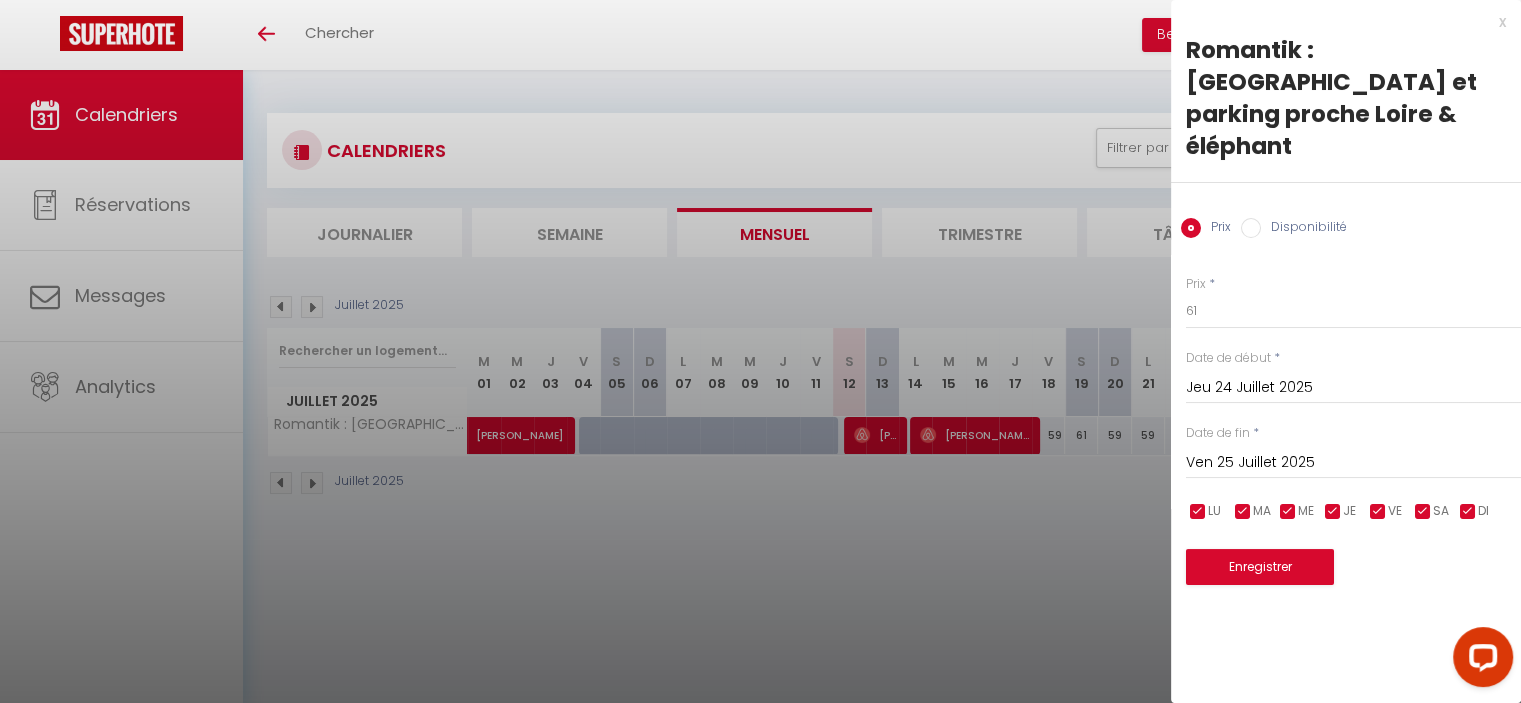 click on "Prix     Disponibilité" at bounding box center (1346, 216) 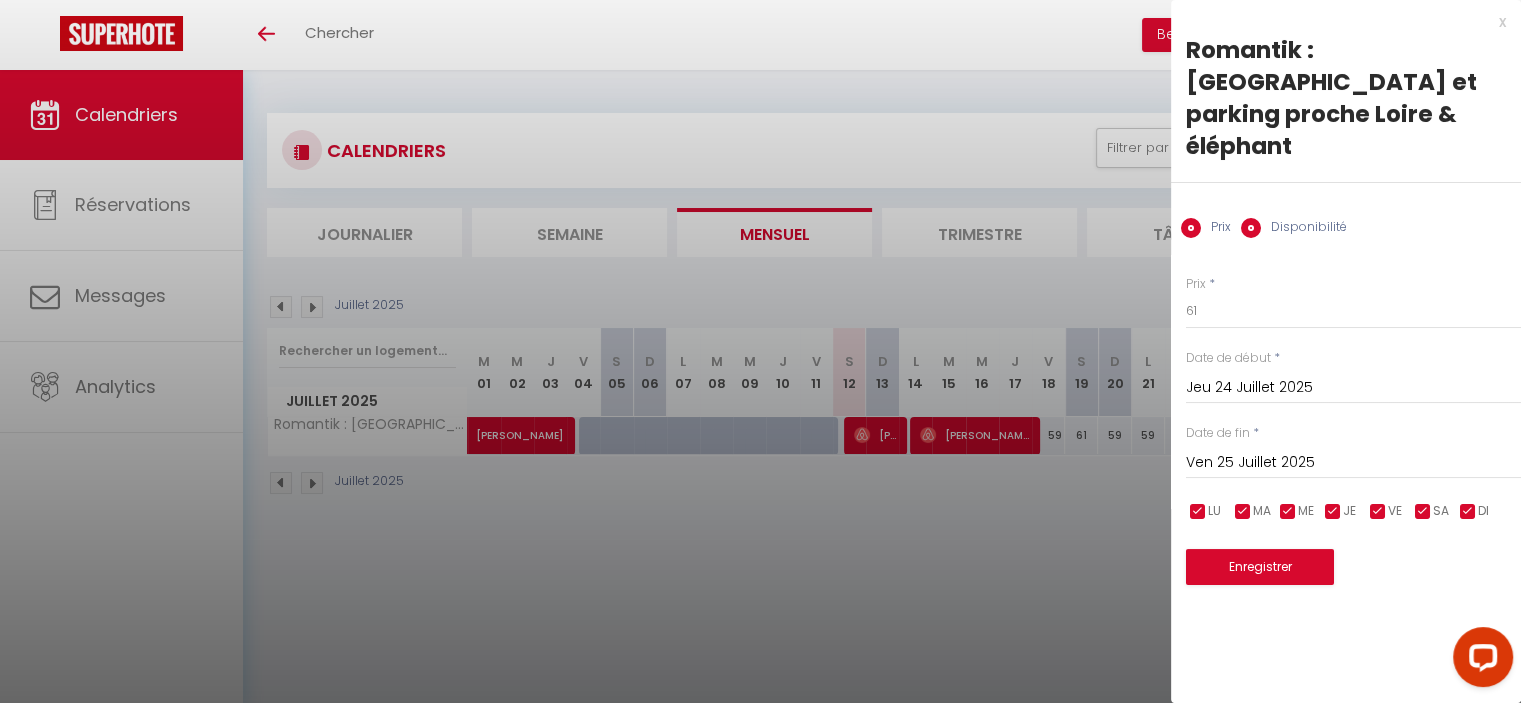 radio on "false" 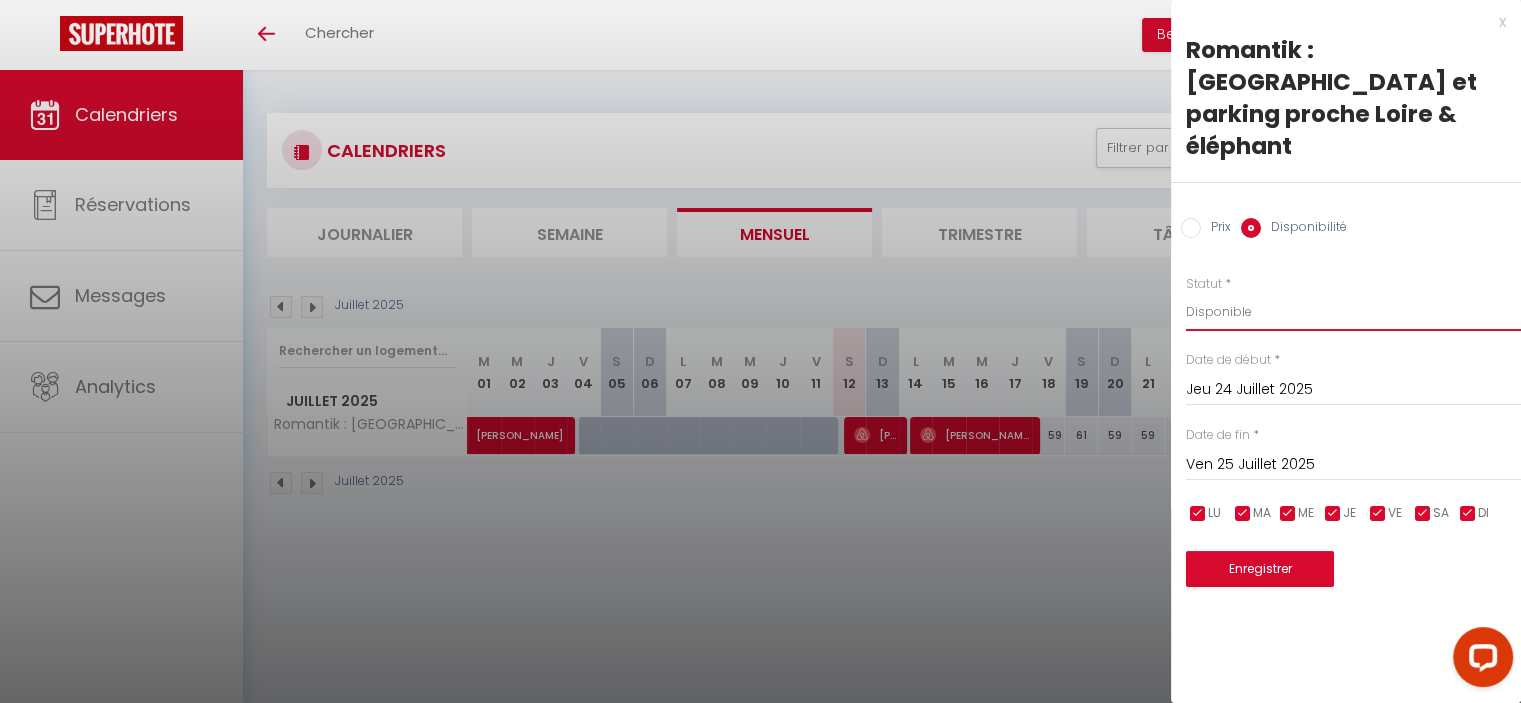 click on "Disponible
Indisponible" at bounding box center [1353, 312] 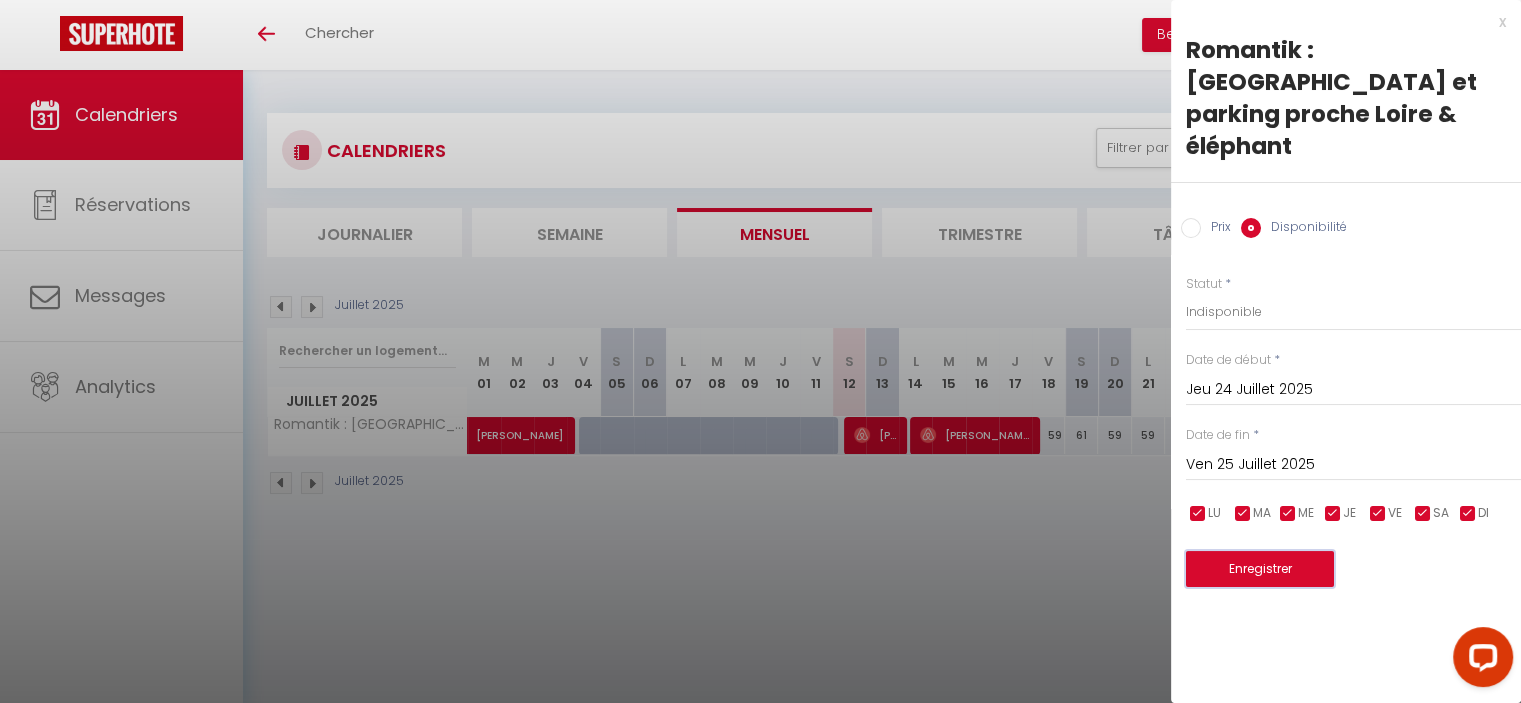 click on "Enregistrer" at bounding box center [1260, 569] 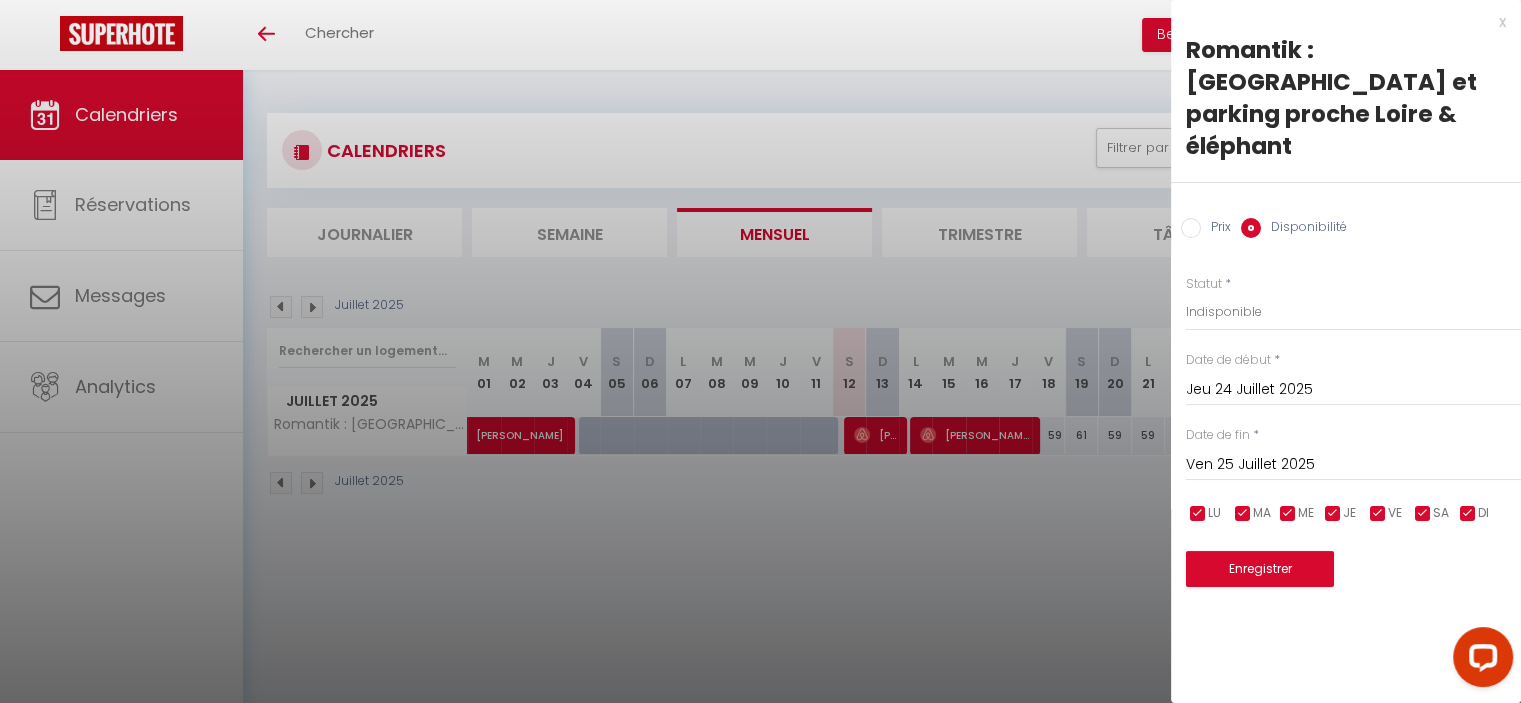 select on "0" 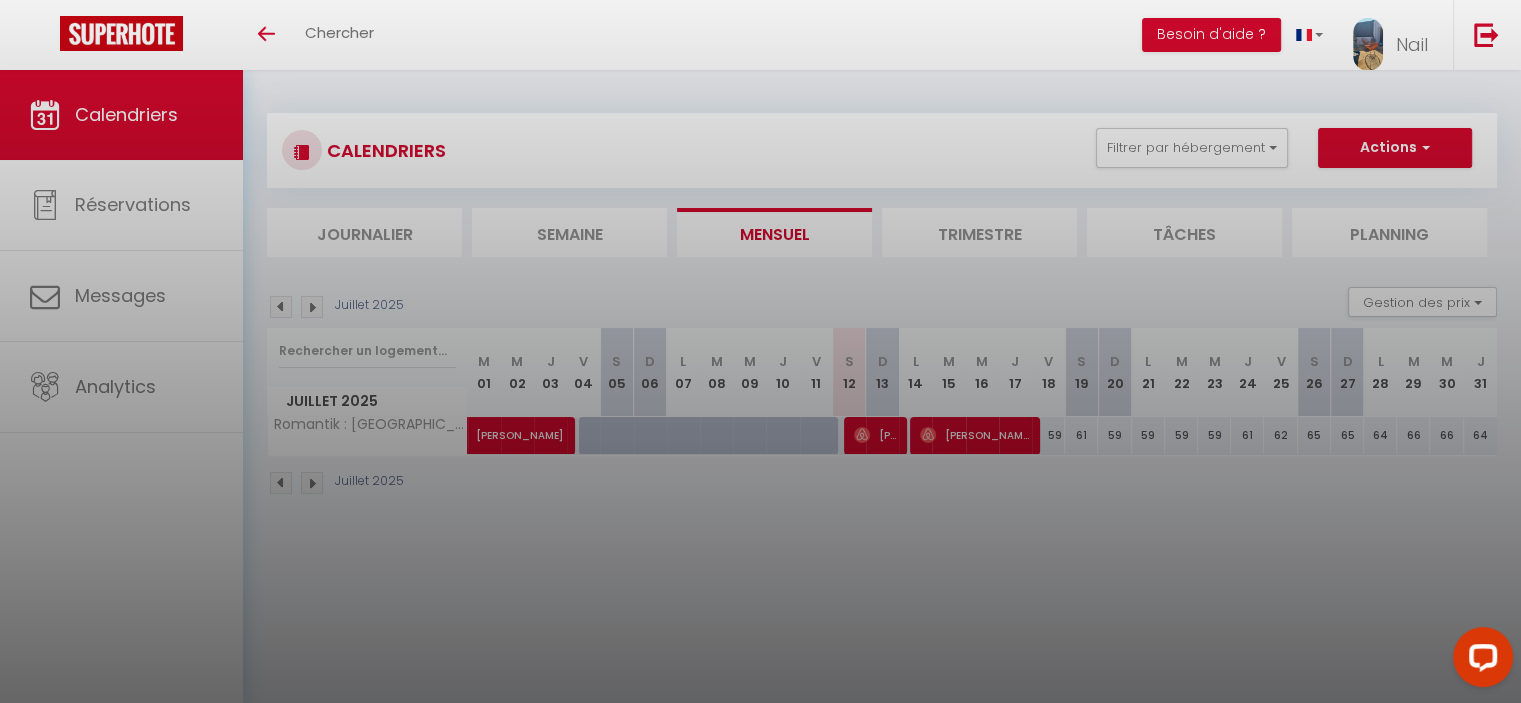 click at bounding box center (760, 351) 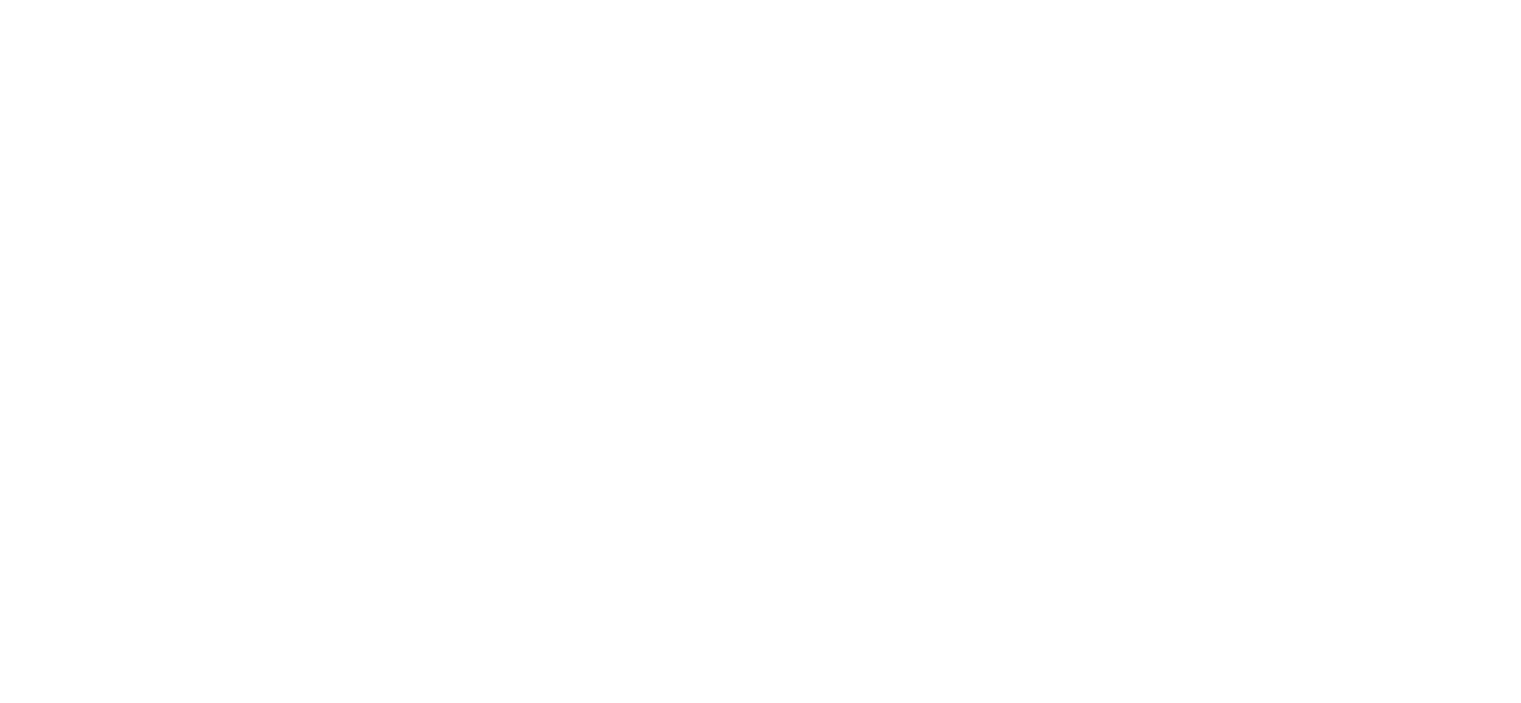 scroll, scrollTop: 0, scrollLeft: 0, axis: both 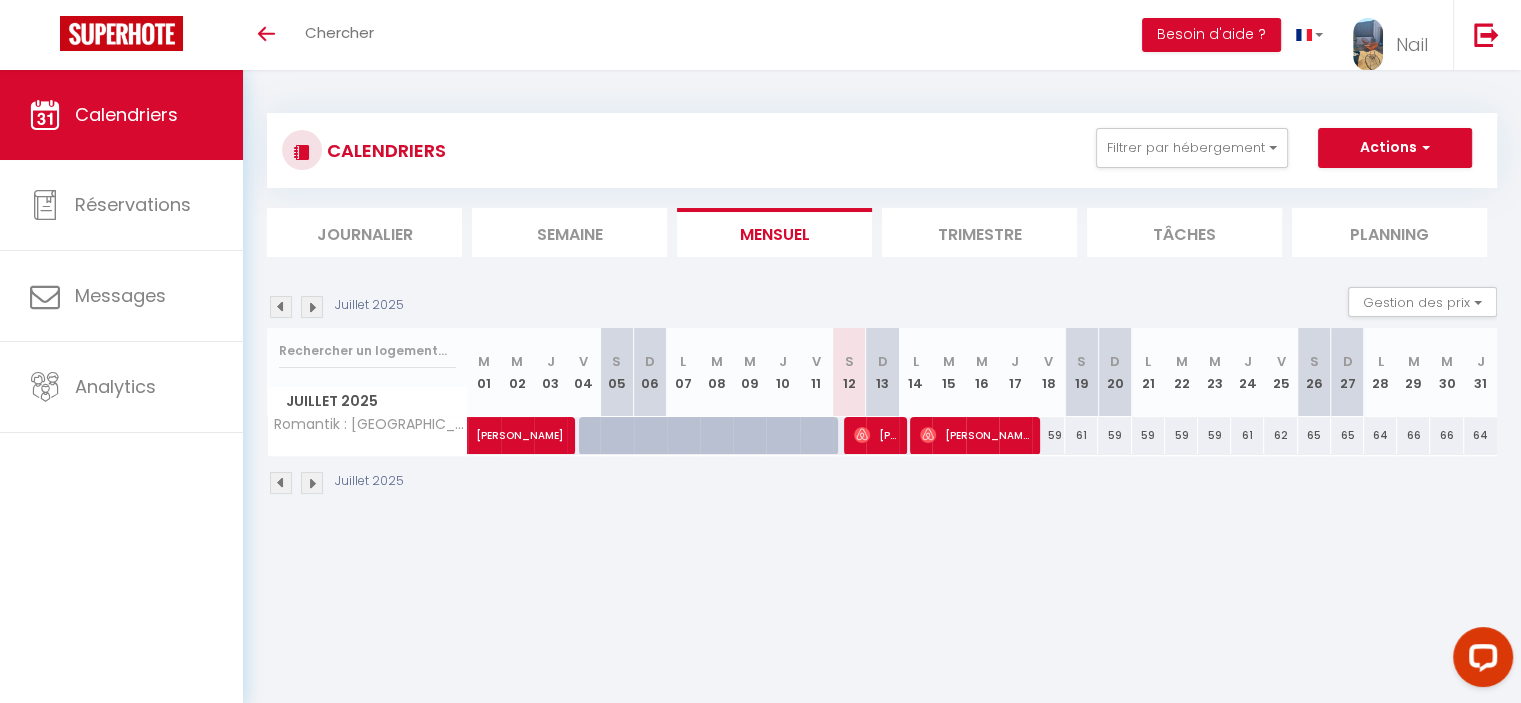 click on "61" at bounding box center (1247, 435) 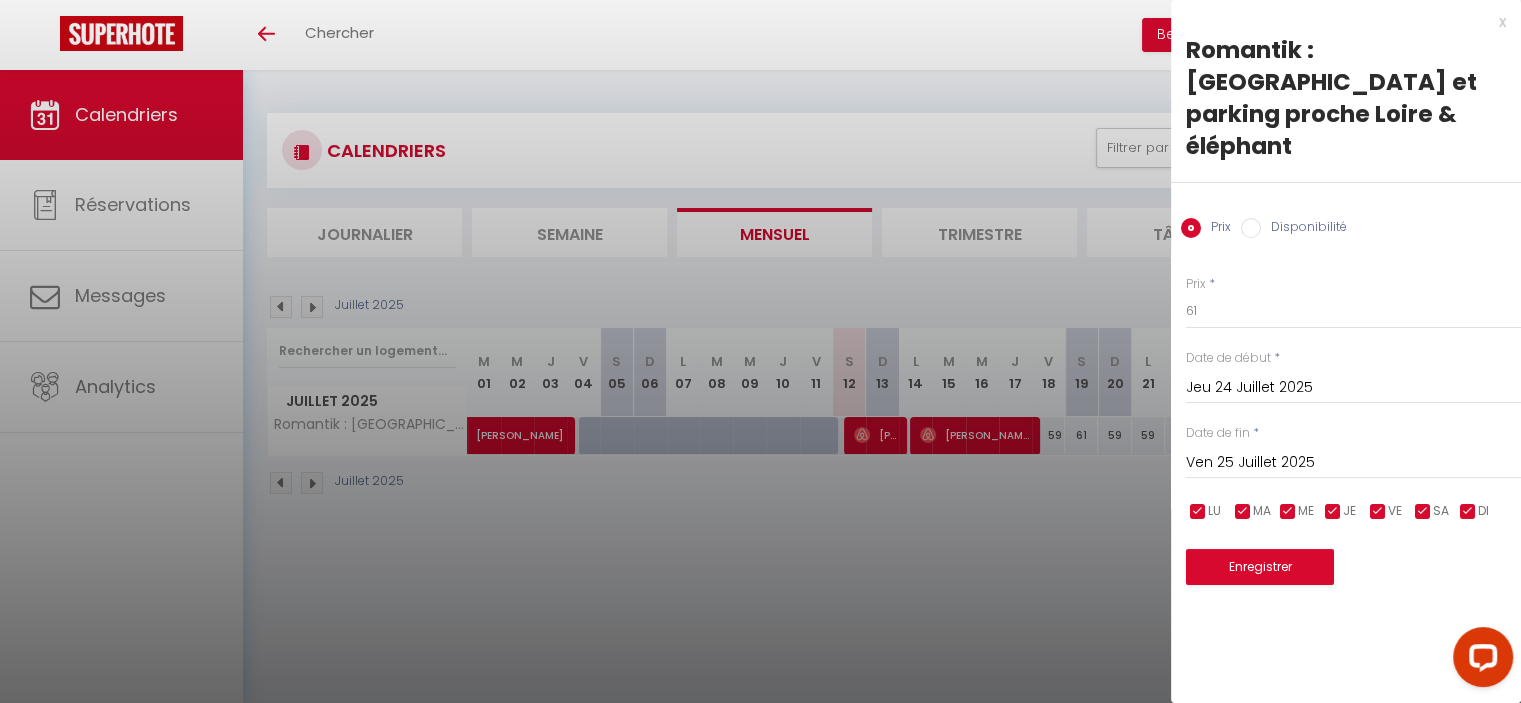 click on "Disponibilité" at bounding box center [1304, 229] 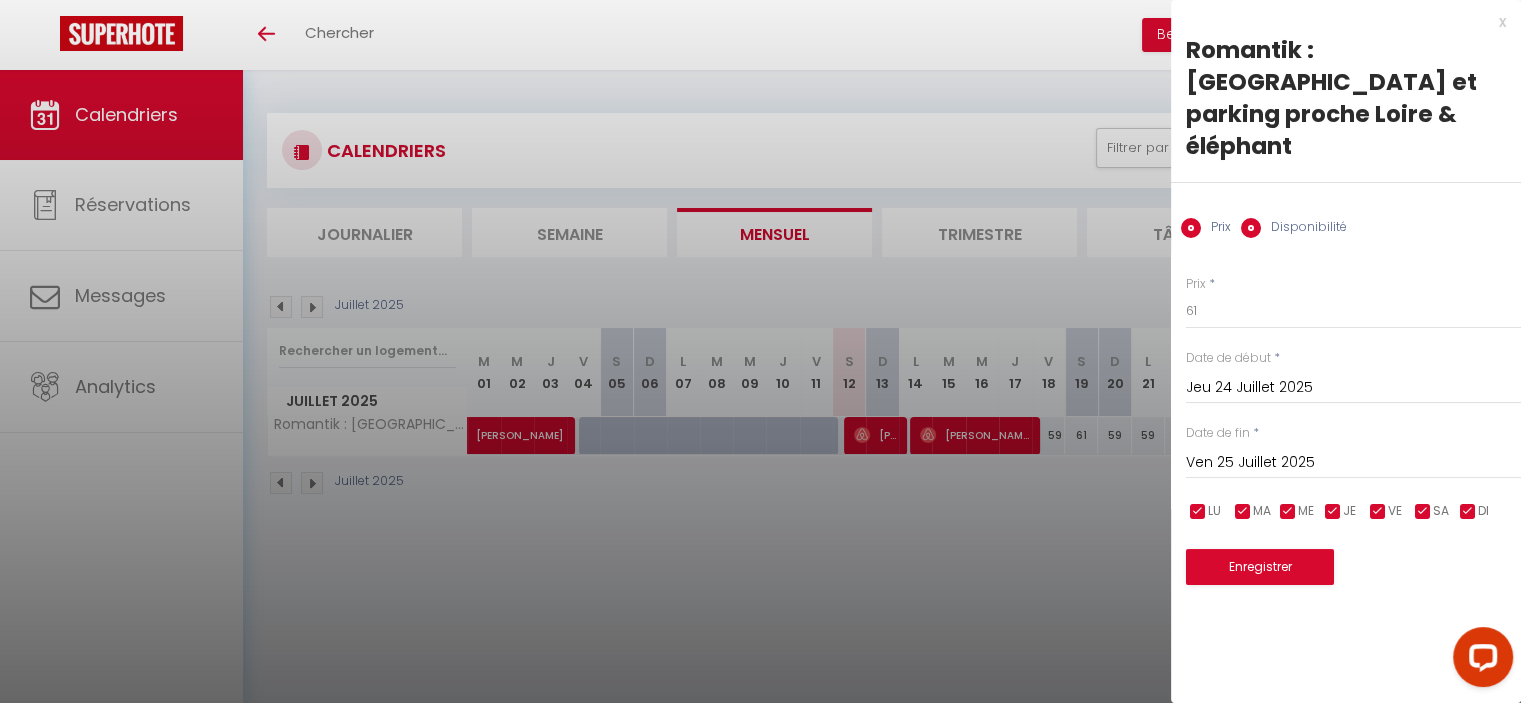 radio on "false" 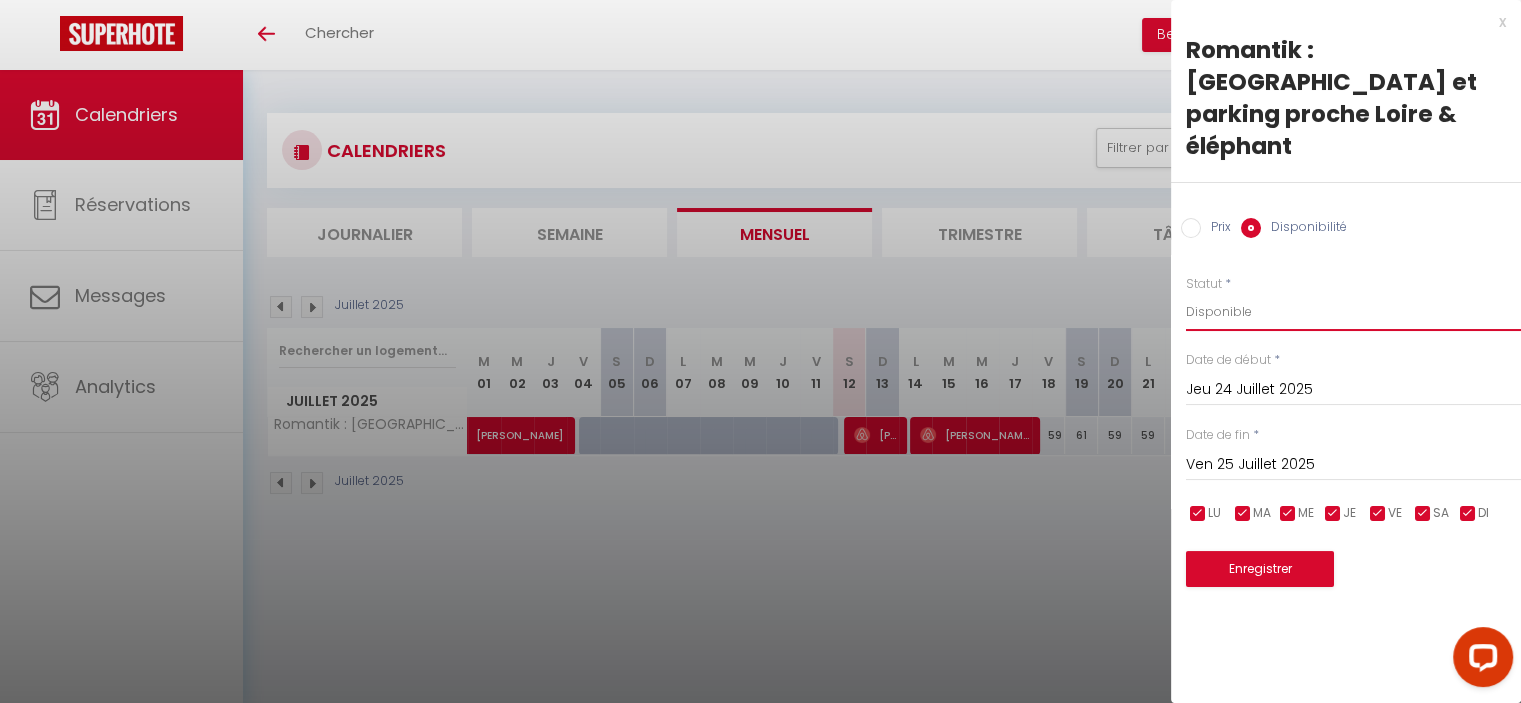 click on "Disponible
Indisponible" at bounding box center [1353, 312] 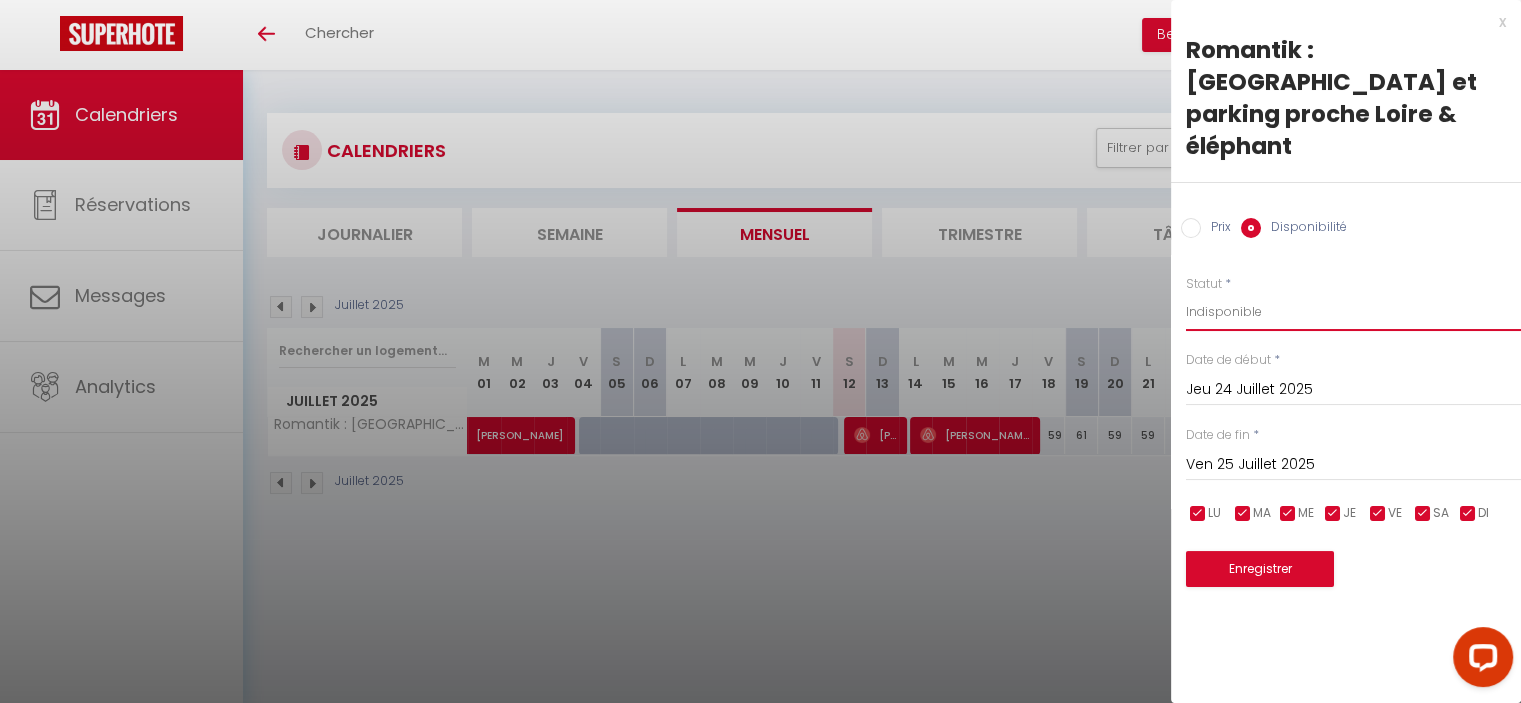 click on "Disponible
Indisponible" at bounding box center (1353, 312) 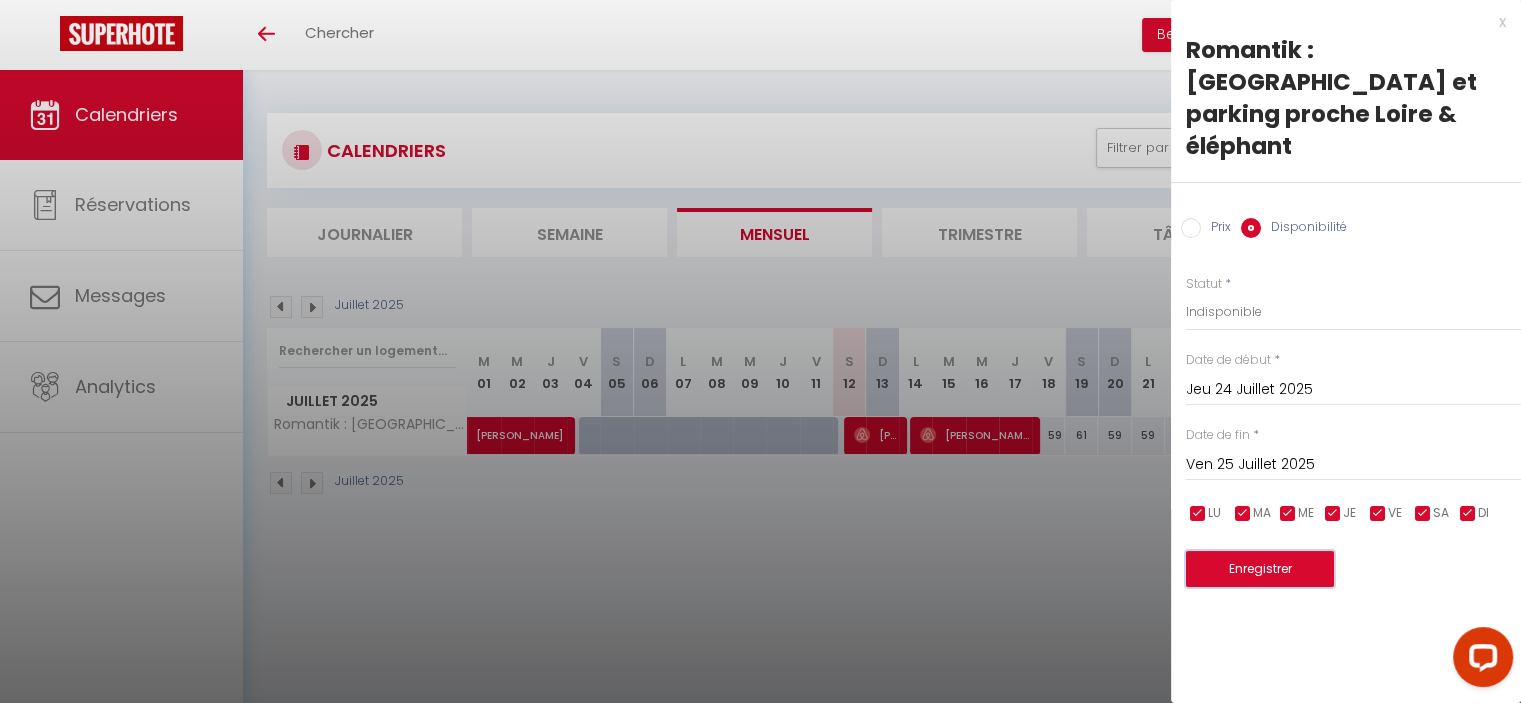 click on "Enregistrer" at bounding box center (1260, 569) 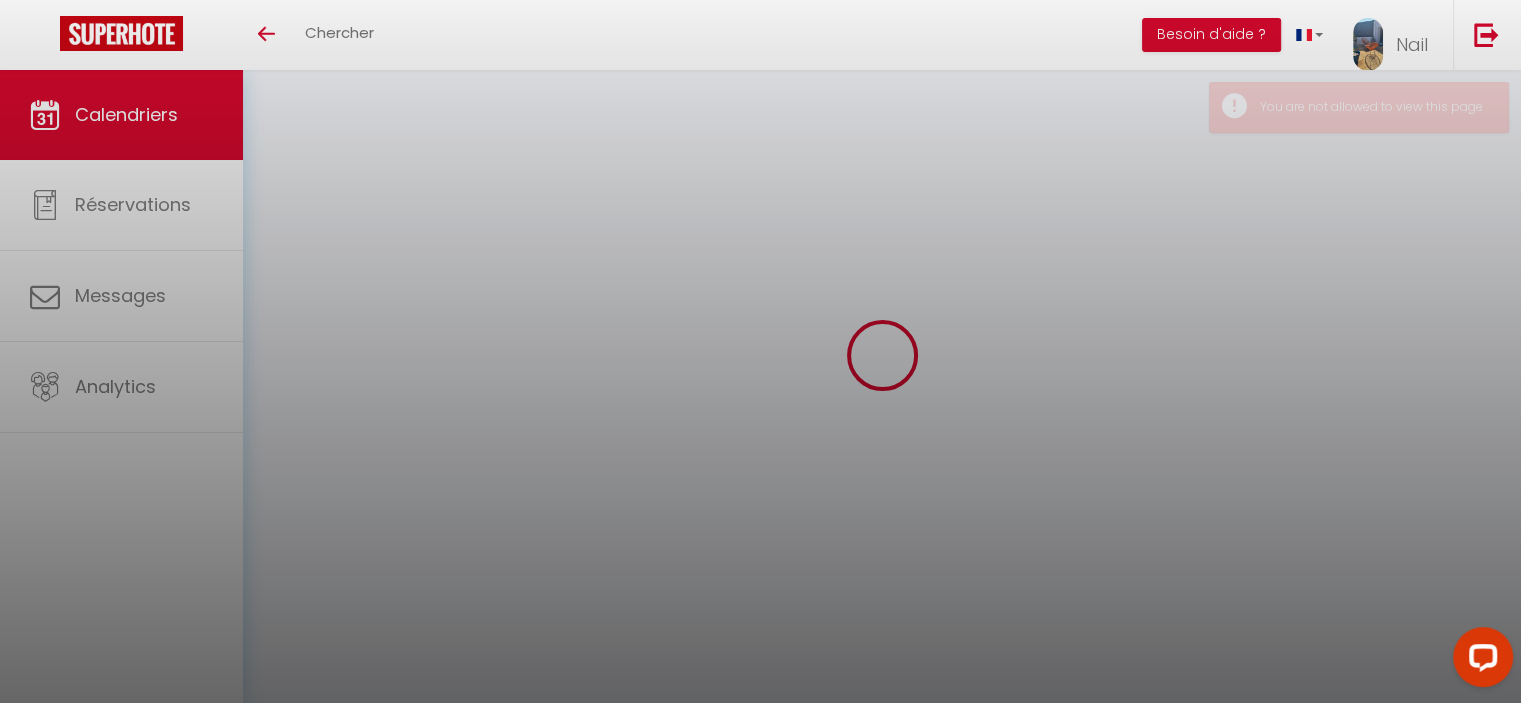 select on "0" 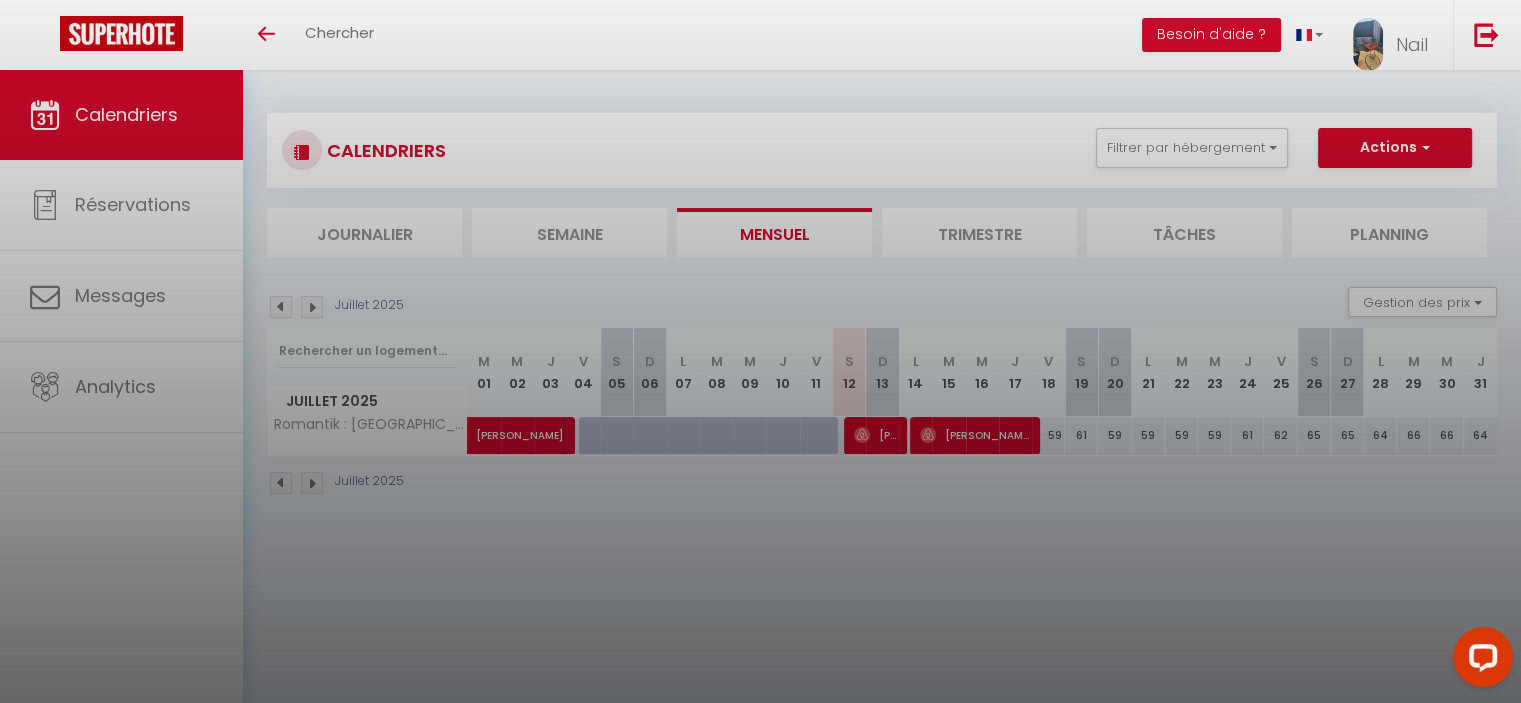 click at bounding box center (760, 351) 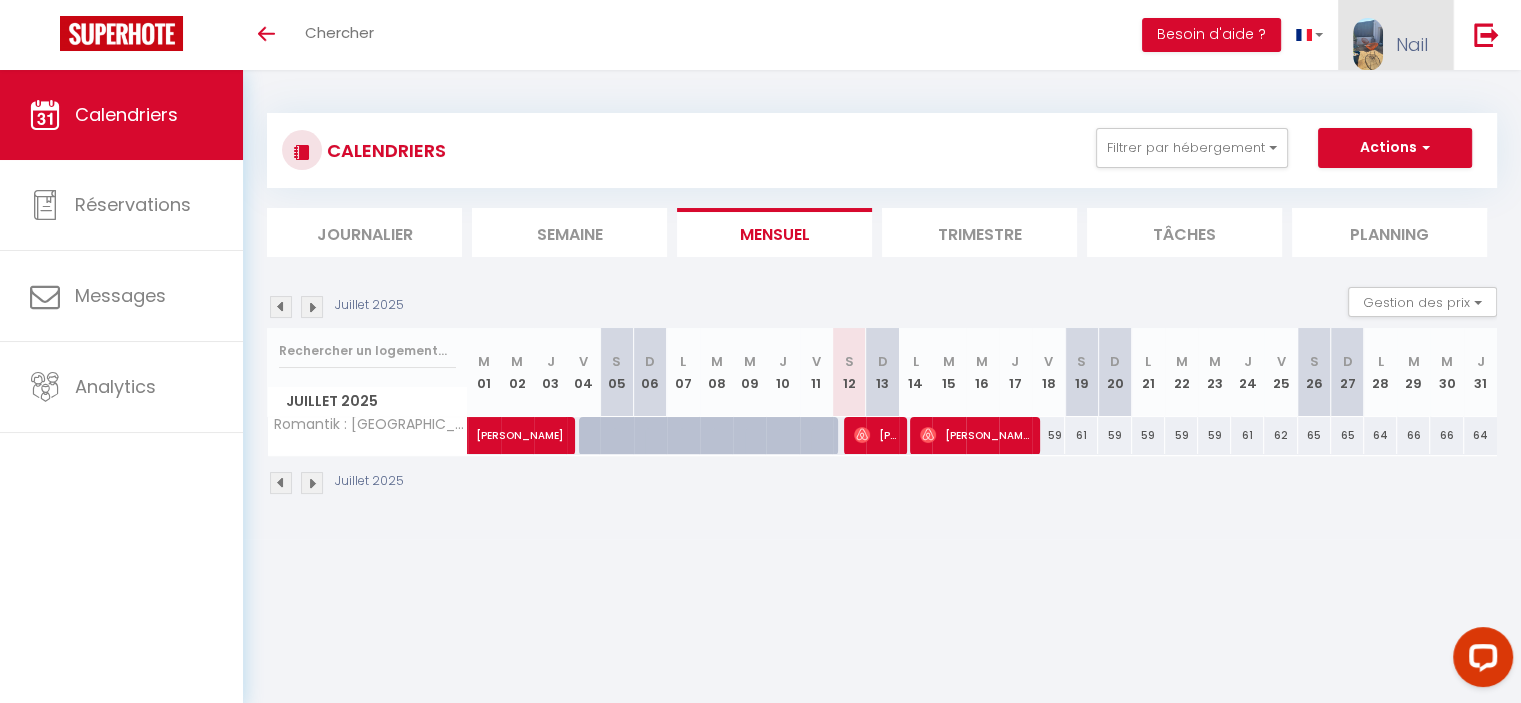 click on "Nail" at bounding box center (1412, 44) 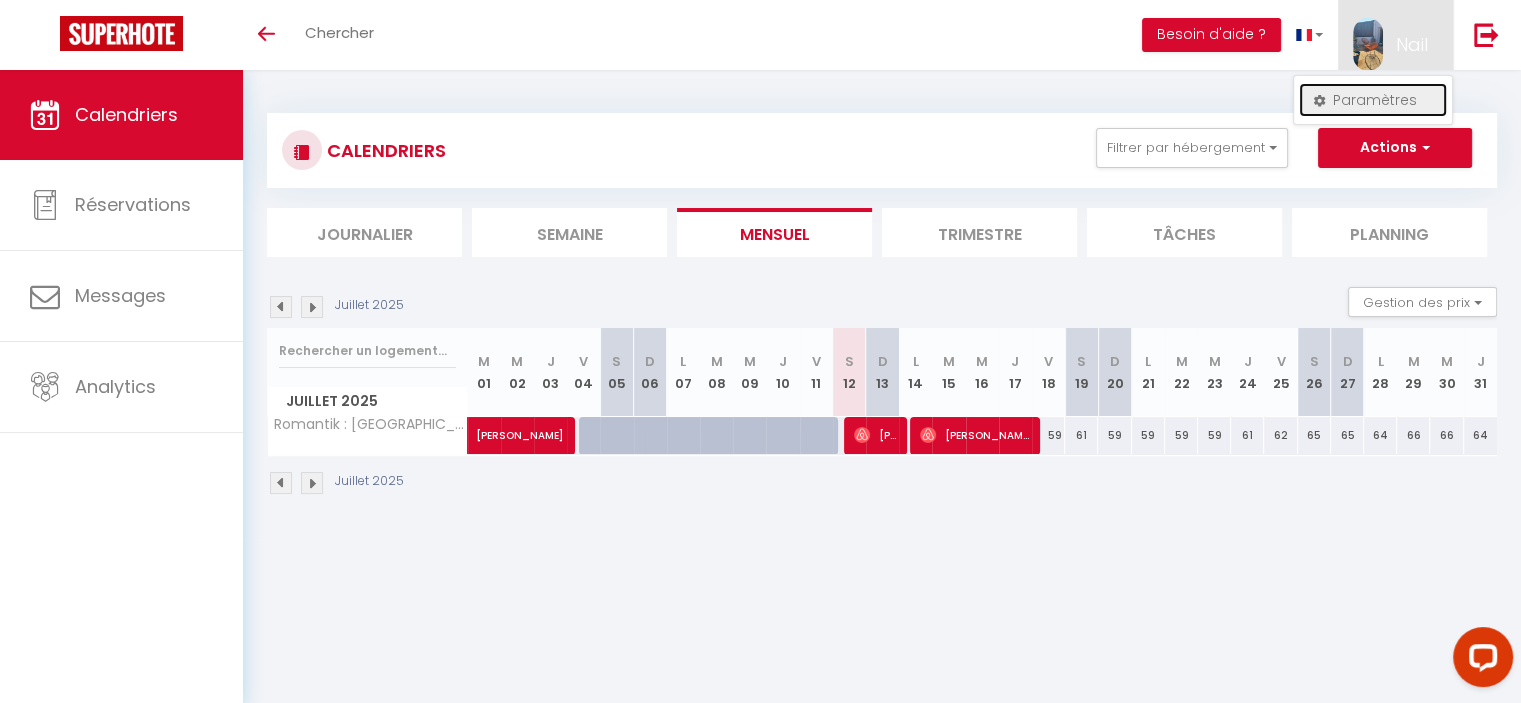 click on "Paramètres" at bounding box center (1373, 100) 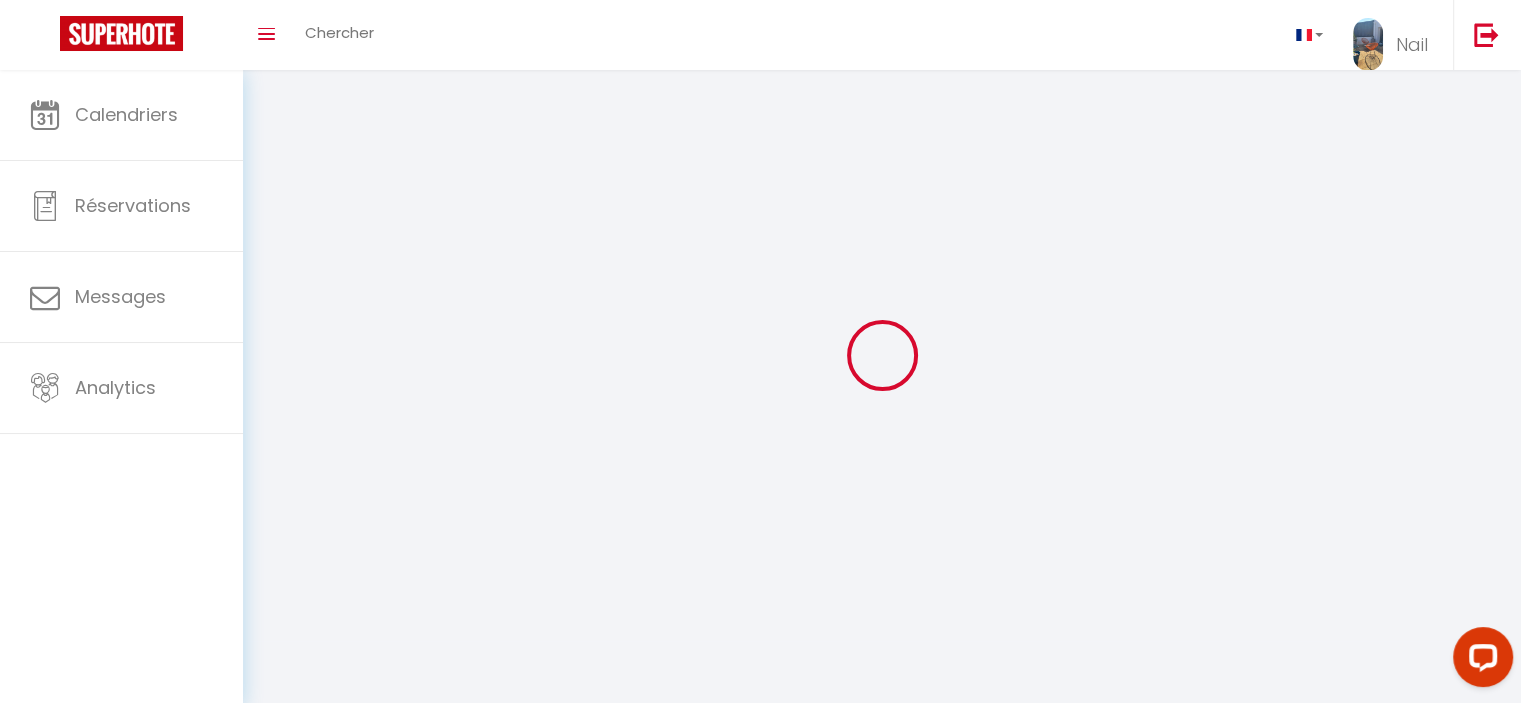 type on "Nail" 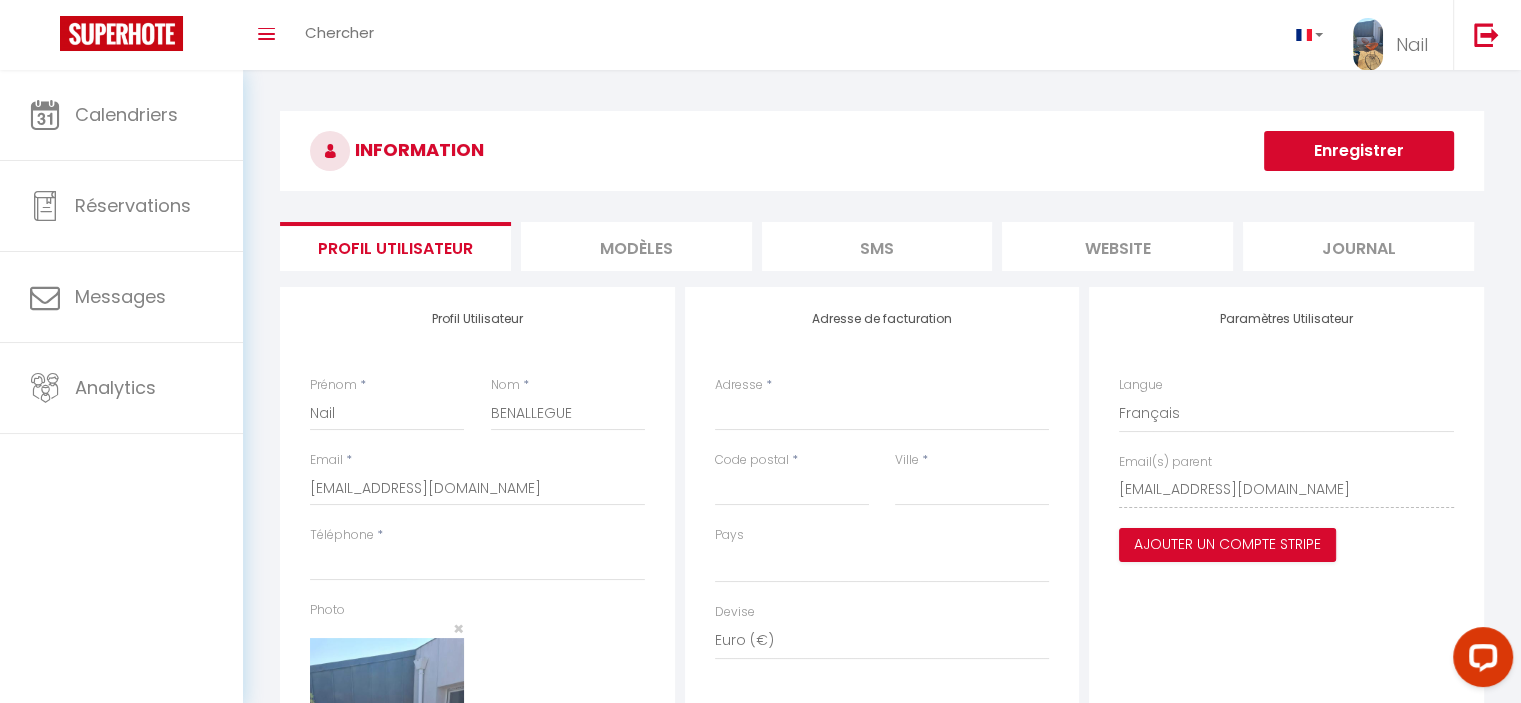 select 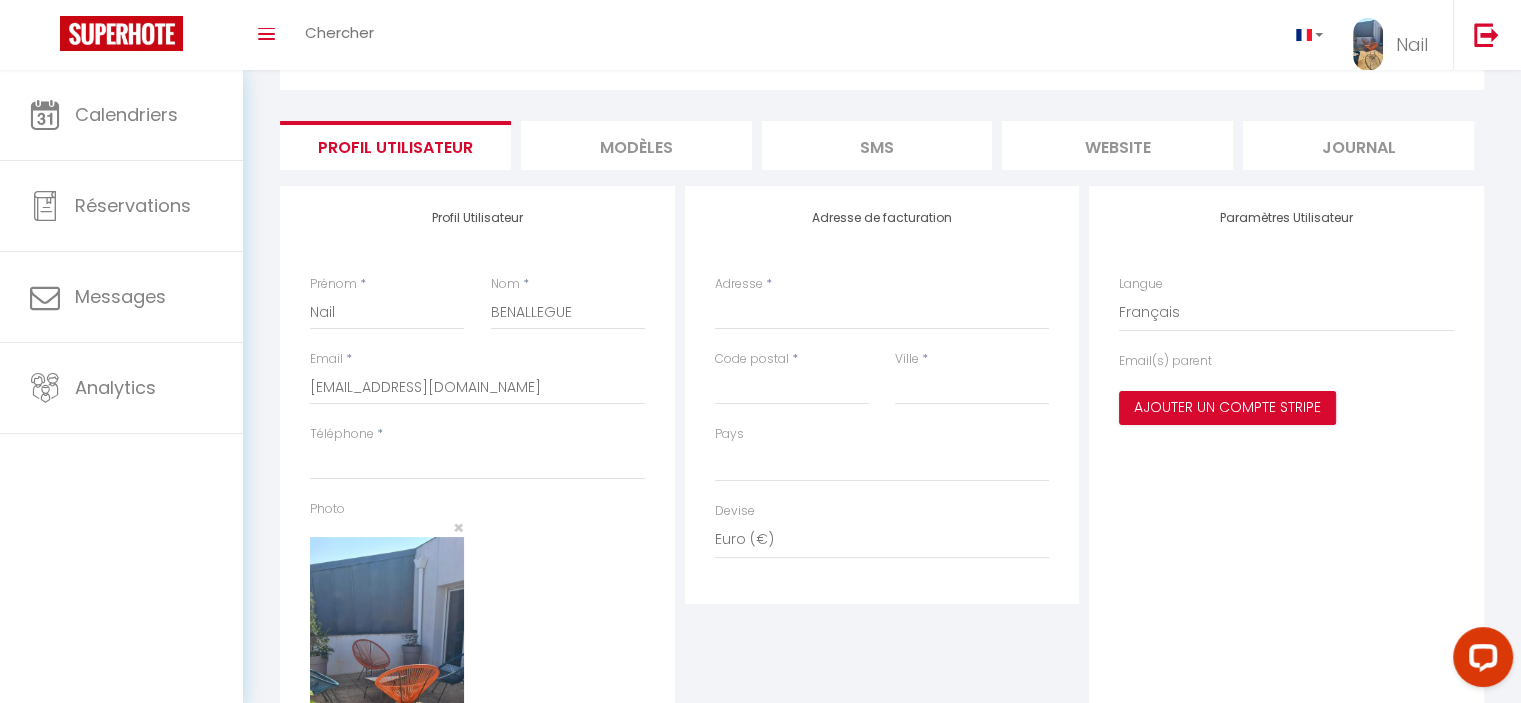 scroll, scrollTop: 133, scrollLeft: 0, axis: vertical 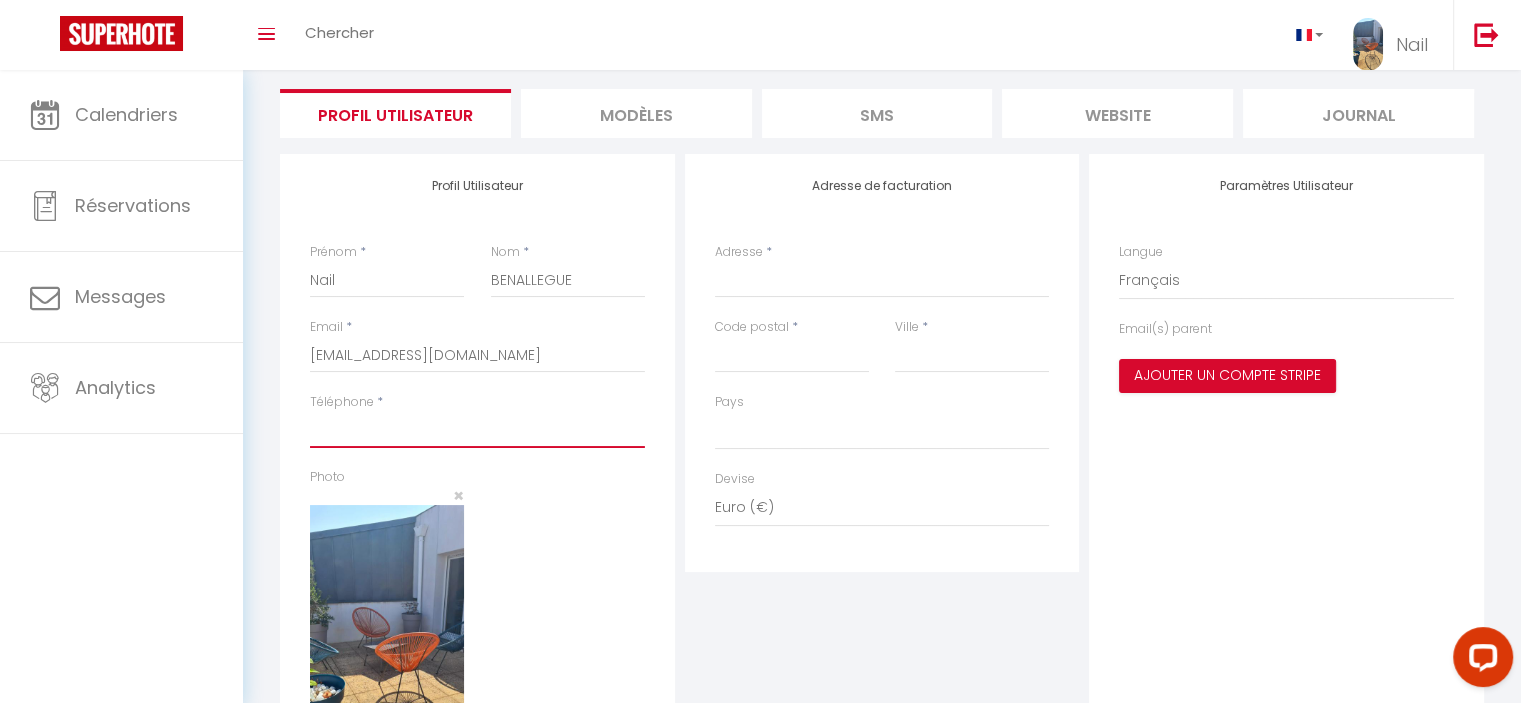 click on "Téléphone" at bounding box center [477, 430] 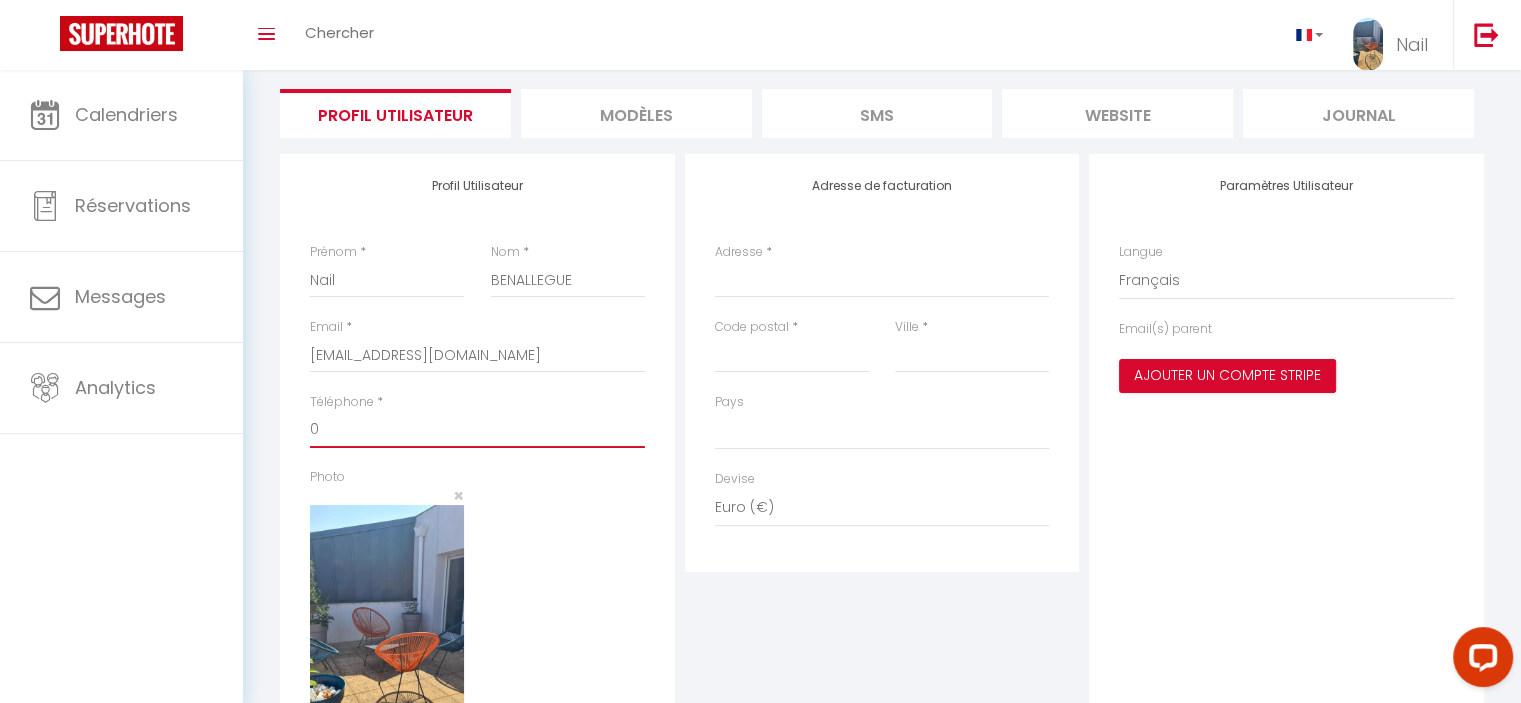 select 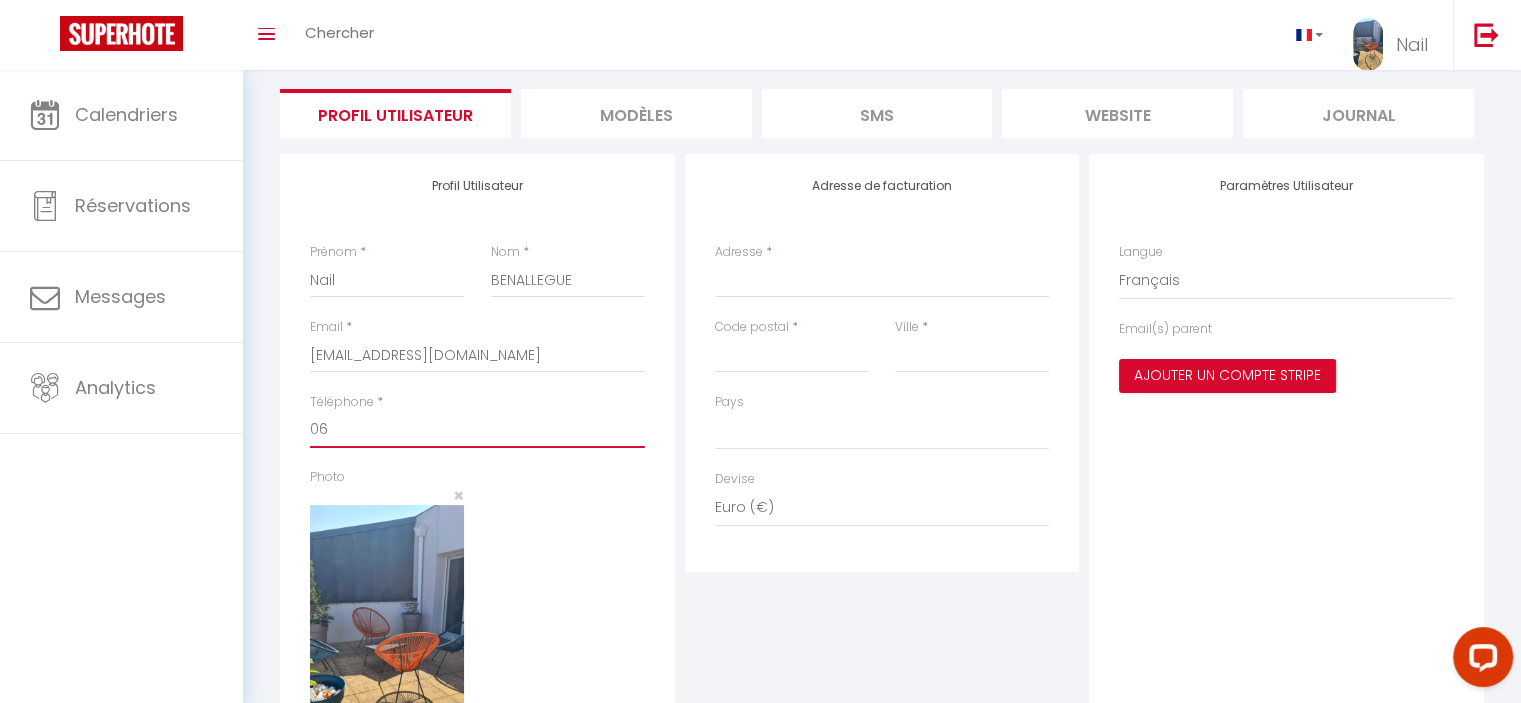 select 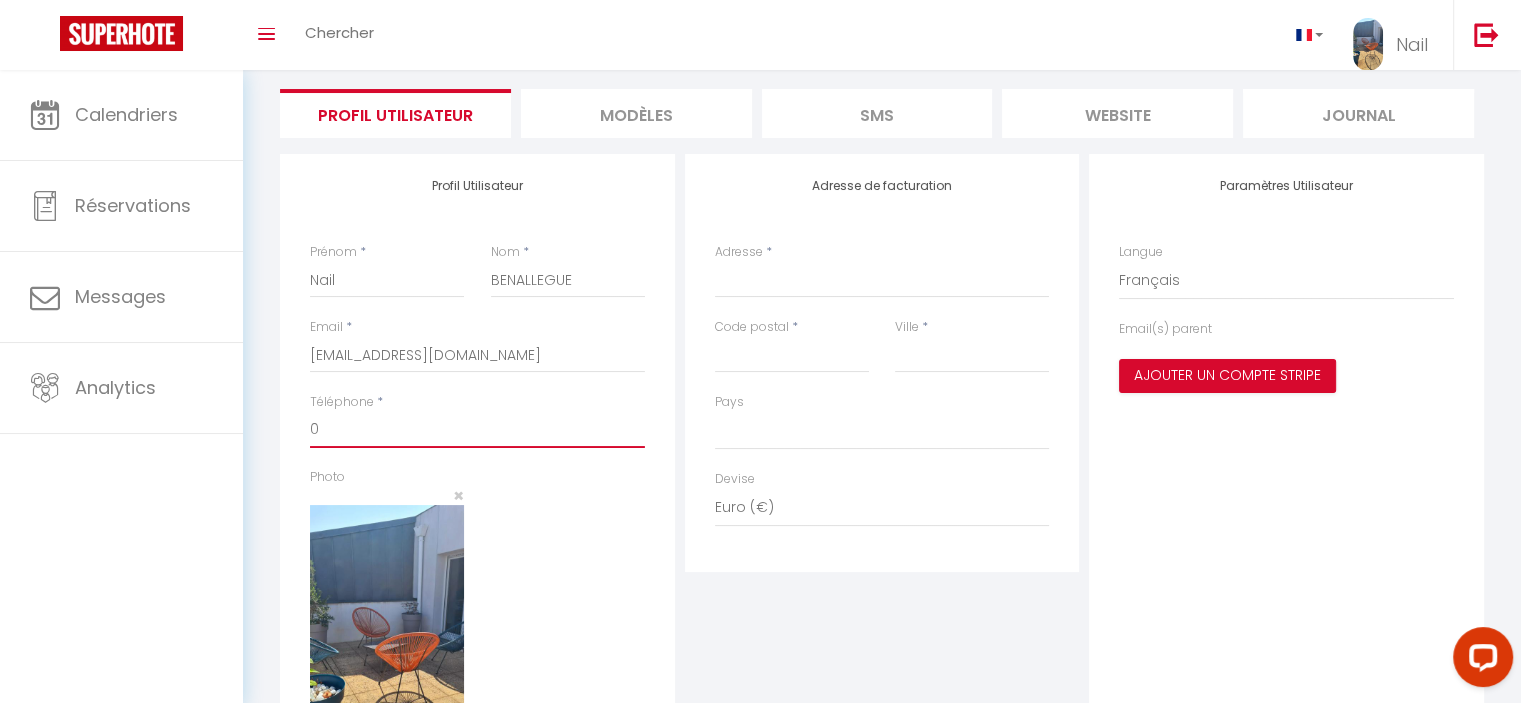 select 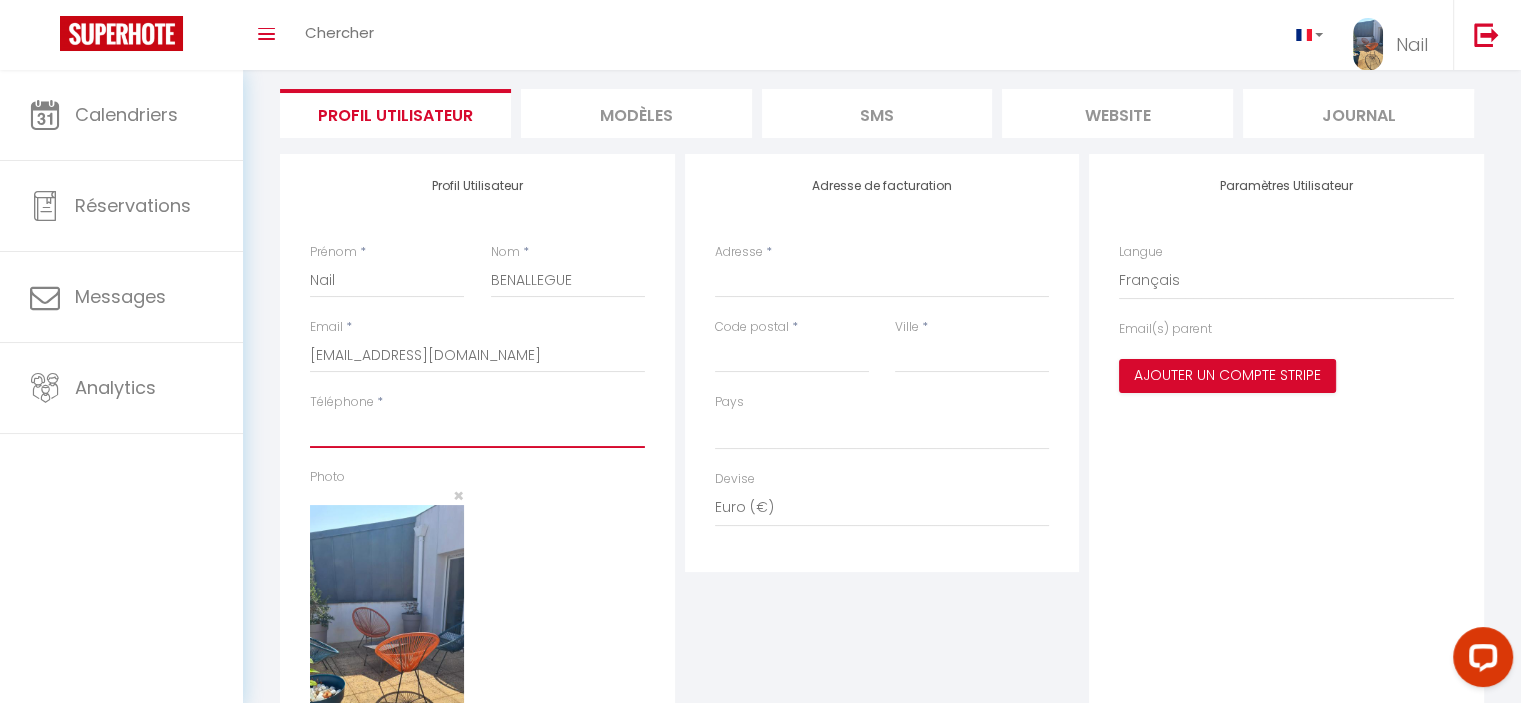 select 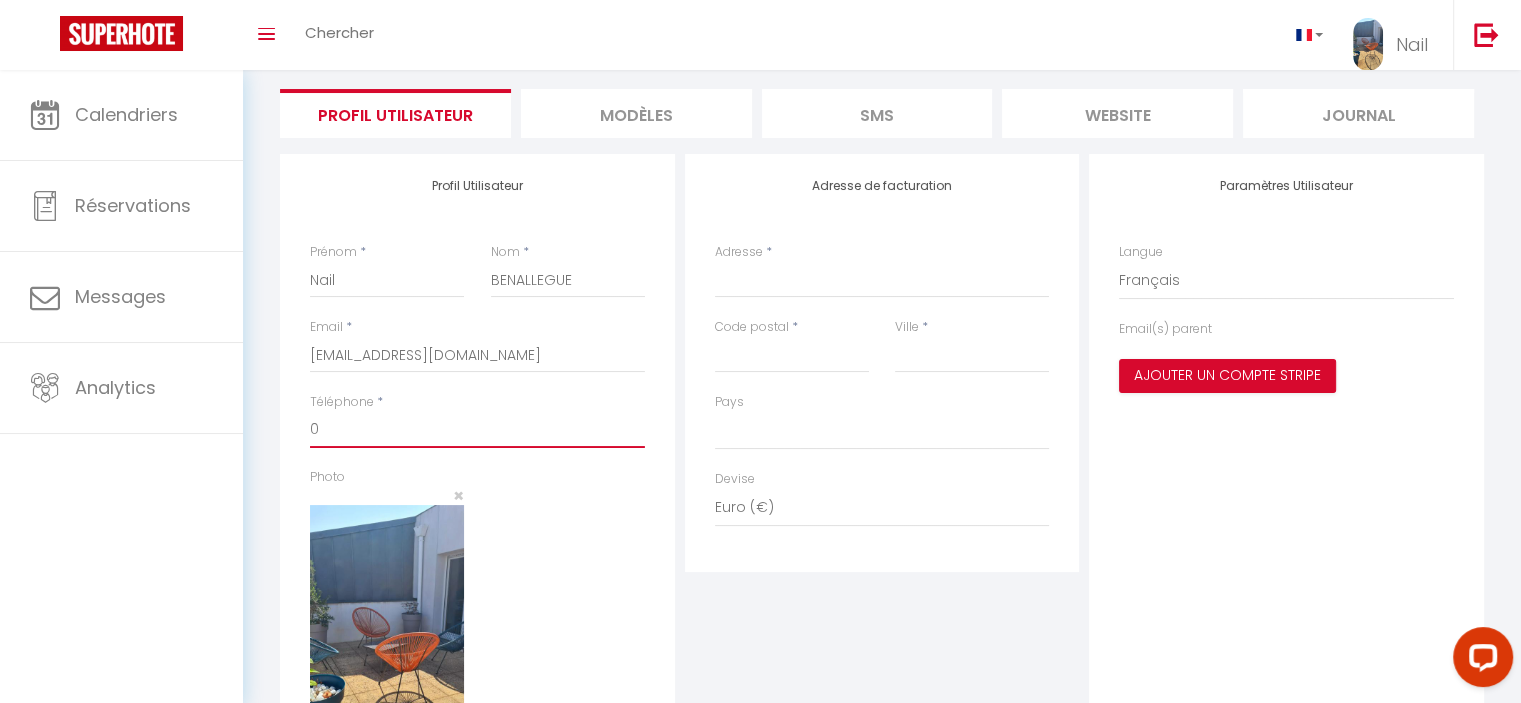 select 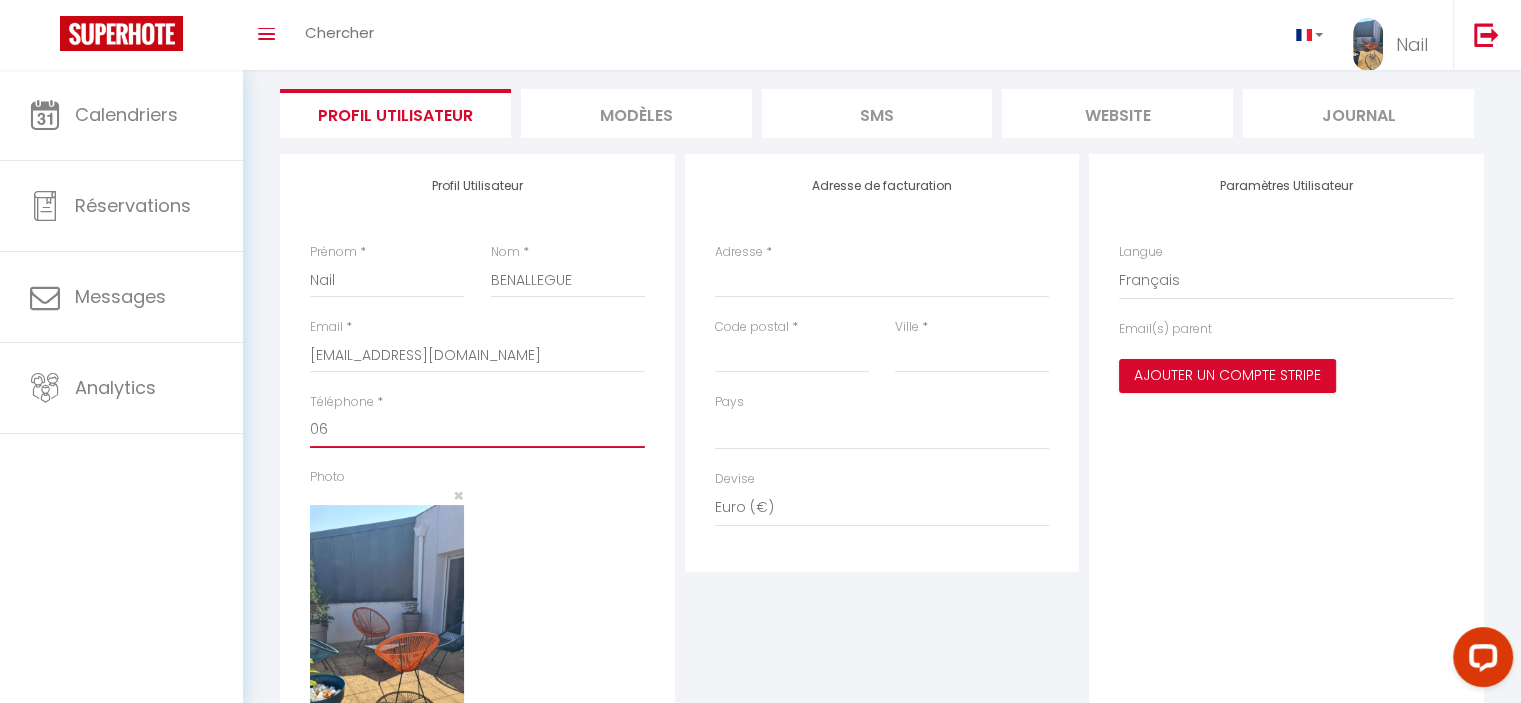 select 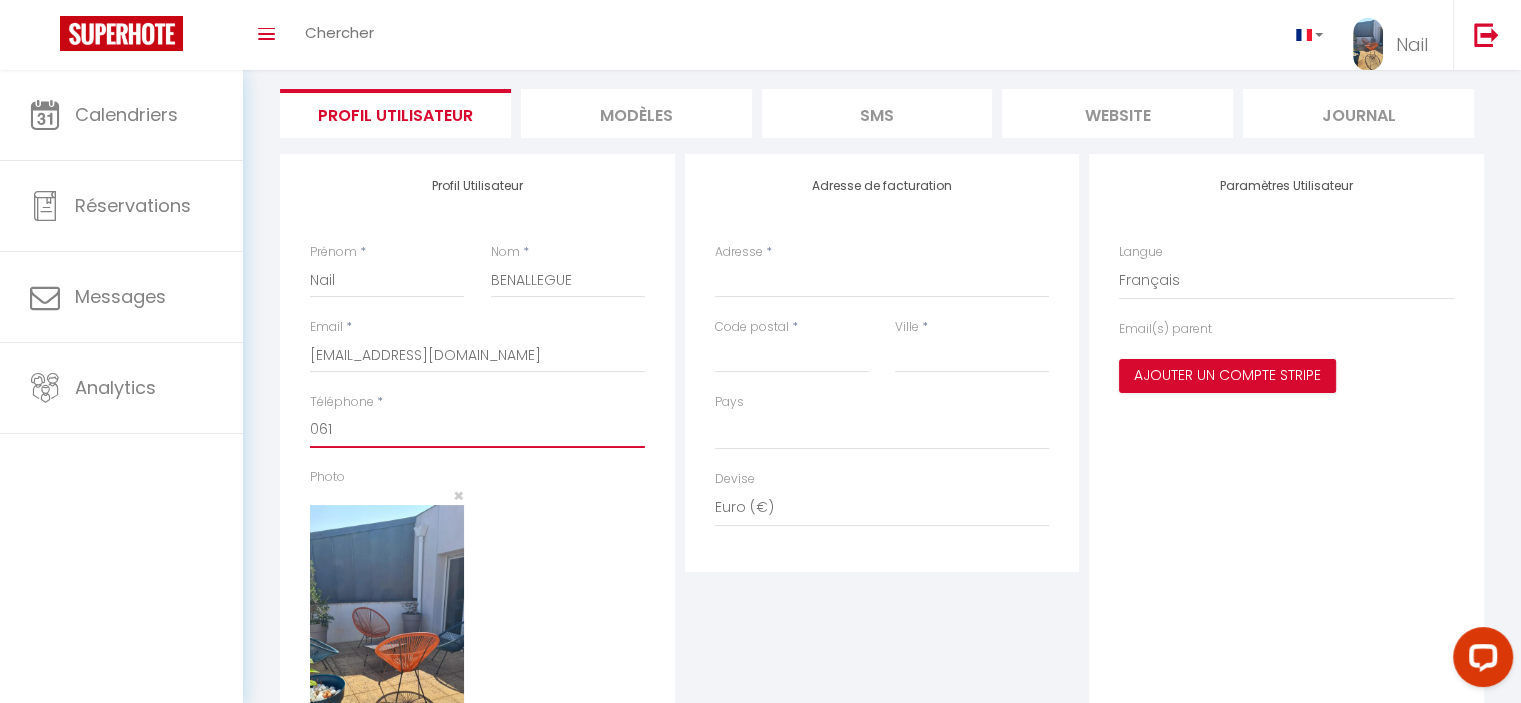 select 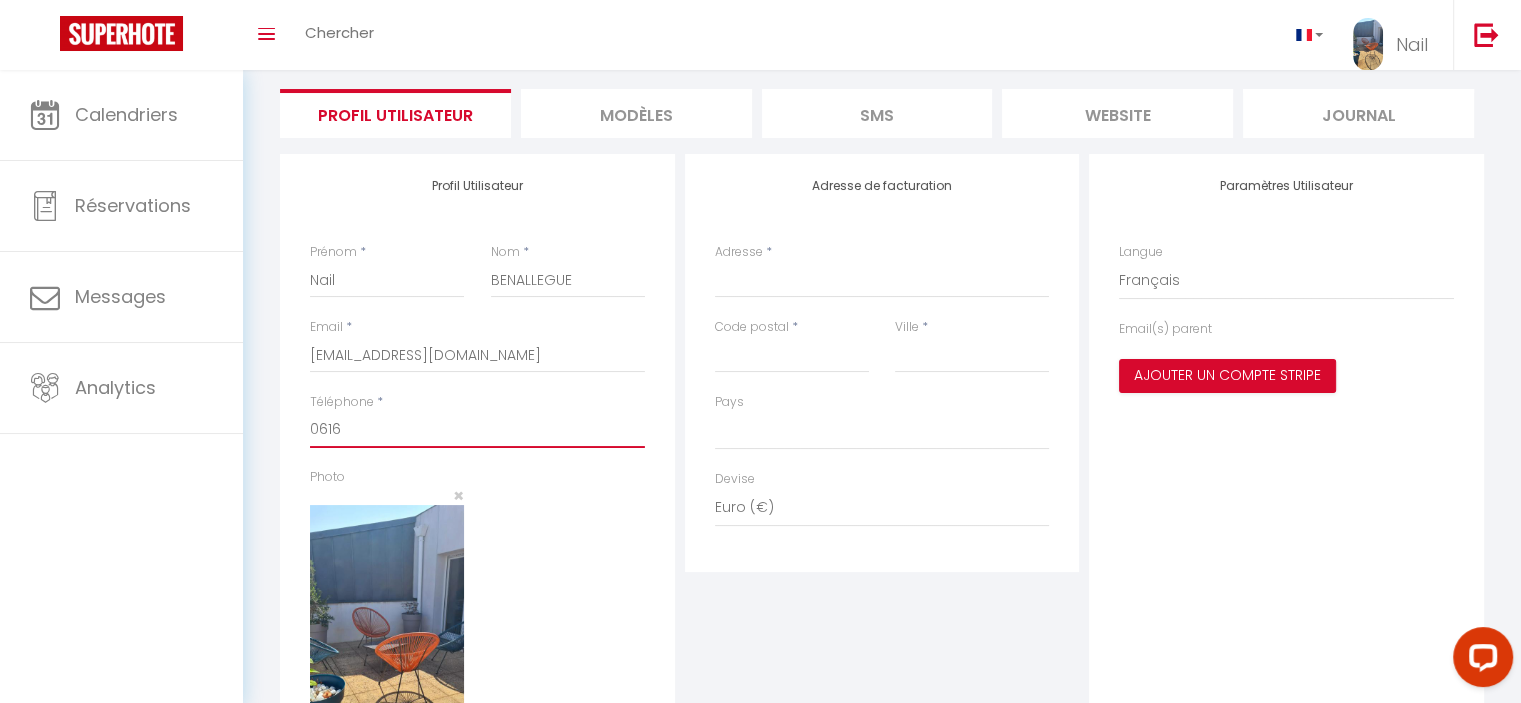 select 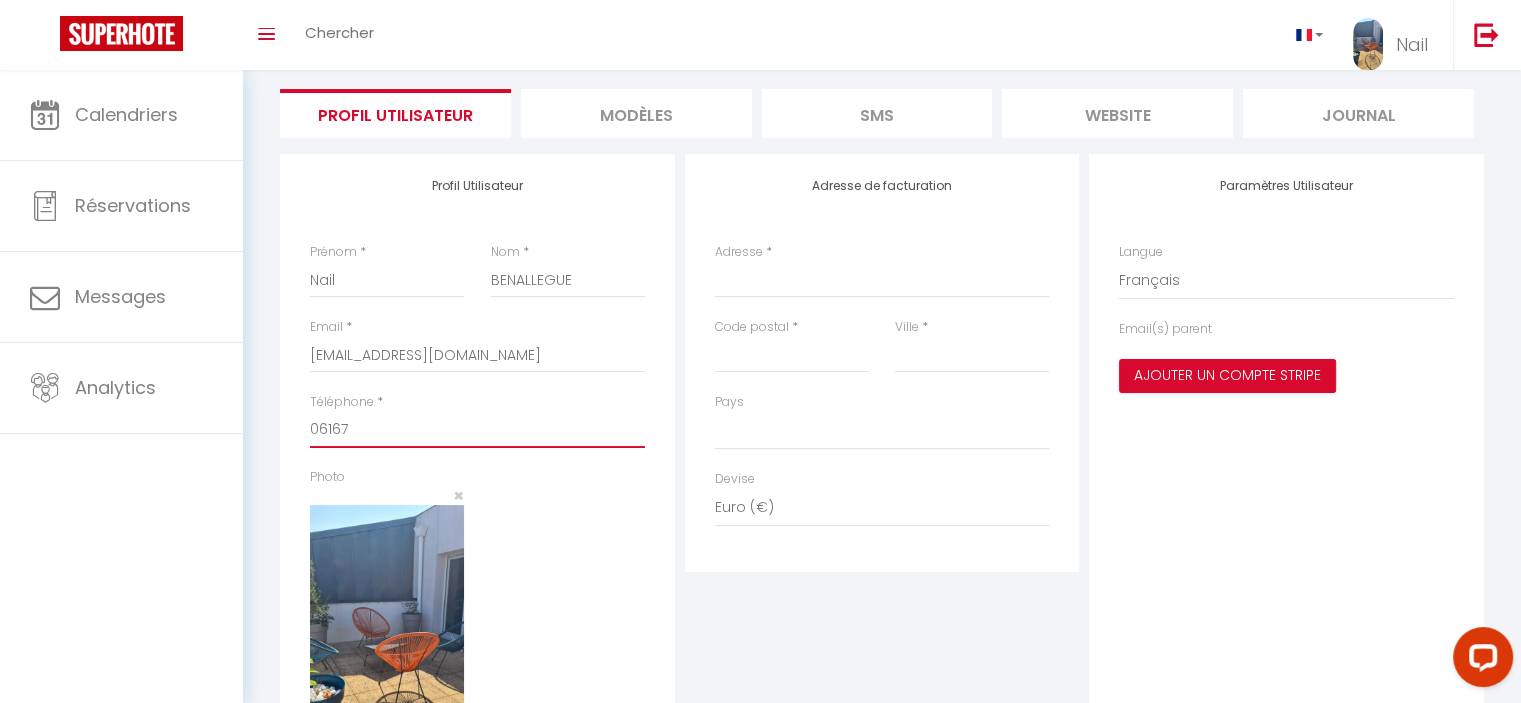select 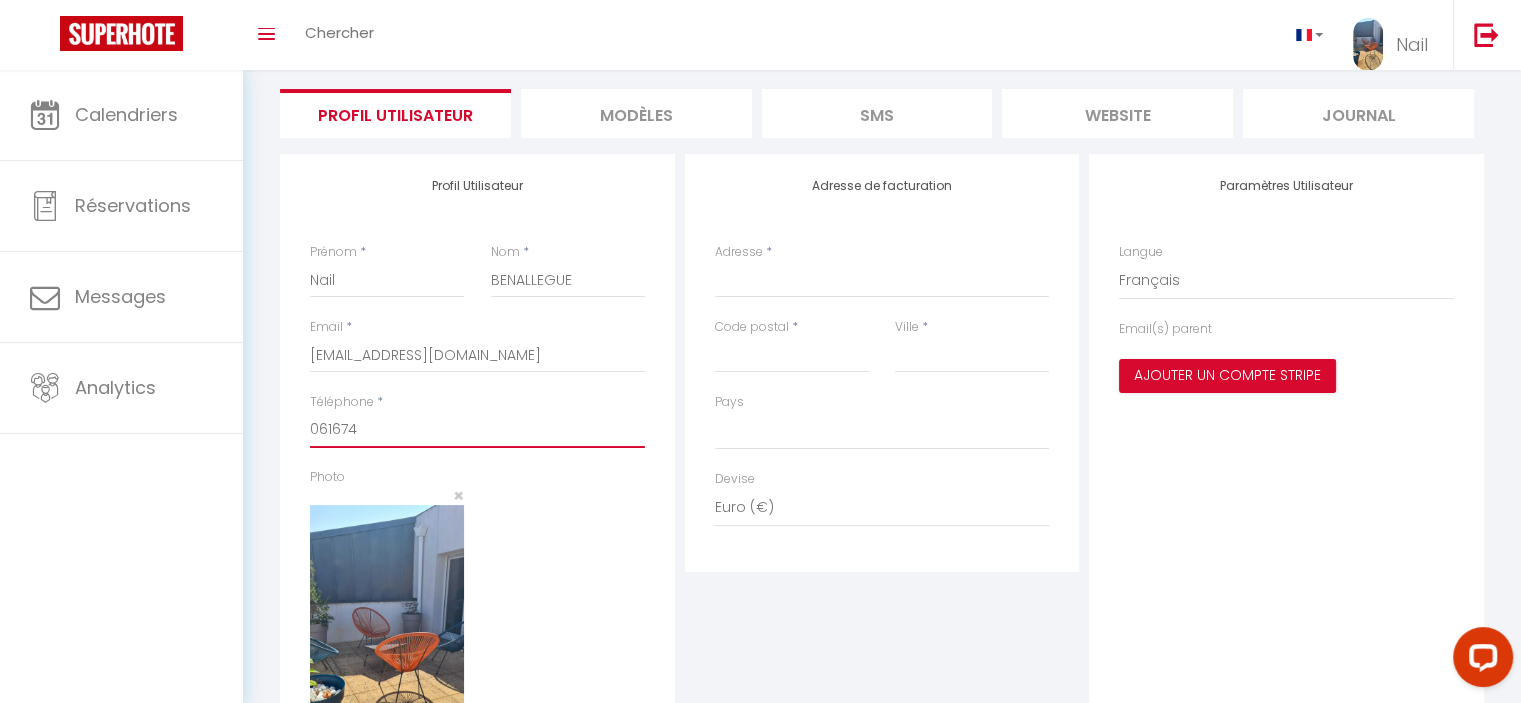 select 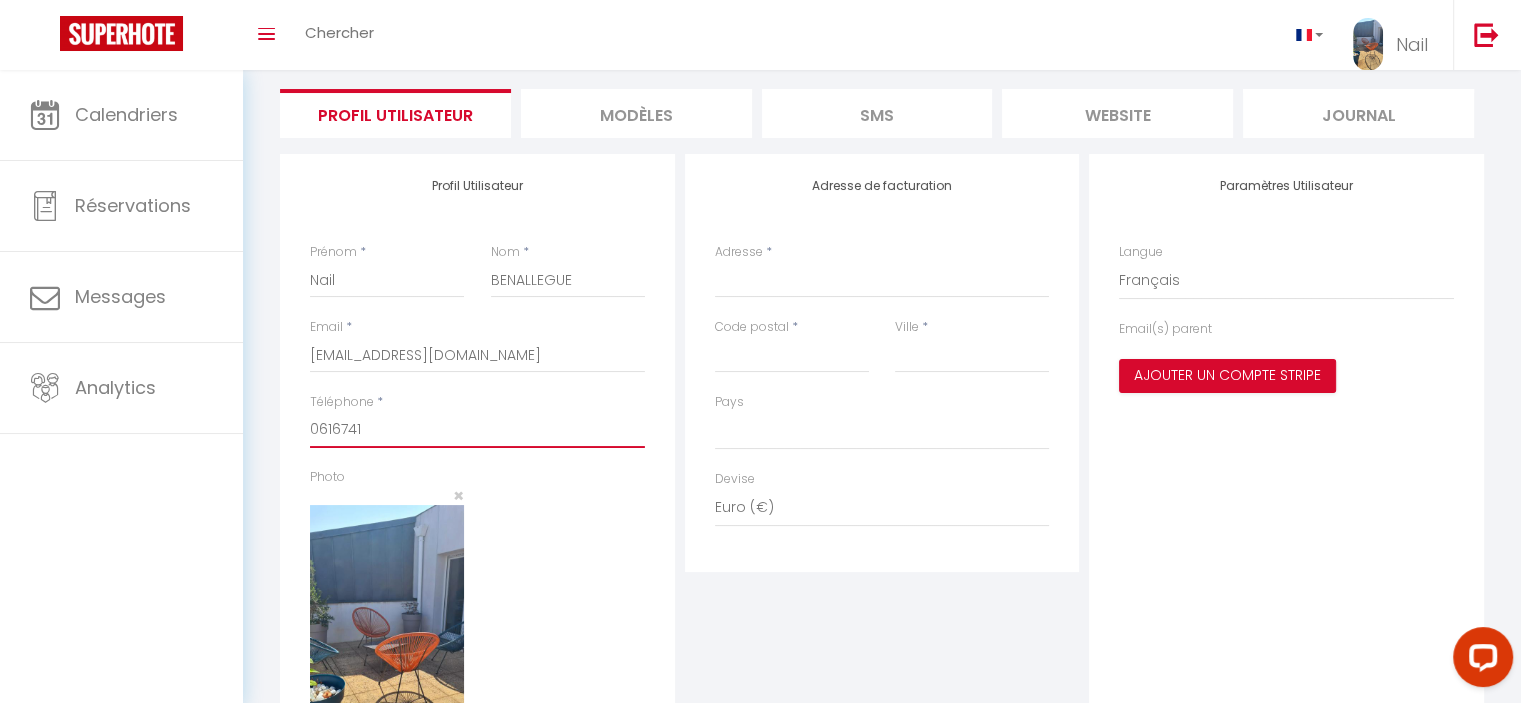 select 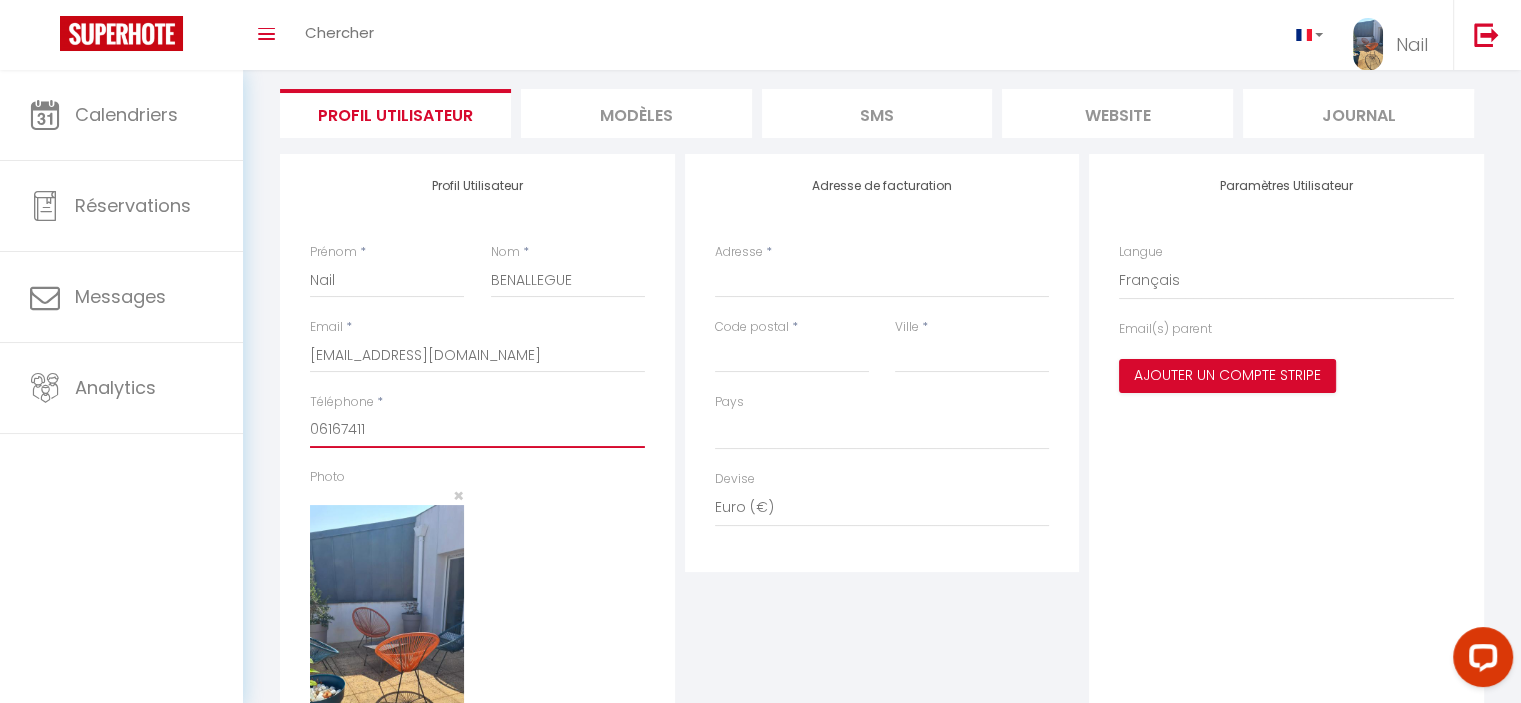 select 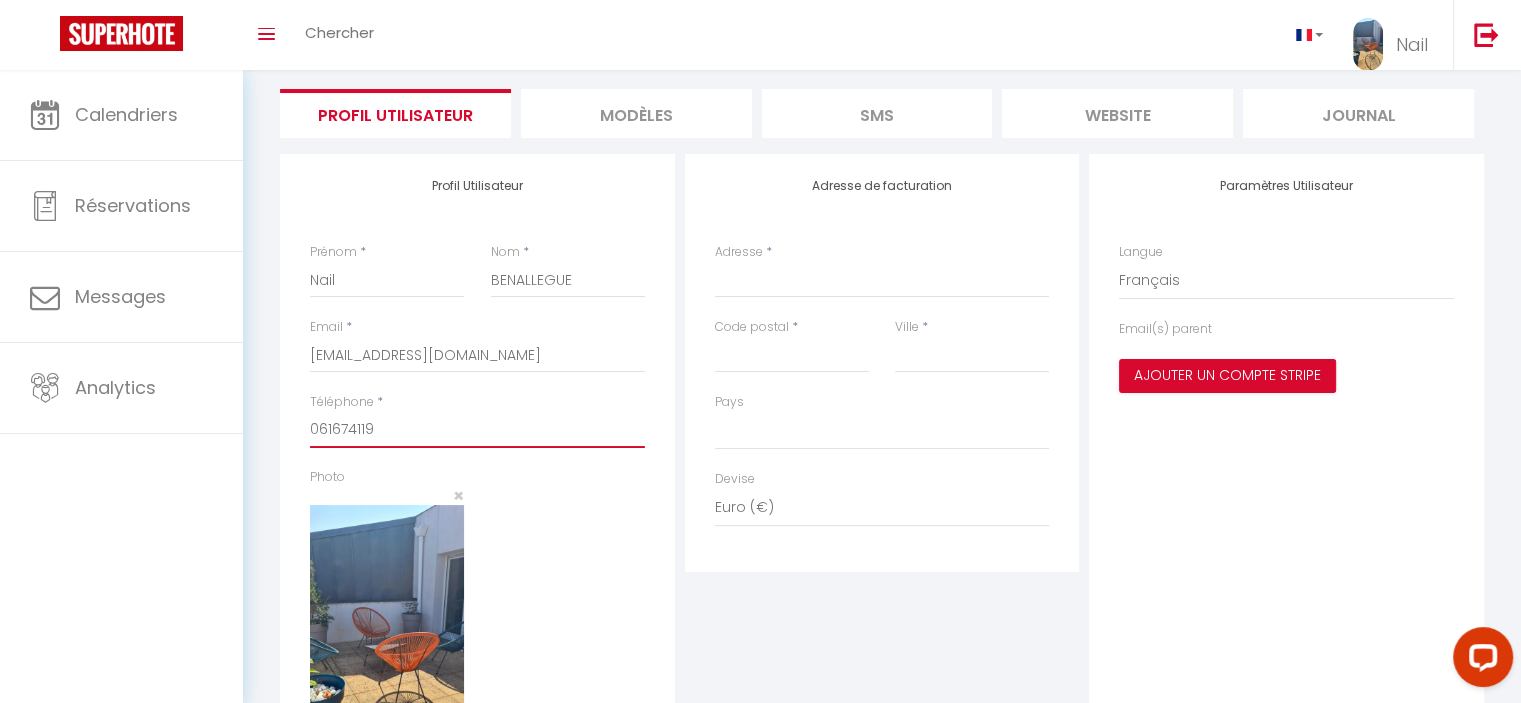 select 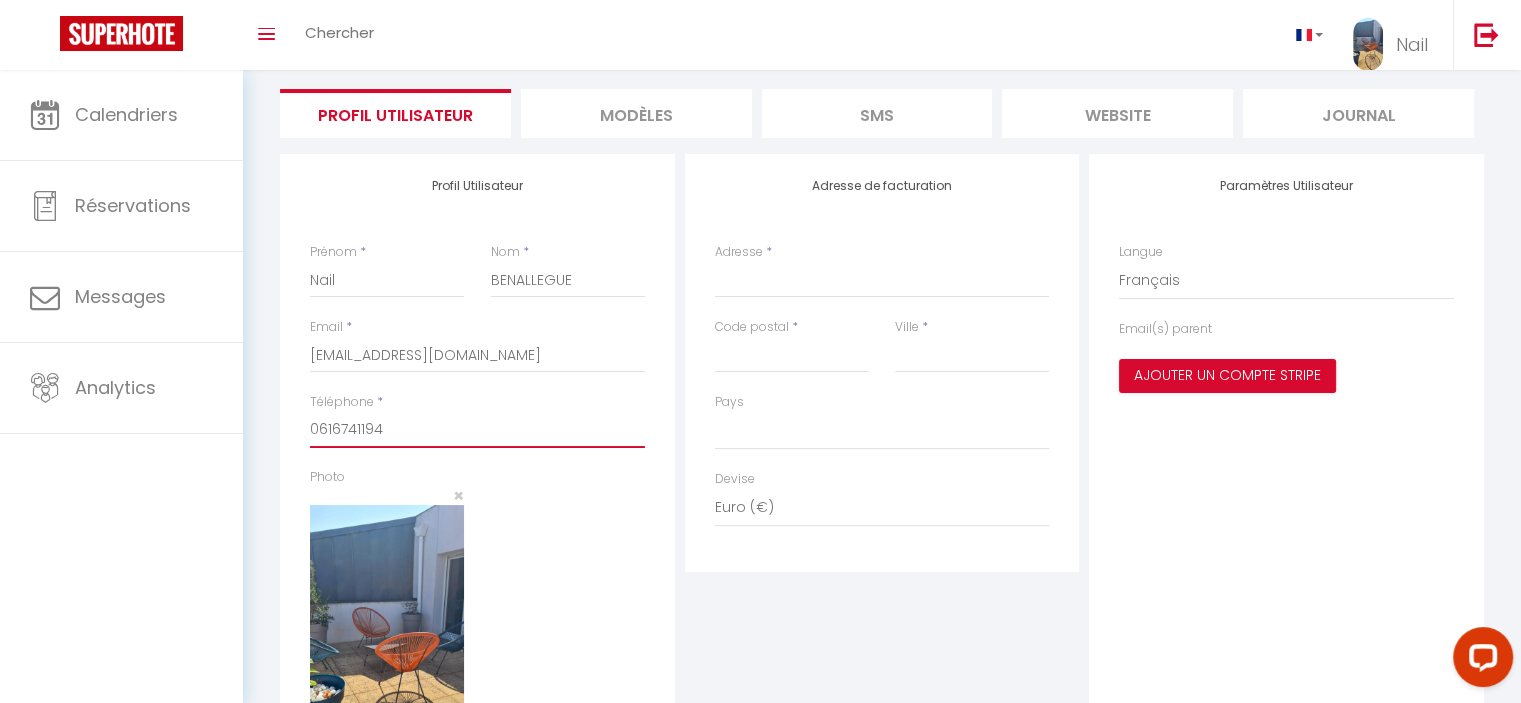 select 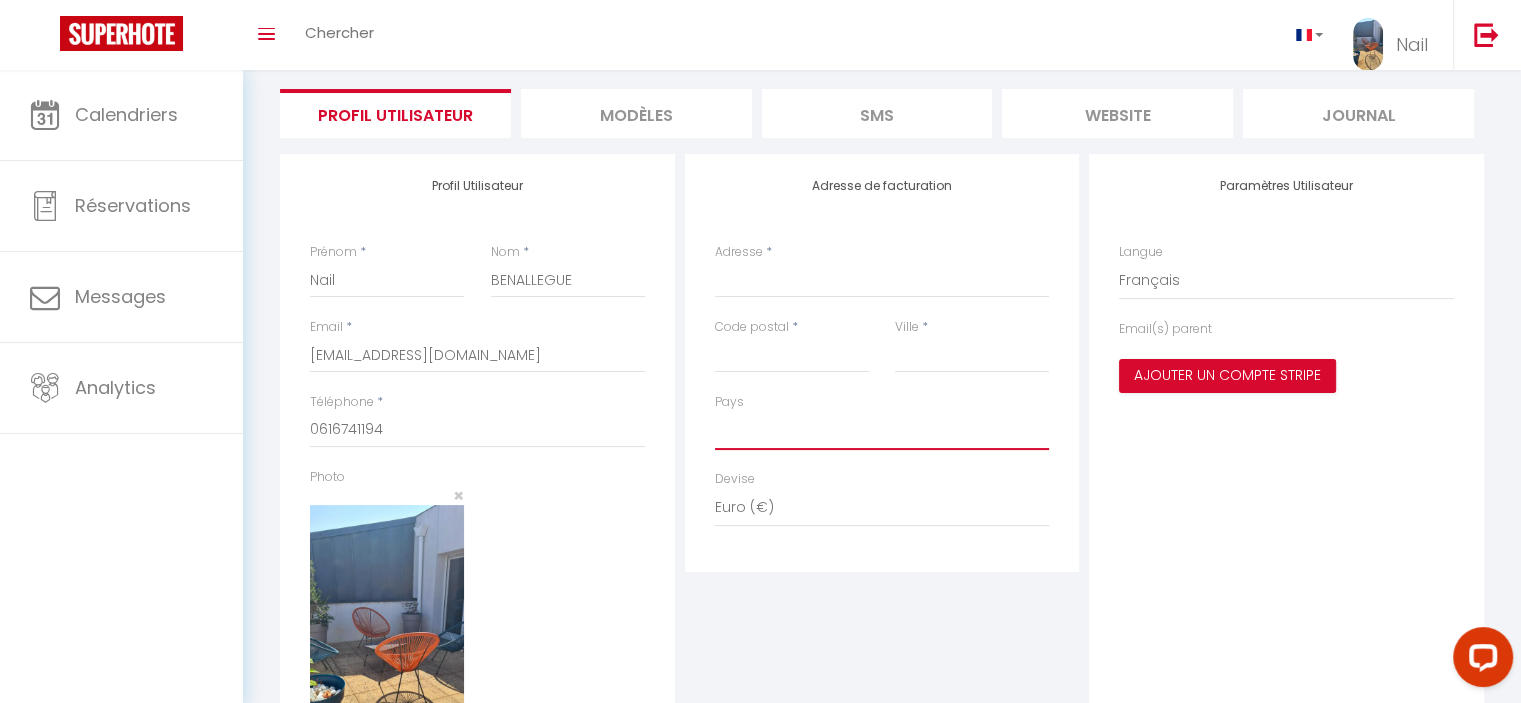 click on "France
Portugal
Afghanistan
Albania
Algeria
American Samoa
Andorra
Angola
Anguilla
Antarctica
Antigua and Barbuda
Argentina
Armenia
Aruba
Australia
Austria" at bounding box center [882, 431] 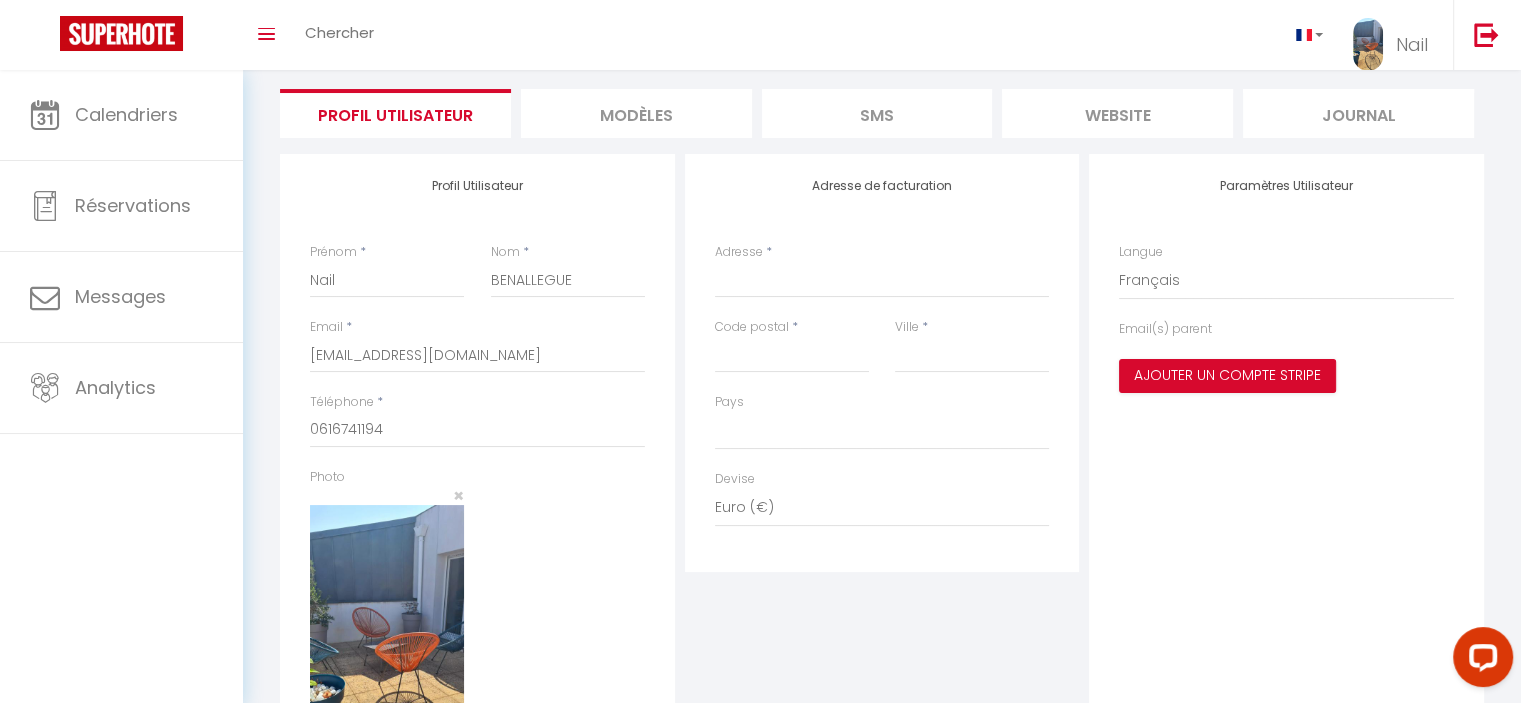 click on "Paramètres Utilisateur
Langue
Anglais
Français
Portugais
Espagnol
Email(s) parent
Ajouter un compte Stripe" at bounding box center (1286, 514) 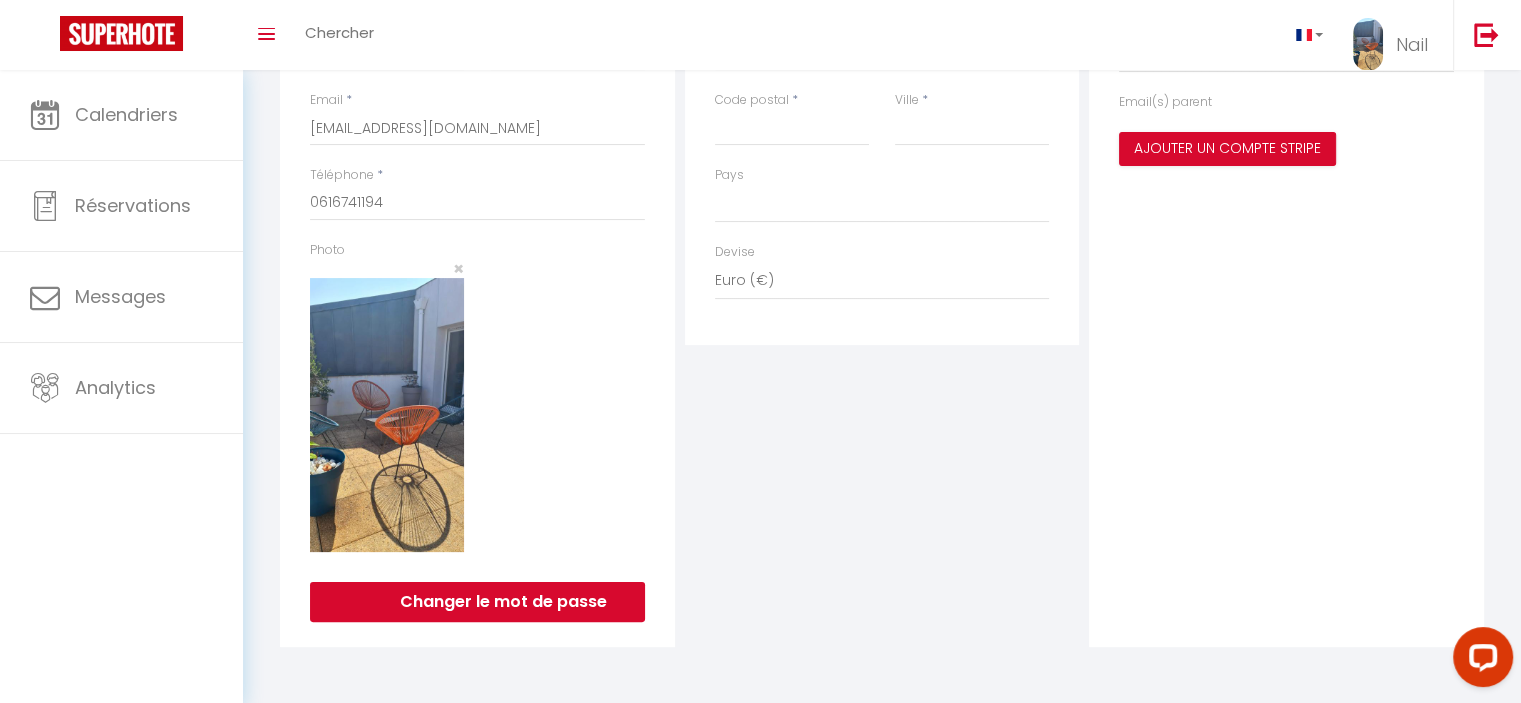 click on "Adresse de facturation
Adresse   *     Code postal   *     Ville   *     Pays
France
Portugal
Afghanistan
Albania
Algeria
American Samoa
Andorra
Angola
Anguilla
Antarctica
Antigua and Barbuda
Argentina
Armenia
Aruba
Devise" at bounding box center (882, 287) 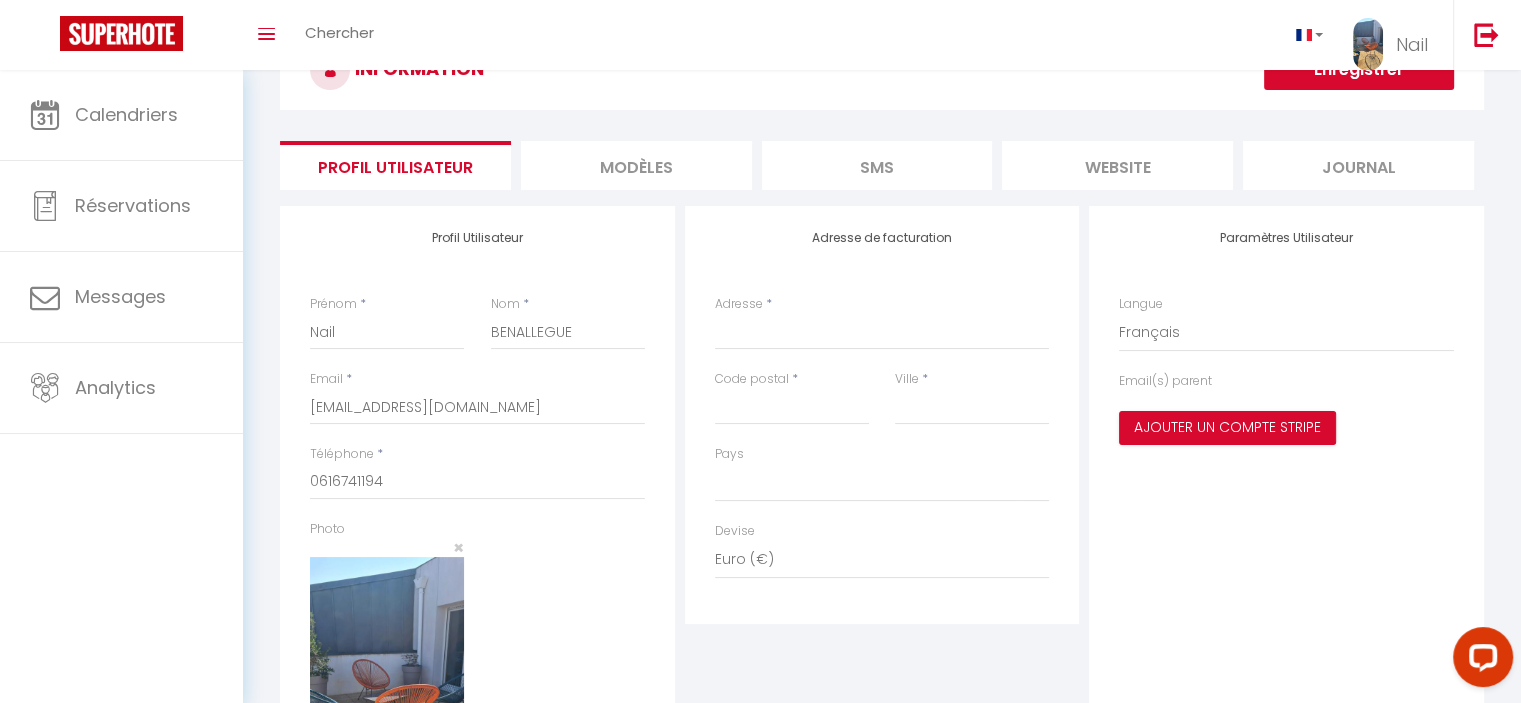 scroll, scrollTop: 0, scrollLeft: 0, axis: both 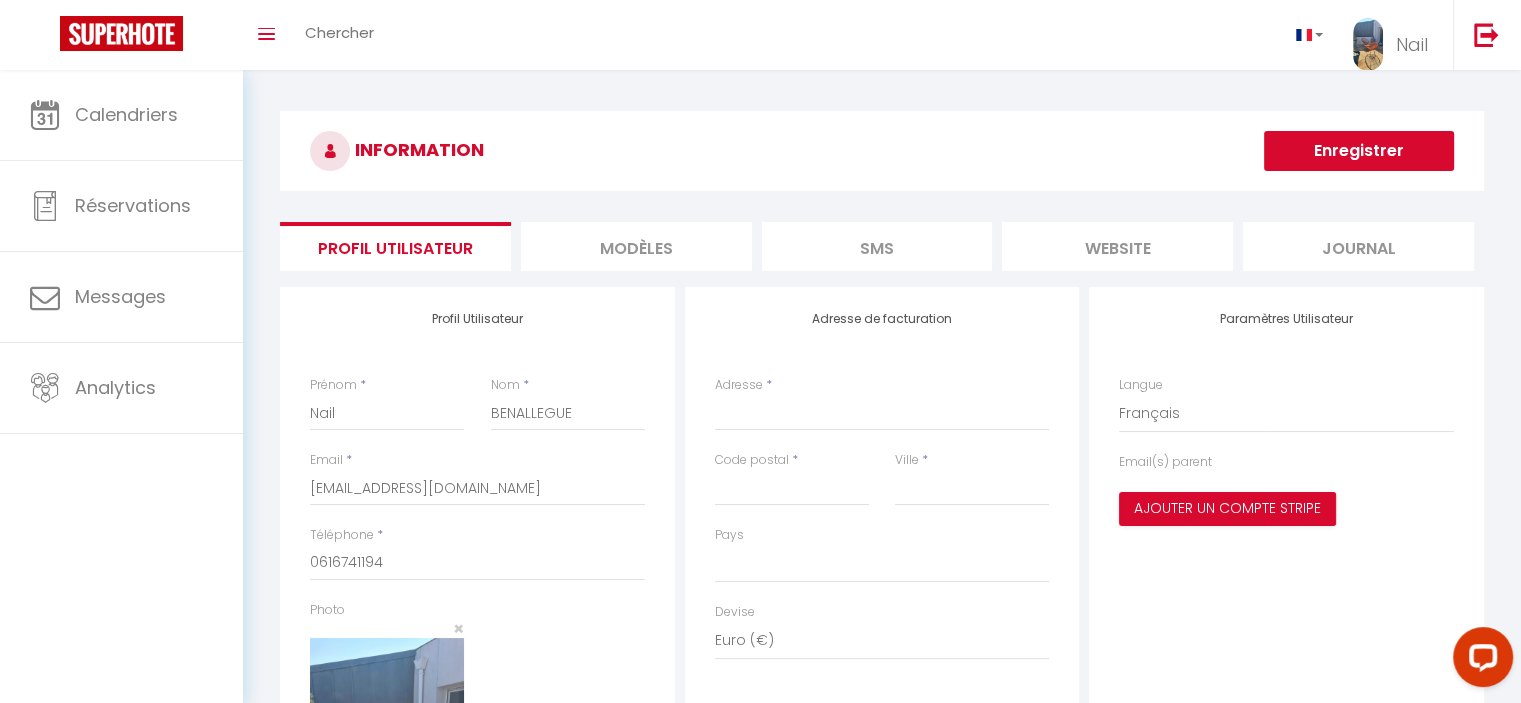 click on "Enregistrer" at bounding box center (1359, 151) 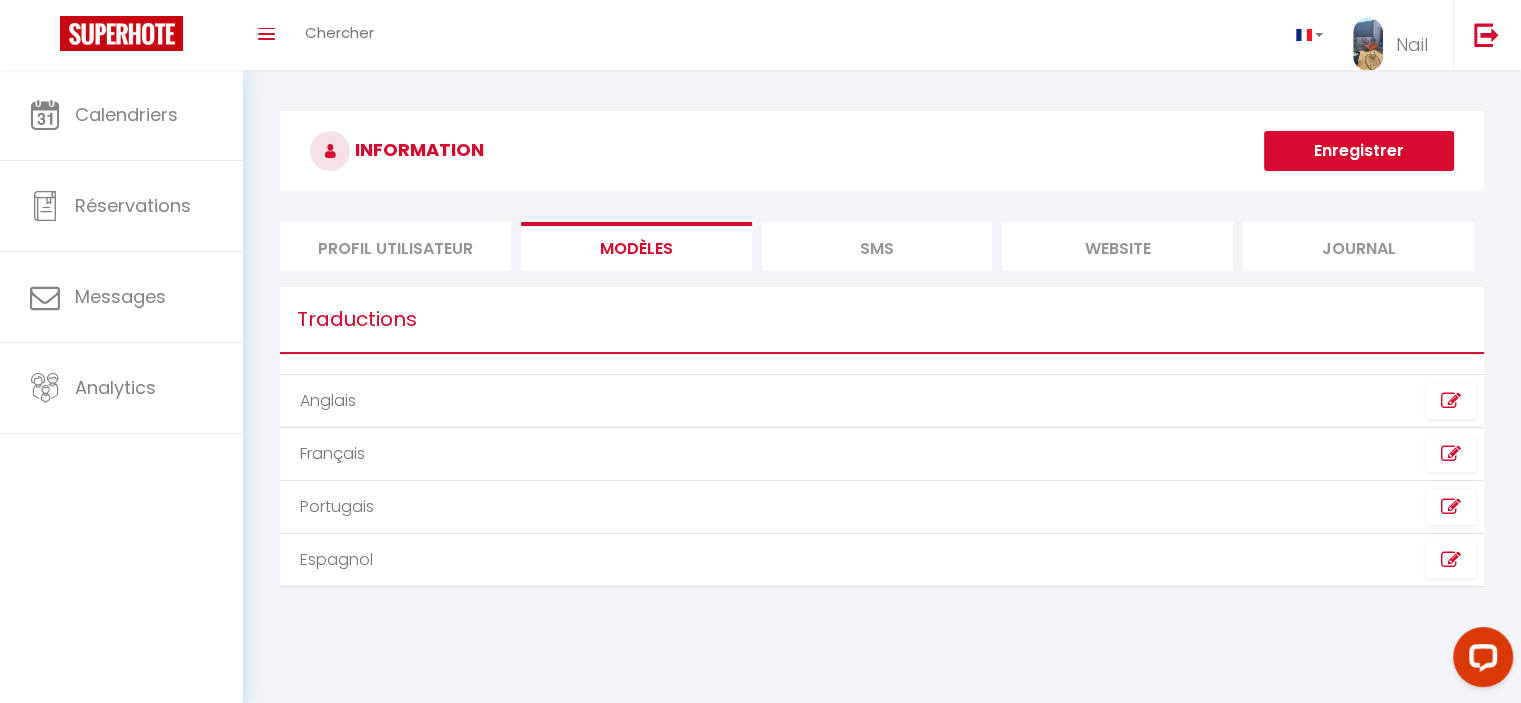click on "SMS" at bounding box center [877, 246] 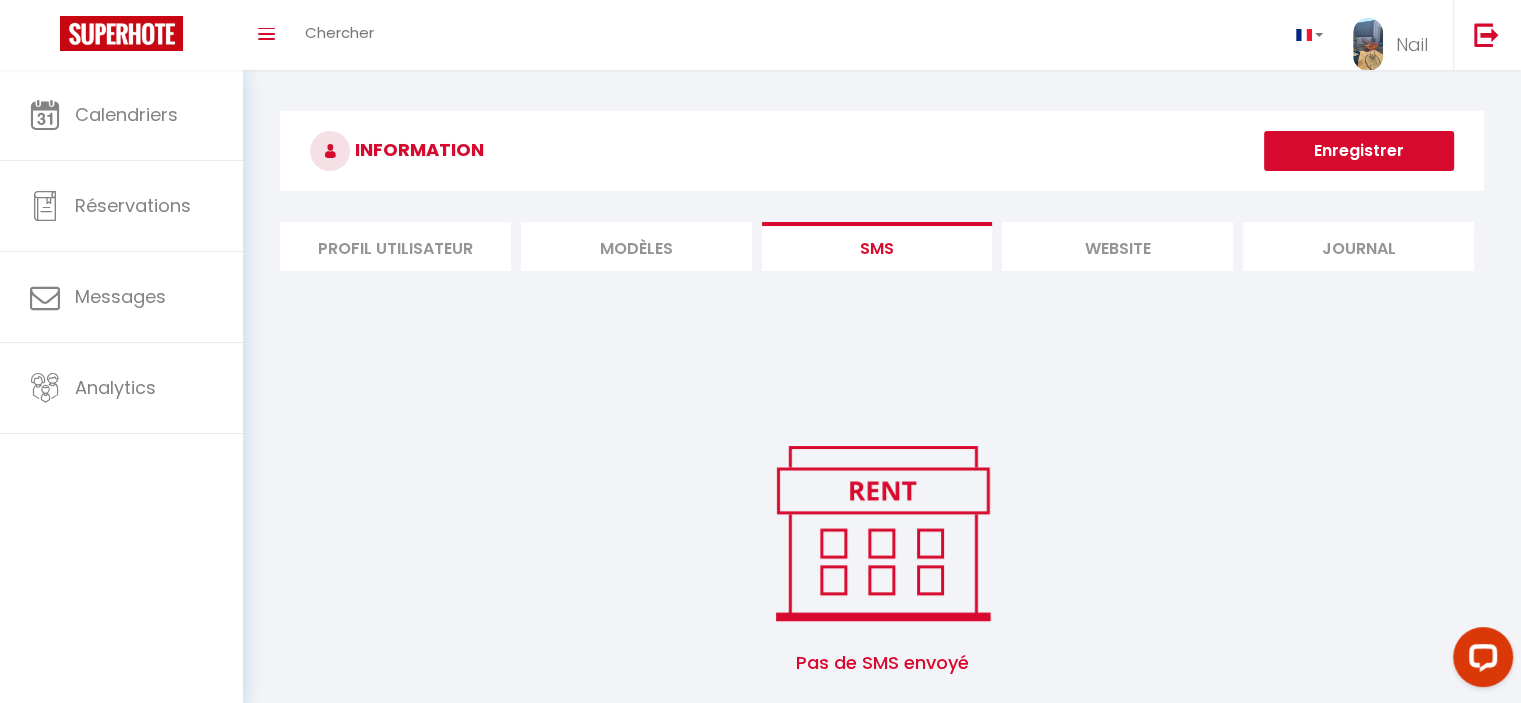 click on "website" at bounding box center [1117, 246] 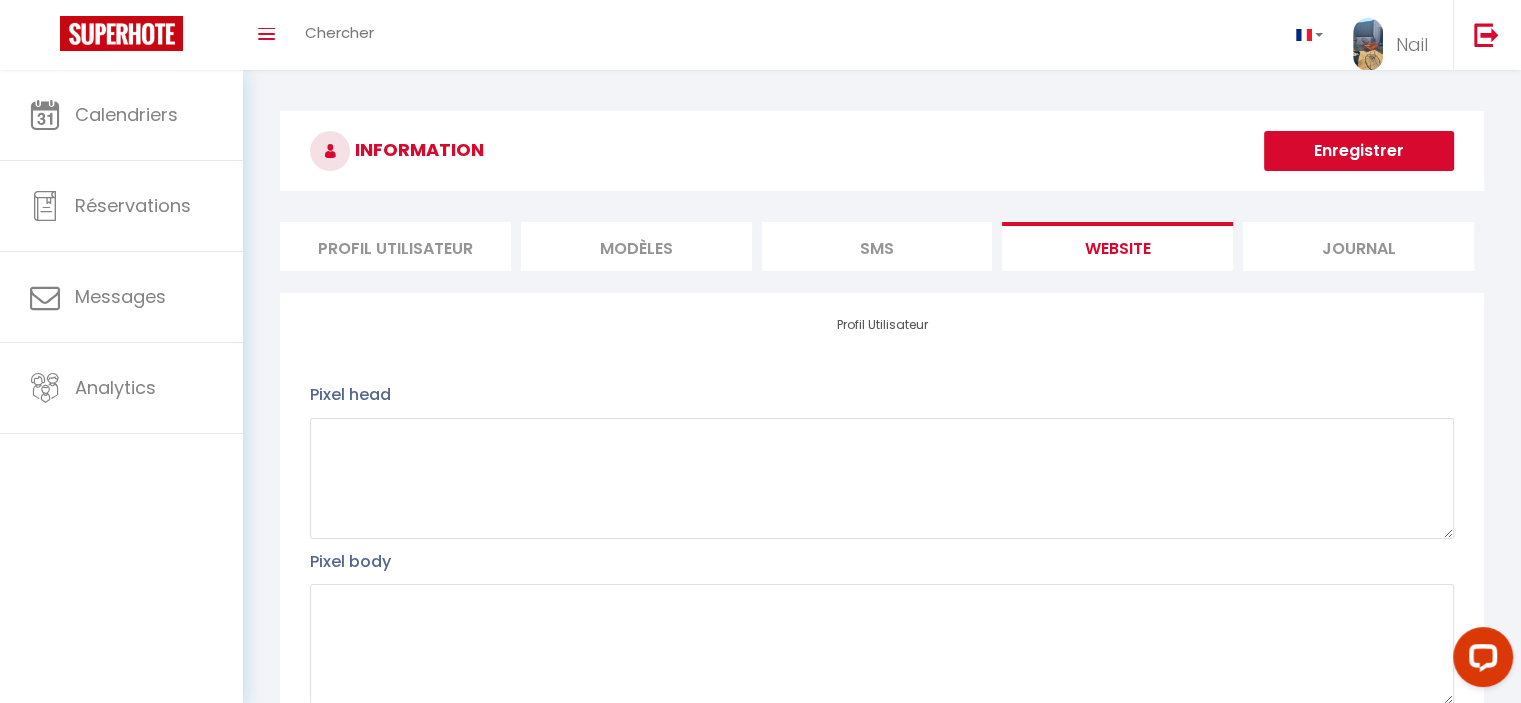click on "Journal" at bounding box center (1358, 246) 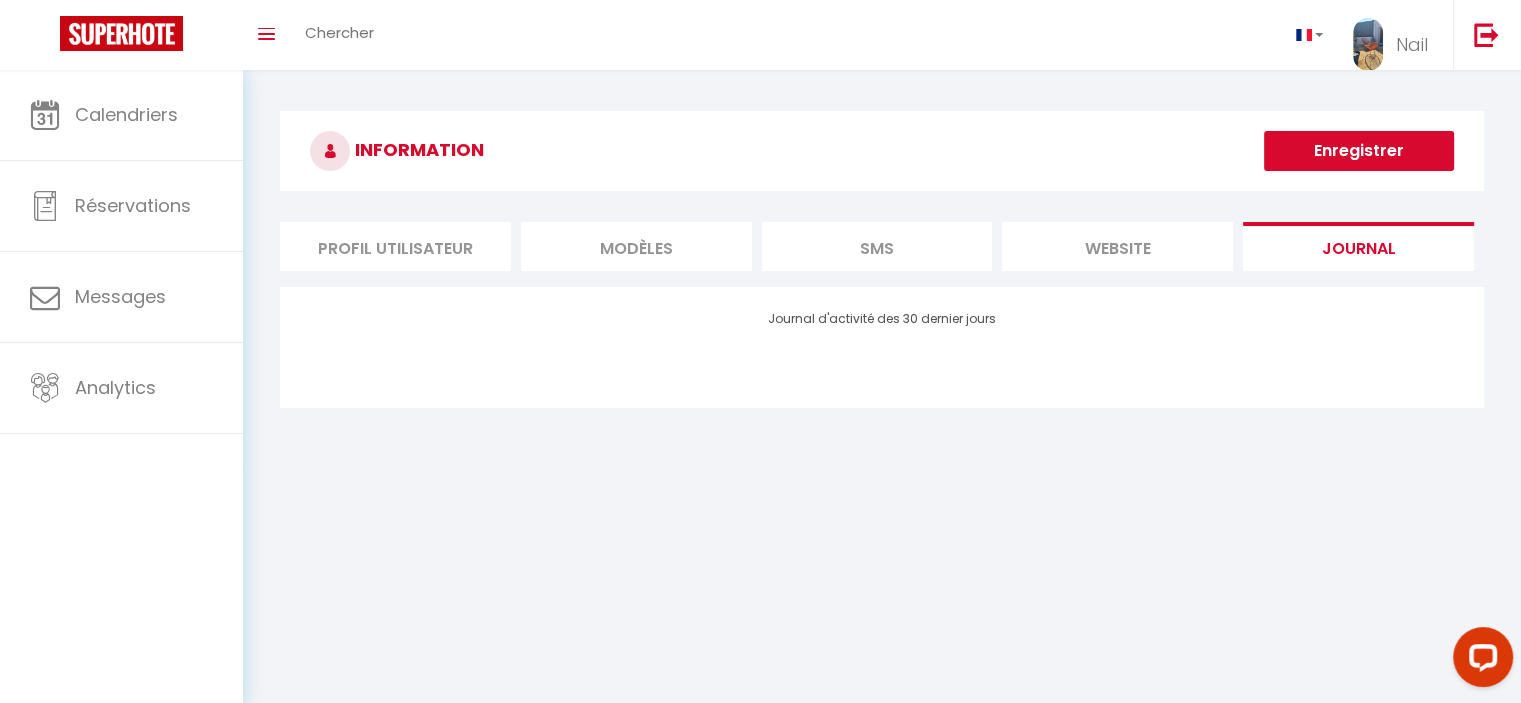 click on "website" at bounding box center (1117, 246) 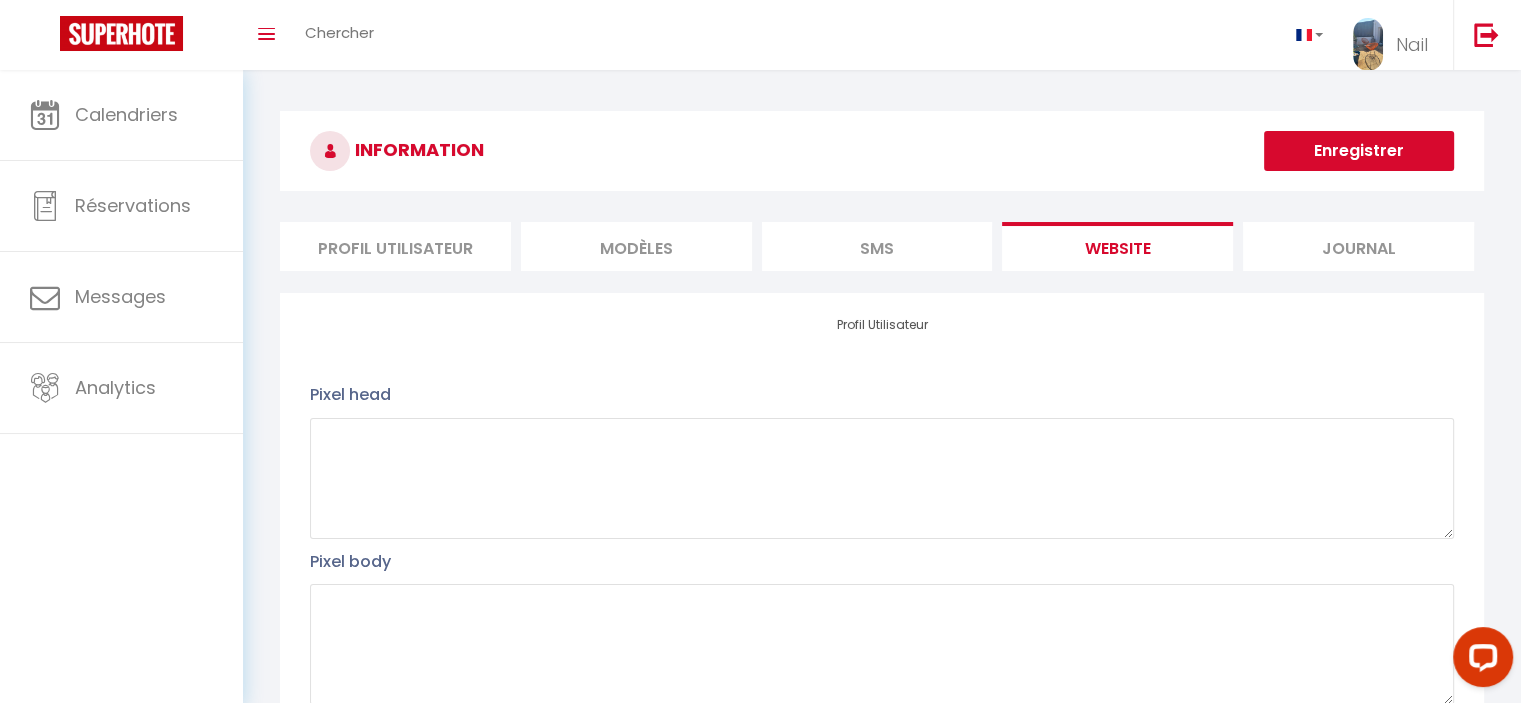 click on "SMS" at bounding box center [877, 246] 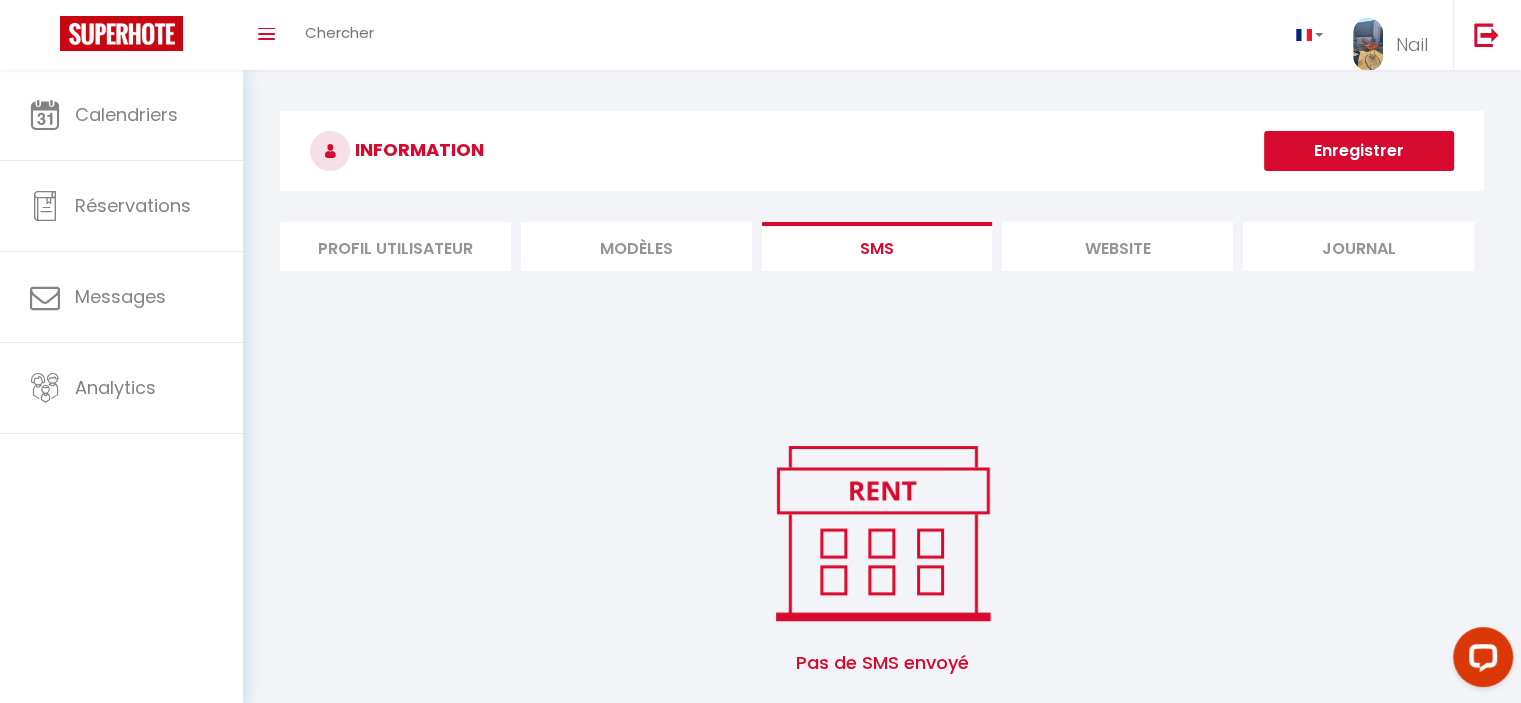 click on "MODÈLES" at bounding box center (636, 246) 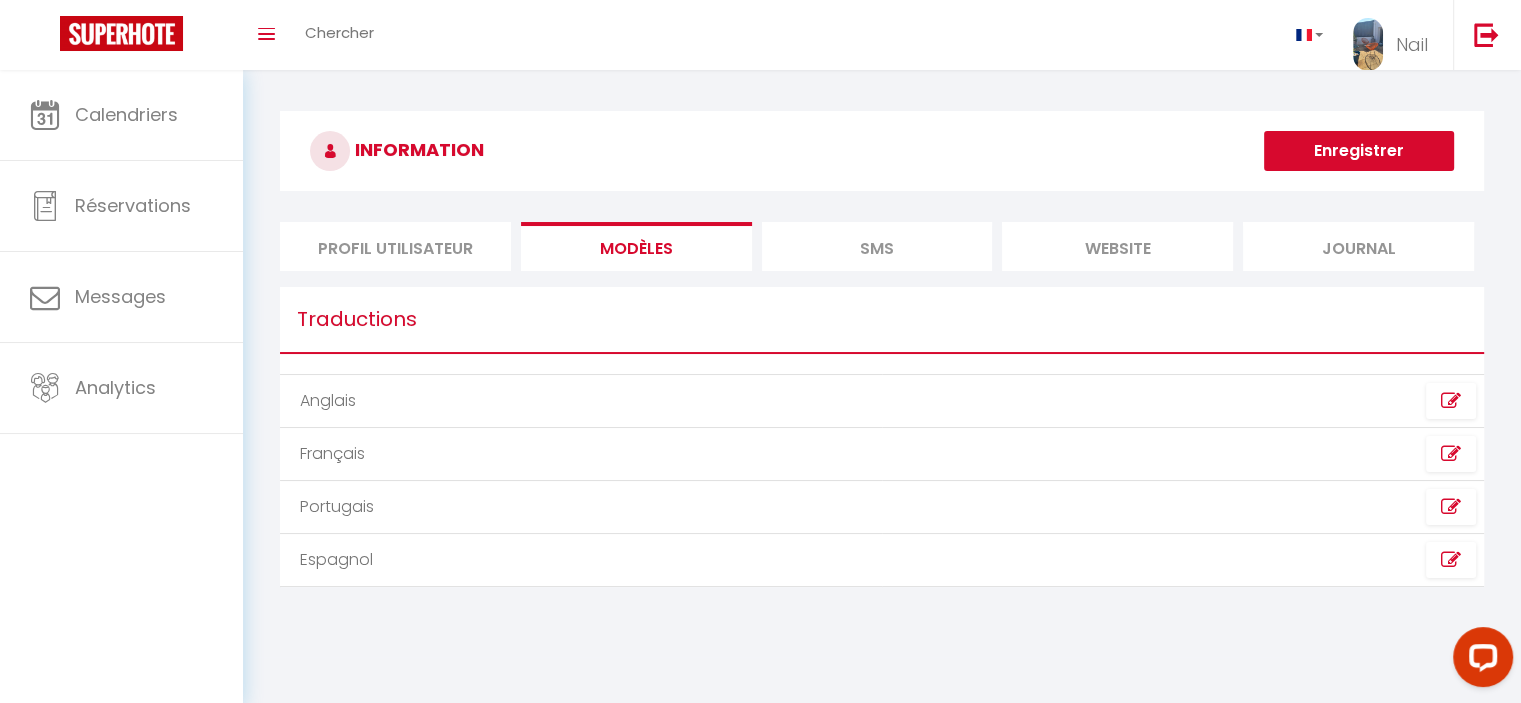 select 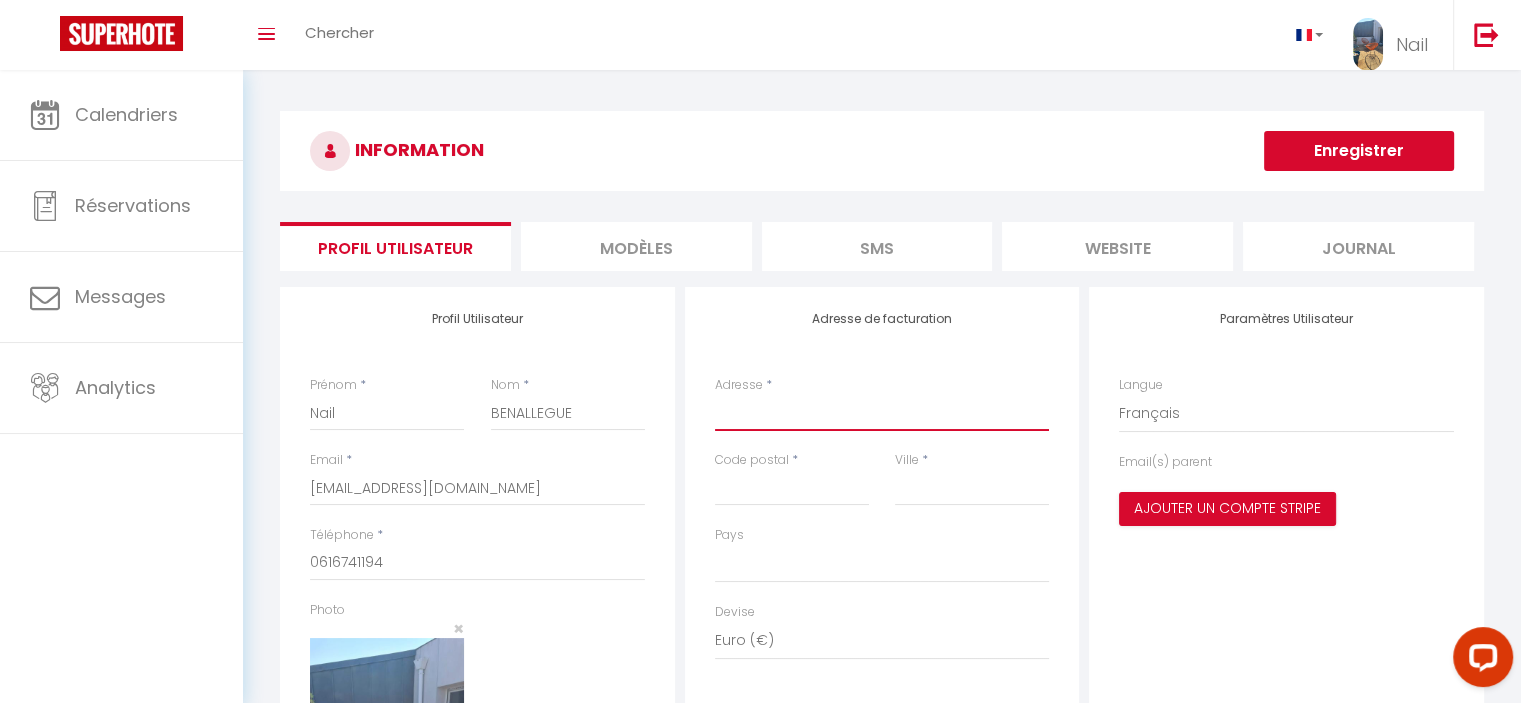 click on "Adresse" at bounding box center (882, 413) 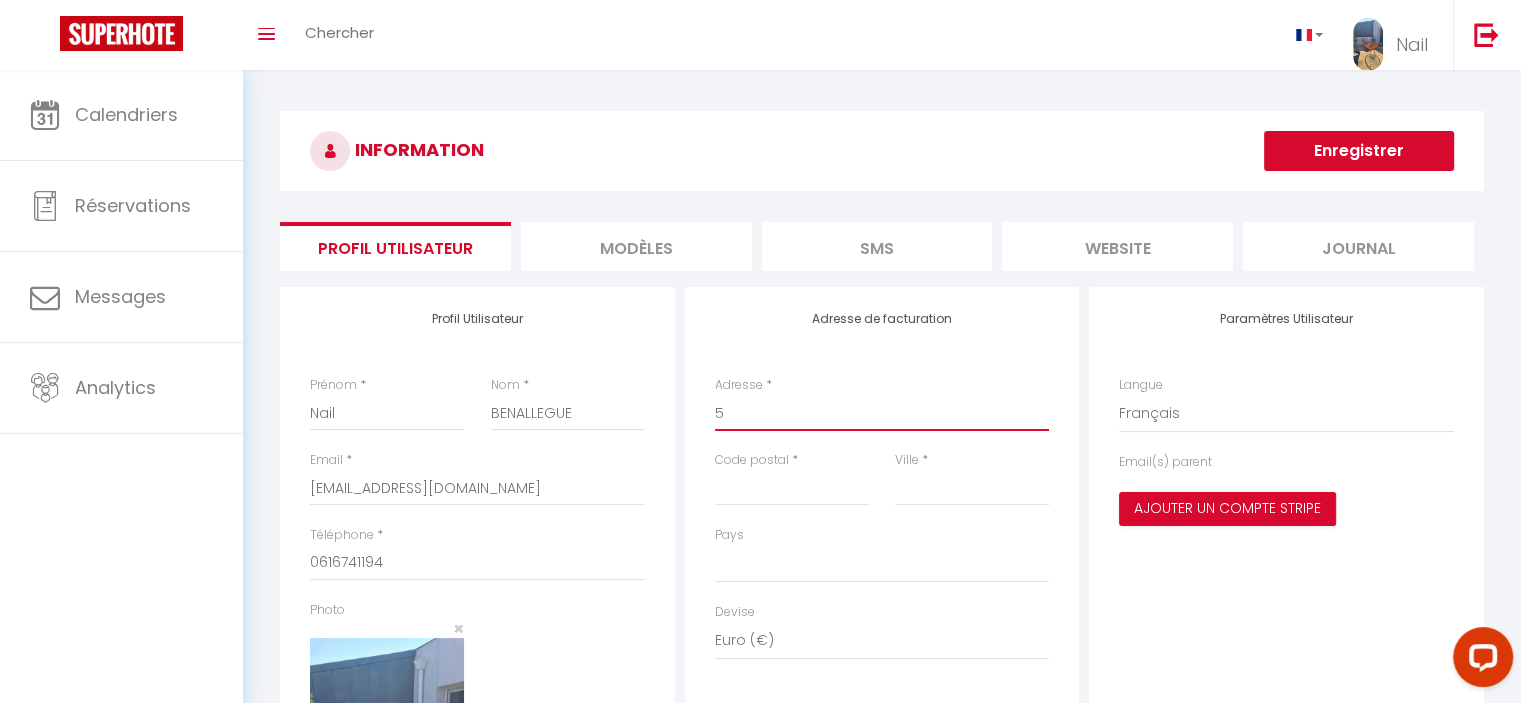 select 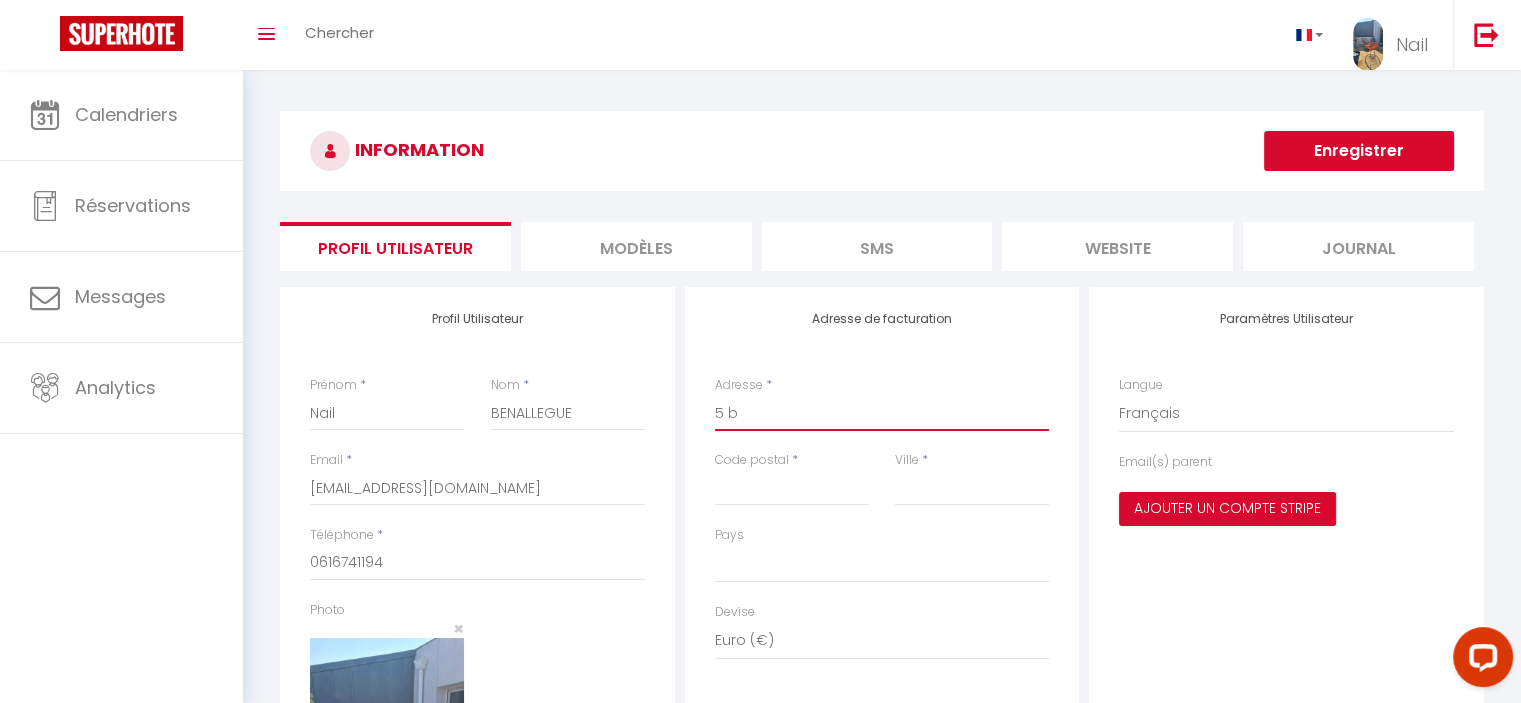 select 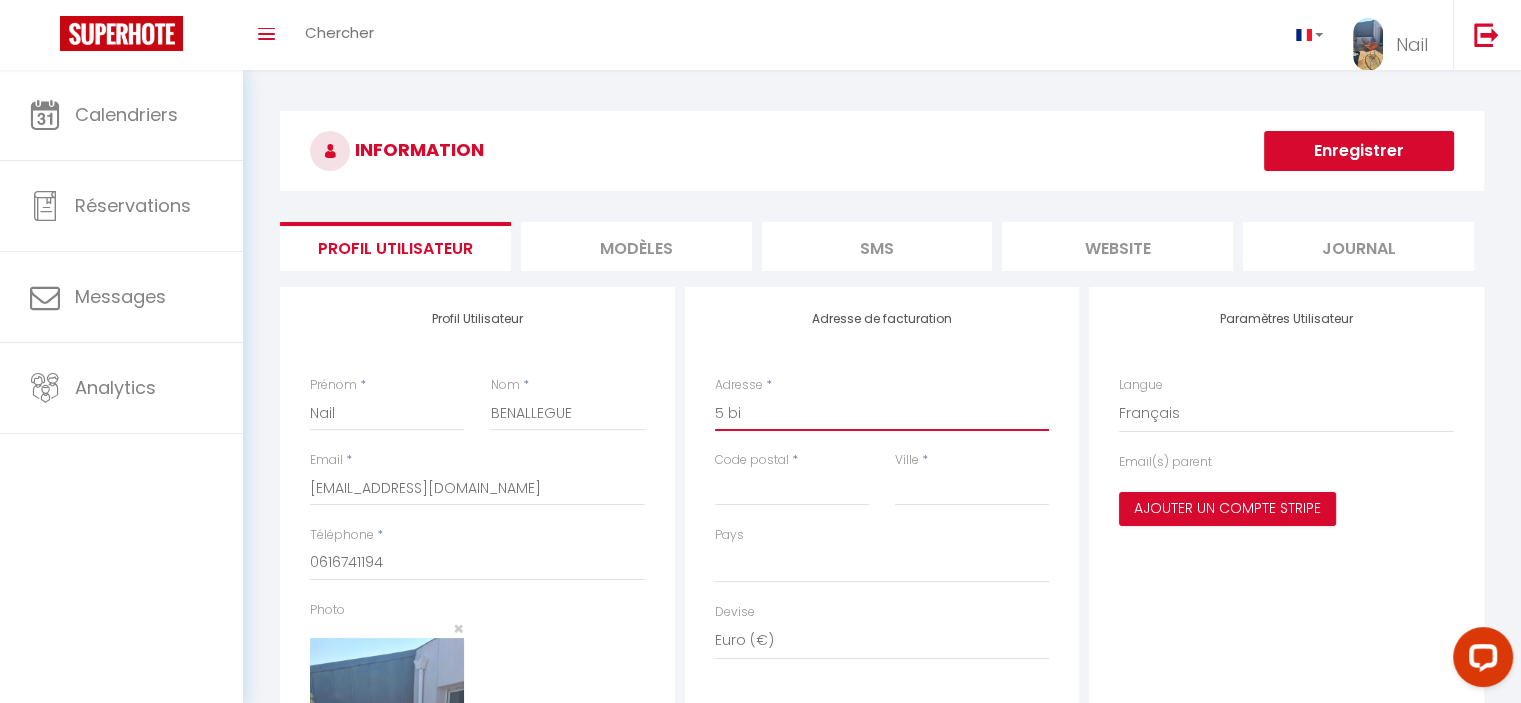 select 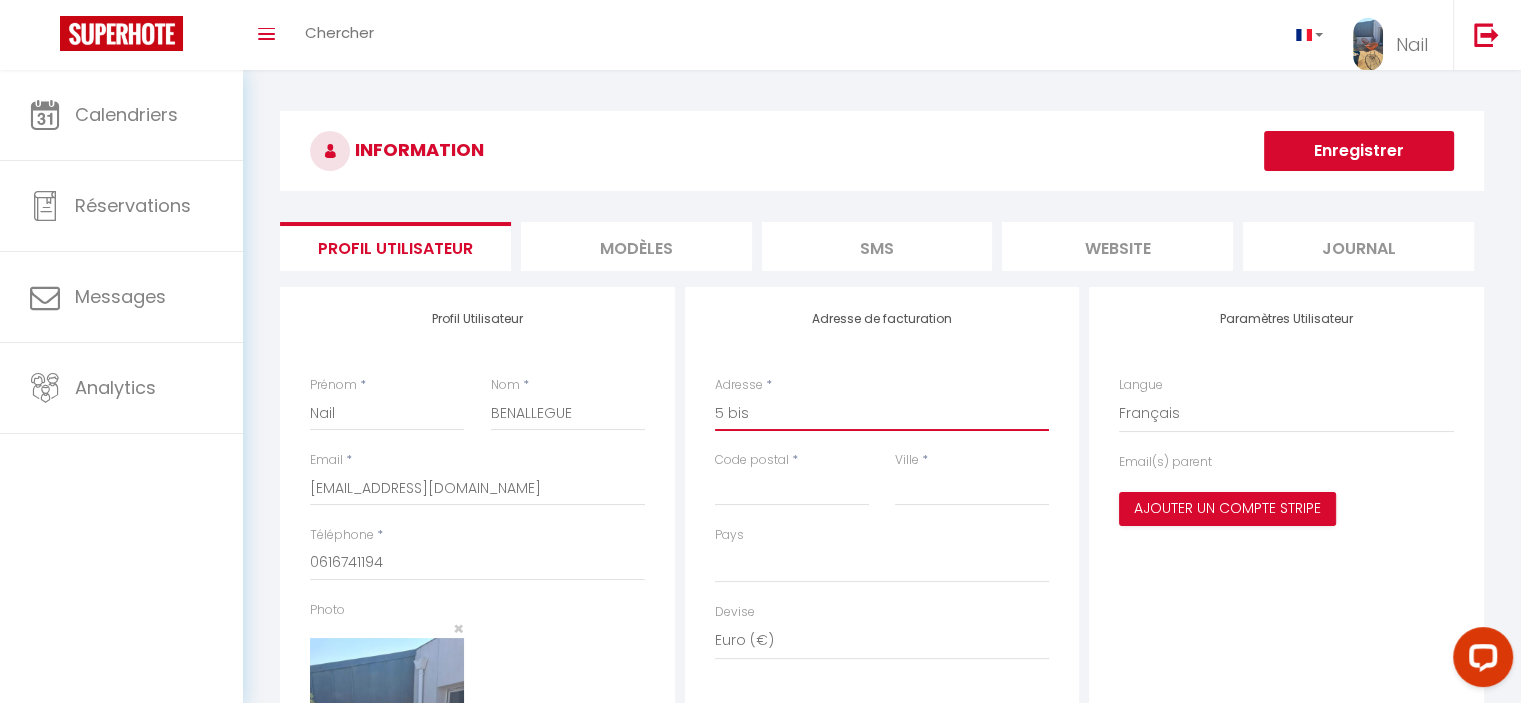 select 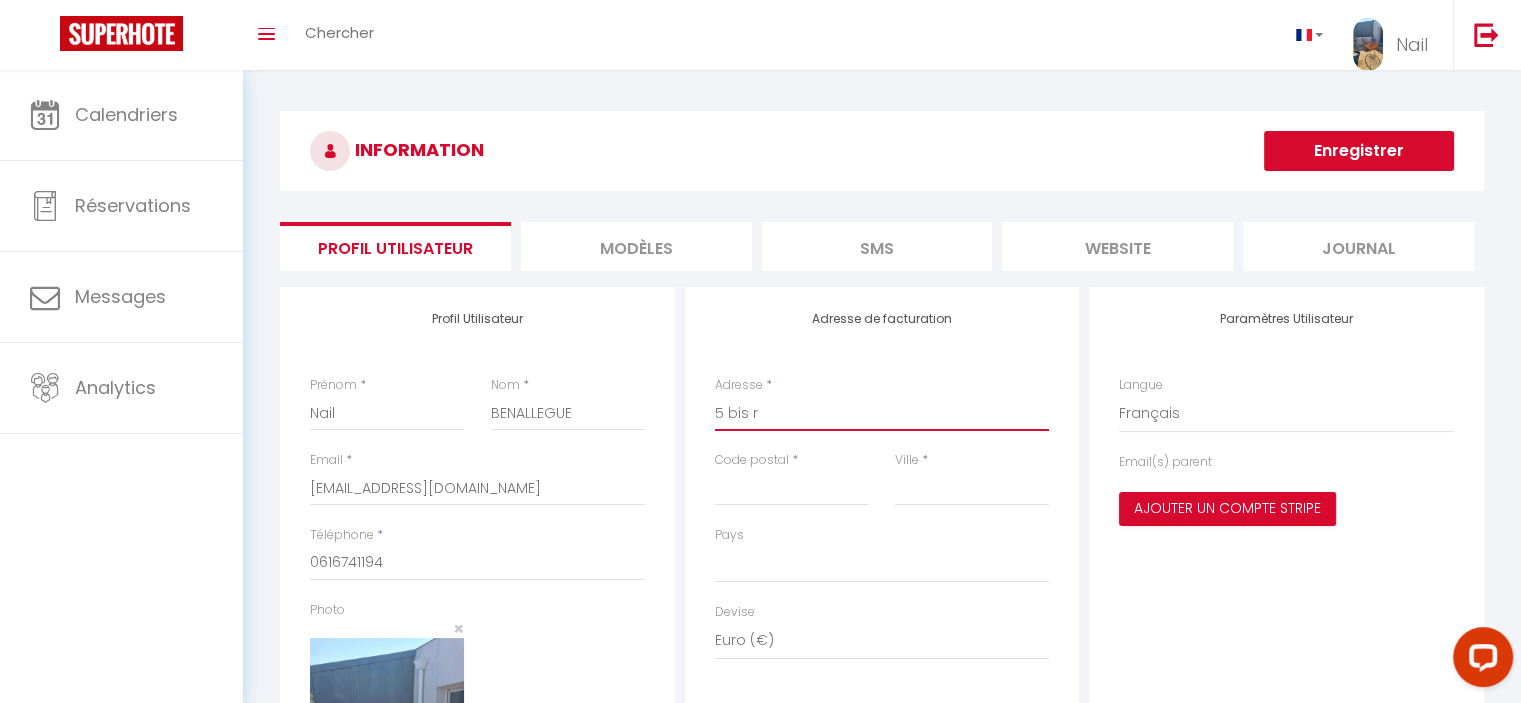 select 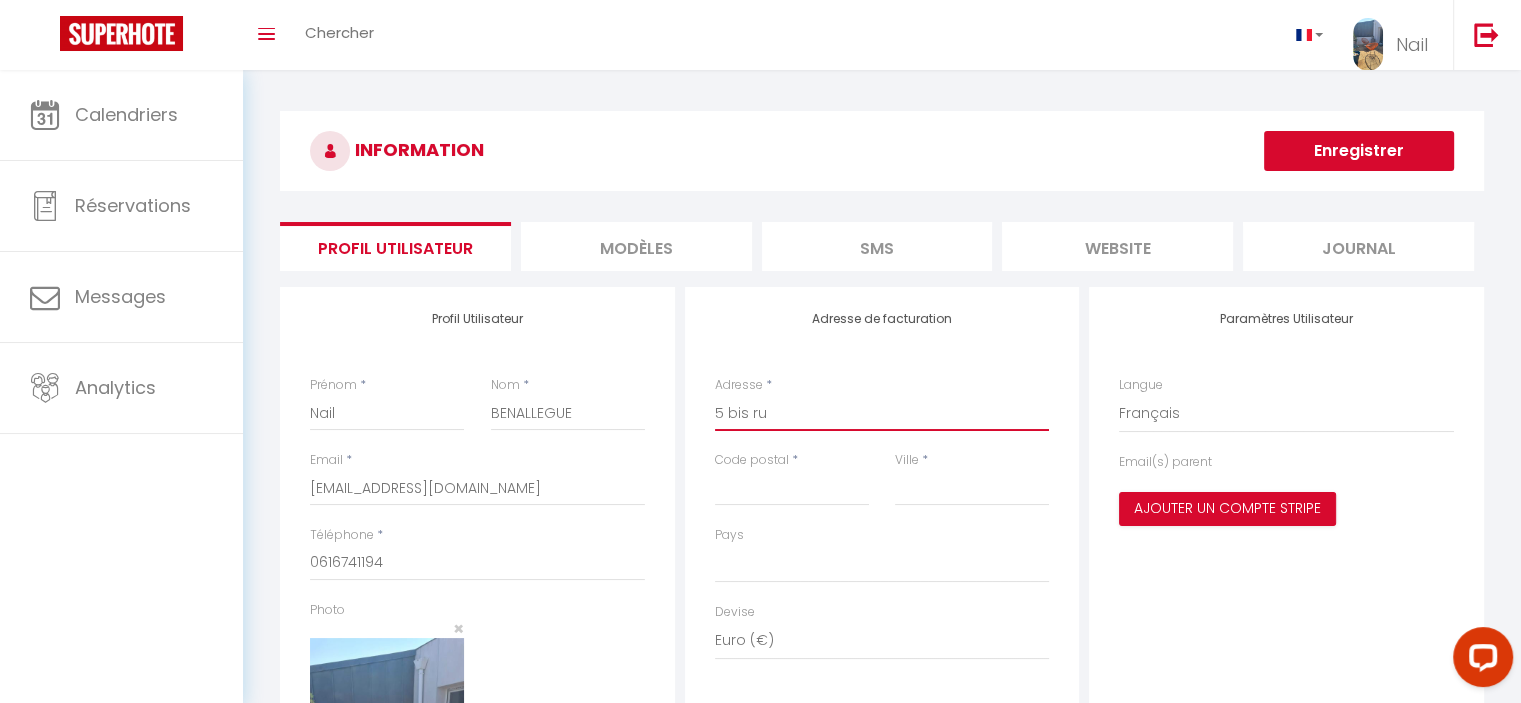 select 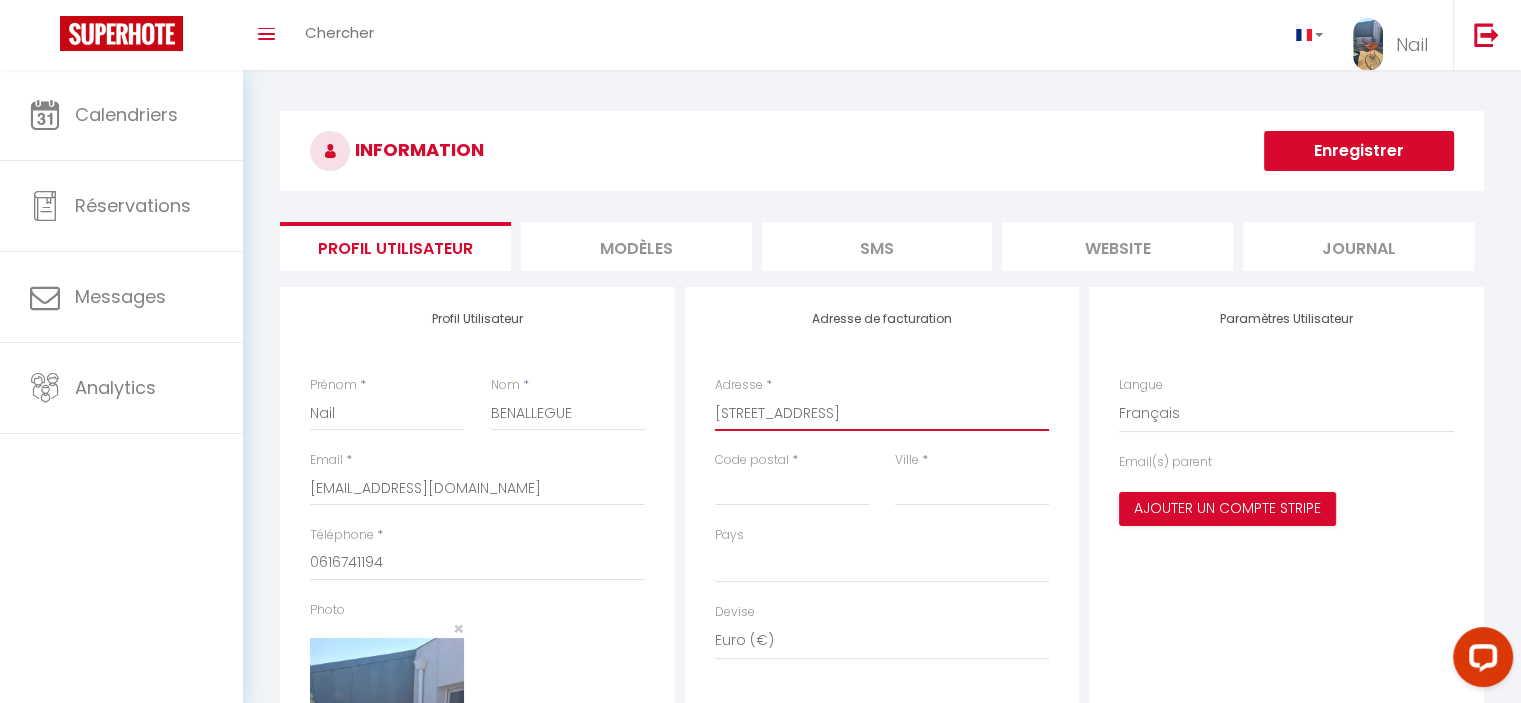 select 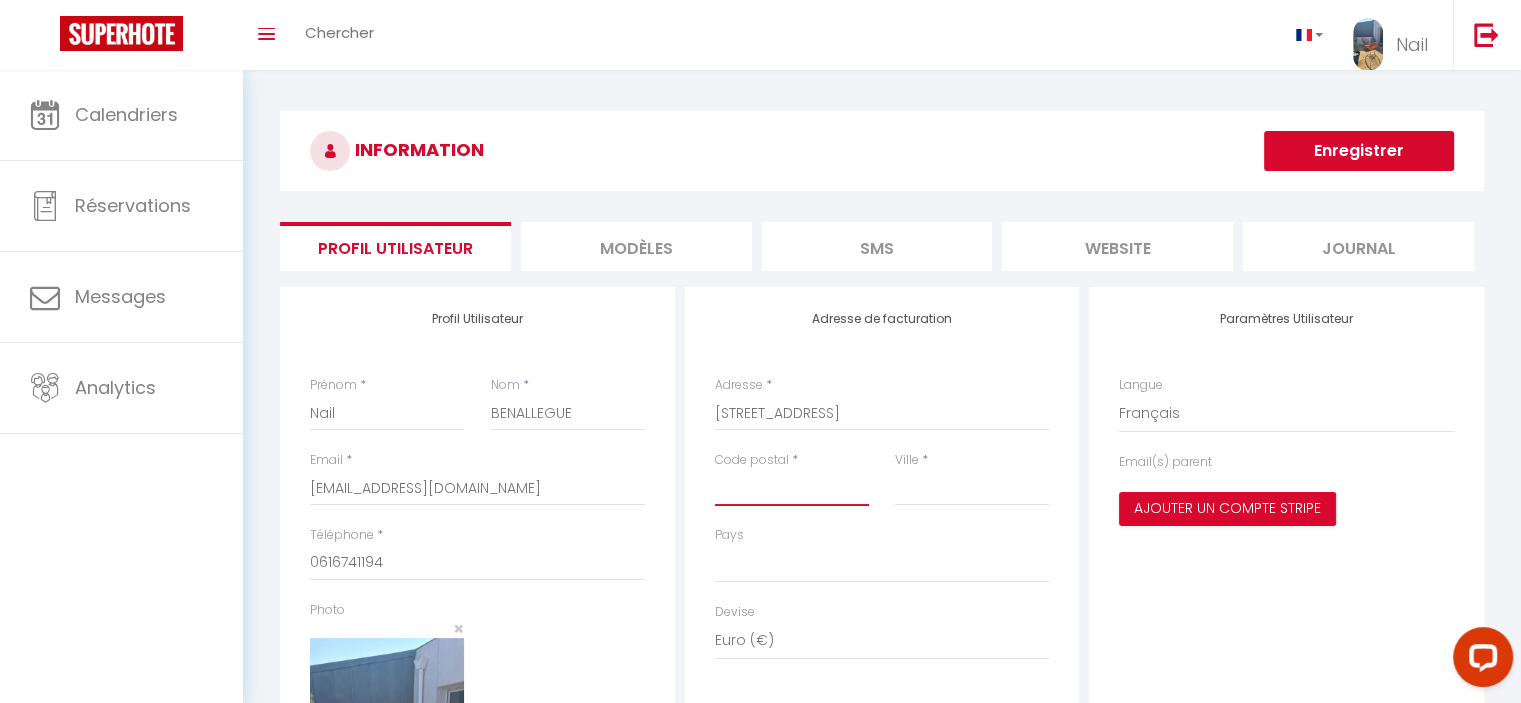type on "4" 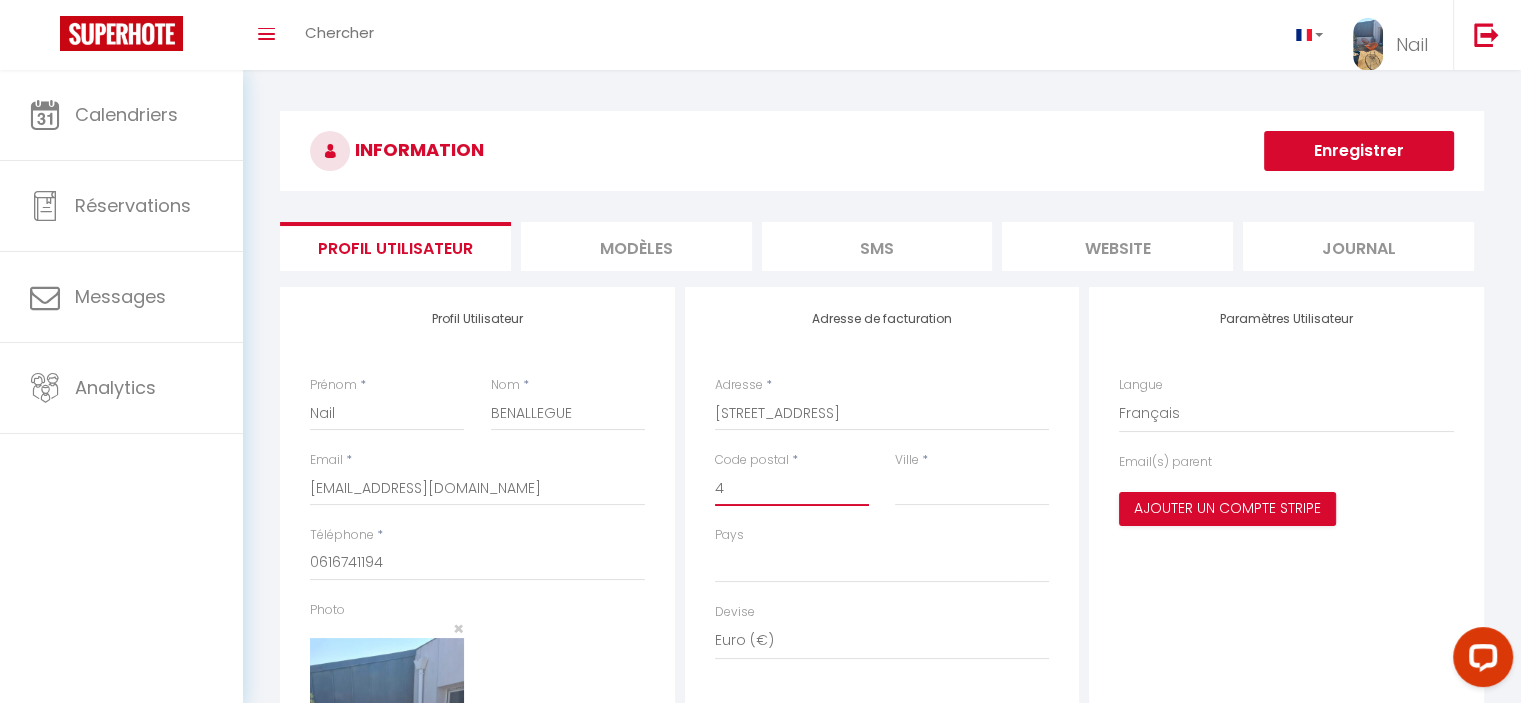 select 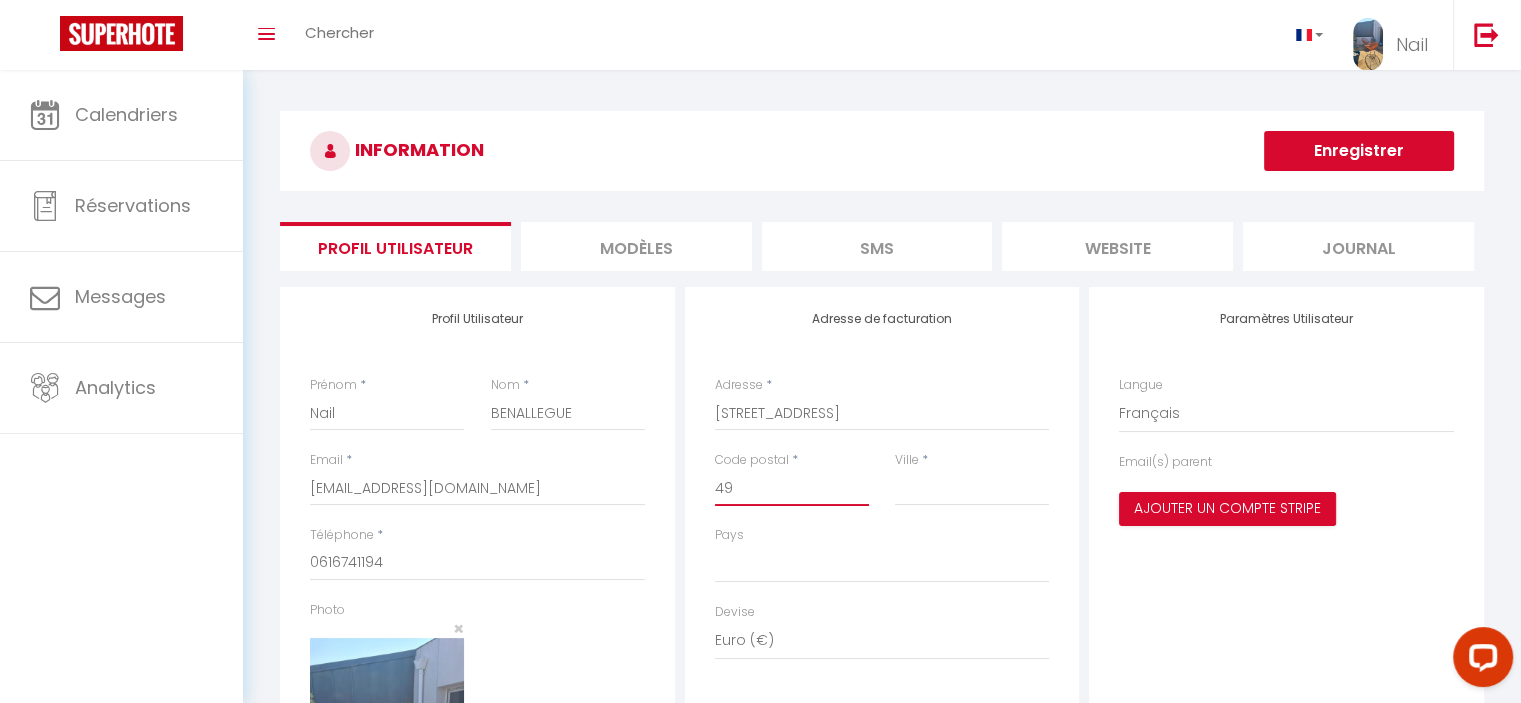 select 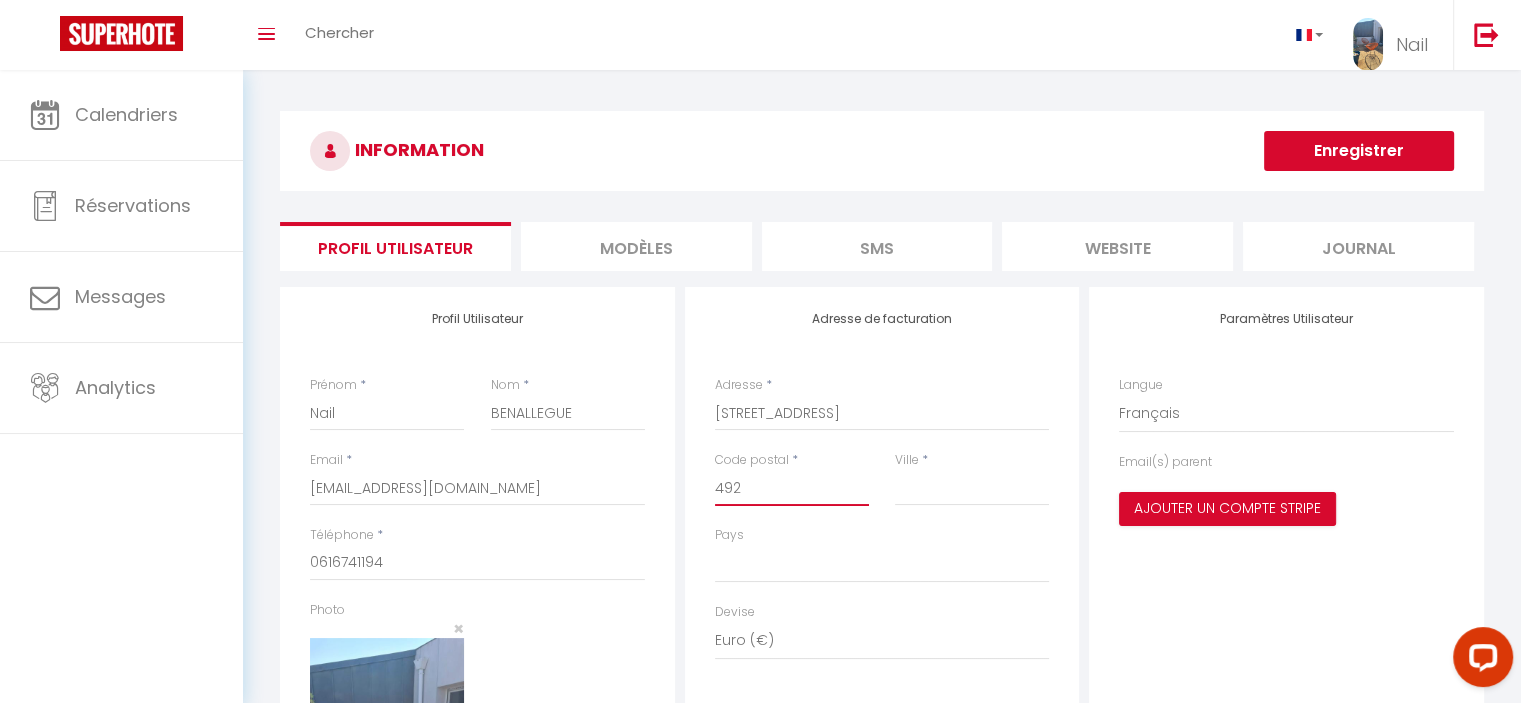 select 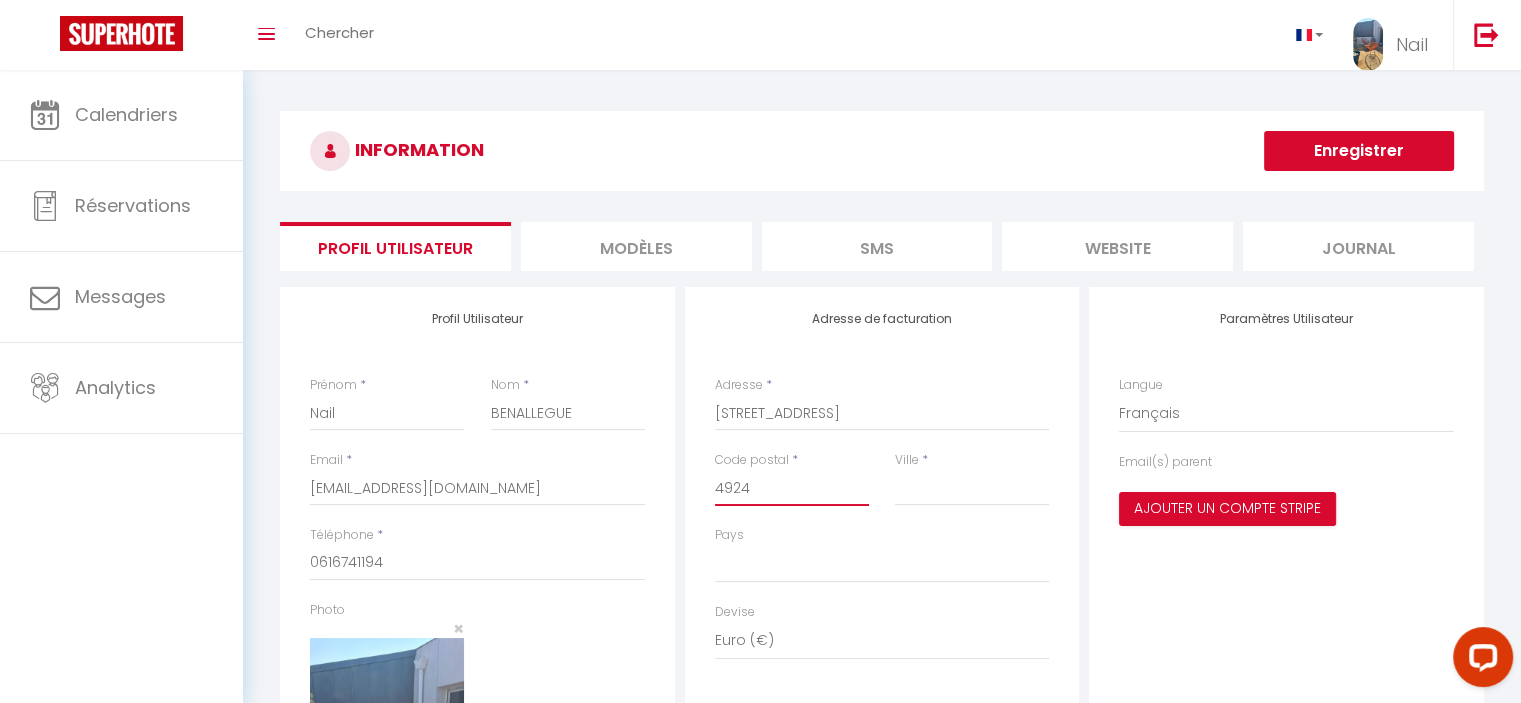 select 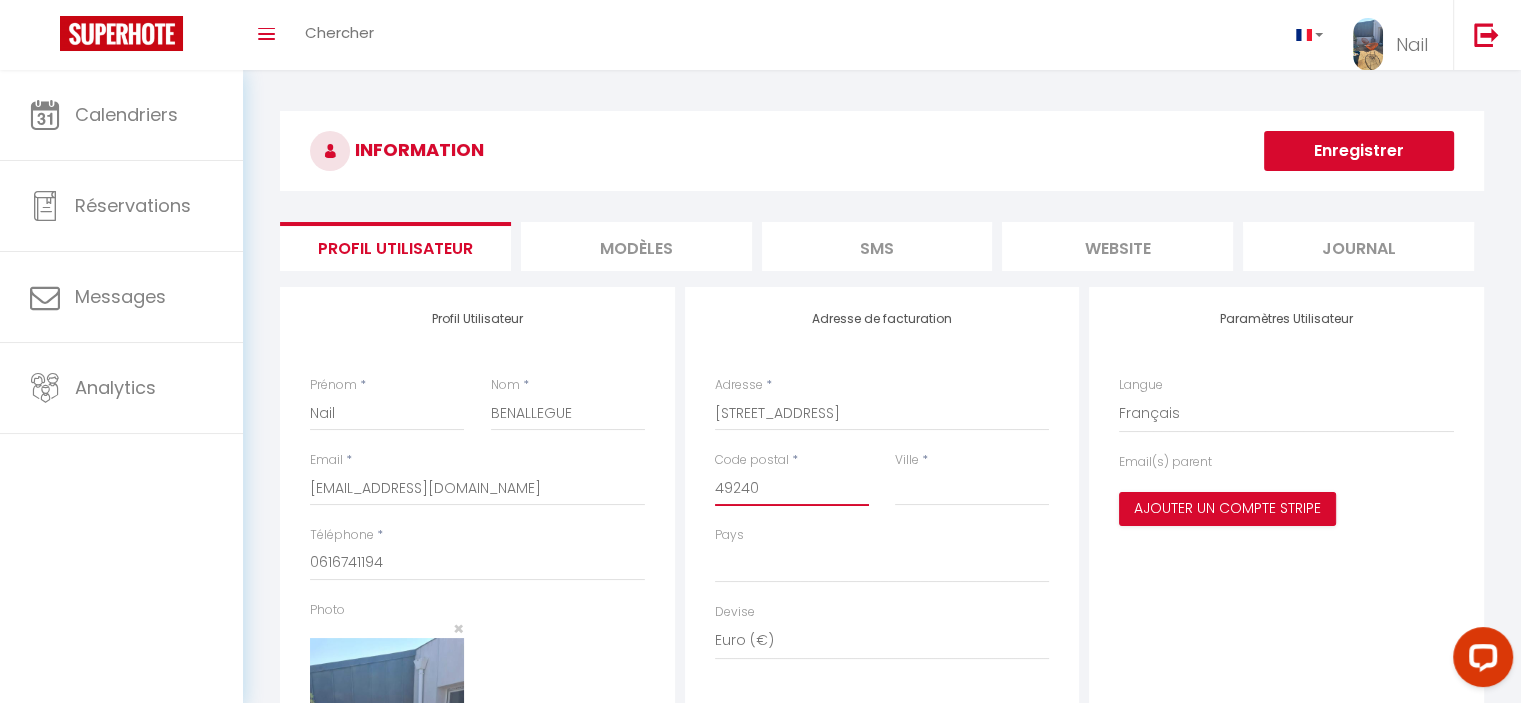 select 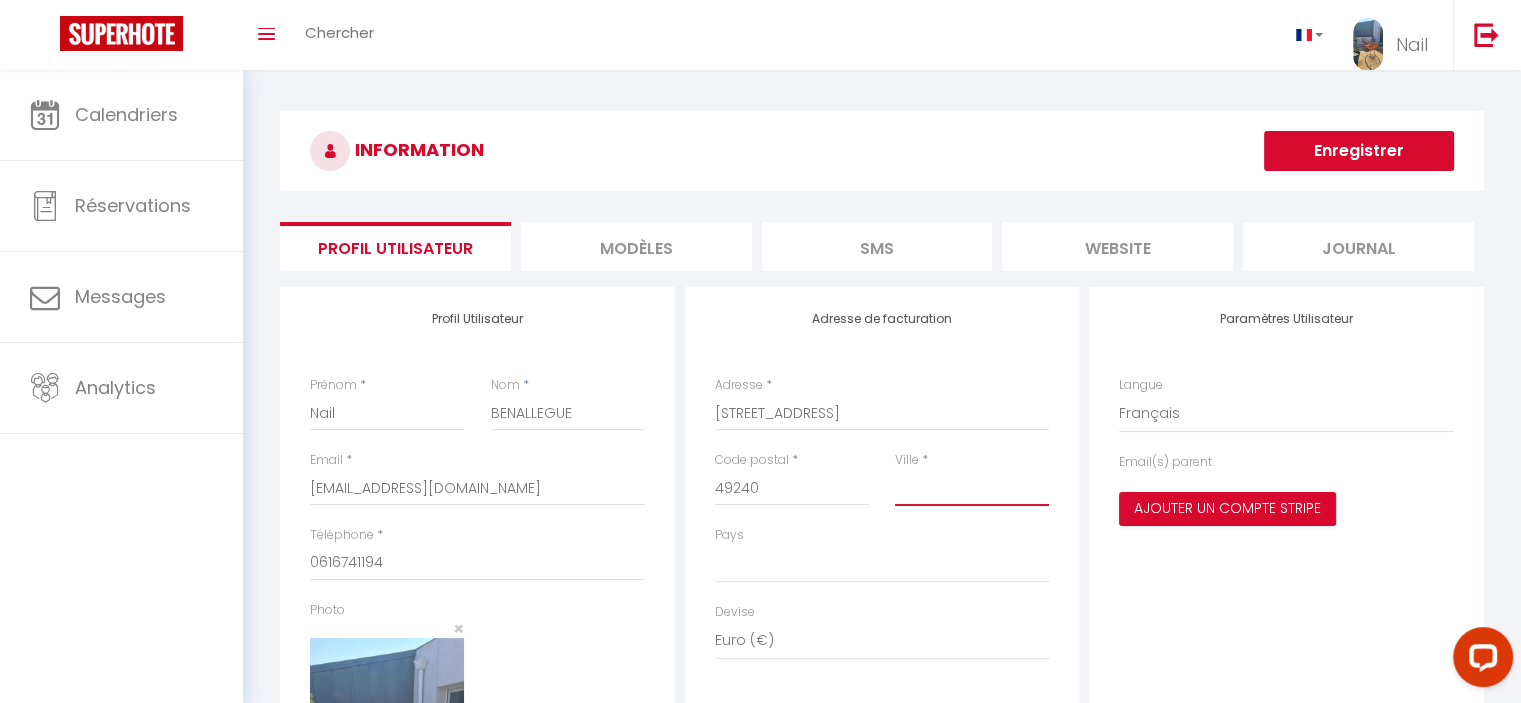 type on "A" 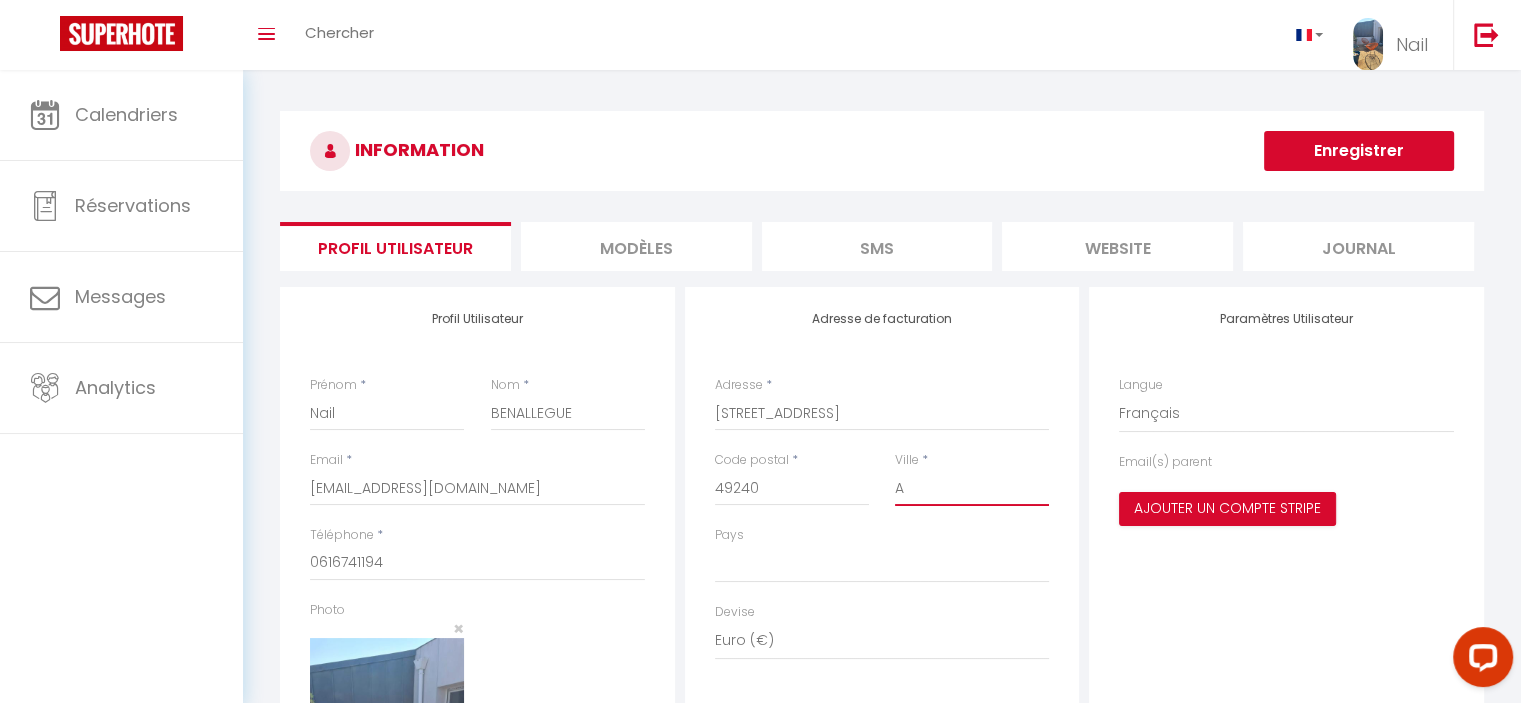 select 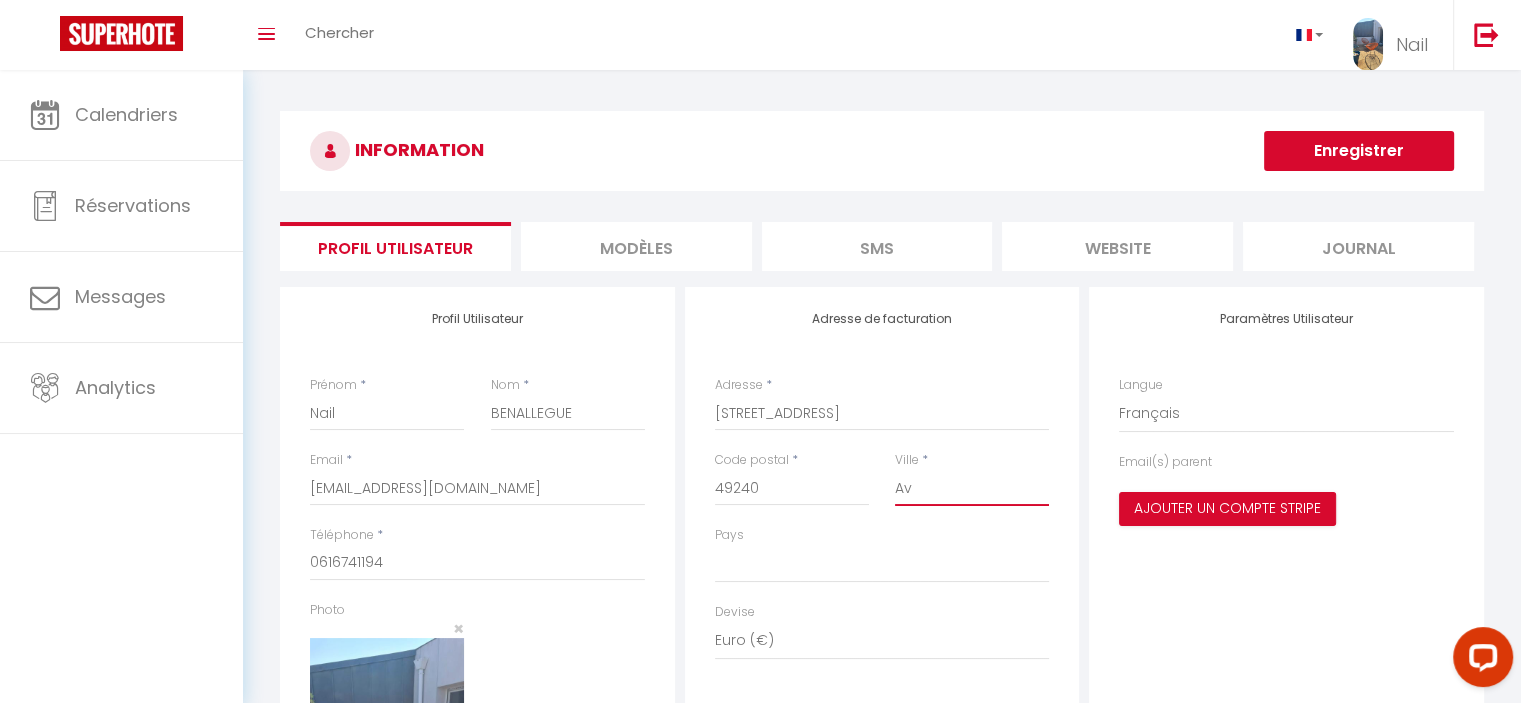 select 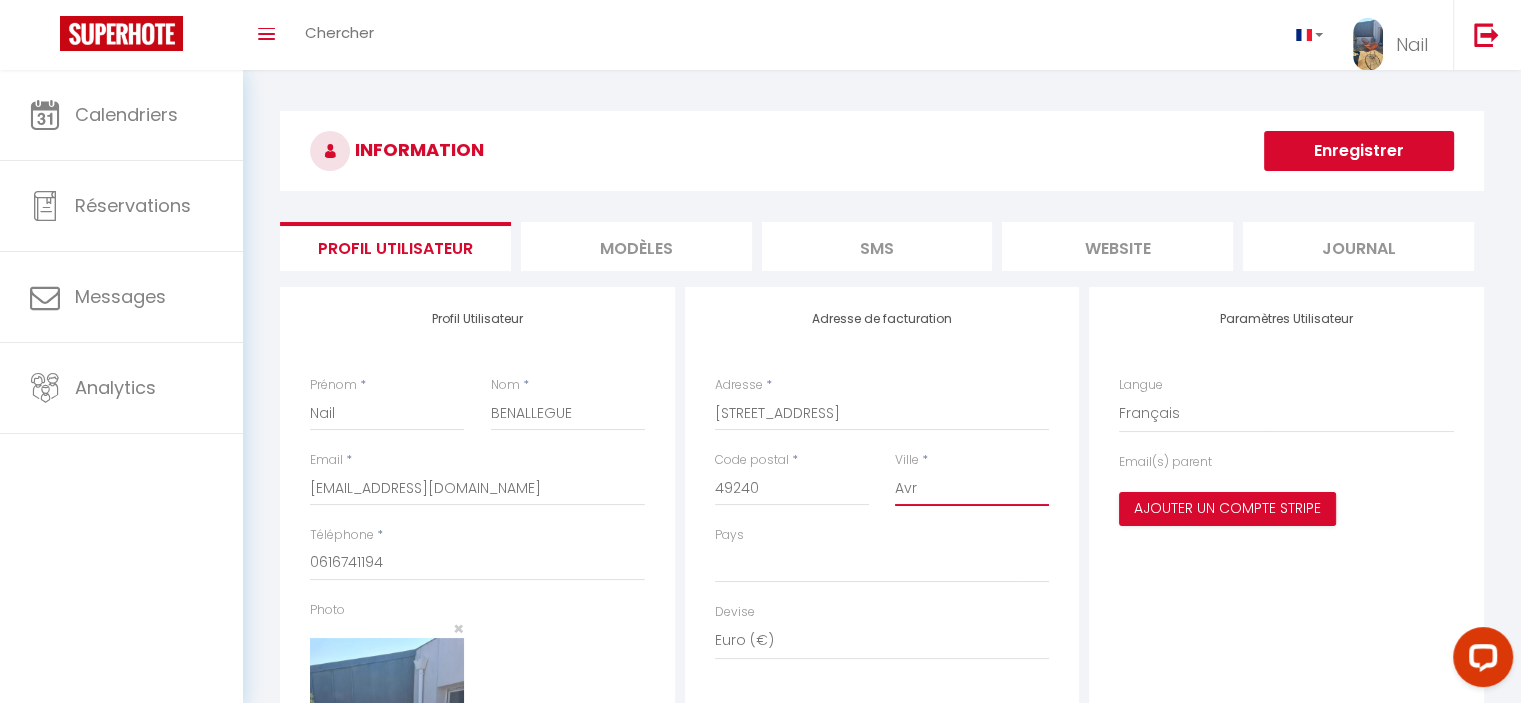 select 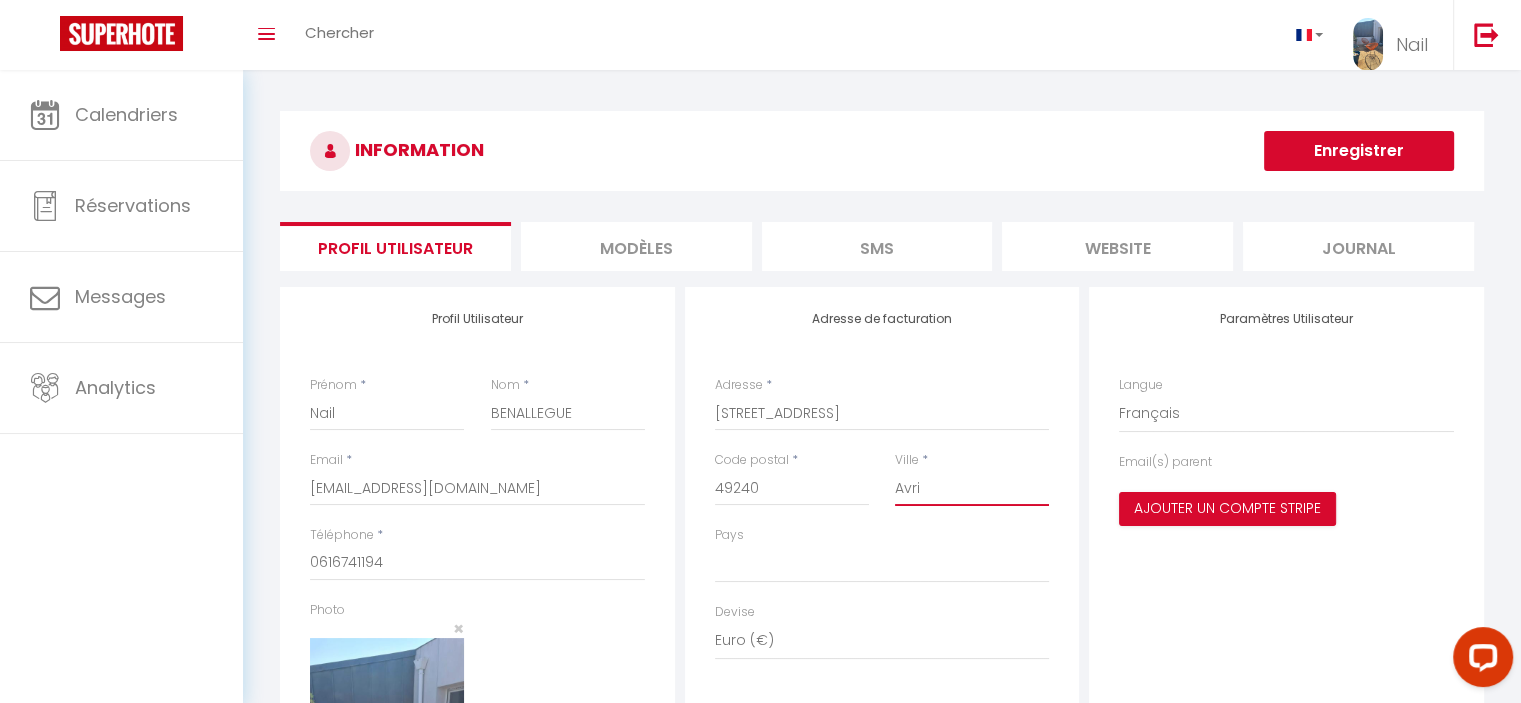 select 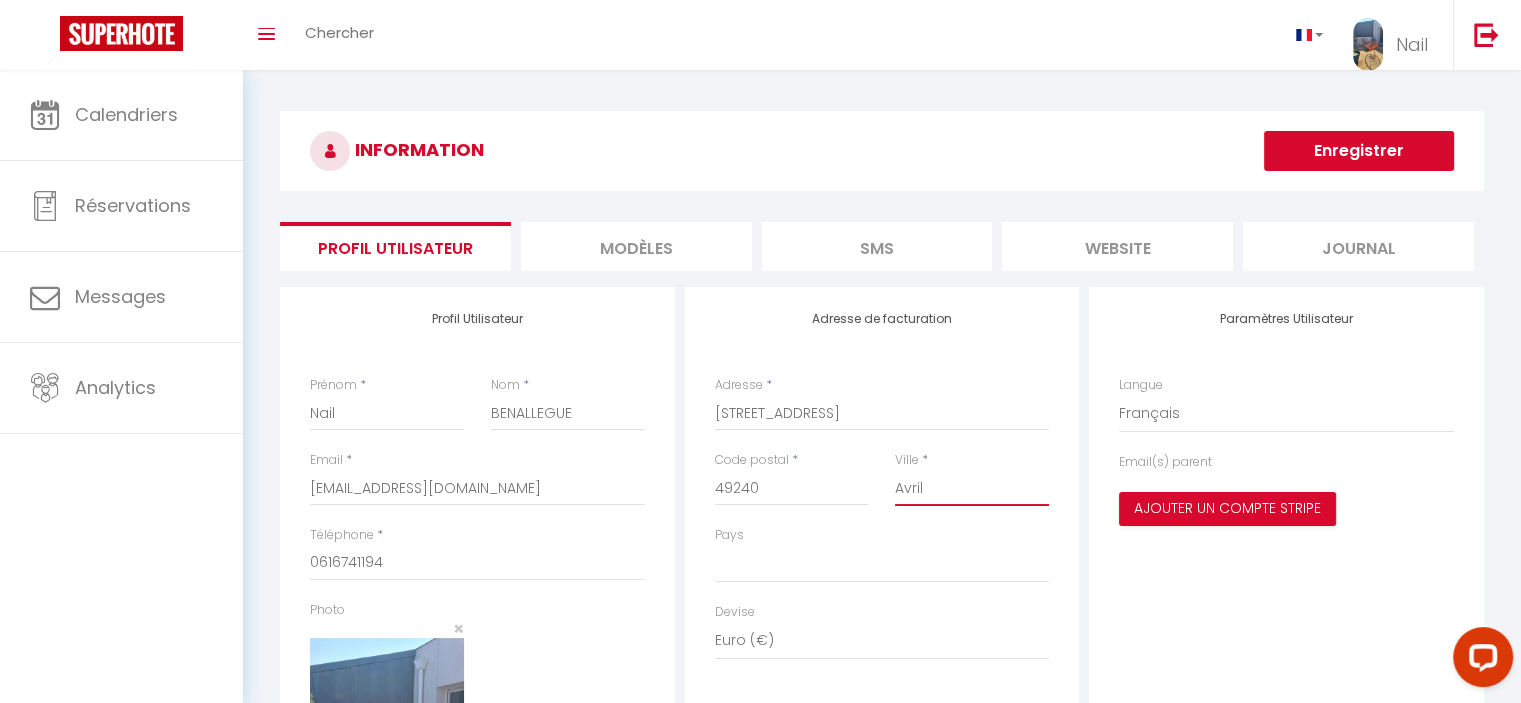 select 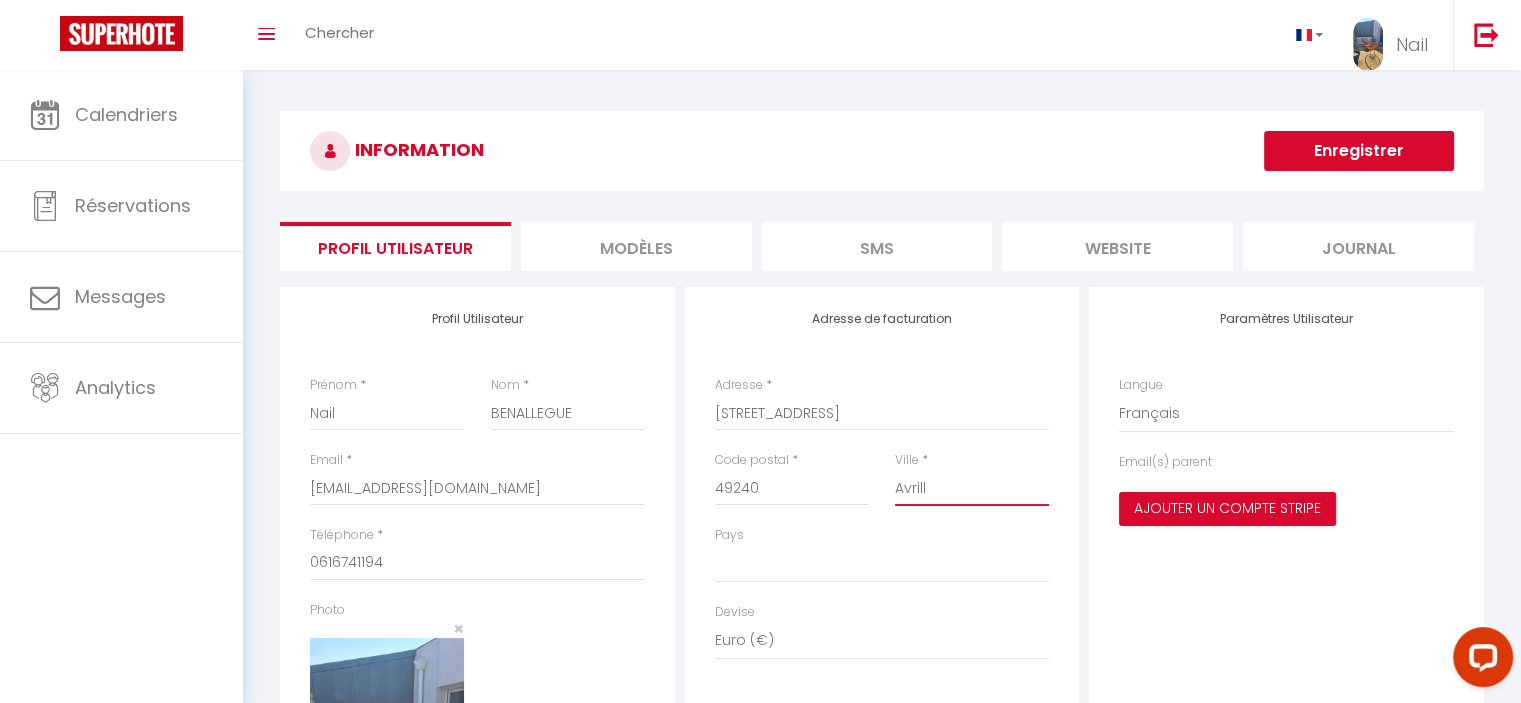 select 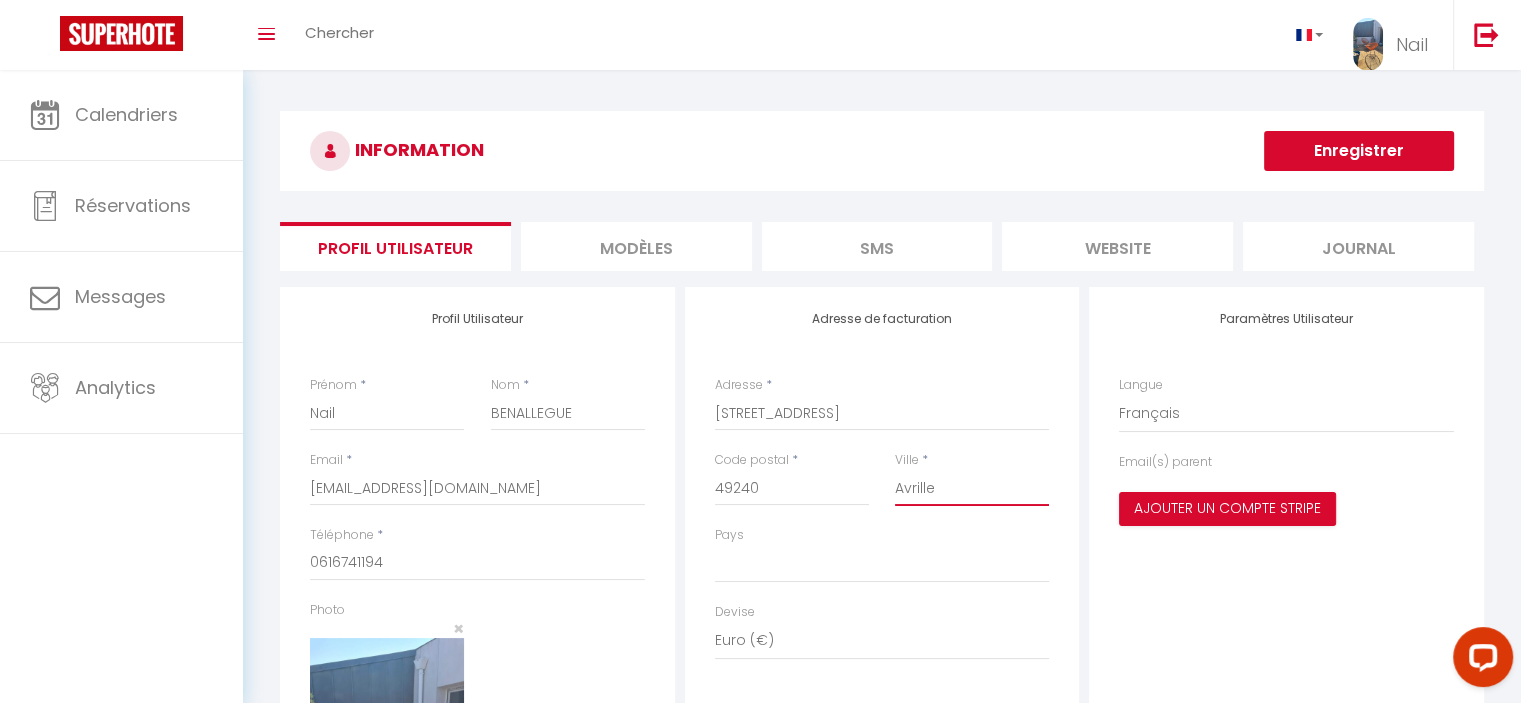 select 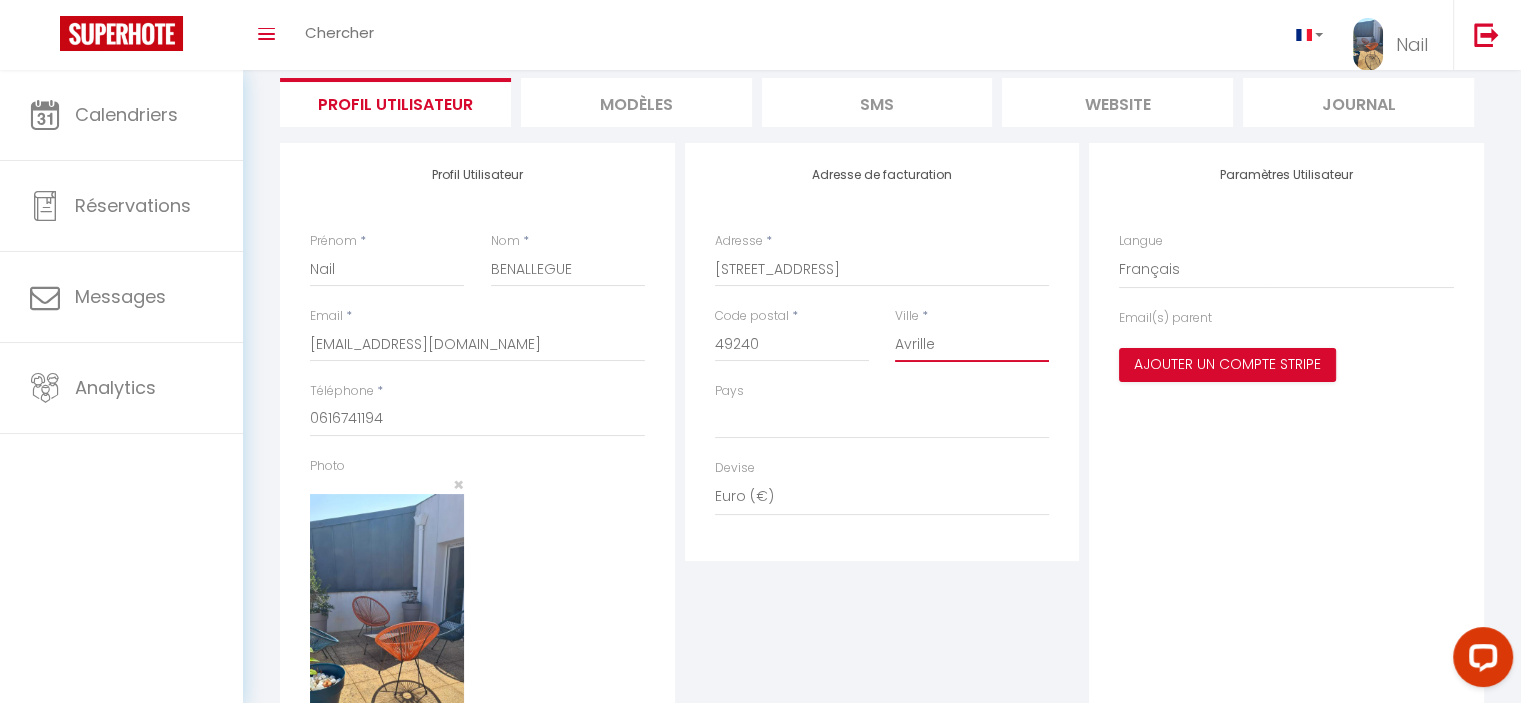 scroll, scrollTop: 266, scrollLeft: 0, axis: vertical 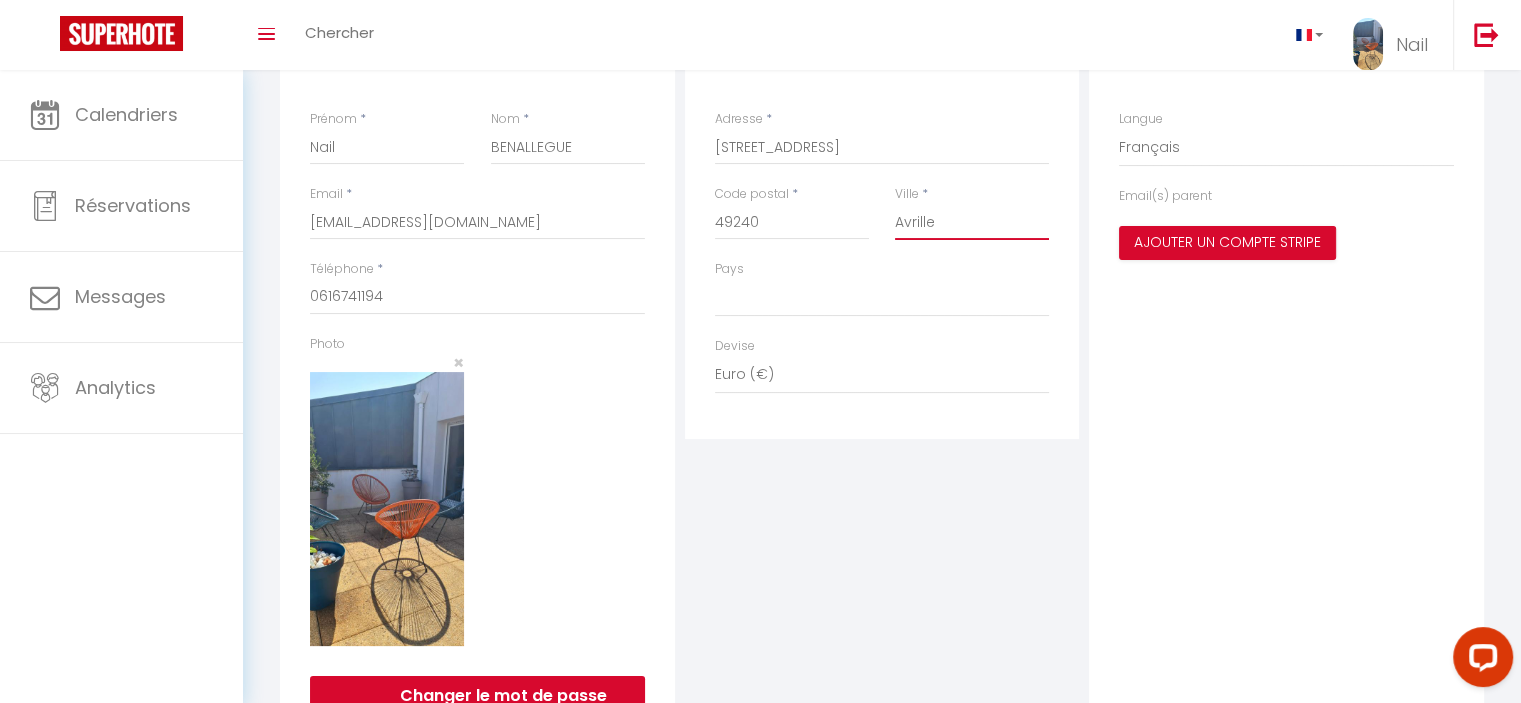 type on "Avrille" 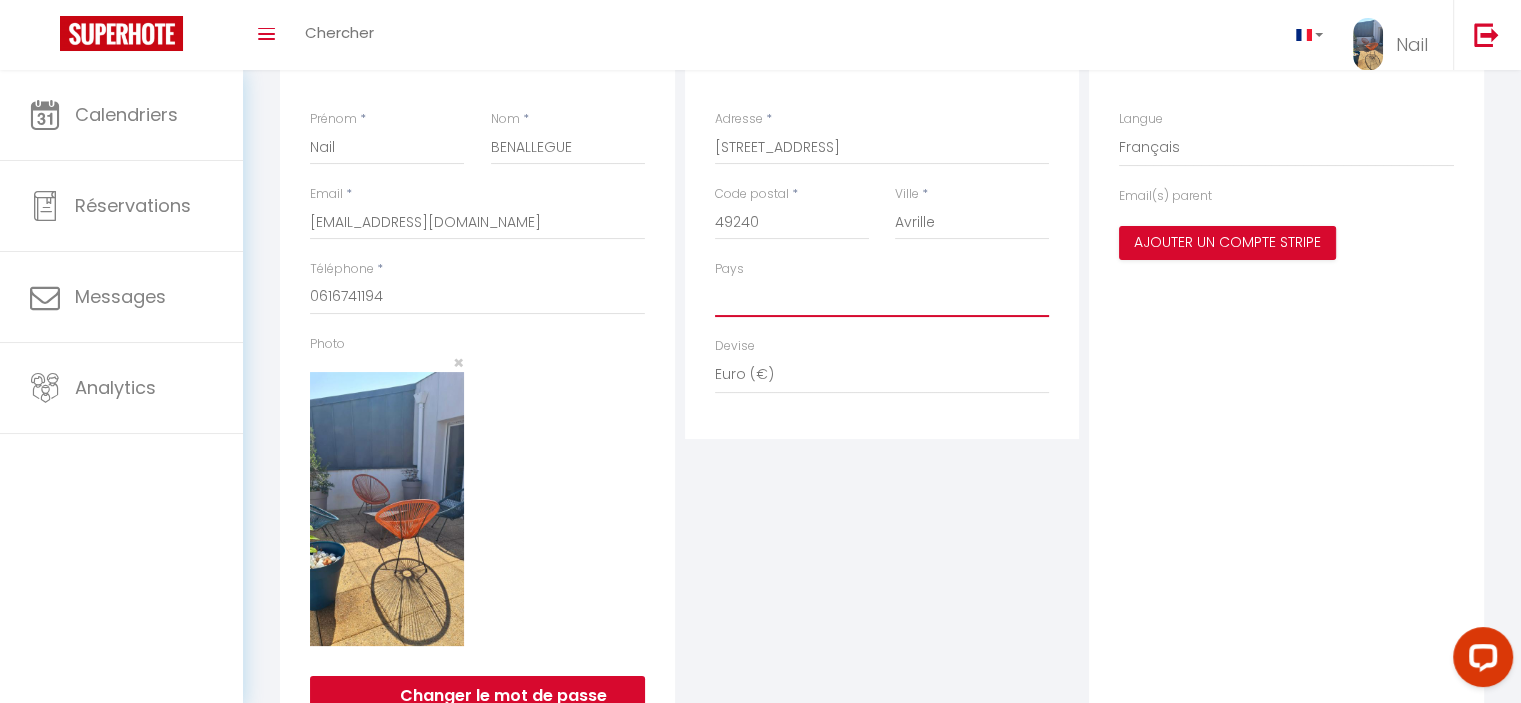 click on "France
Portugal
Afghanistan
Albania
Algeria
American Samoa
Andorra
Angola
Anguilla
Antarctica
Antigua and Barbuda
Argentina
Armenia
Aruba
Australia
Austria" at bounding box center [882, 298] 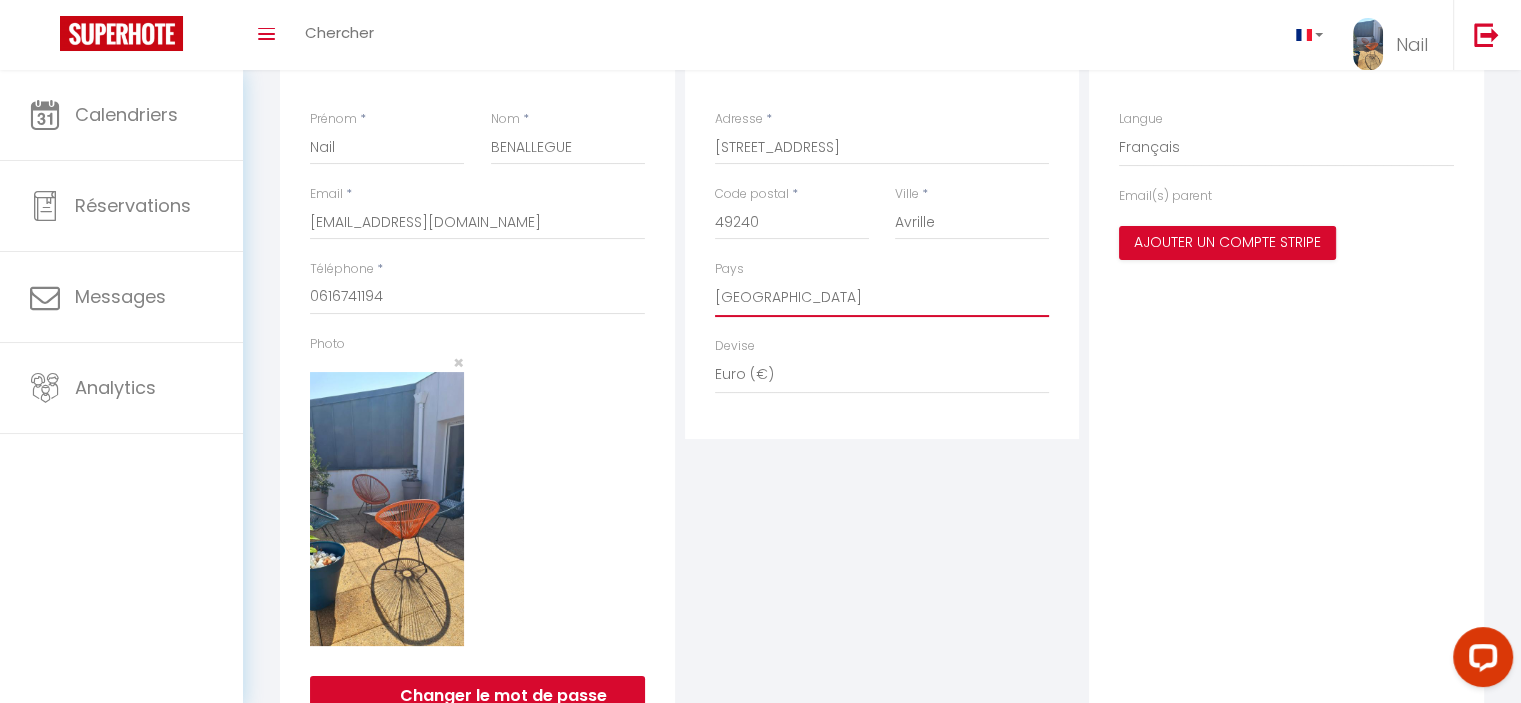 click on "France
Portugal
Afghanistan
Albania
Algeria
American Samoa
Andorra
Angola
Anguilla
Antarctica
Antigua and Barbuda
Argentina
Armenia
Aruba
Australia
Austria" at bounding box center [882, 298] 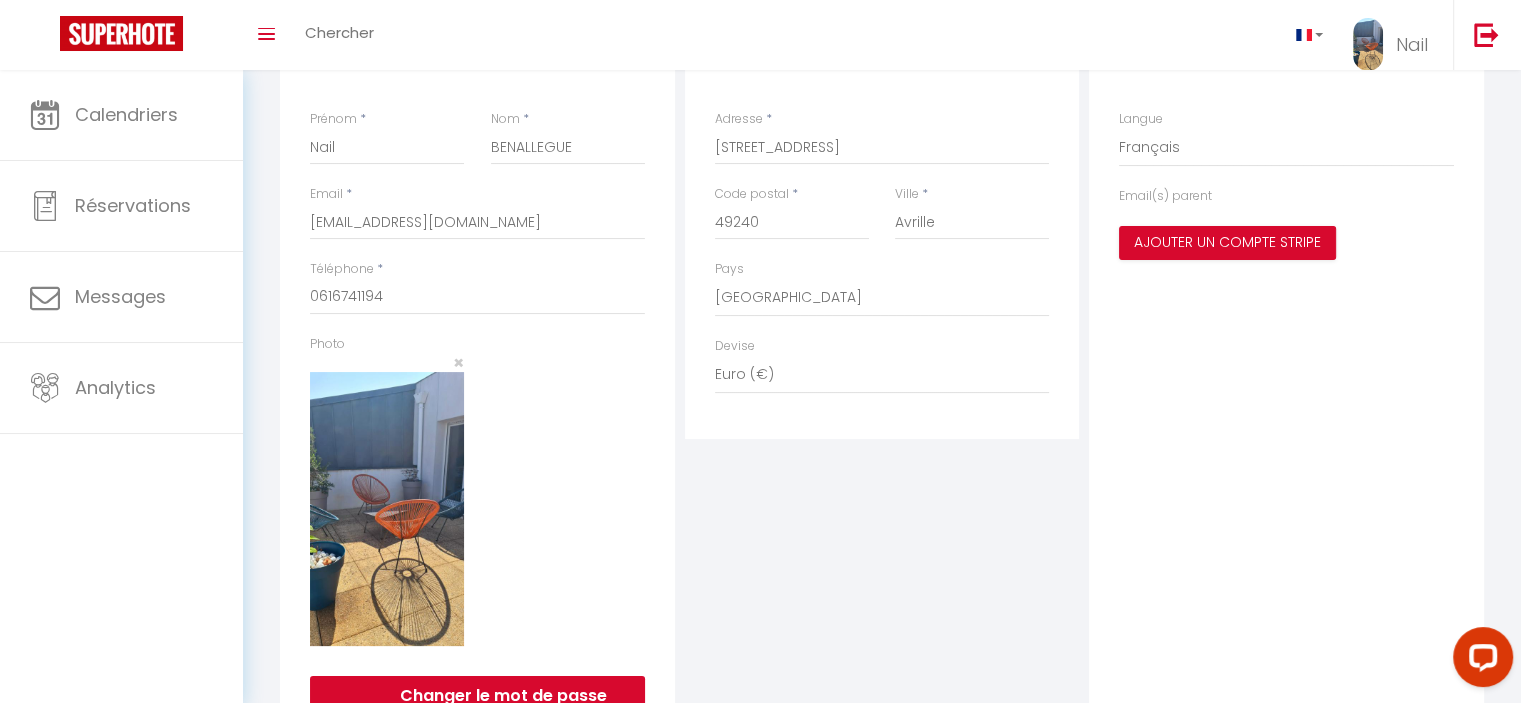click on "Adresse de facturation
Adresse   *   5 bis rue des fleurs   Code postal   *   49240   Ville   *   Avrille   Pays
France
Portugal
Afghanistan
Albania
Algeria
American Samoa
Andorra
Angola
Anguilla
Antarctica
Antigua and Barbuda
Argentina
Armenia
Devise" at bounding box center [882, 381] 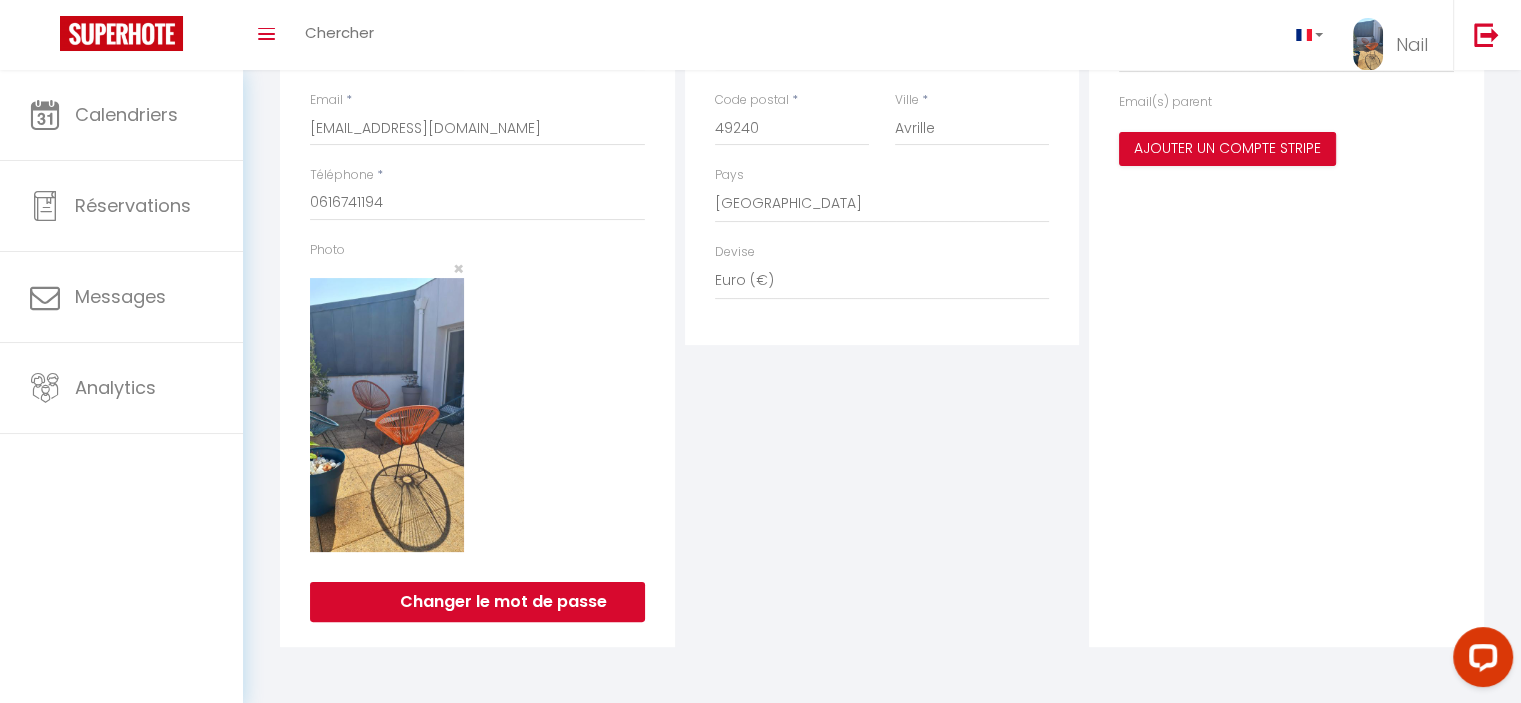 scroll, scrollTop: 0, scrollLeft: 0, axis: both 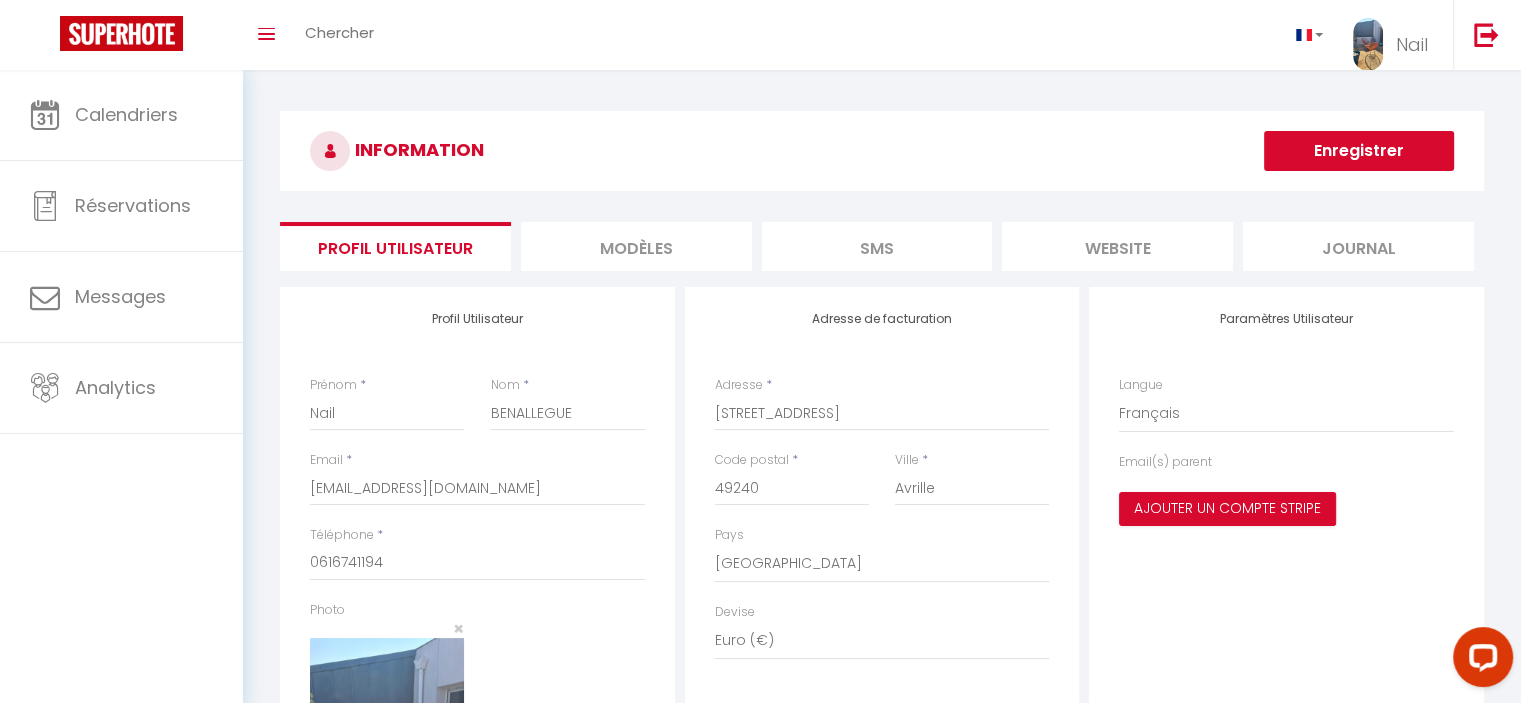 click on "Enregistrer" at bounding box center (1359, 151) 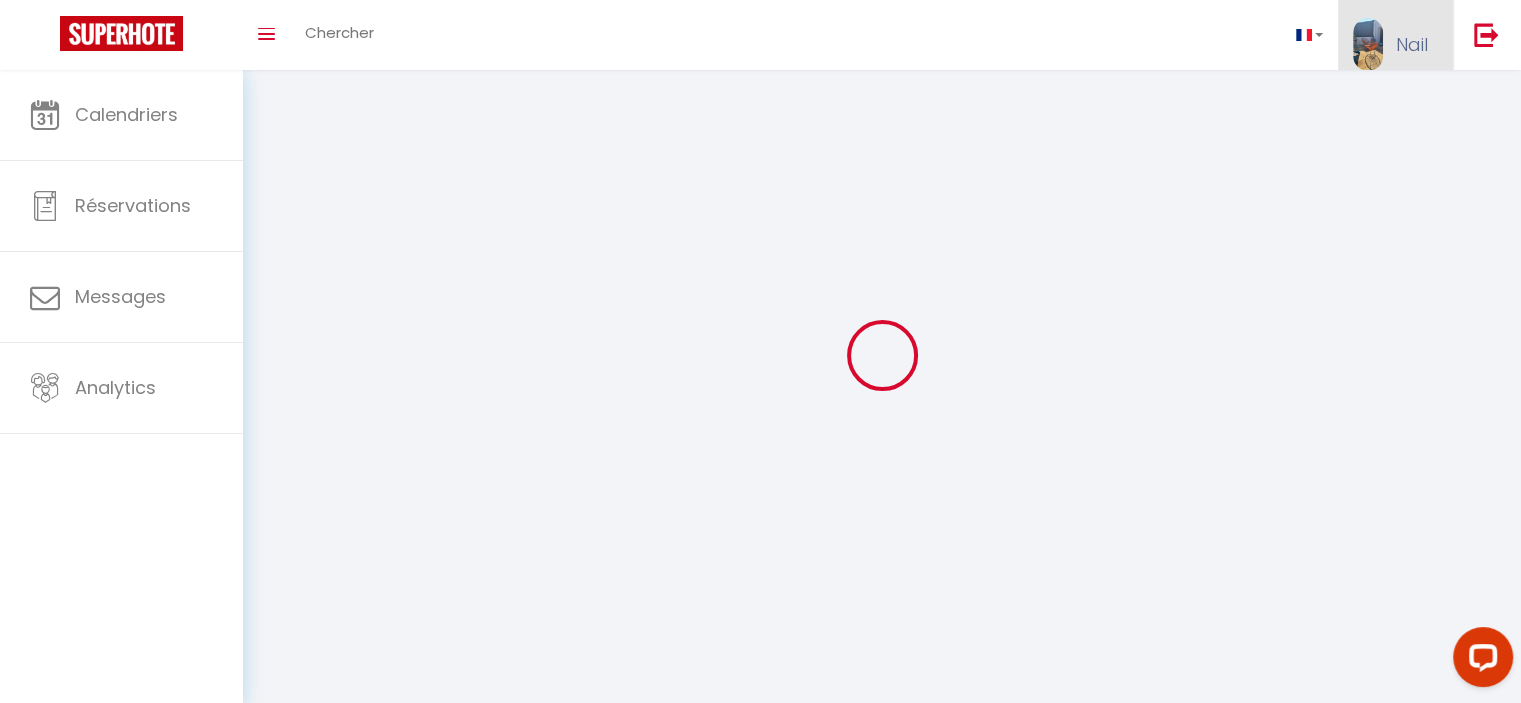 click on "Nail" at bounding box center [1395, 35] 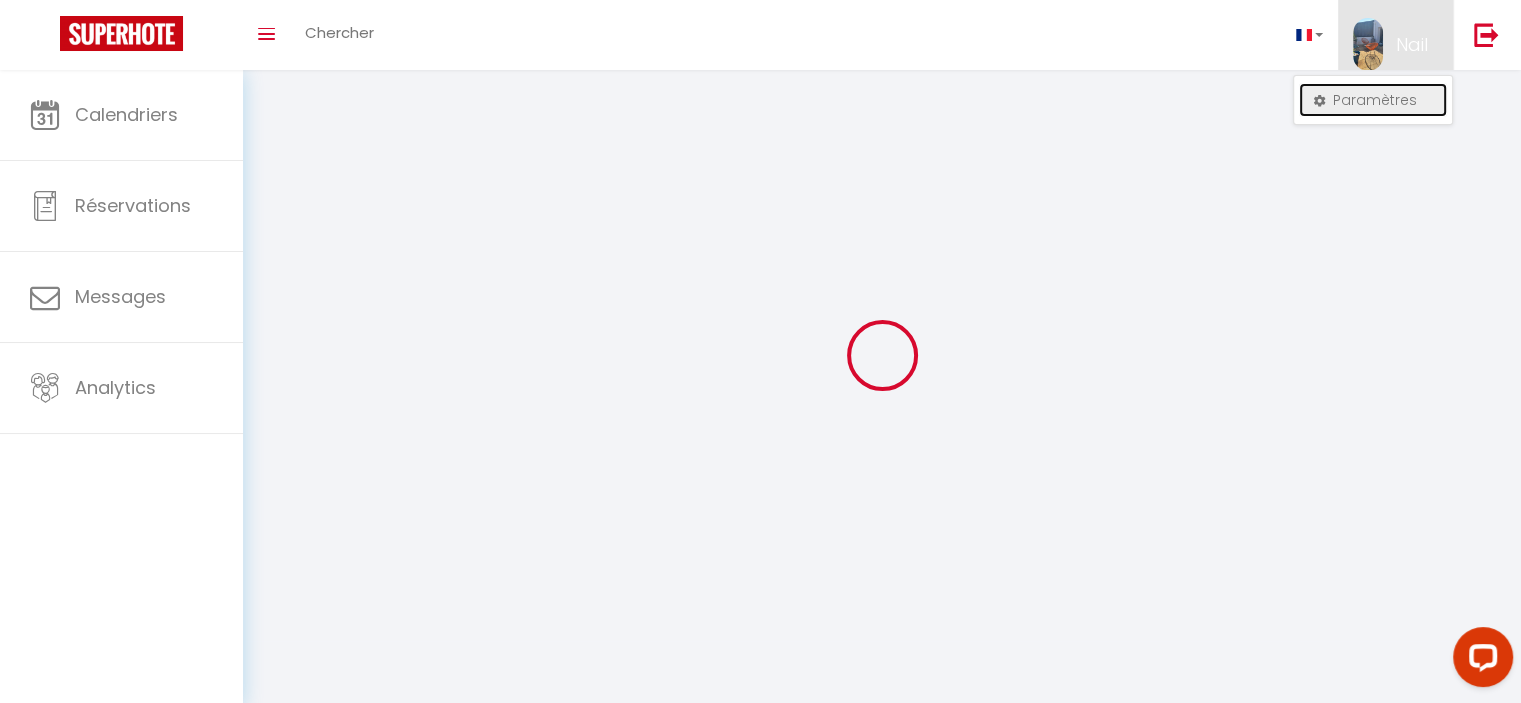 click on "Paramètres" at bounding box center [1373, 100] 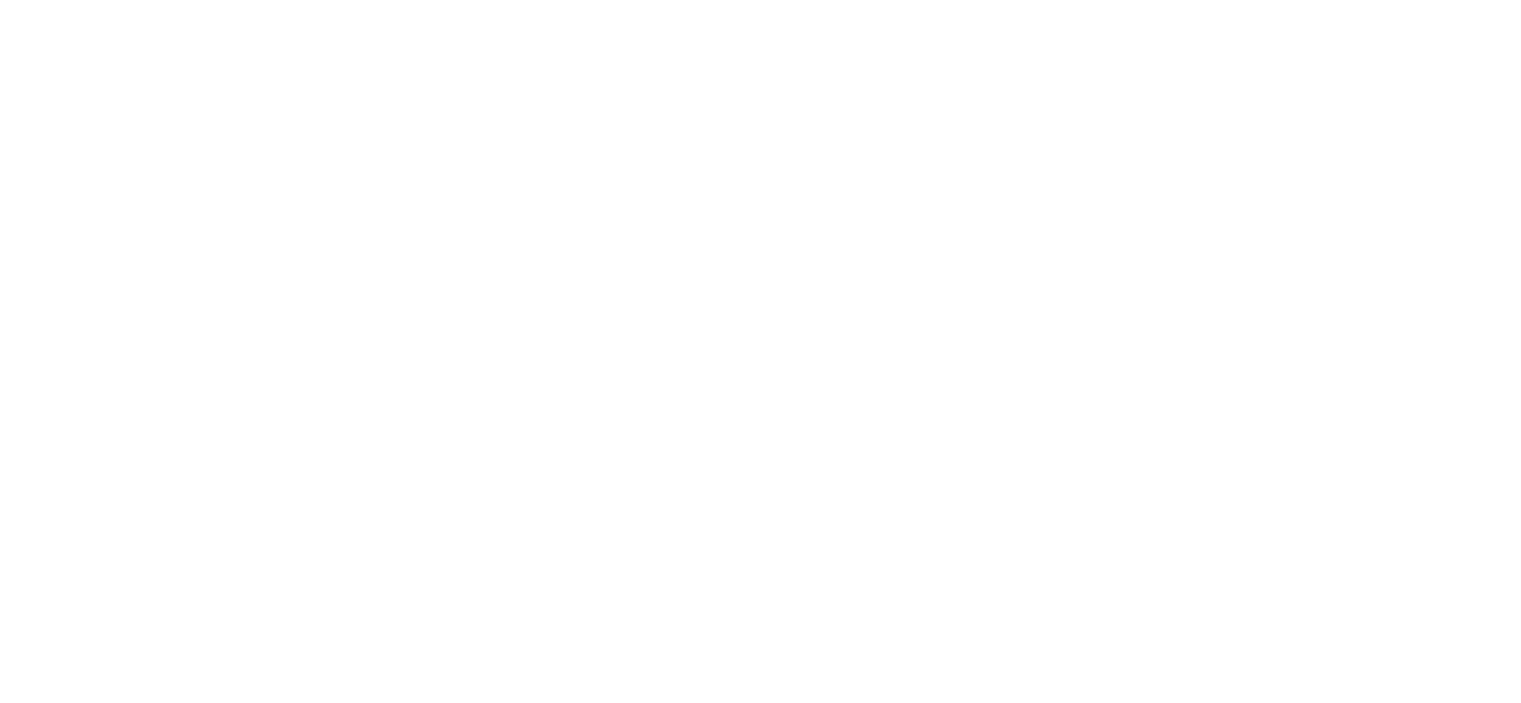 scroll, scrollTop: 0, scrollLeft: 0, axis: both 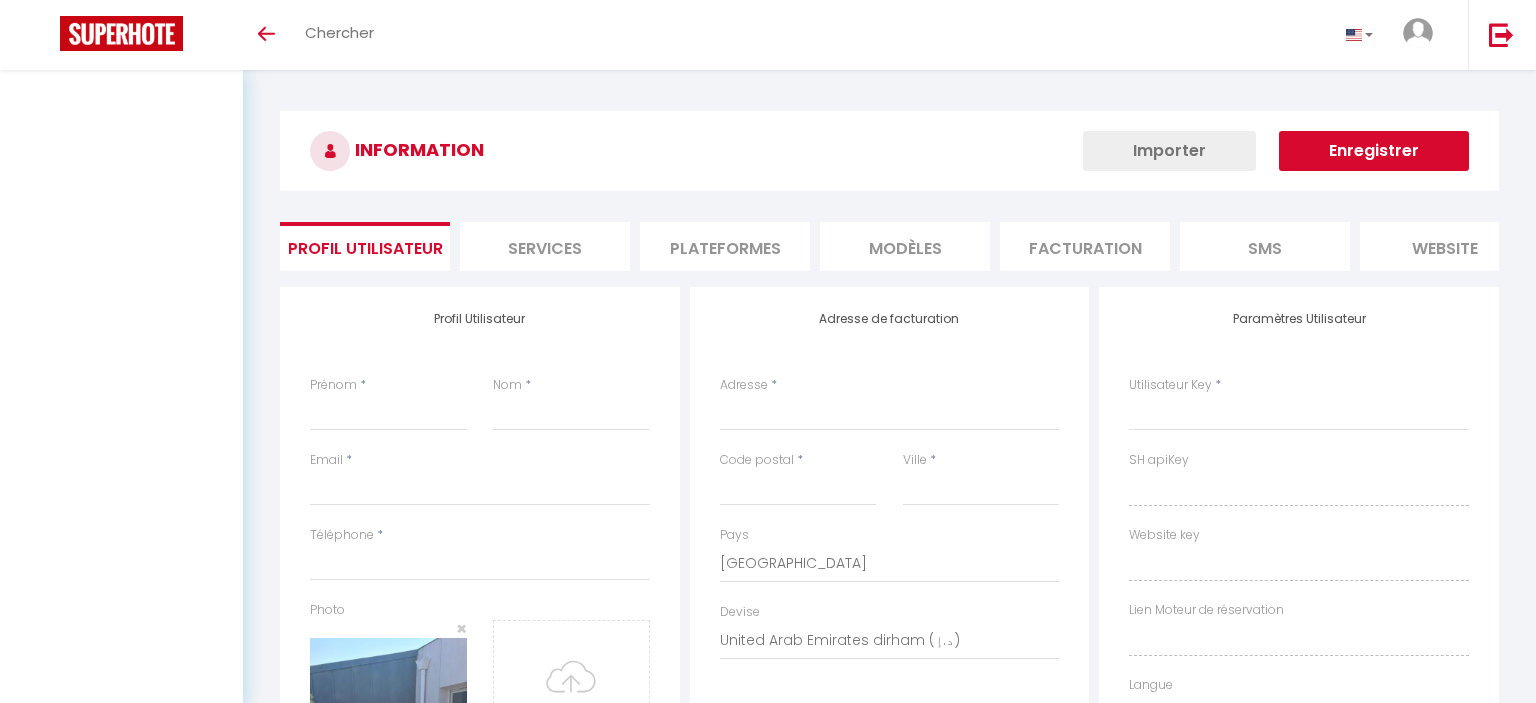 type on "Nail" 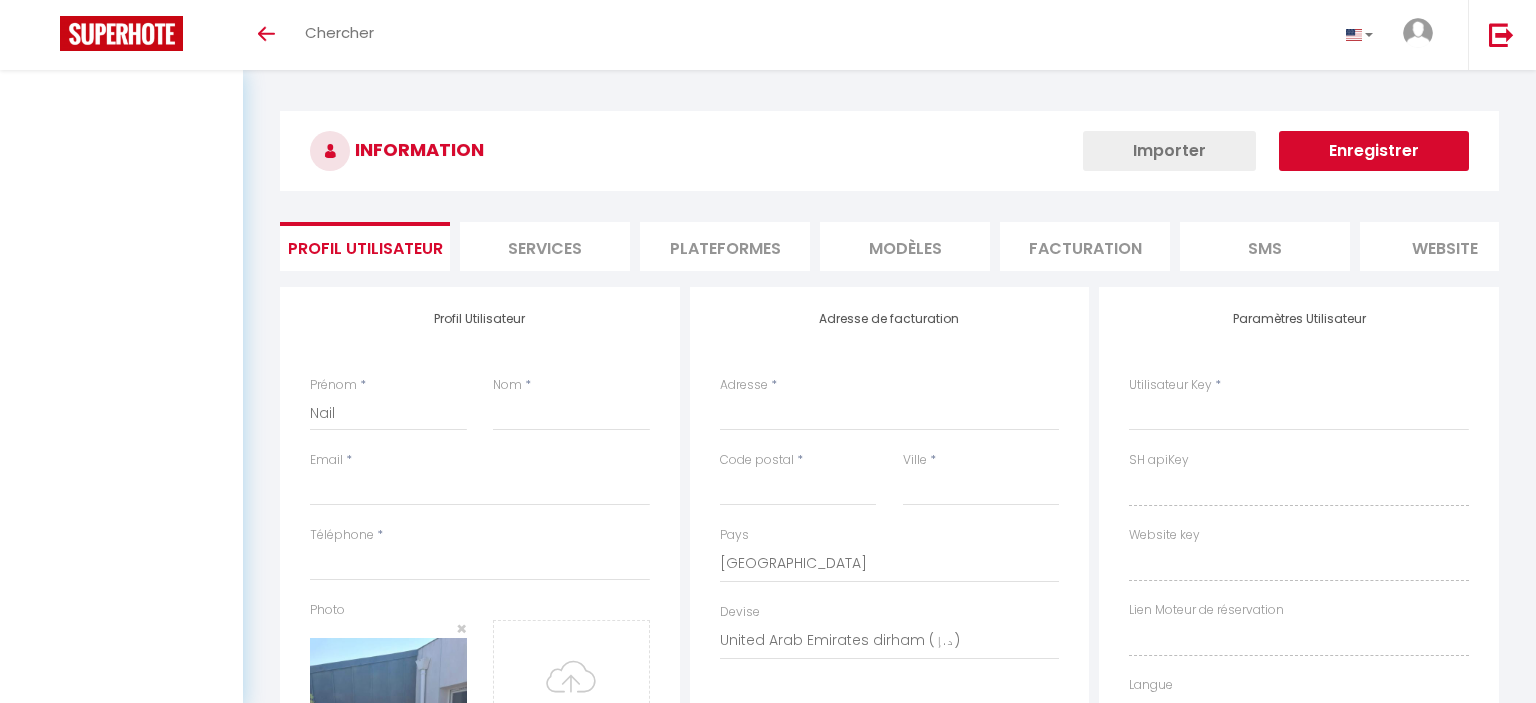 type on "BENALLEGUE" 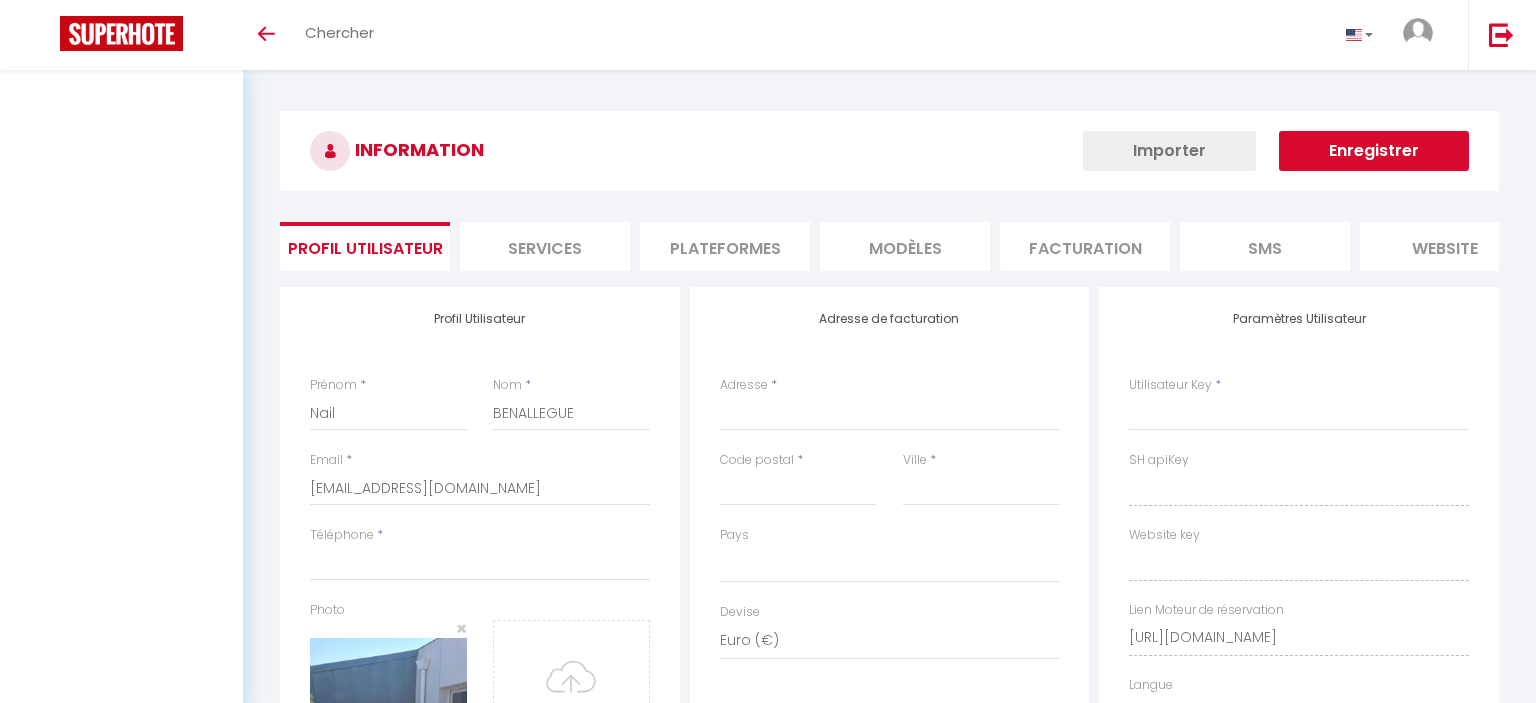 select on "fr" 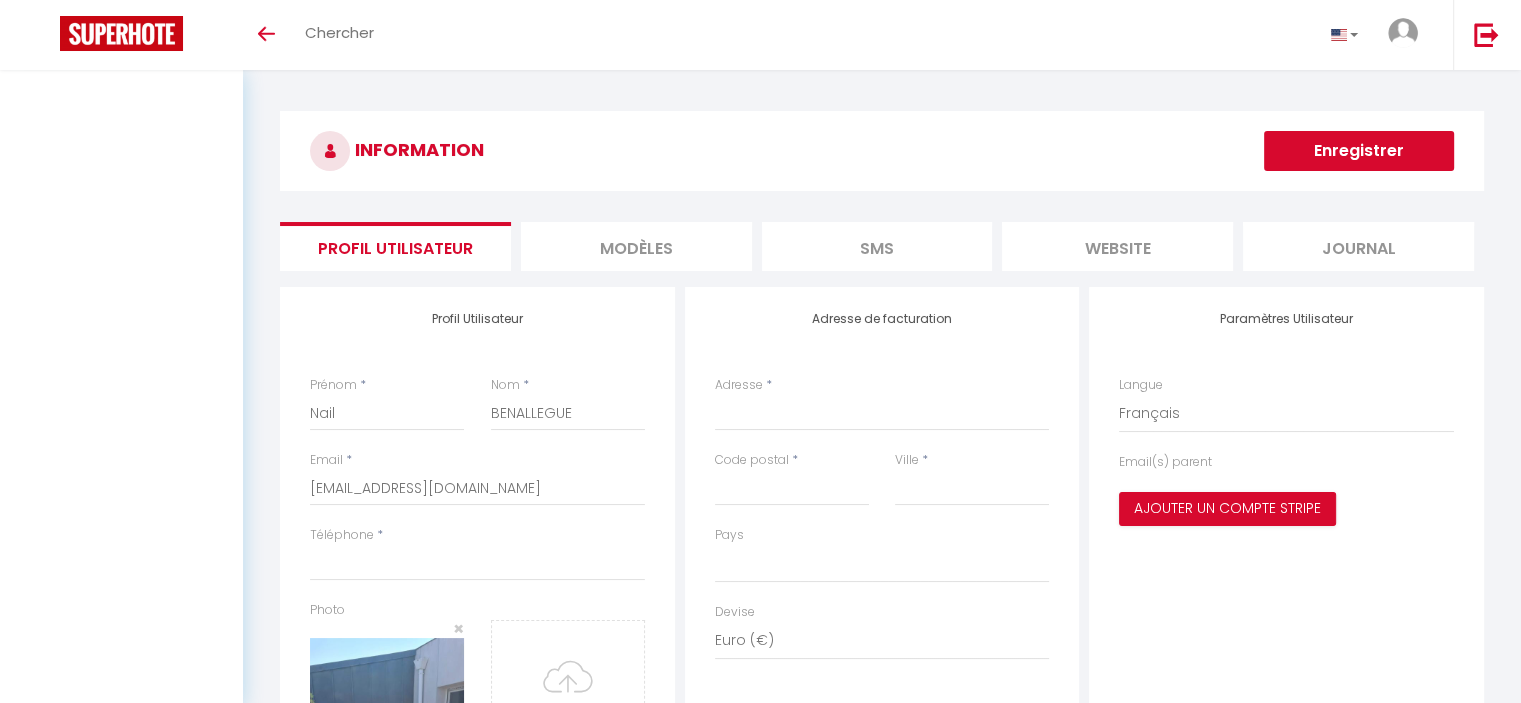 select 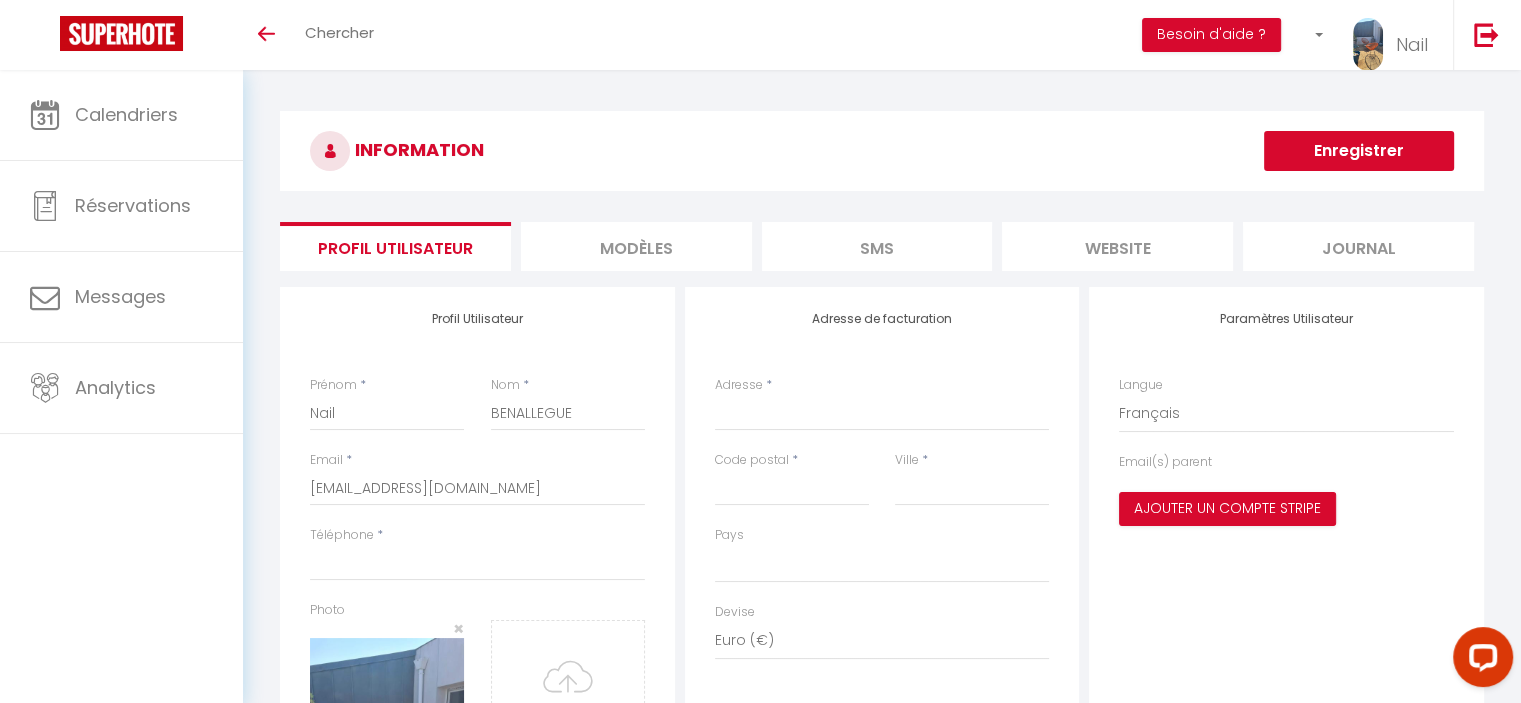 scroll, scrollTop: 0, scrollLeft: 0, axis: both 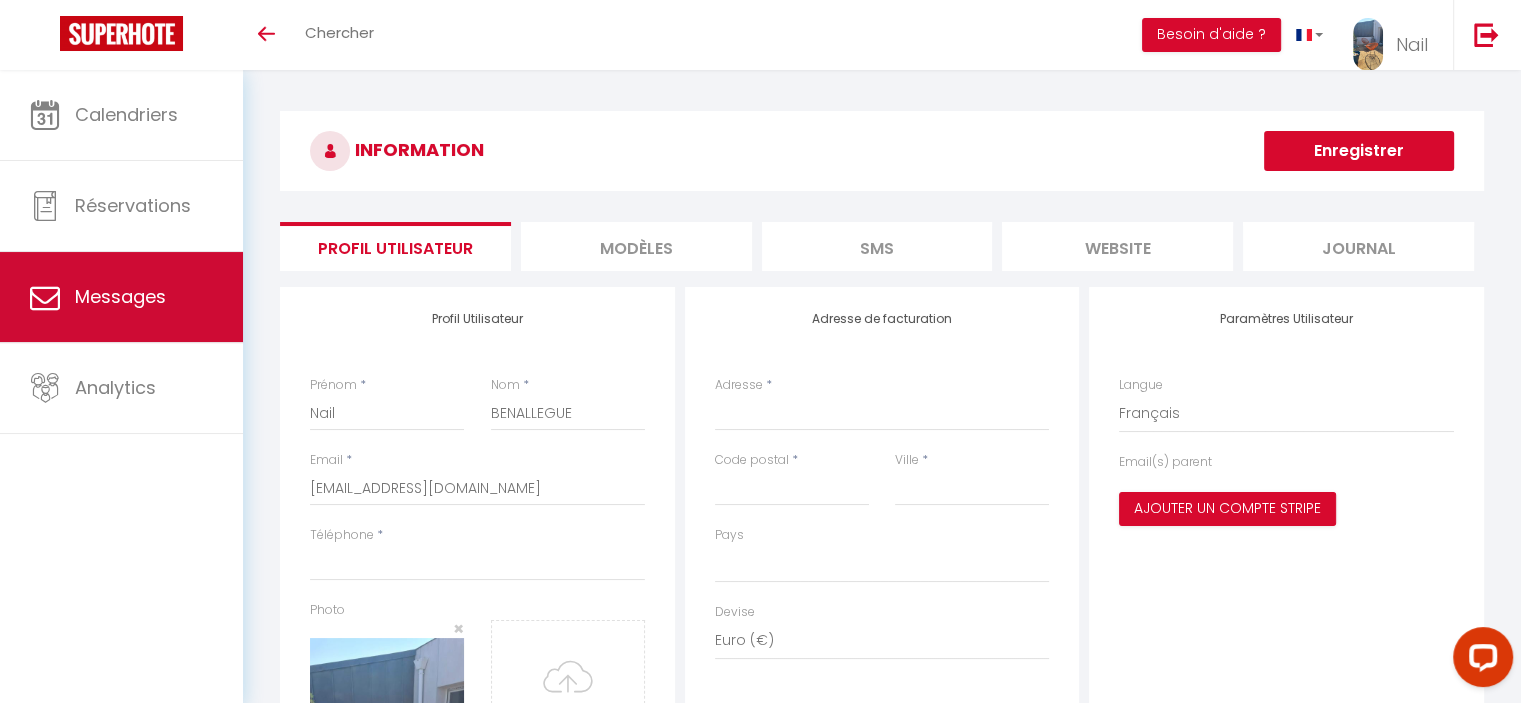 click on "Messages" at bounding box center [121, 297] 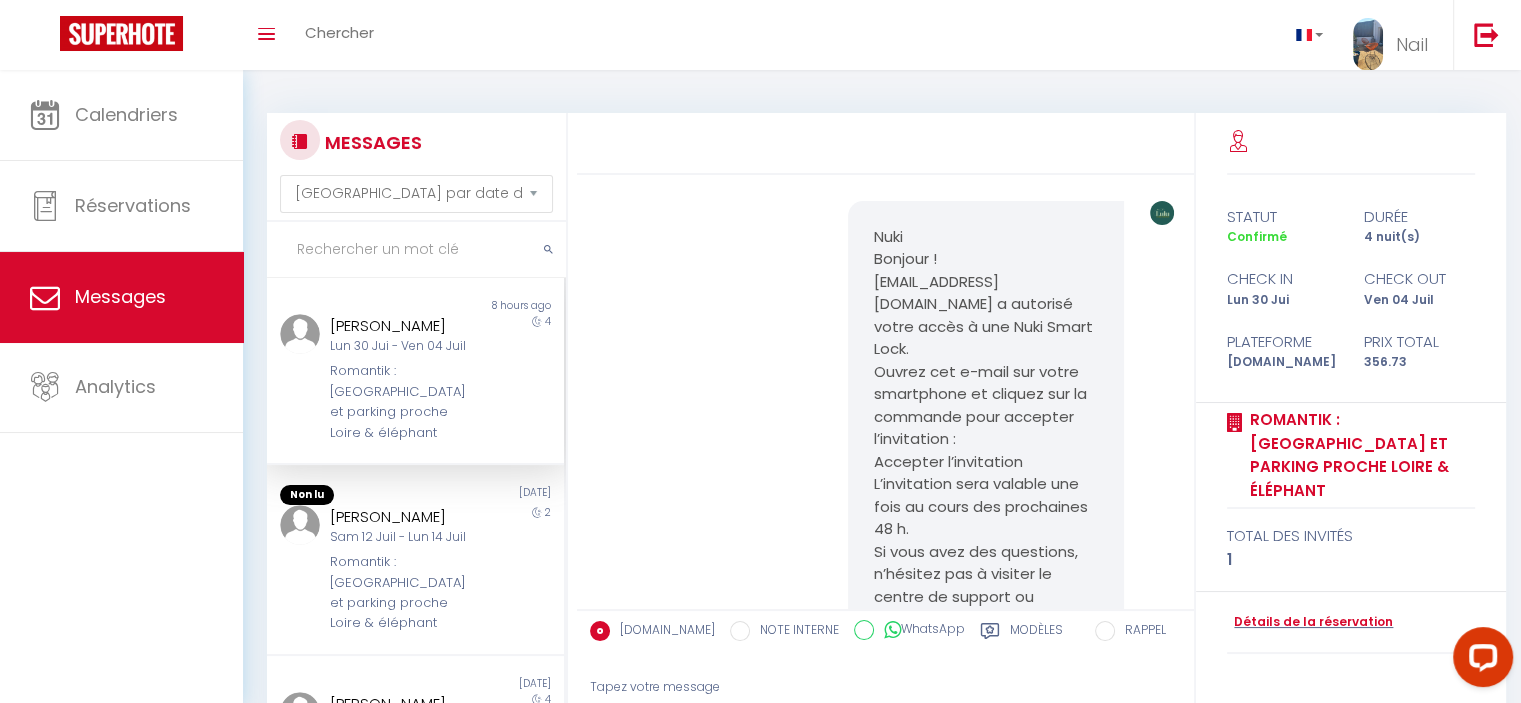 scroll, scrollTop: 0, scrollLeft: 0, axis: both 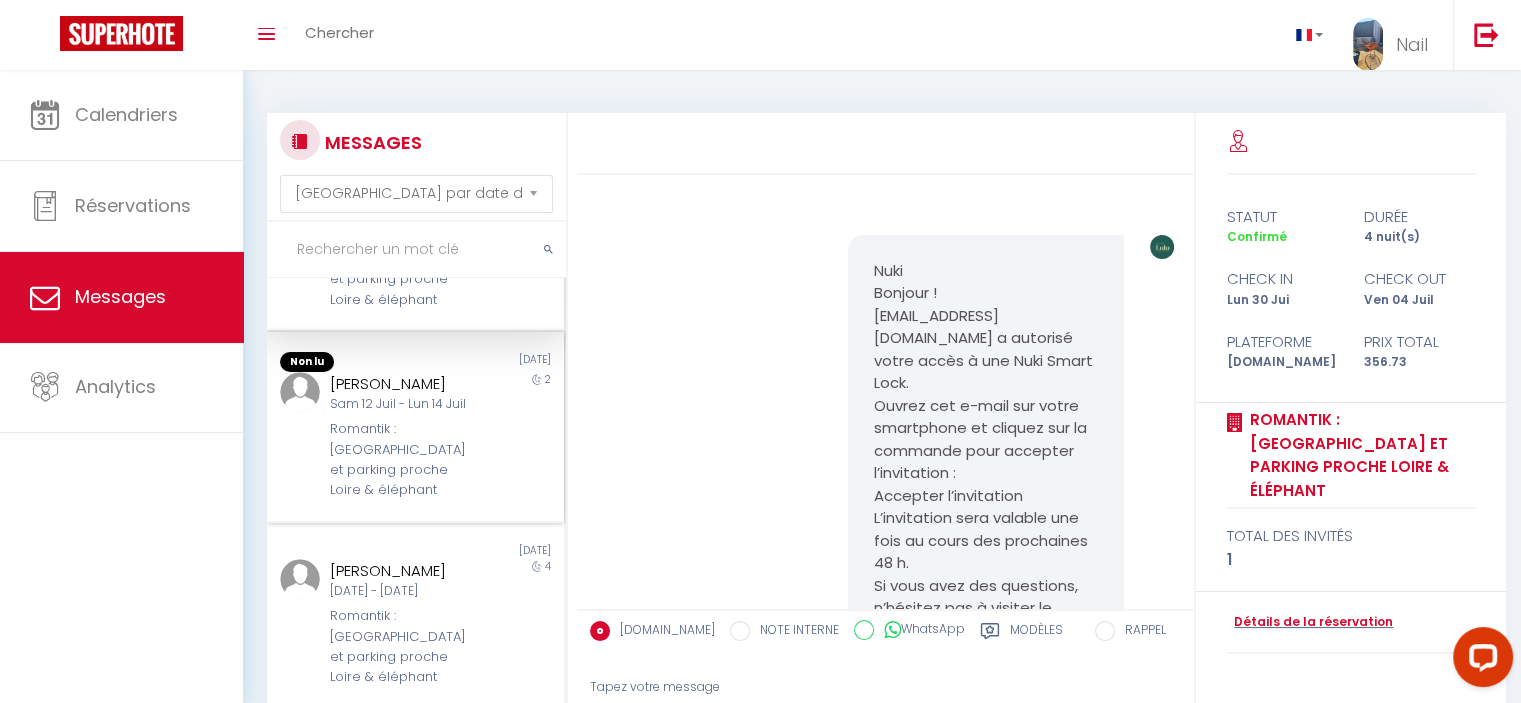 click on "Romantik : [GEOGRAPHIC_DATA] et parking proche Loire & éléphant" at bounding box center [403, 460] 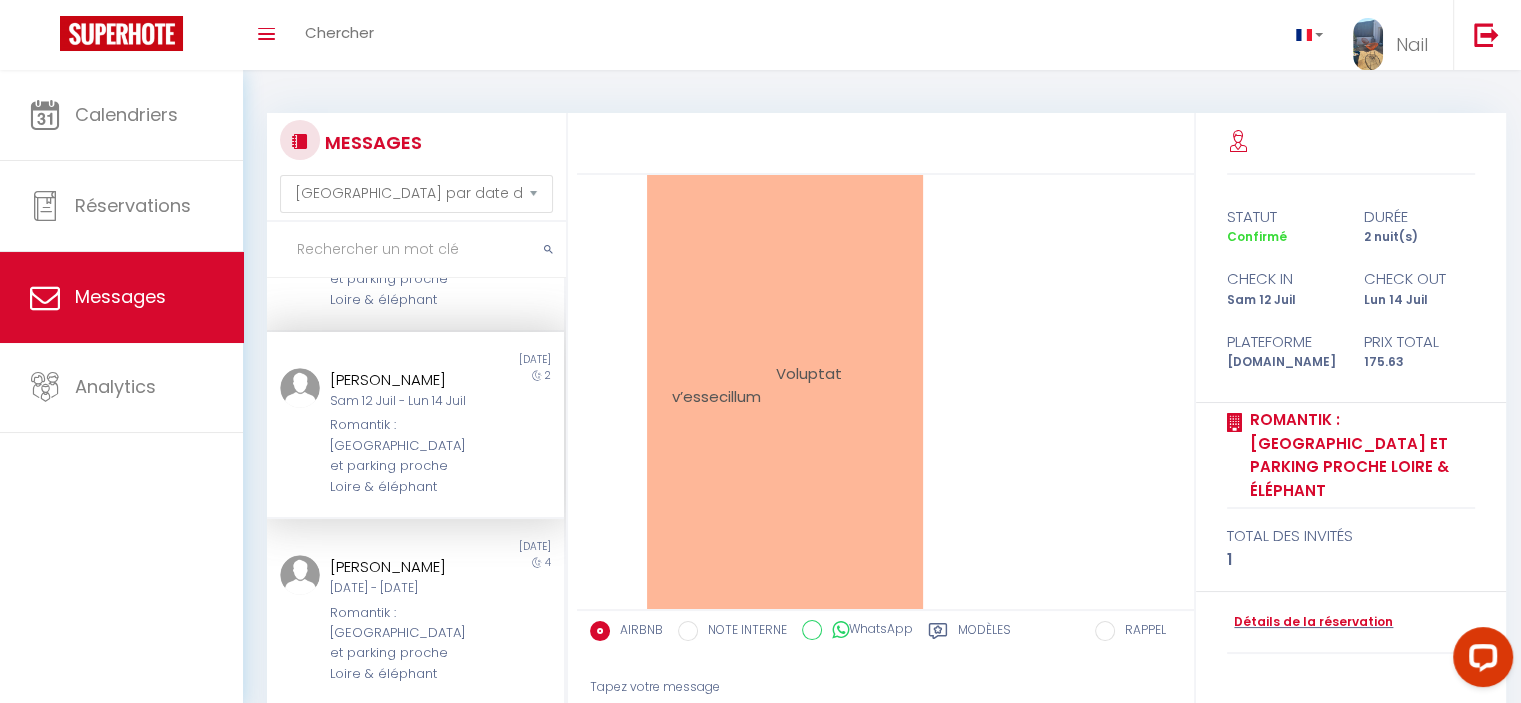 scroll, scrollTop: 1733, scrollLeft: 0, axis: vertical 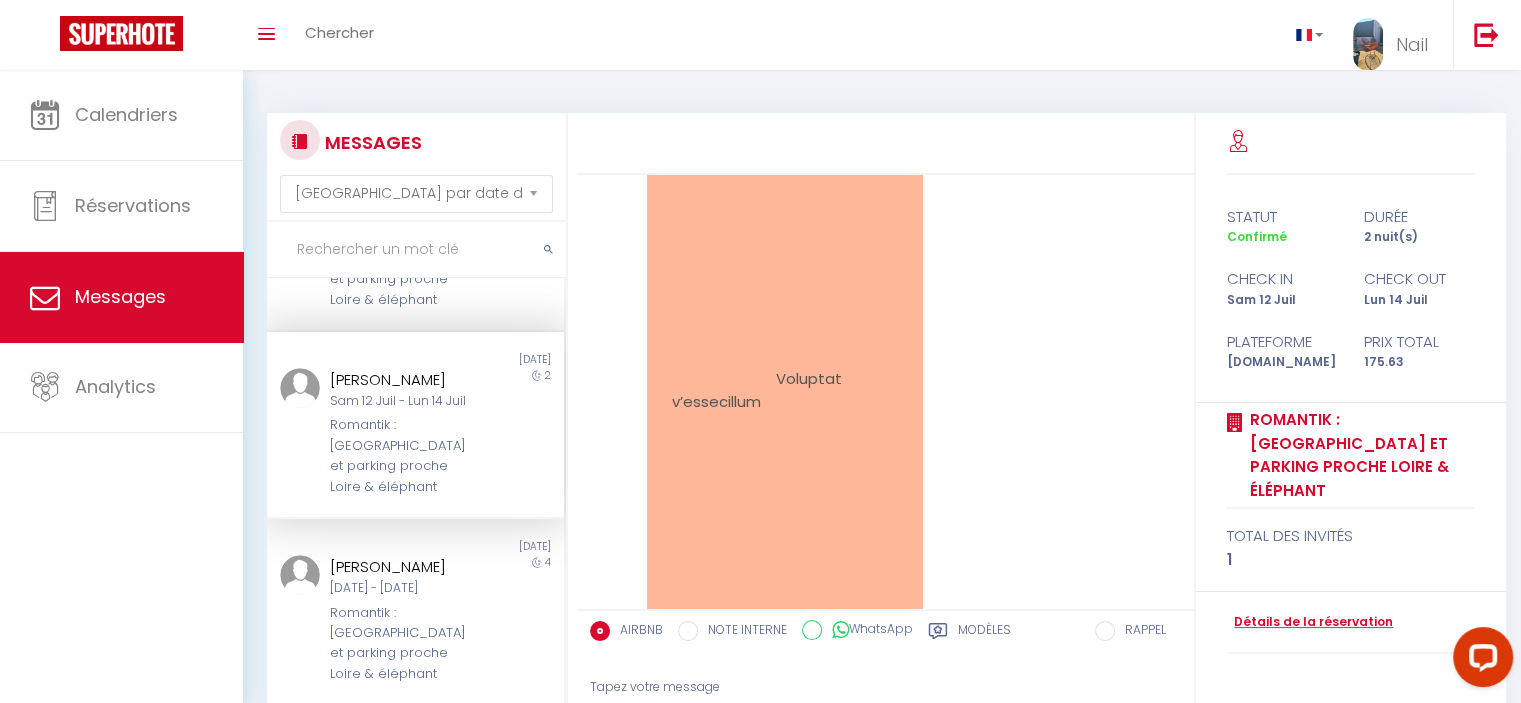 click at bounding box center (785, 503) 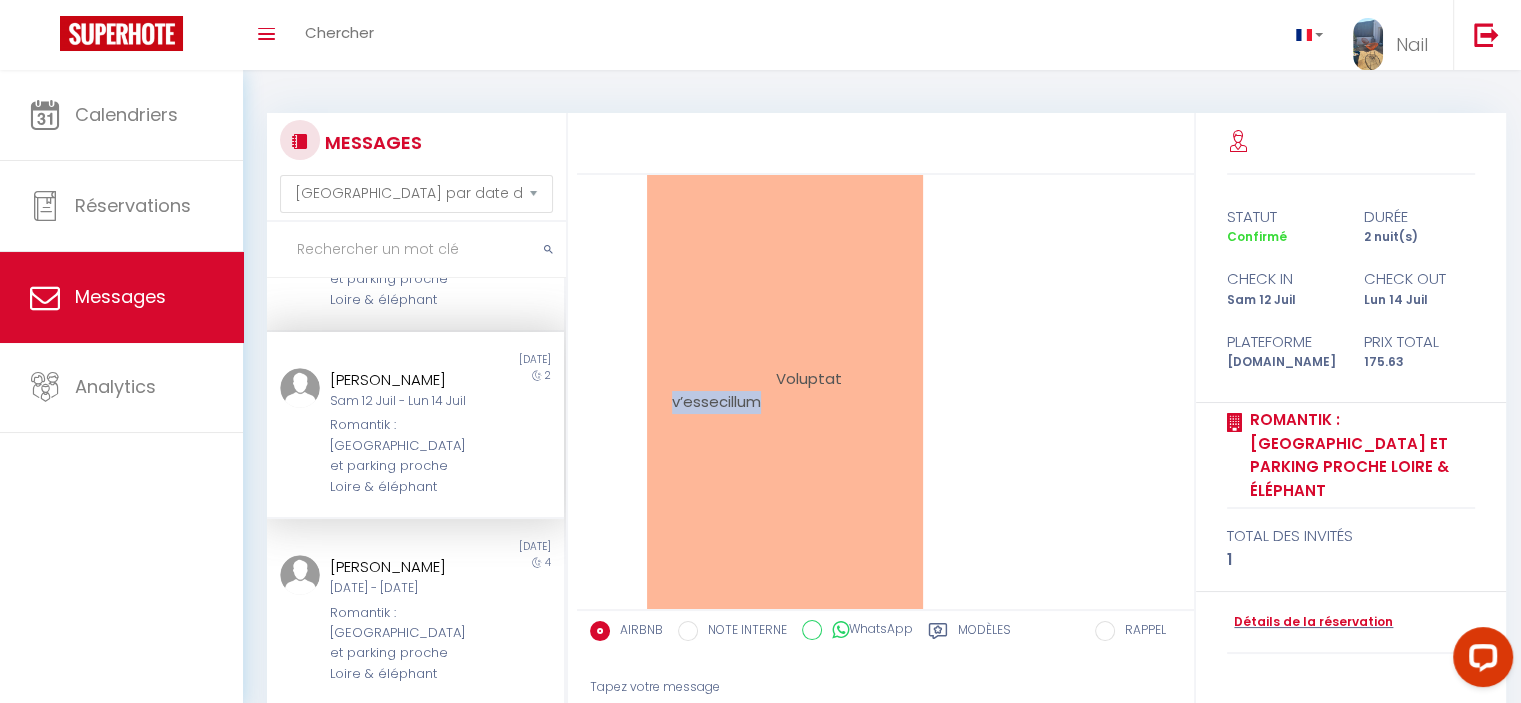 click at bounding box center [785, 503] 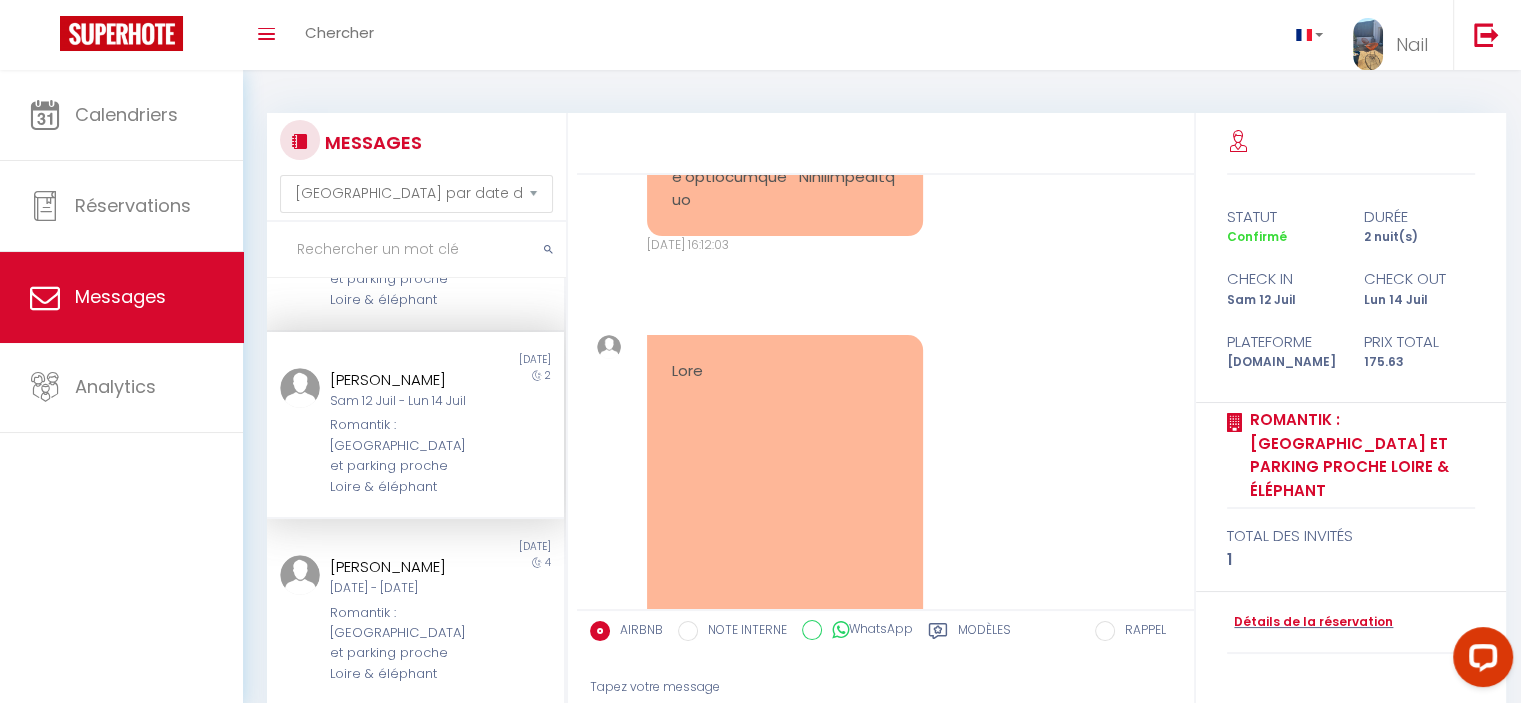 scroll, scrollTop: 3466, scrollLeft: 0, axis: vertical 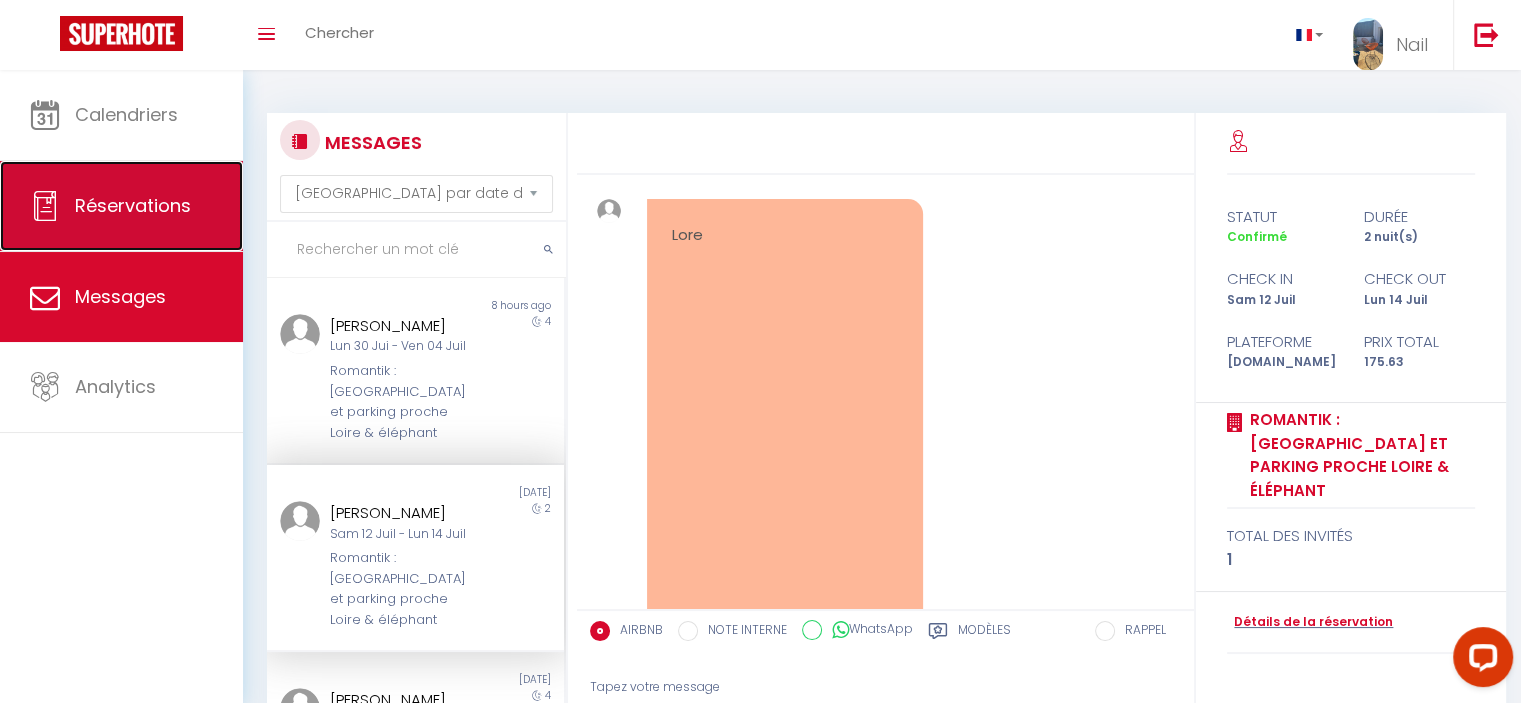 click on "Réservations" at bounding box center [133, 205] 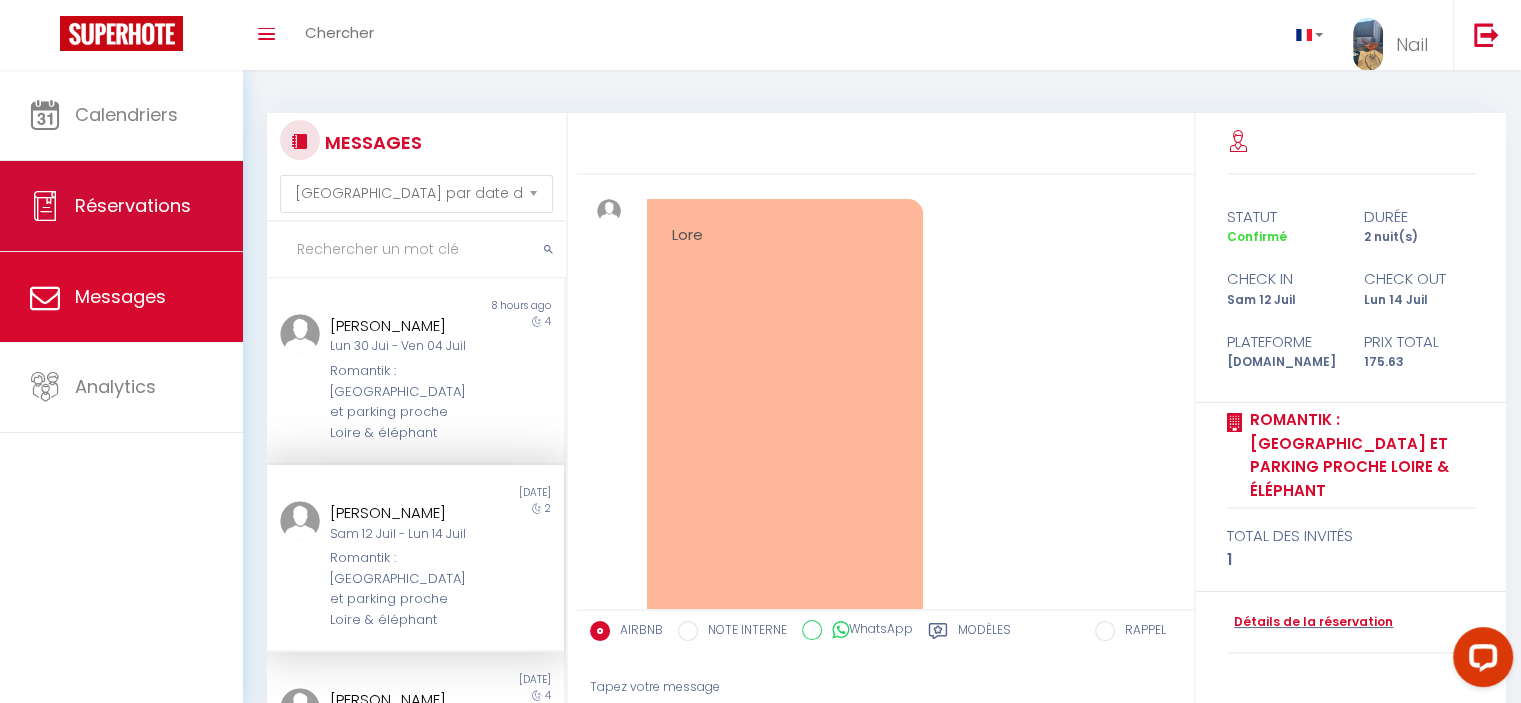 select on "not_cancelled" 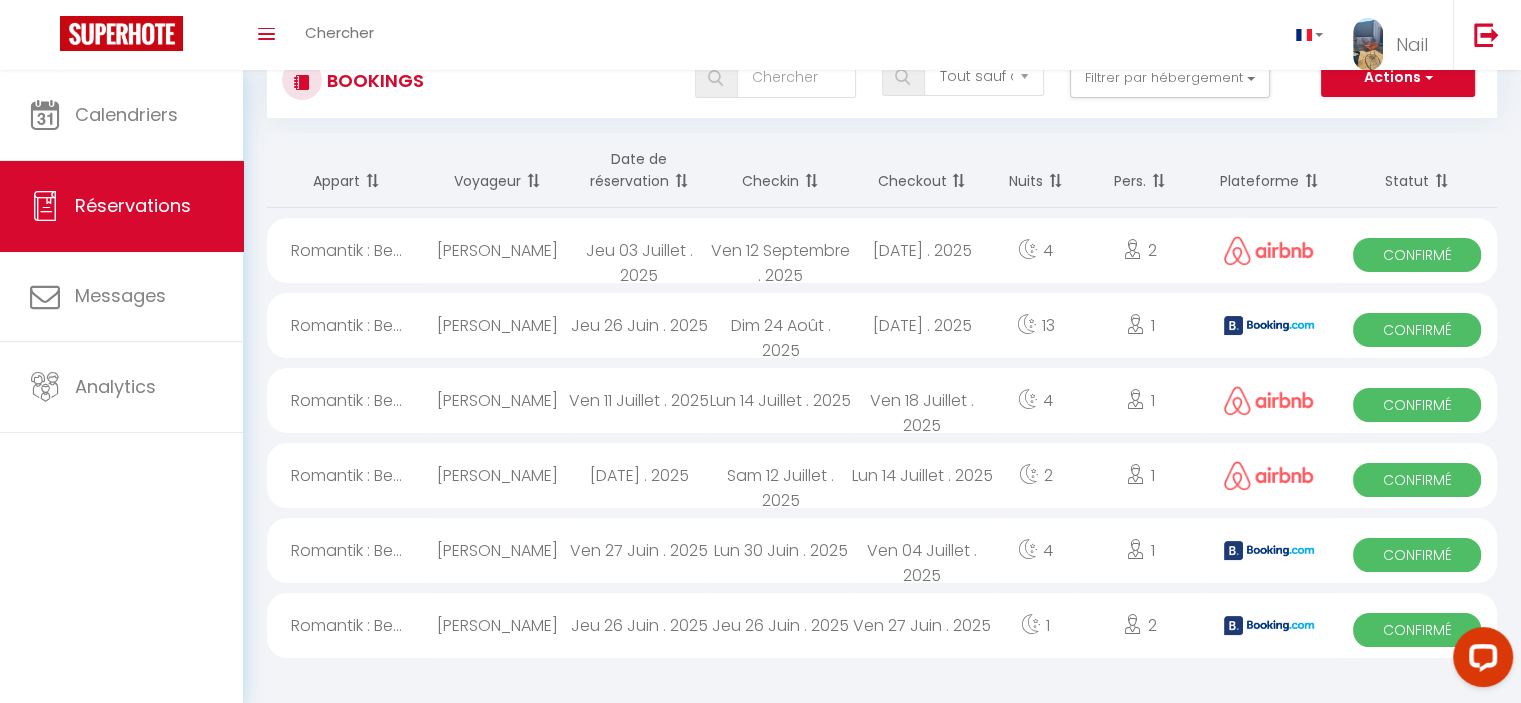 scroll, scrollTop: 0, scrollLeft: 0, axis: both 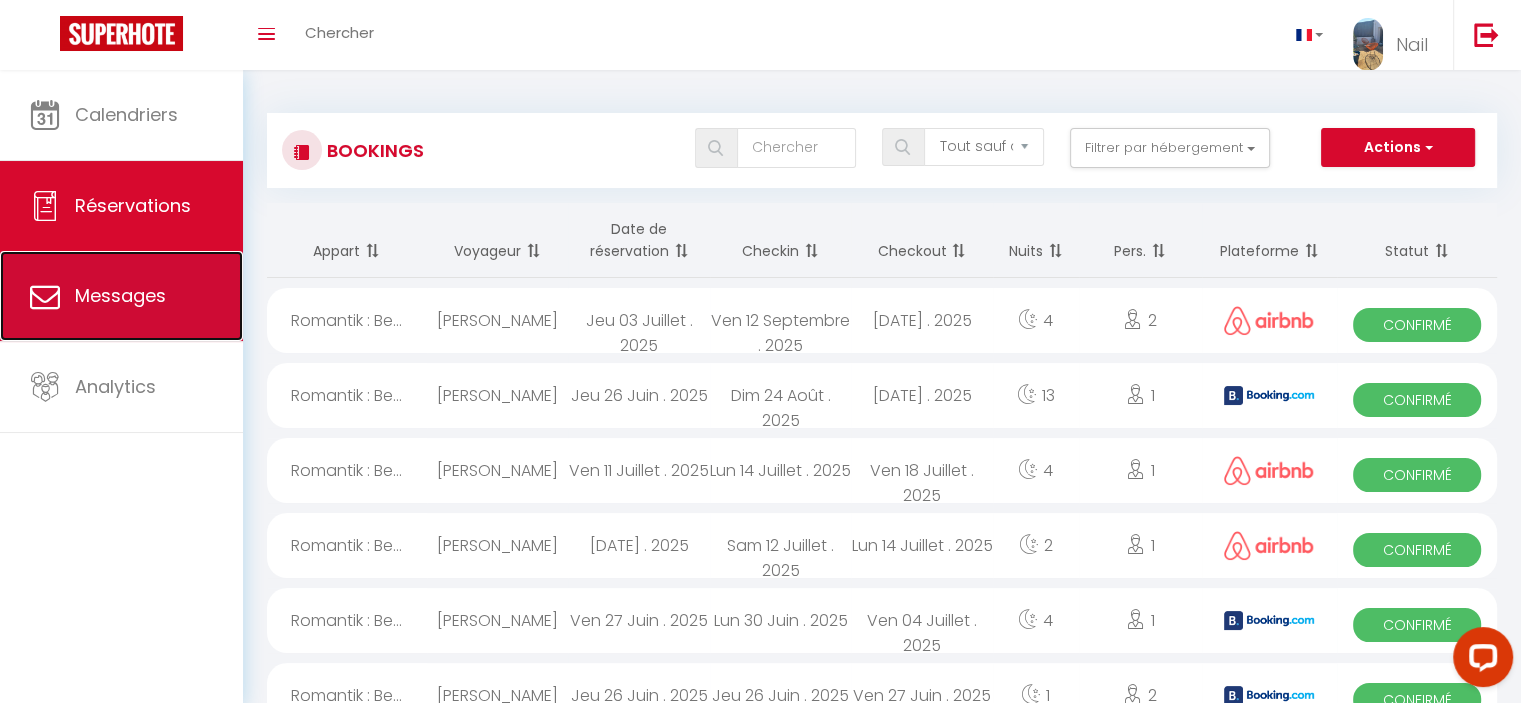 click on "Messages" at bounding box center [121, 296] 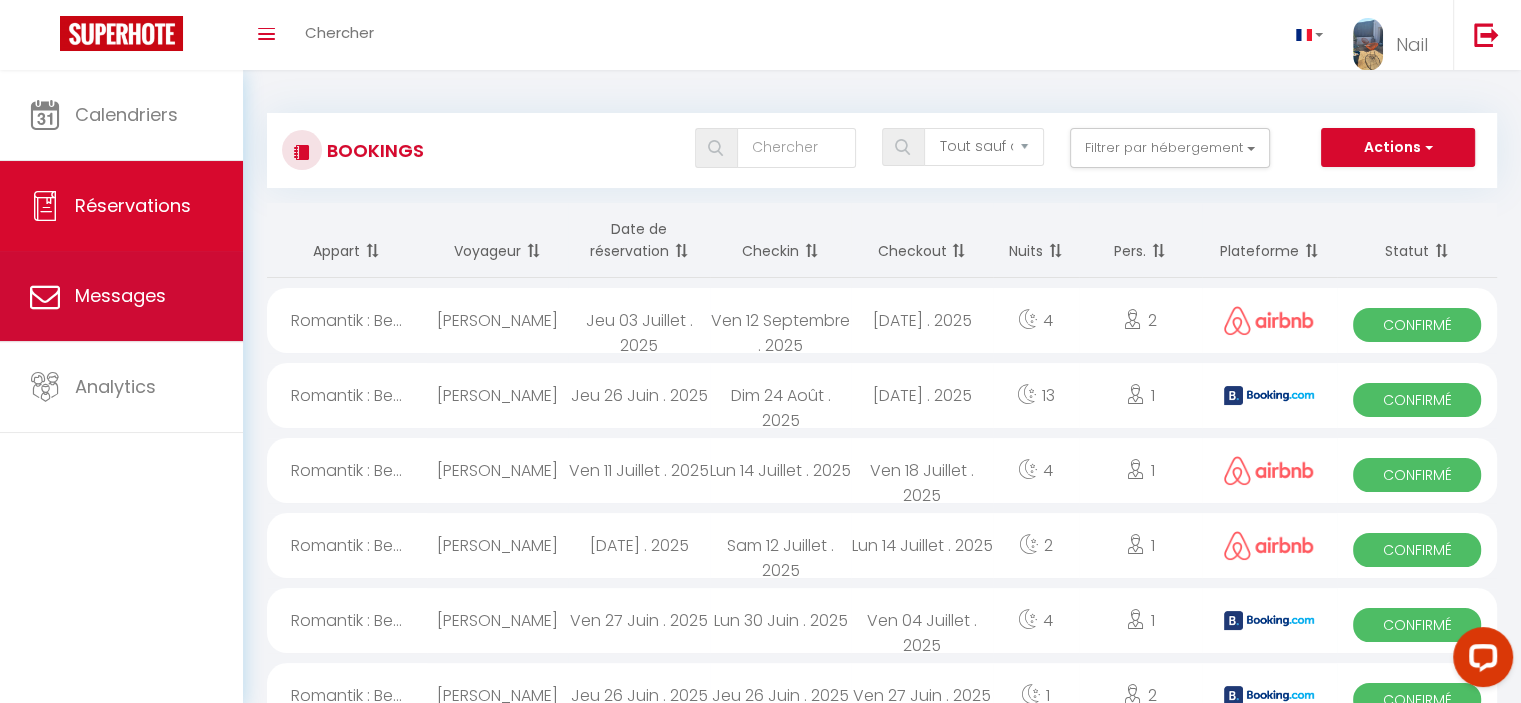 select on "message" 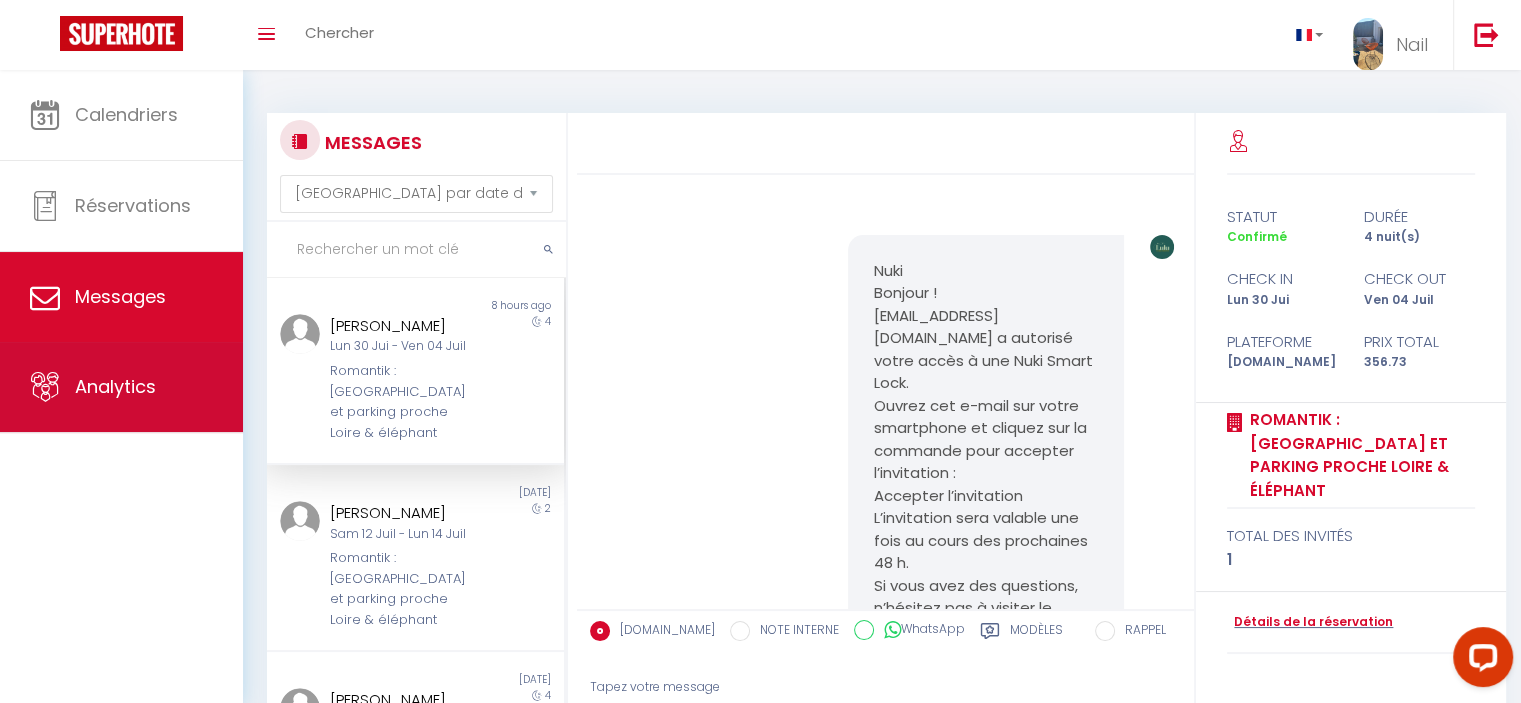 scroll, scrollTop: 9953, scrollLeft: 0, axis: vertical 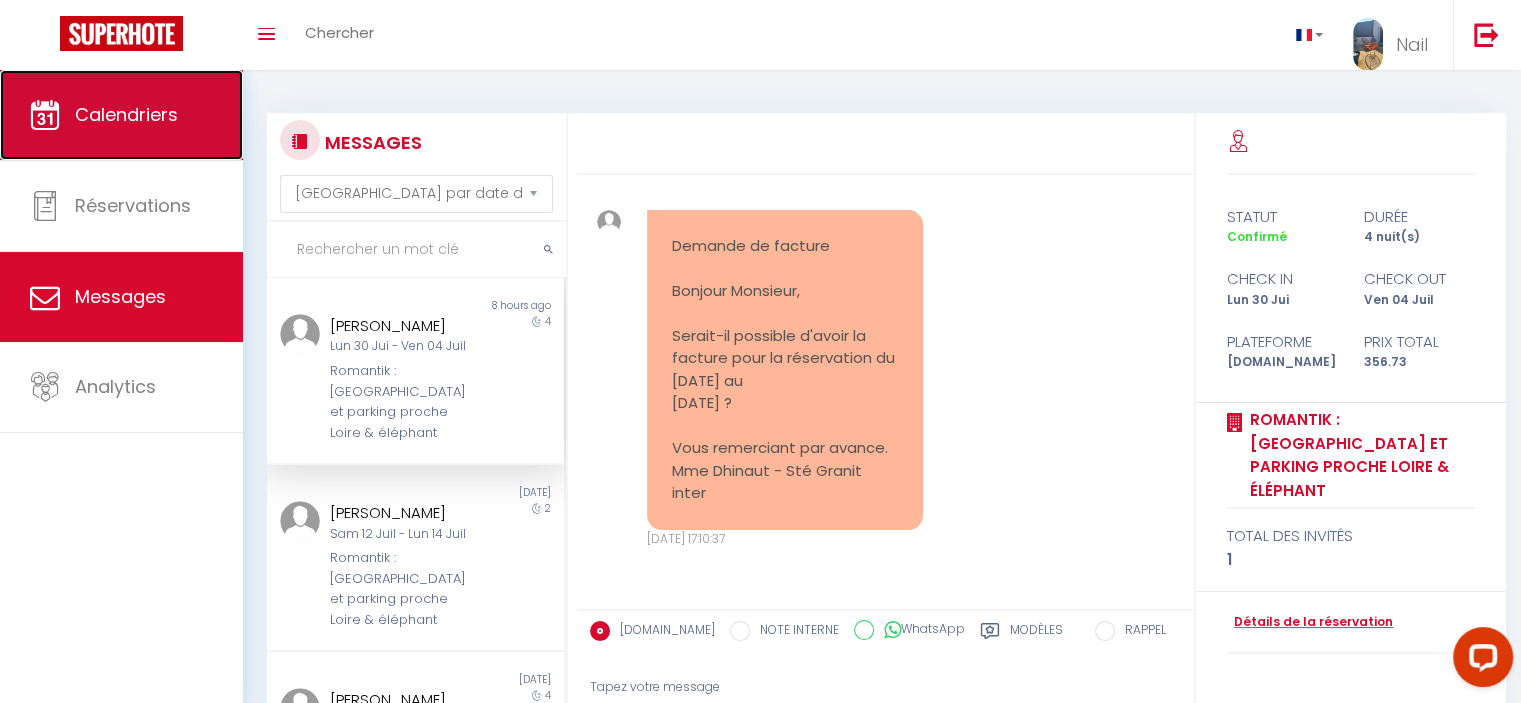 click on "Calendriers" at bounding box center (121, 115) 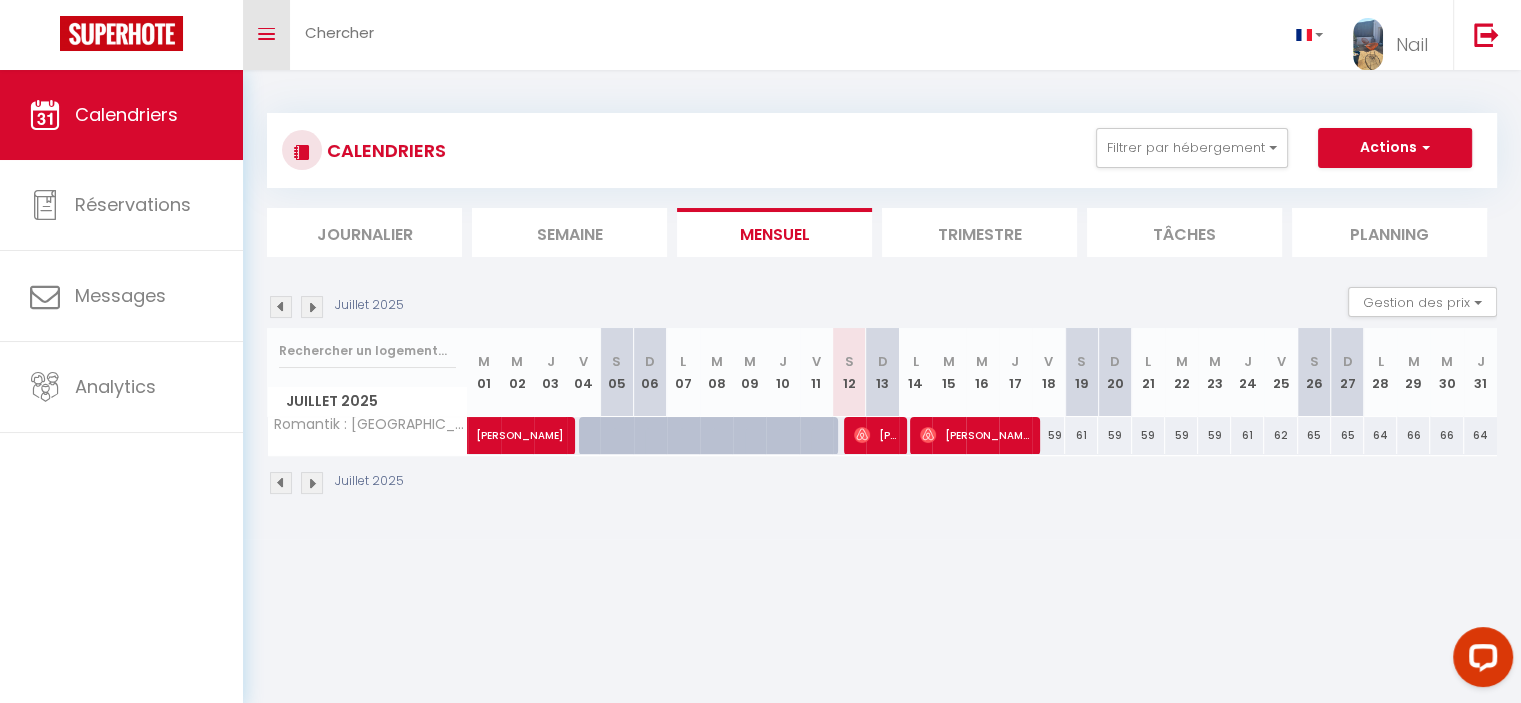 click on "Toggle menubar" at bounding box center [266, 35] 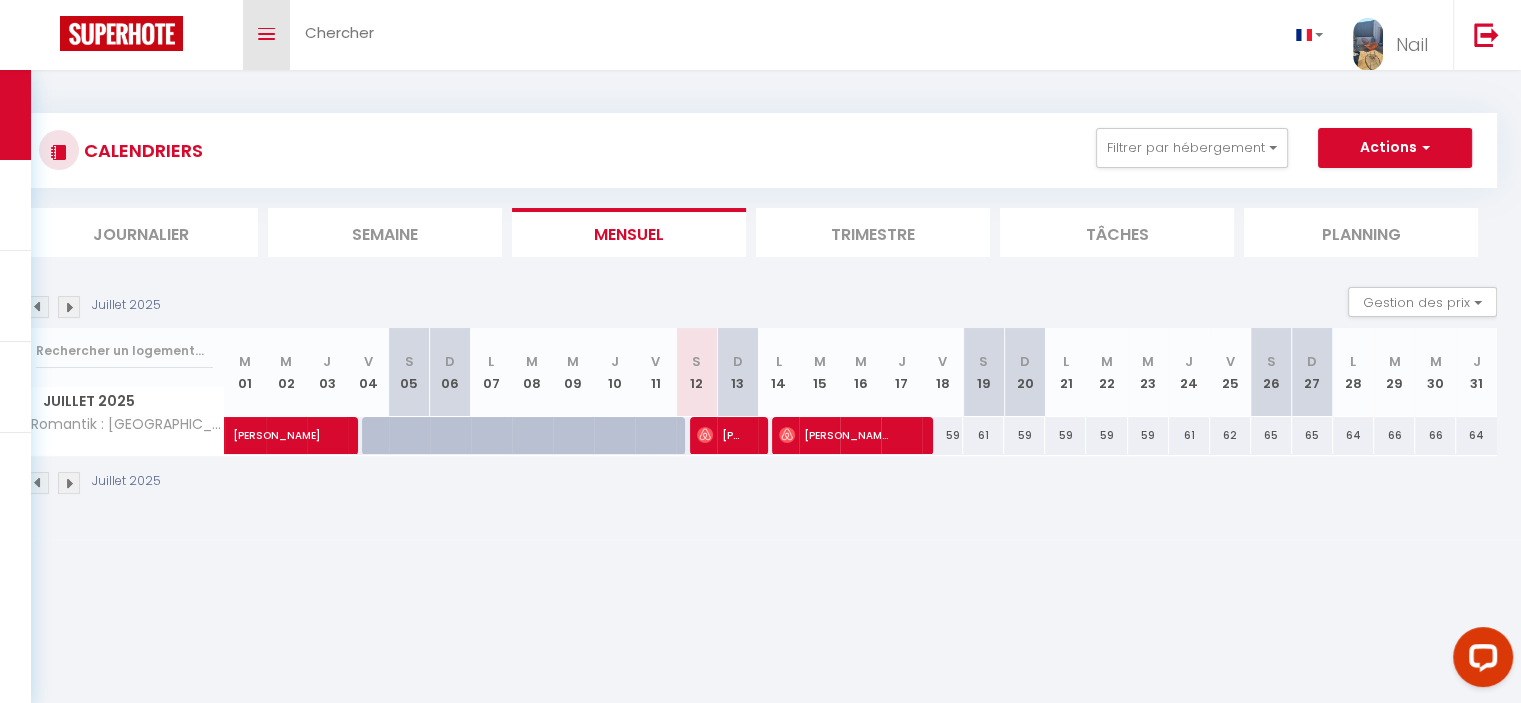 click on "Toggle menubar" at bounding box center (266, 35) 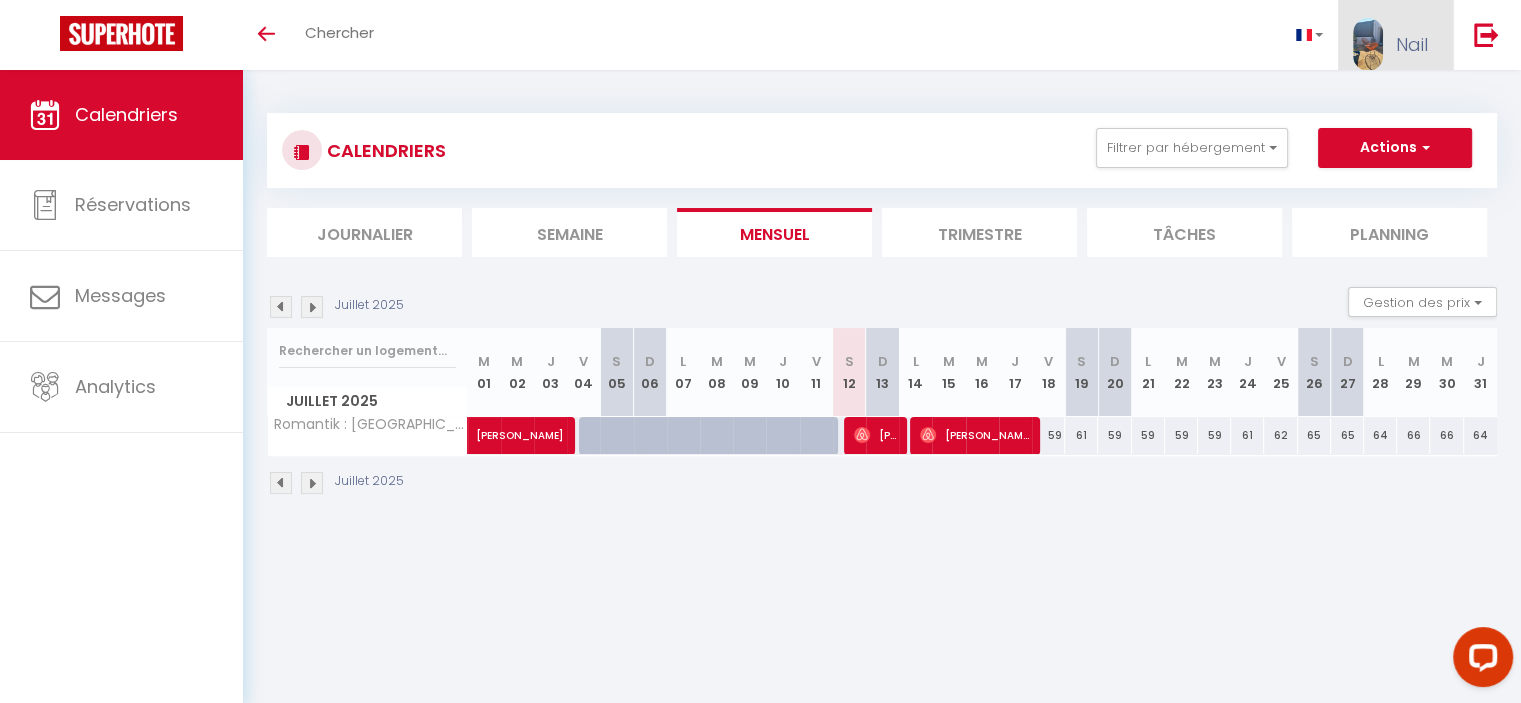 click on "Nail" at bounding box center [1412, 44] 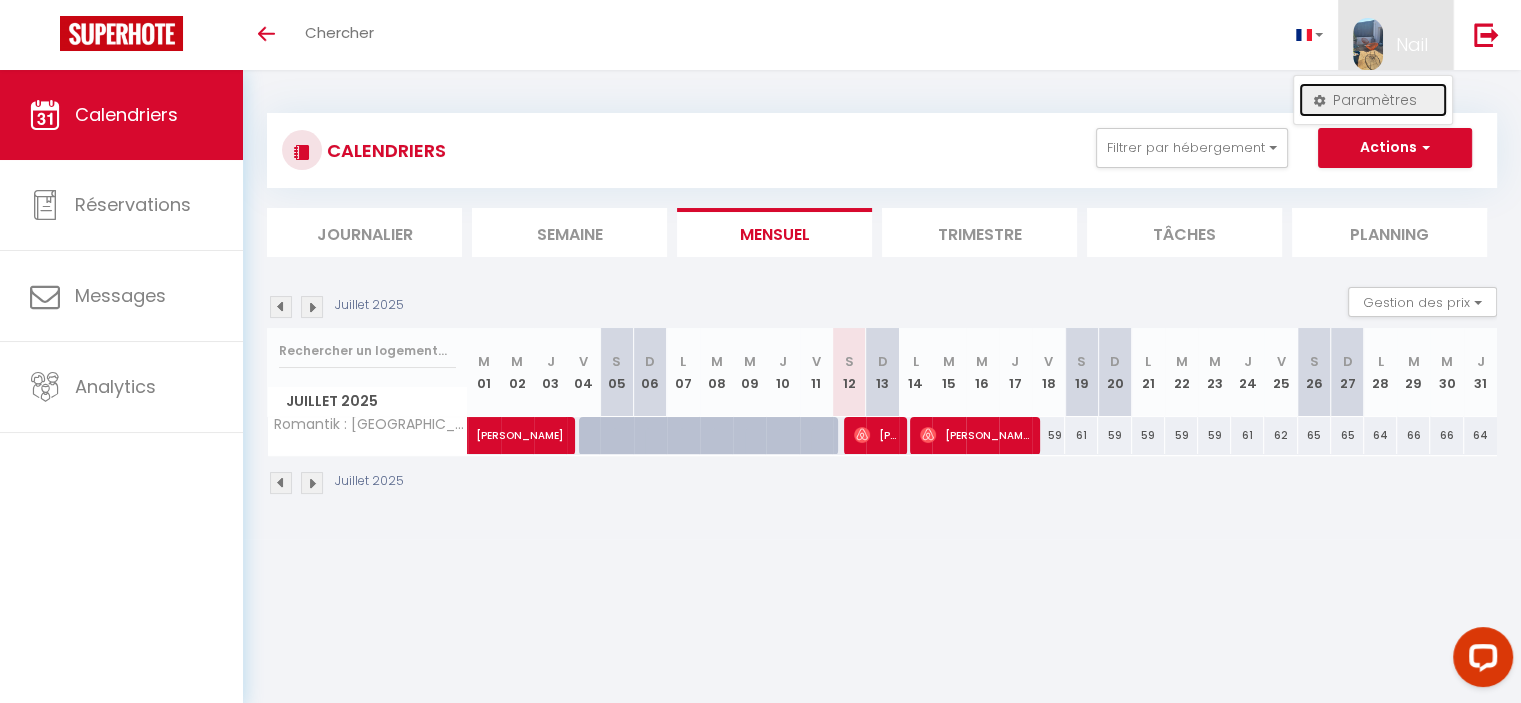 click on "Paramètres" at bounding box center (1373, 100) 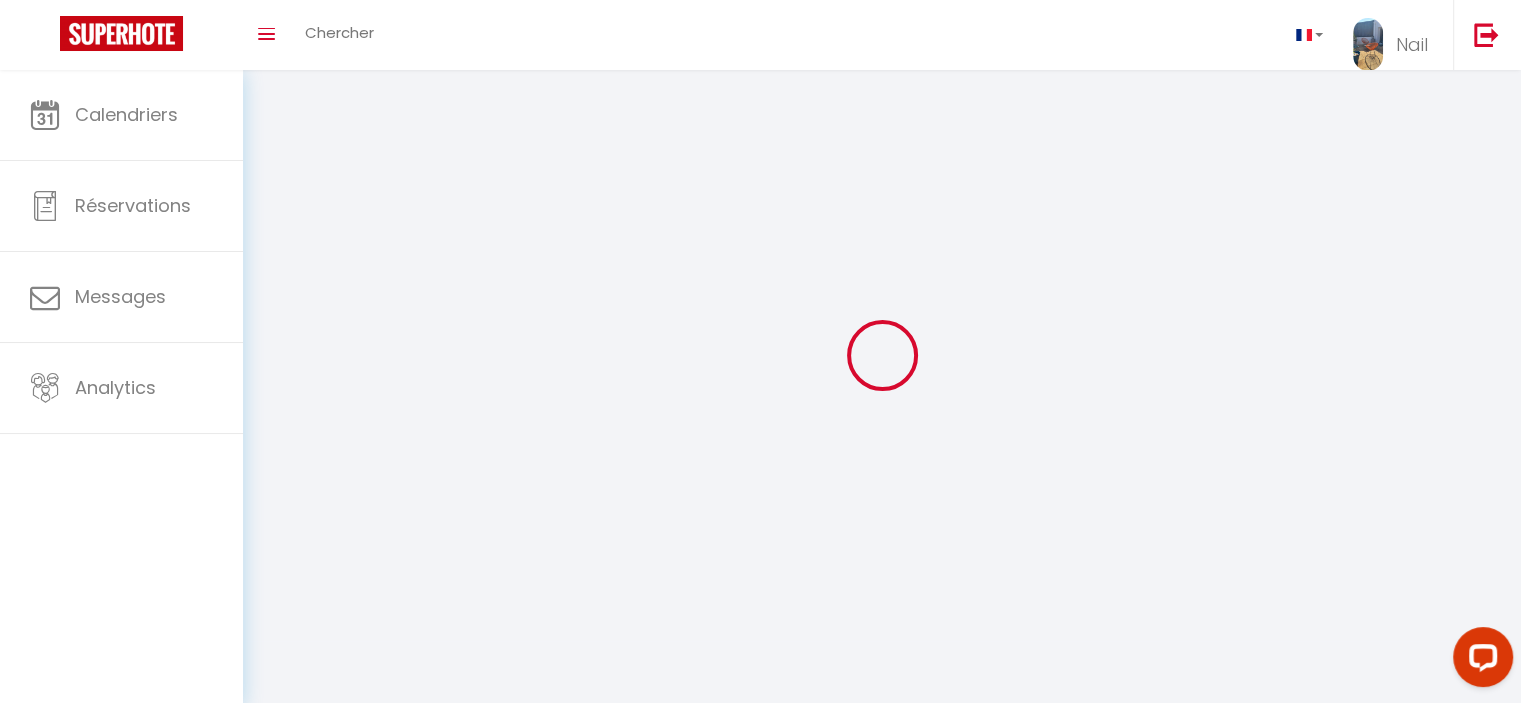 type on "Nail" 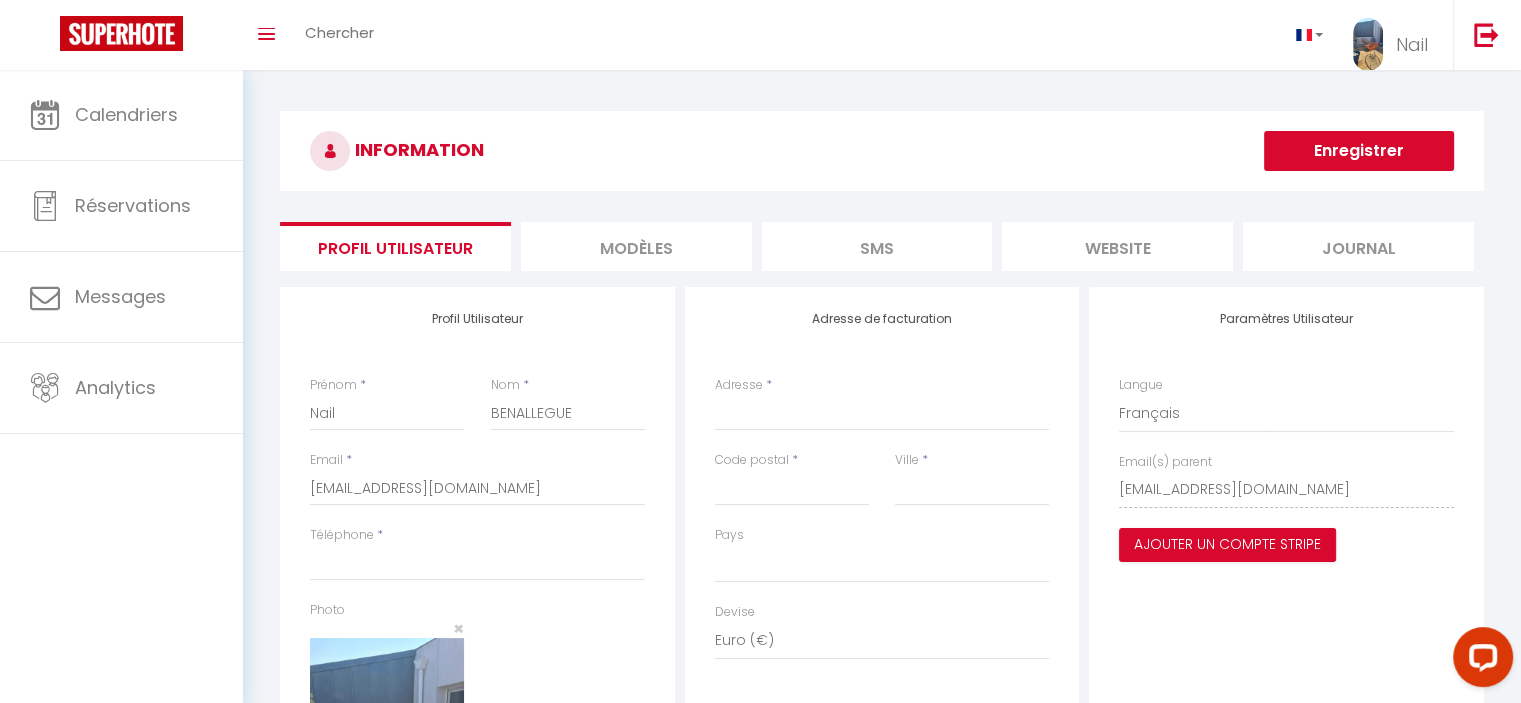 select 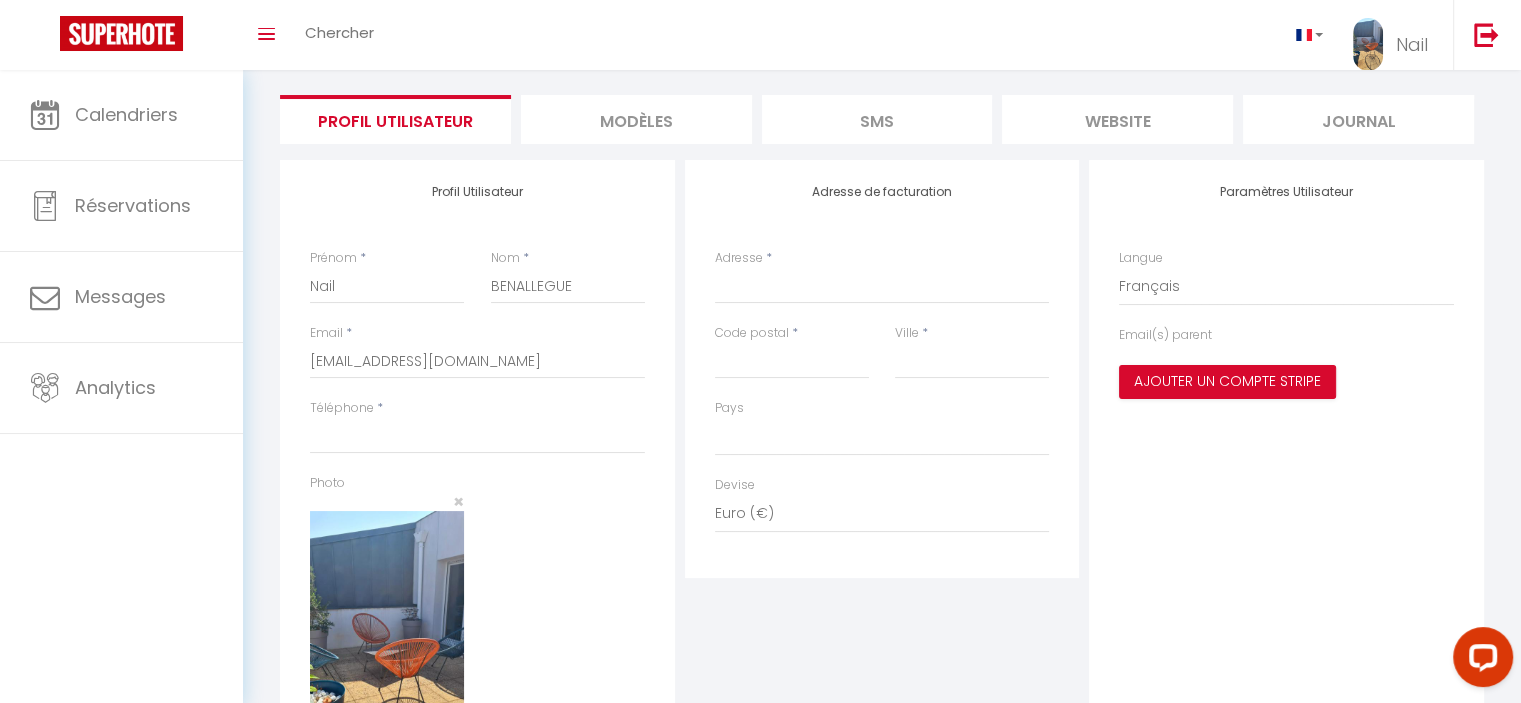 scroll, scrollTop: 266, scrollLeft: 0, axis: vertical 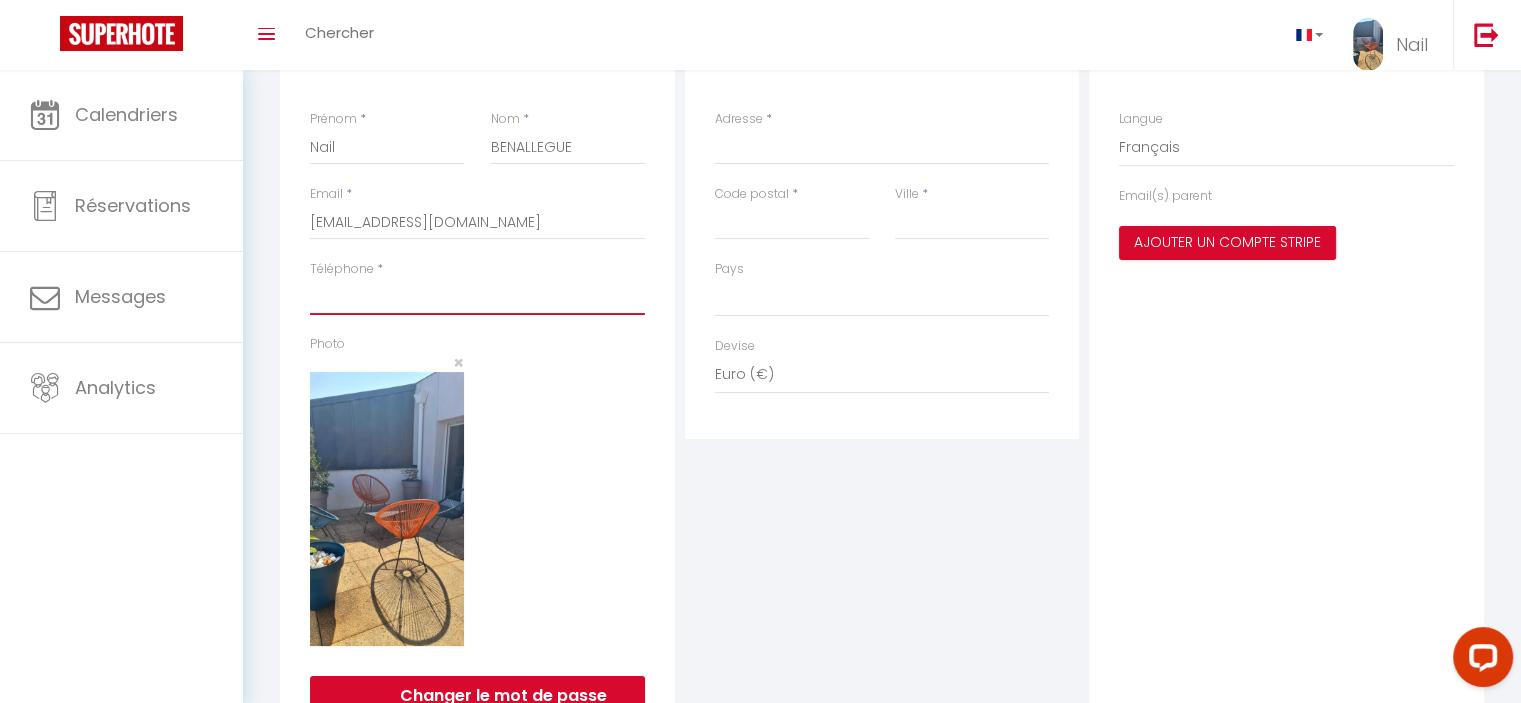 click on "Téléphone" at bounding box center [477, 297] 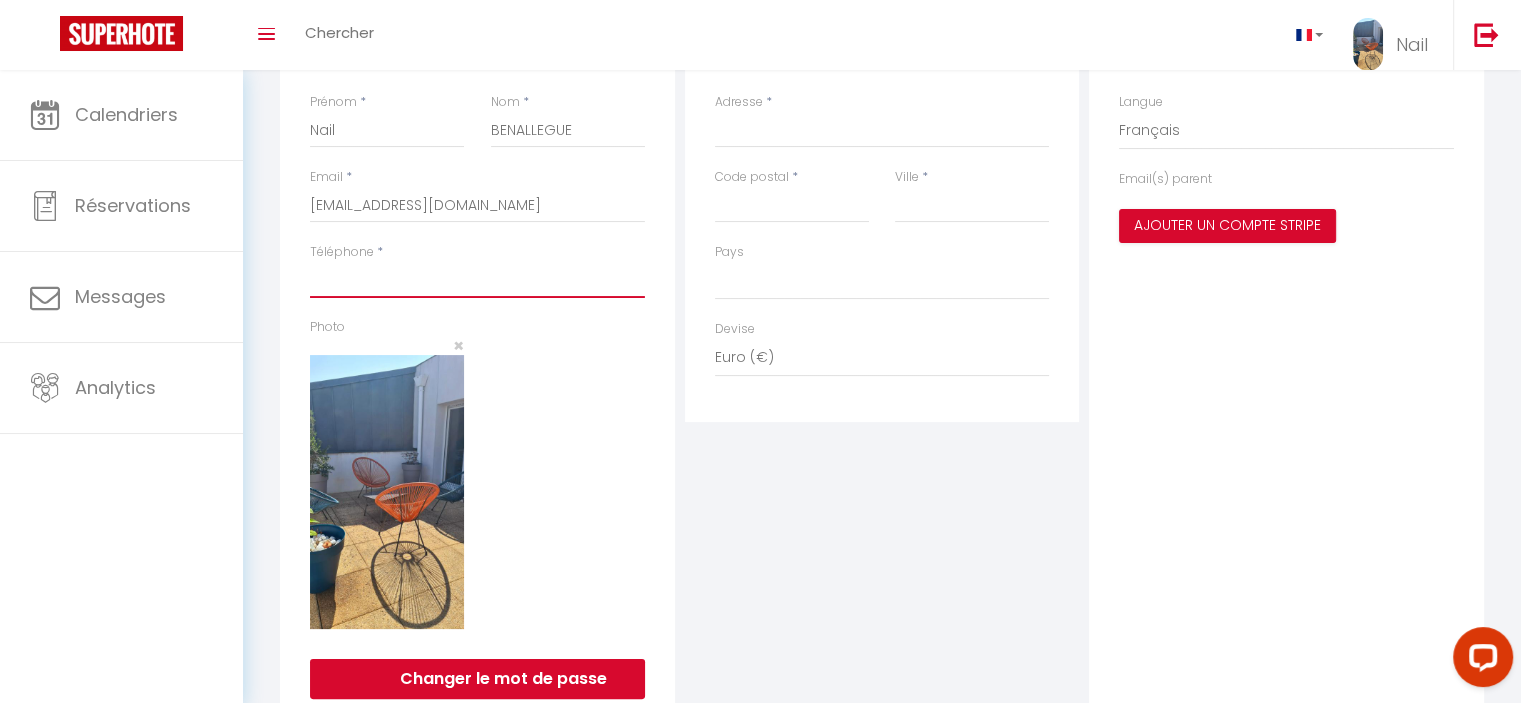 scroll, scrollTop: 226, scrollLeft: 0, axis: vertical 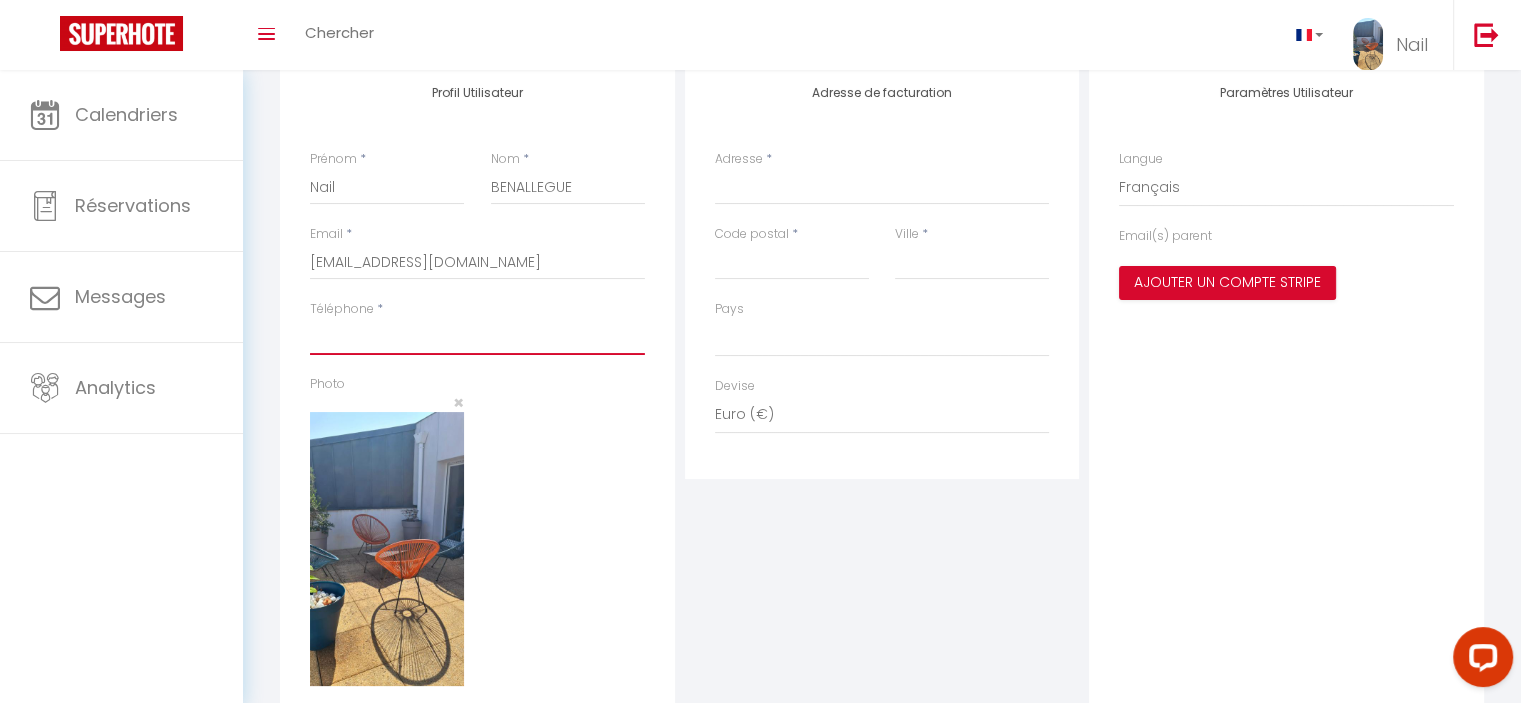 type on "0" 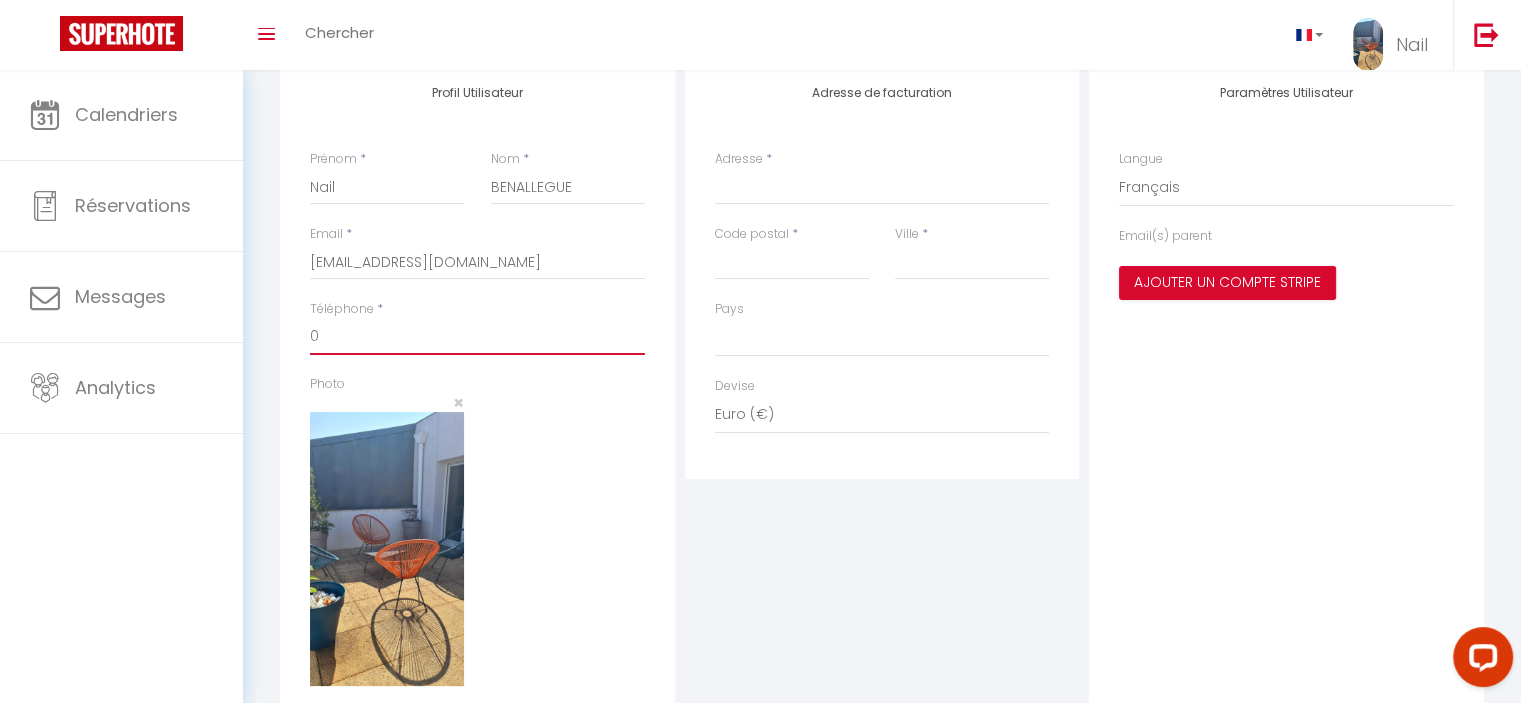 select 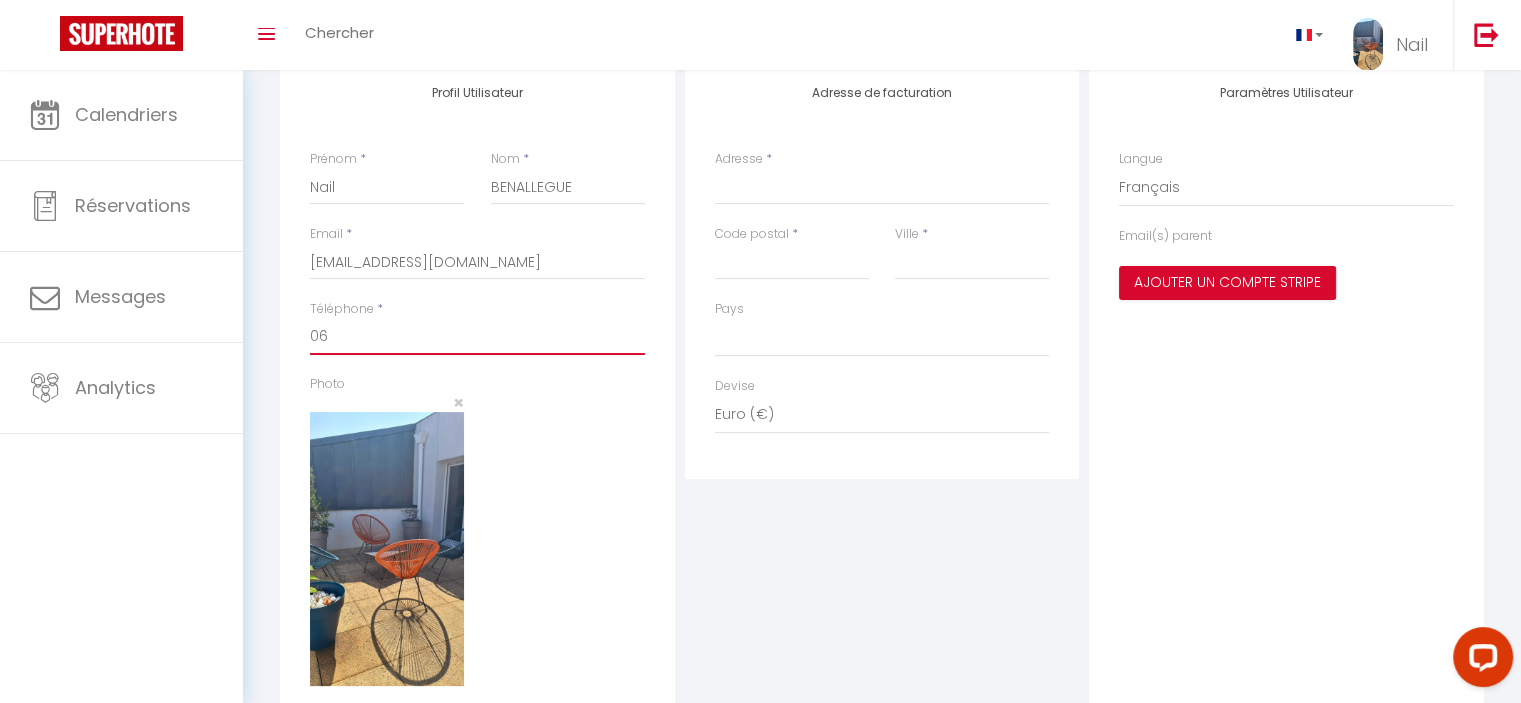 select 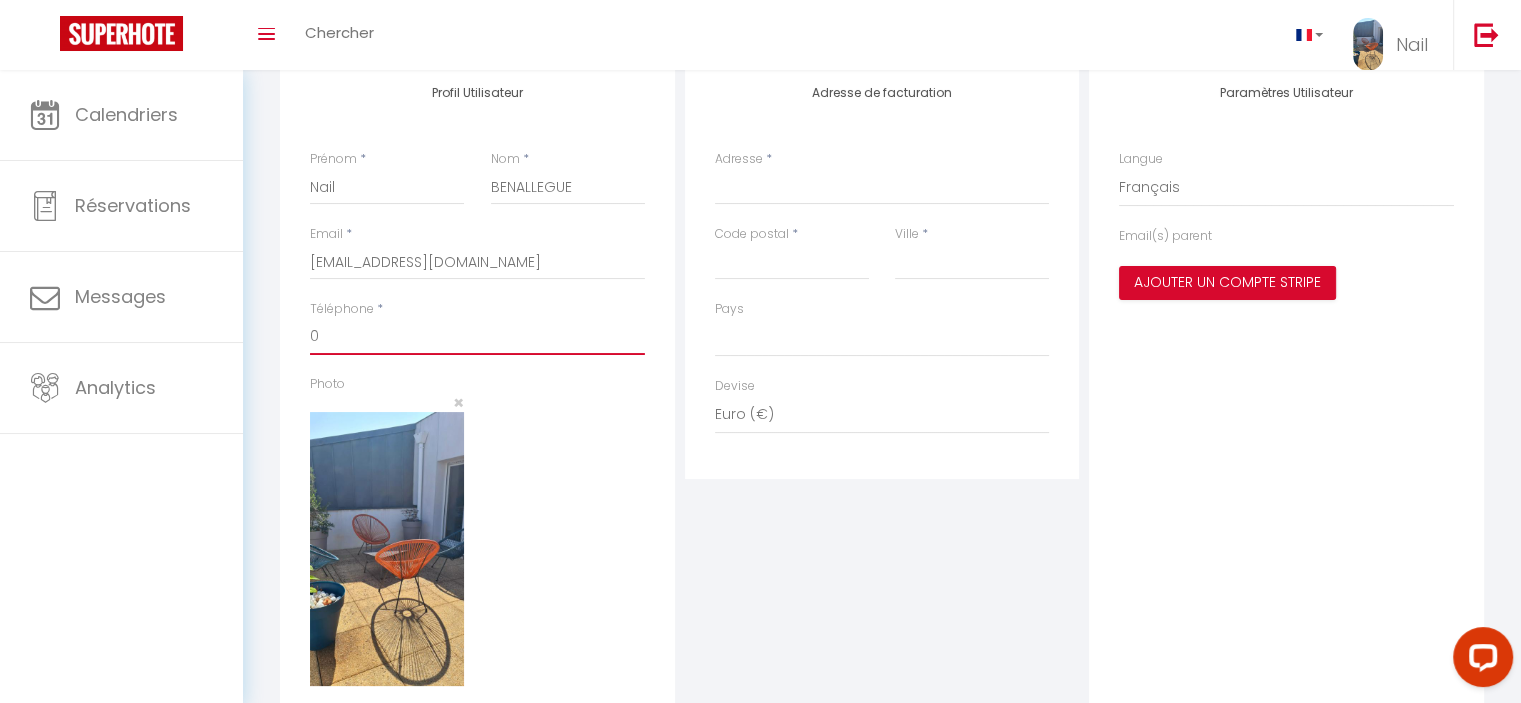 select 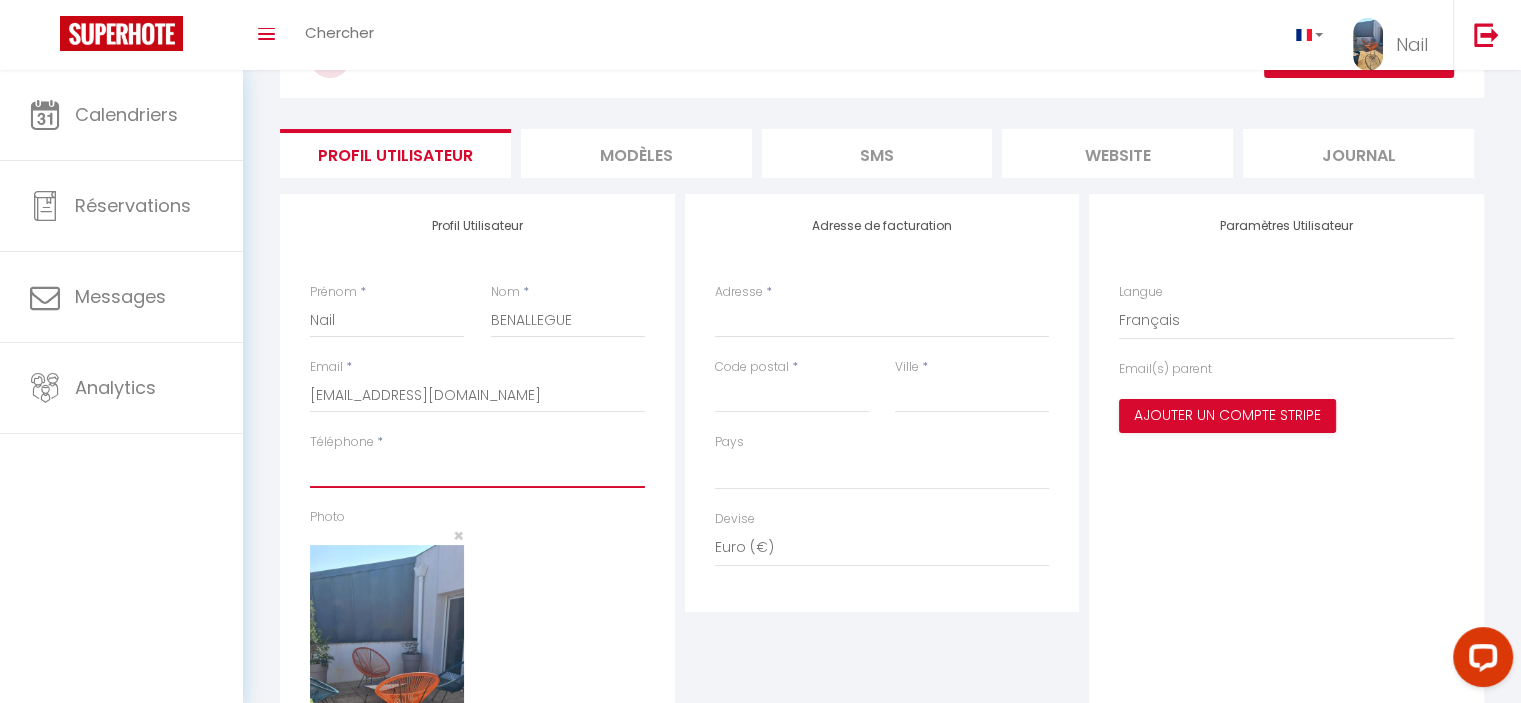 scroll, scrollTop: 0, scrollLeft: 0, axis: both 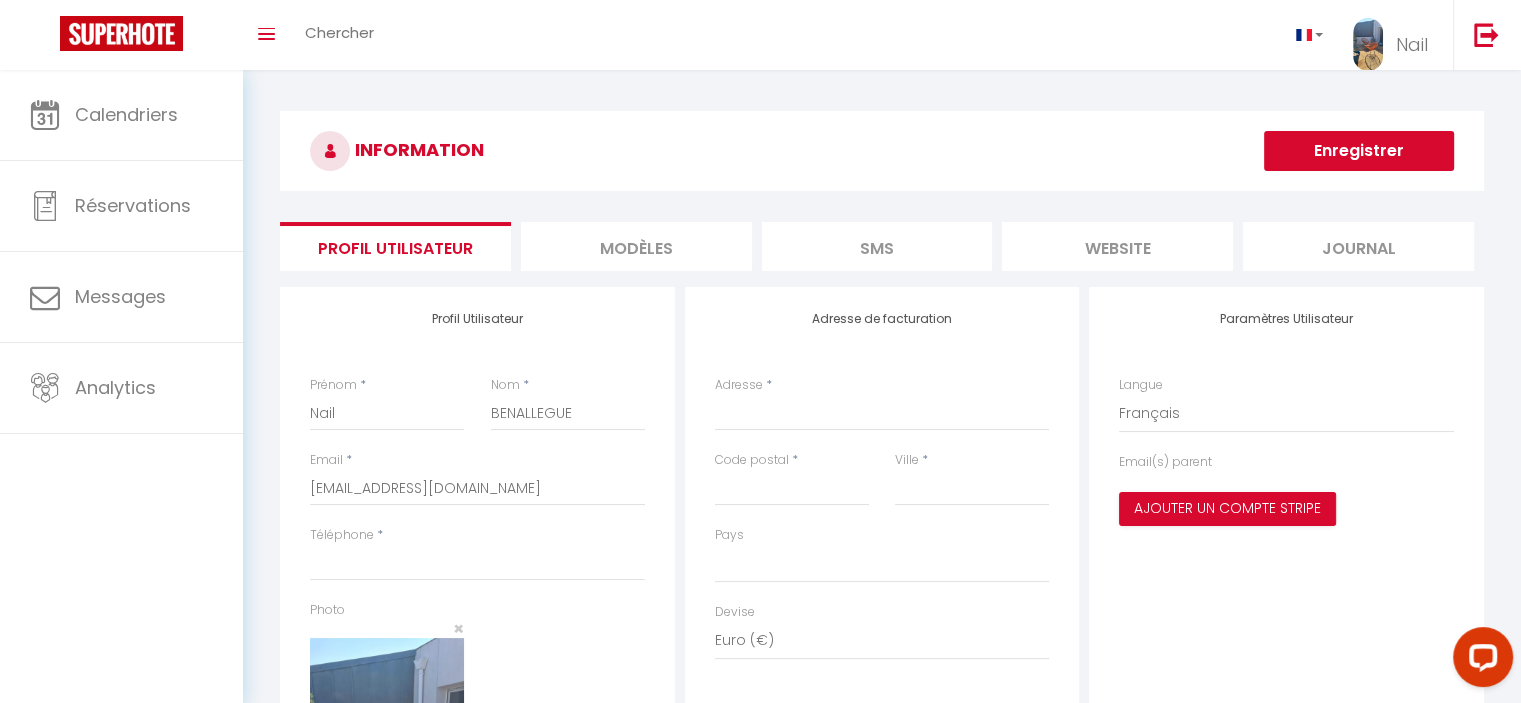 click on "MODÈLES" at bounding box center [636, 246] 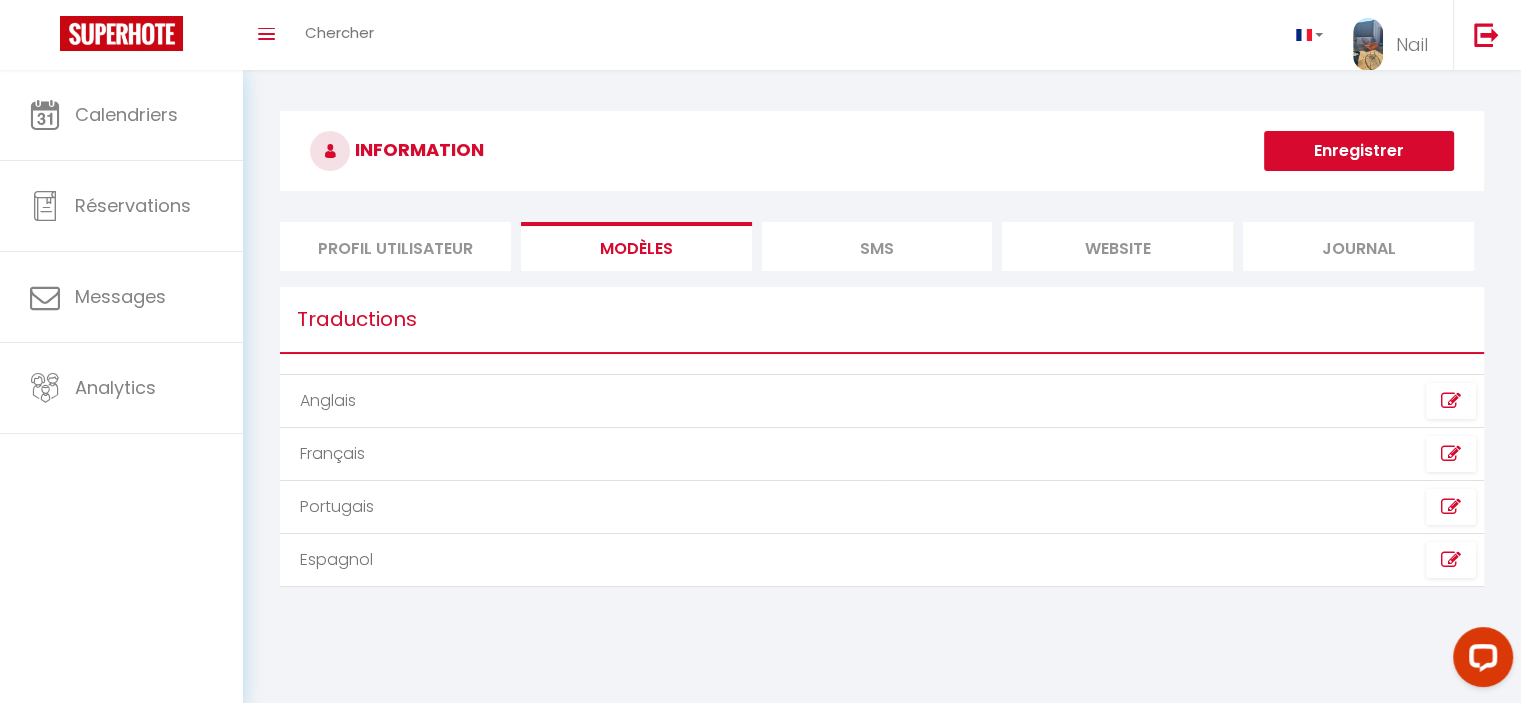 click on "SMS" at bounding box center [877, 246] 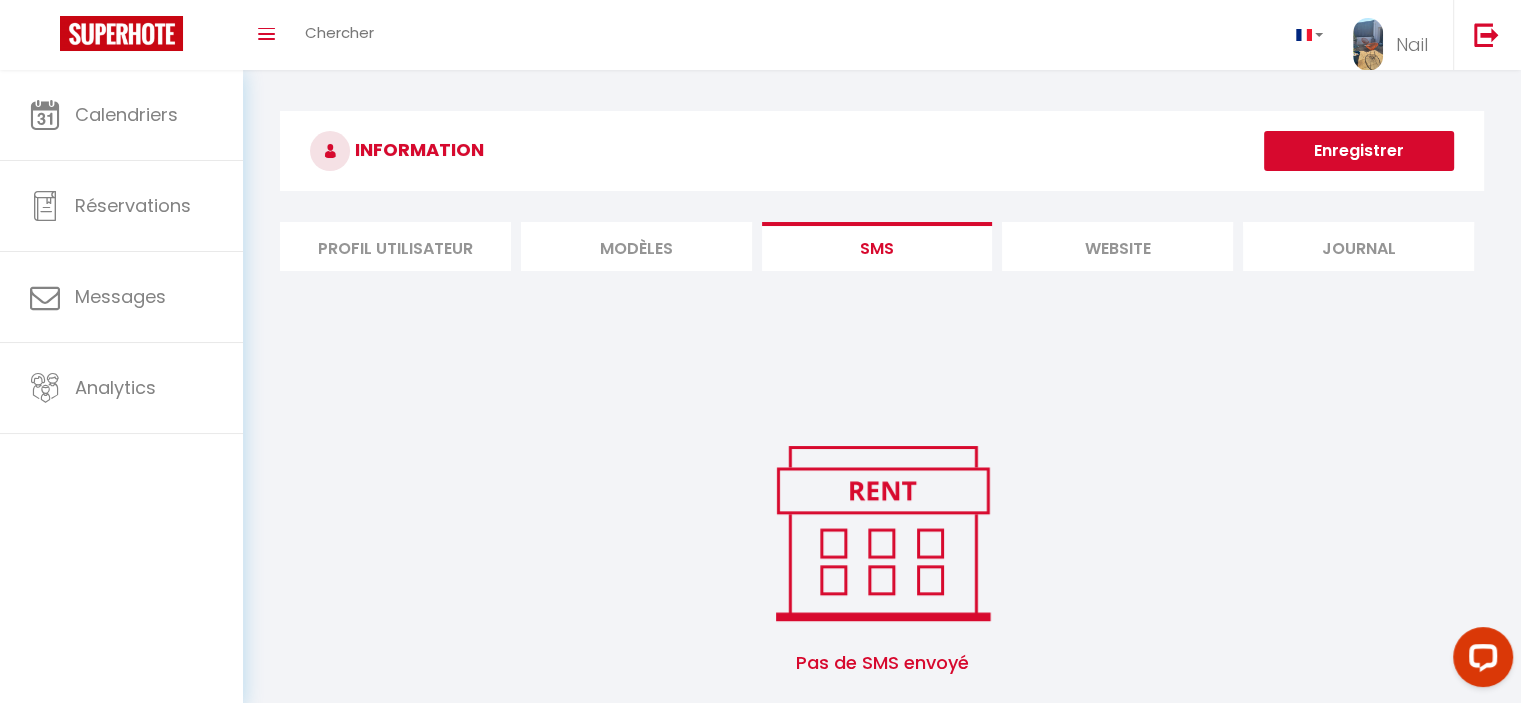 click on "website" at bounding box center [1117, 246] 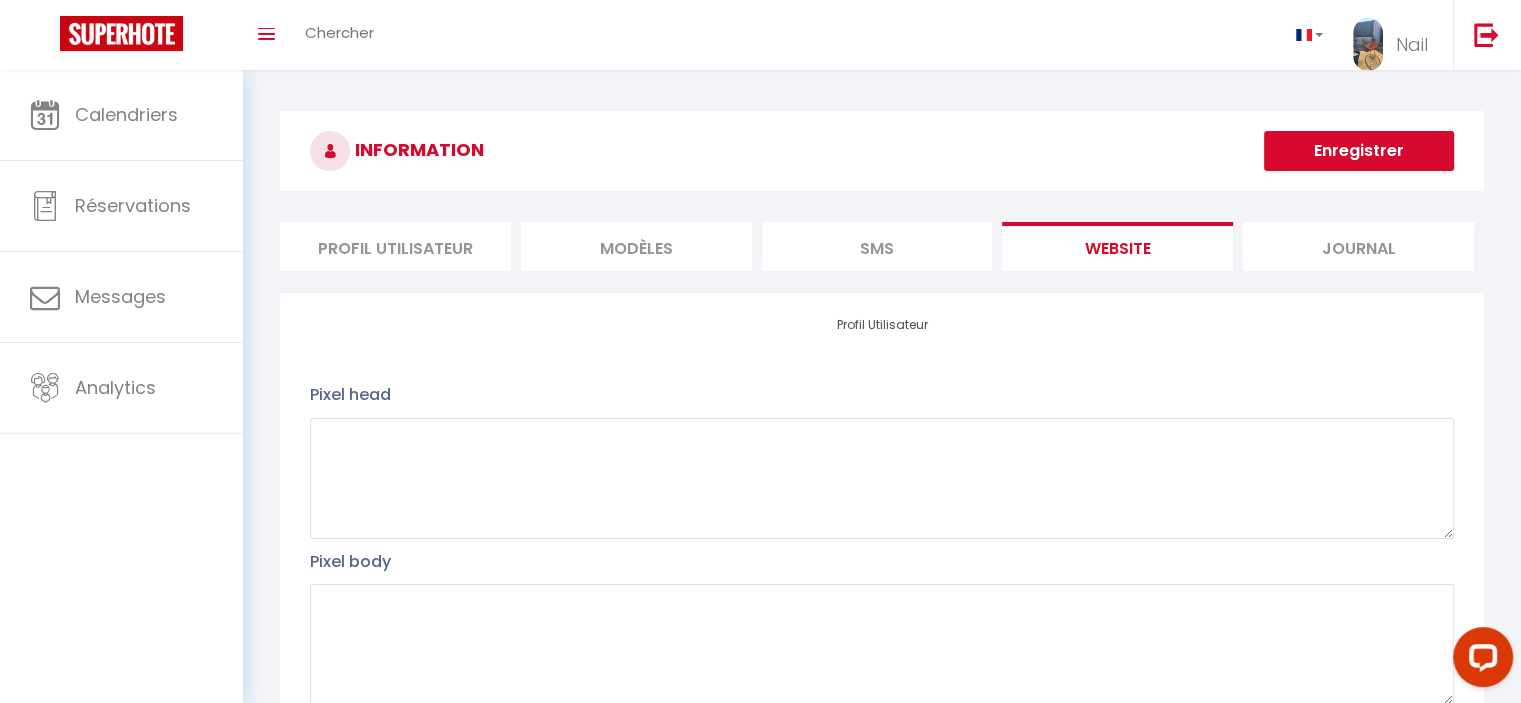 click on "Journal" at bounding box center (1358, 246) 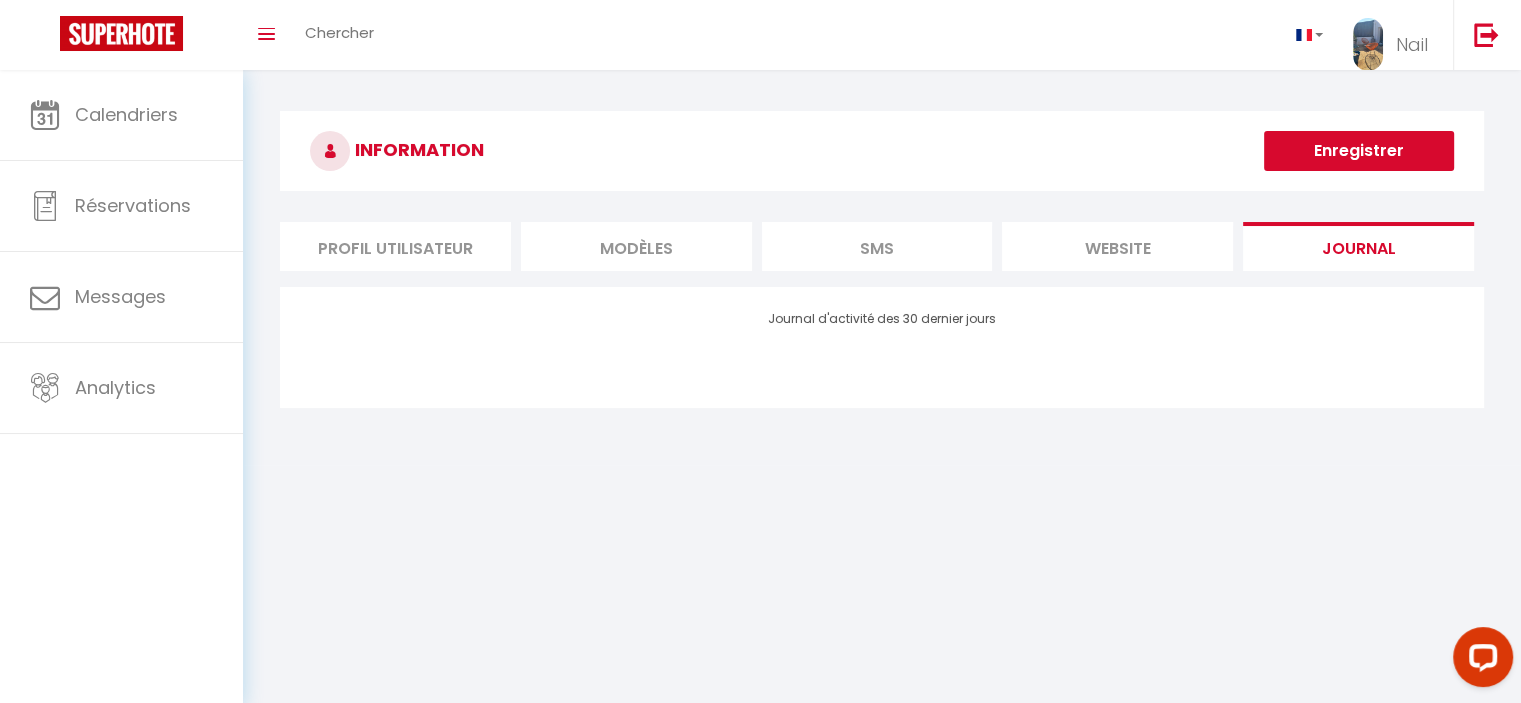 click on "Profil Utilisateur" at bounding box center [395, 246] 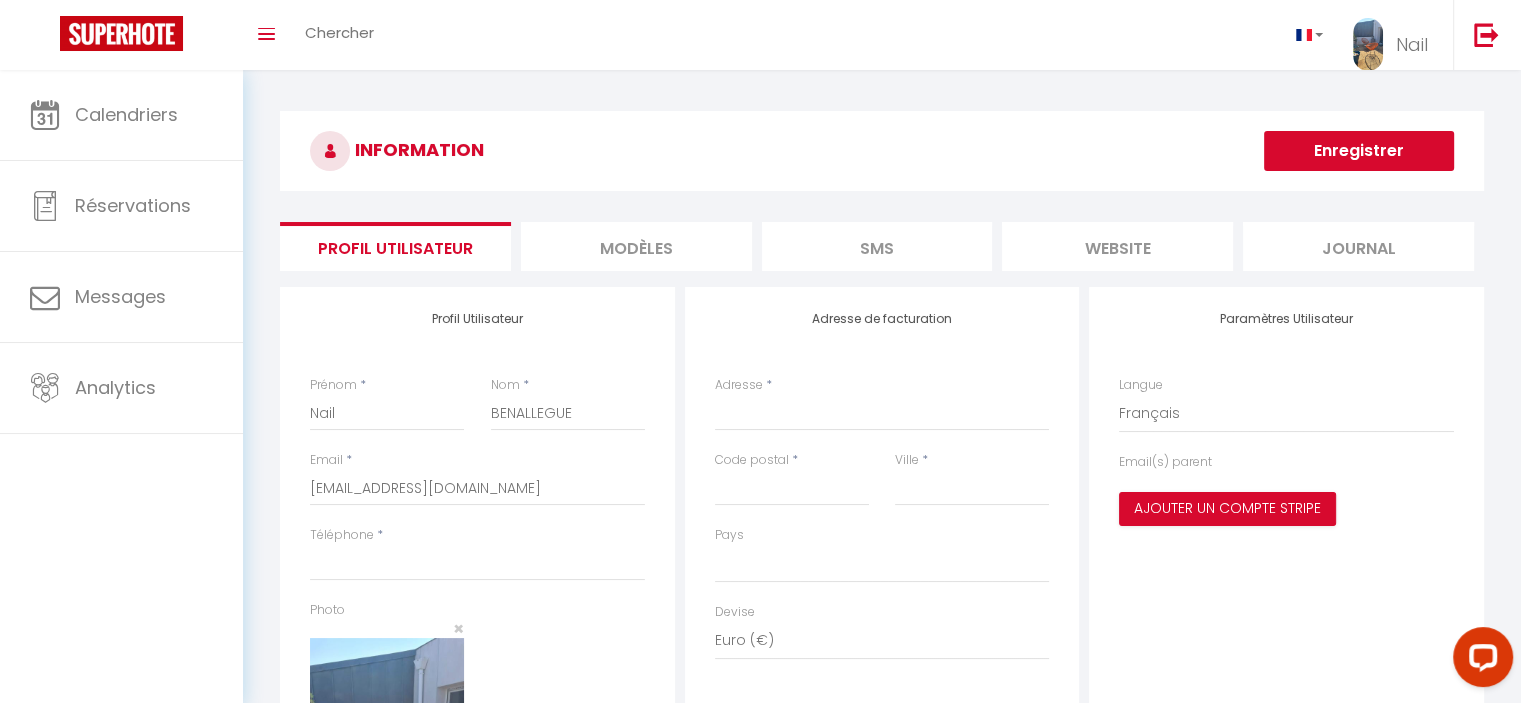 click on "INFORMATION" at bounding box center (882, 151) 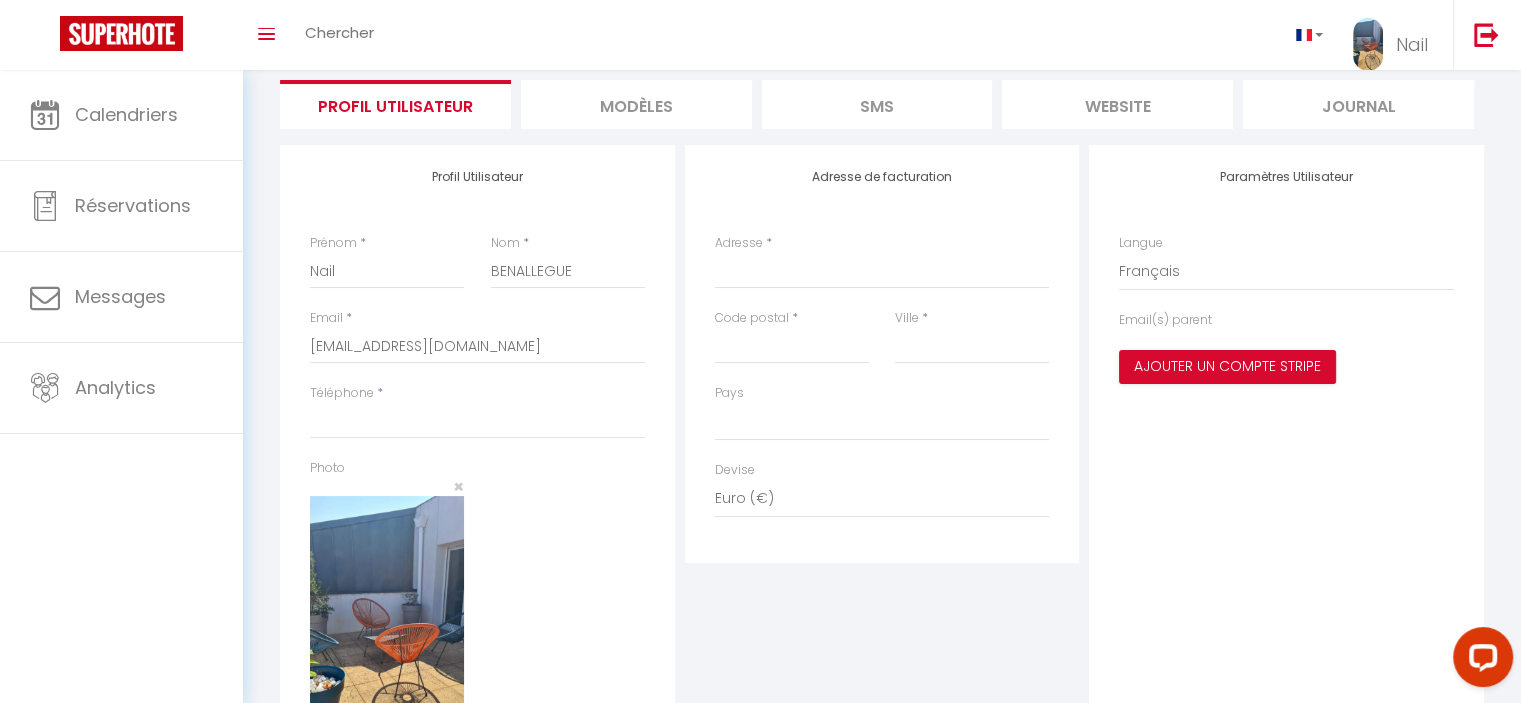 scroll, scrollTop: 360, scrollLeft: 0, axis: vertical 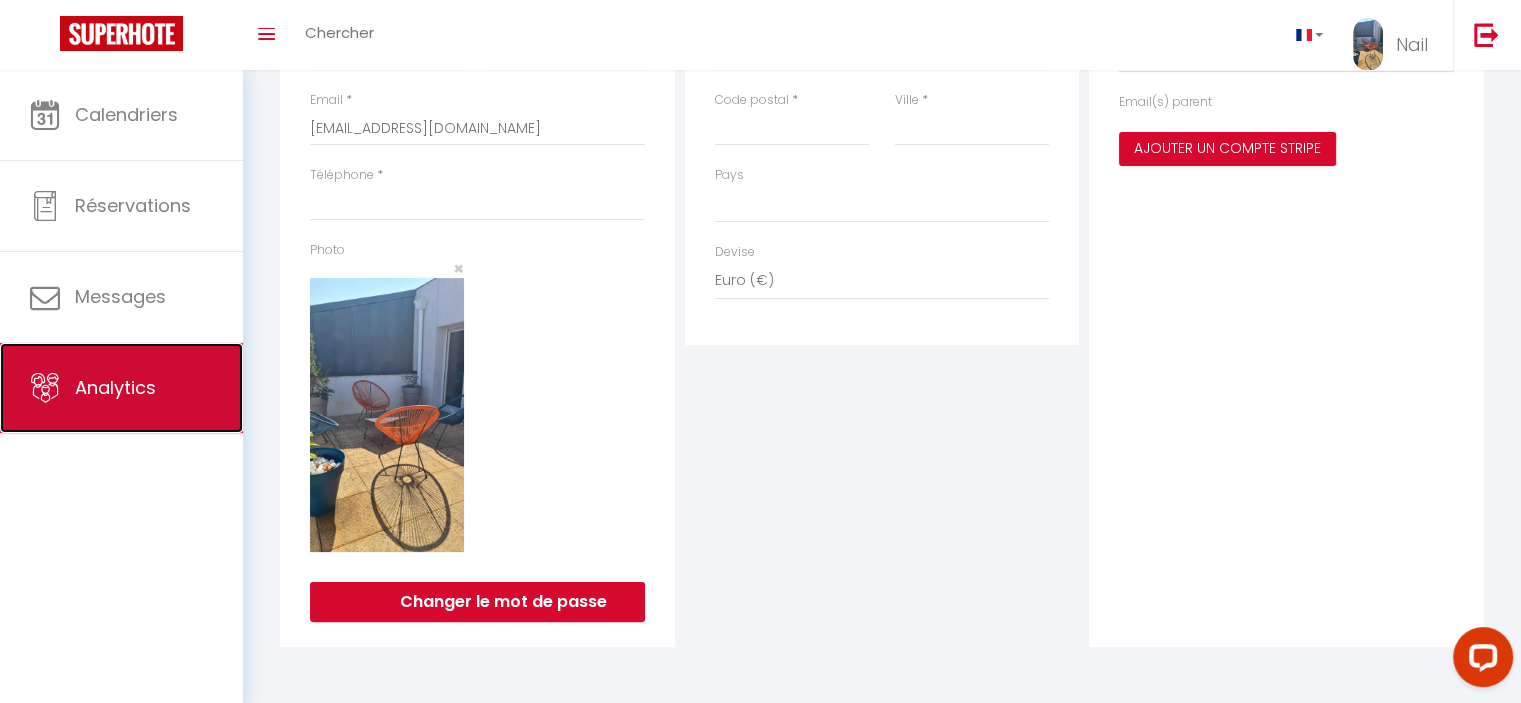 click on "Analytics" at bounding box center [121, 388] 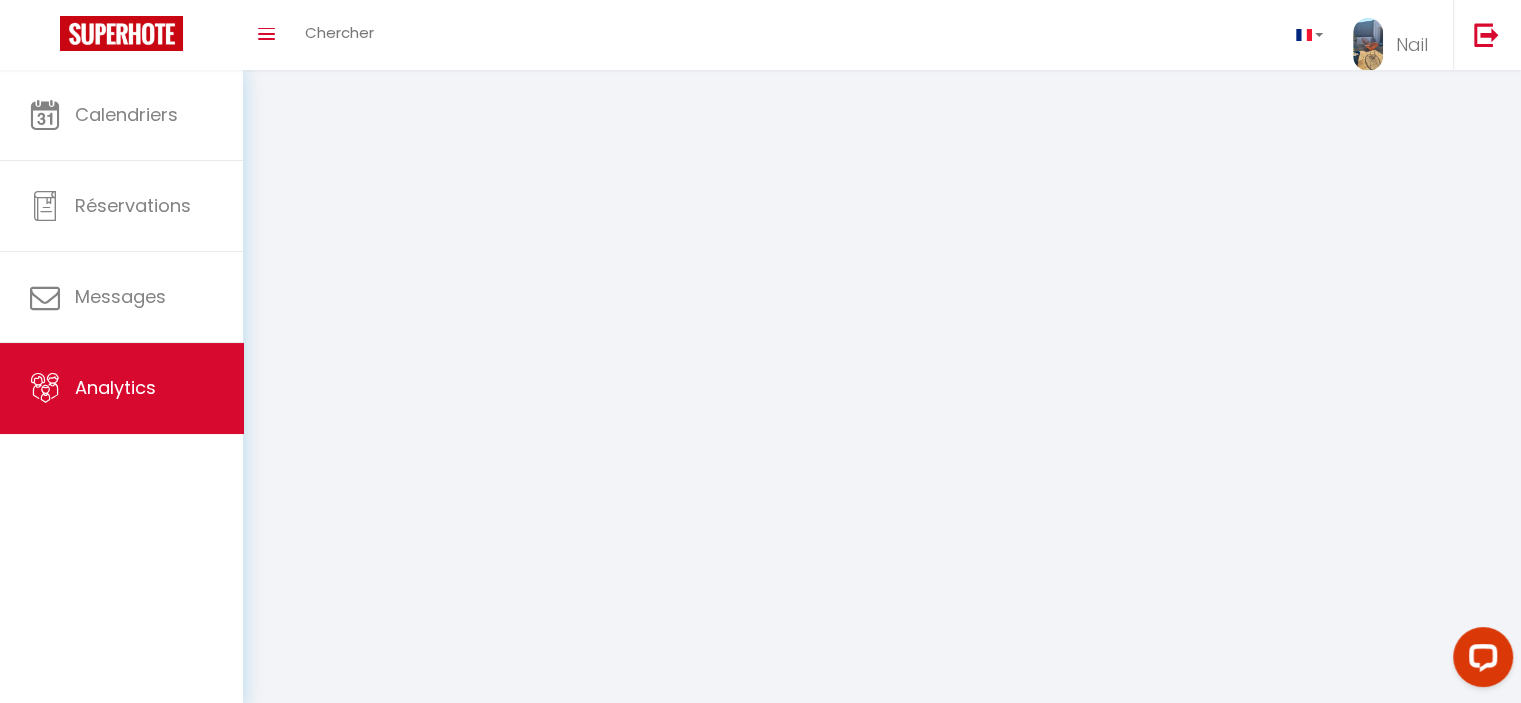 scroll, scrollTop: 0, scrollLeft: 0, axis: both 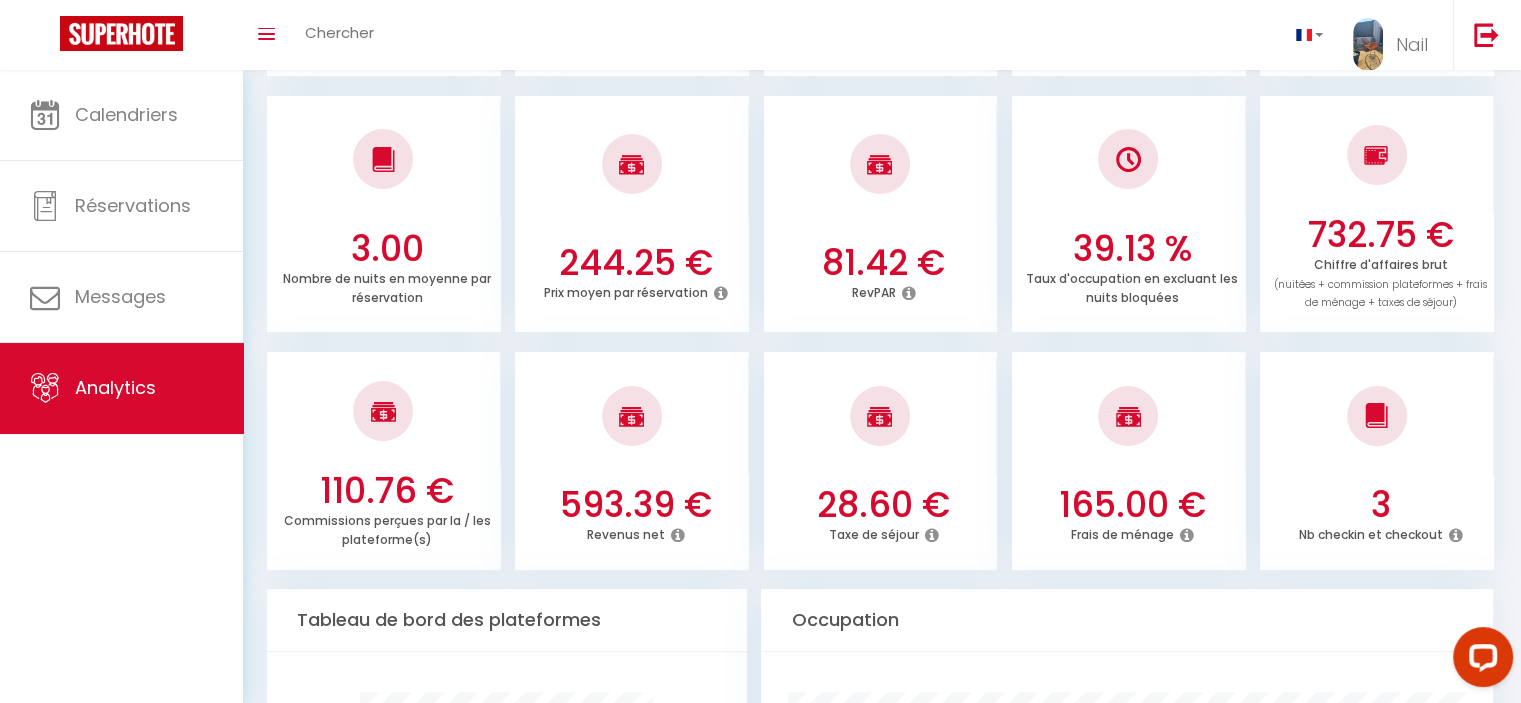 click at bounding box center (677, 535) 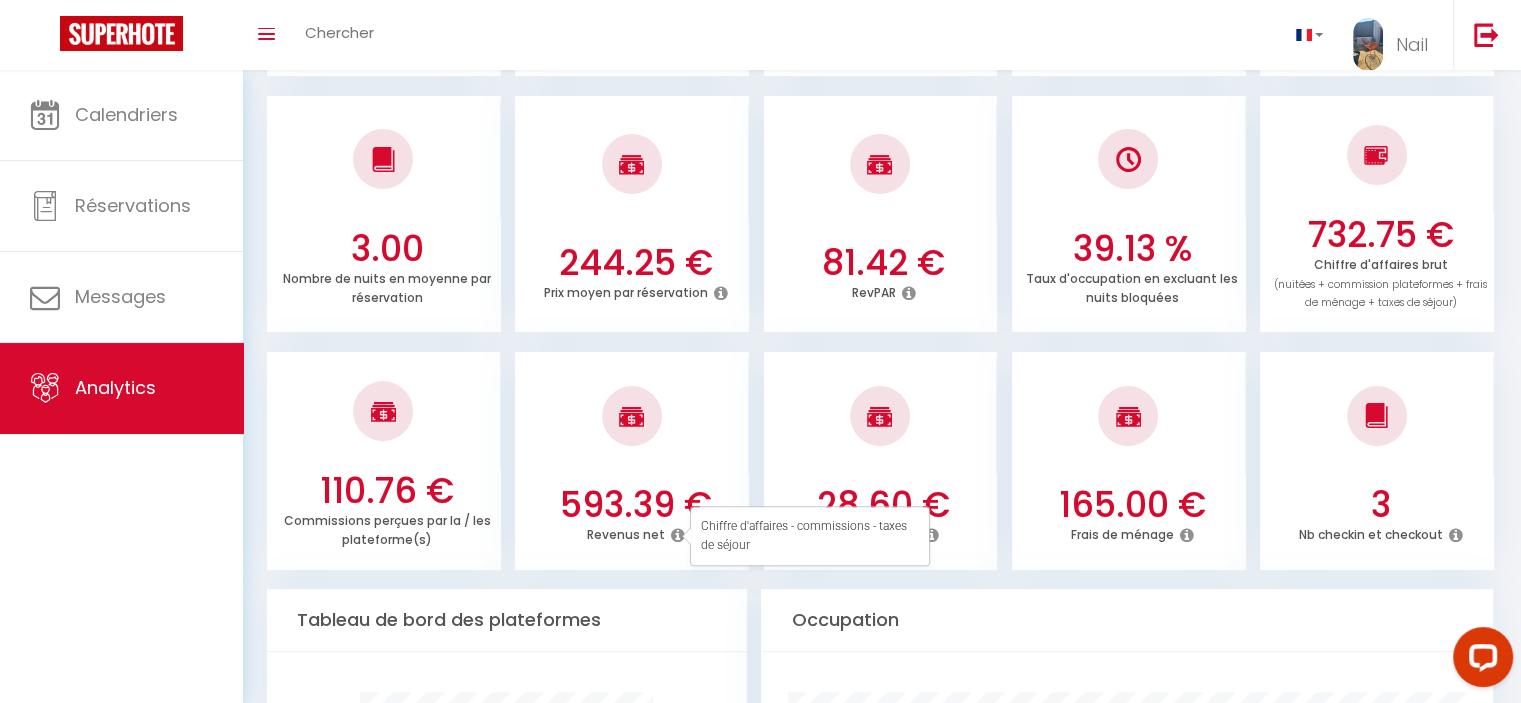 drag, startPoint x: 715, startPoint y: 328, endPoint x: 705, endPoint y: 331, distance: 10.440307 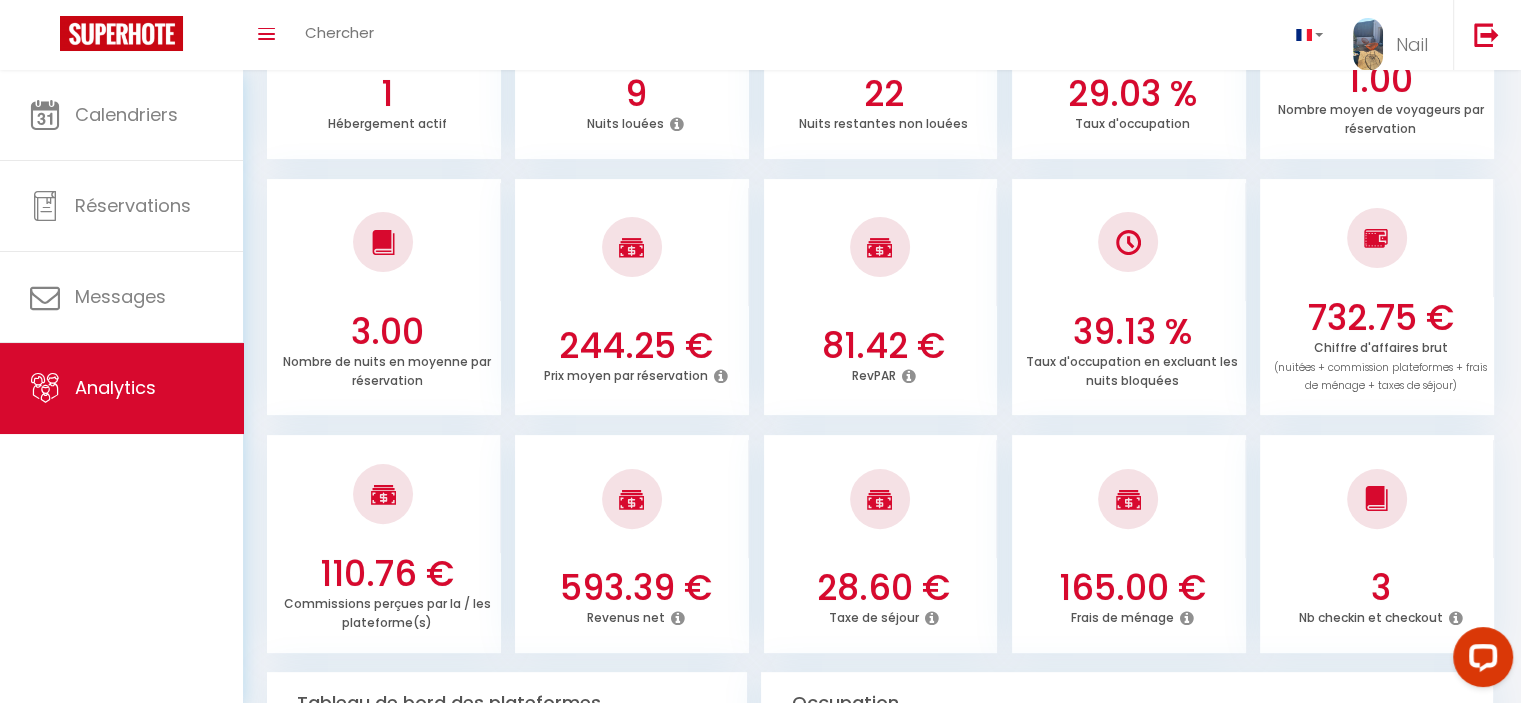 scroll, scrollTop: 400, scrollLeft: 0, axis: vertical 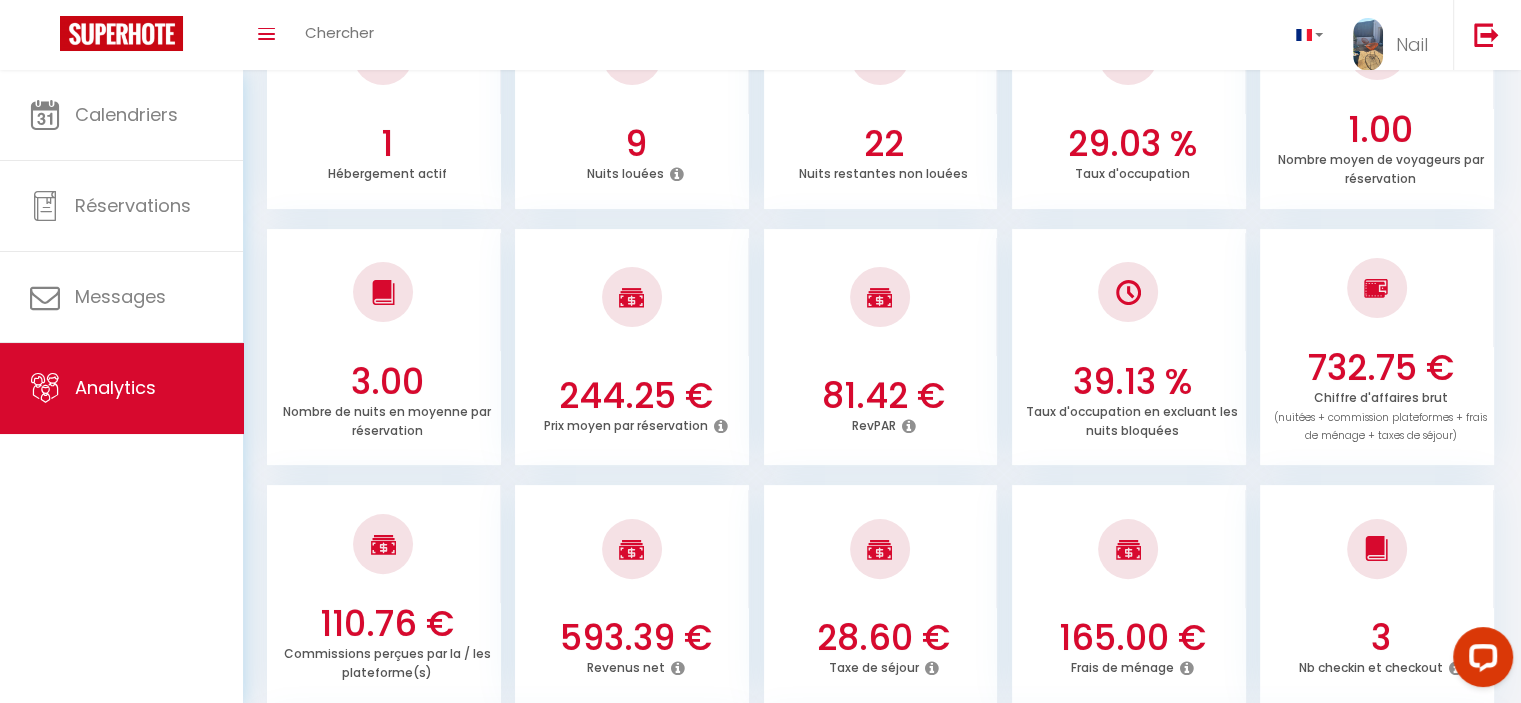 click at bounding box center [720, 426] 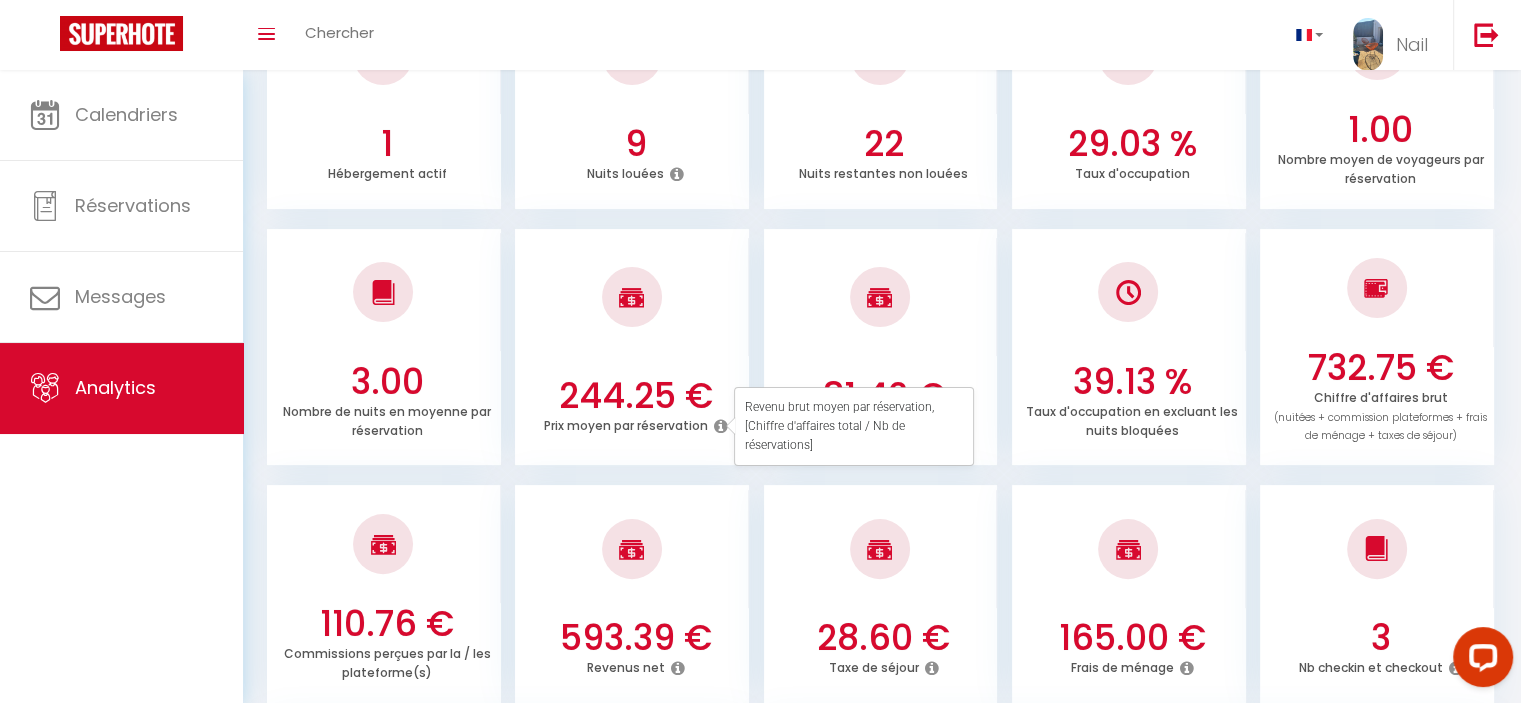 click at bounding box center (632, 549) 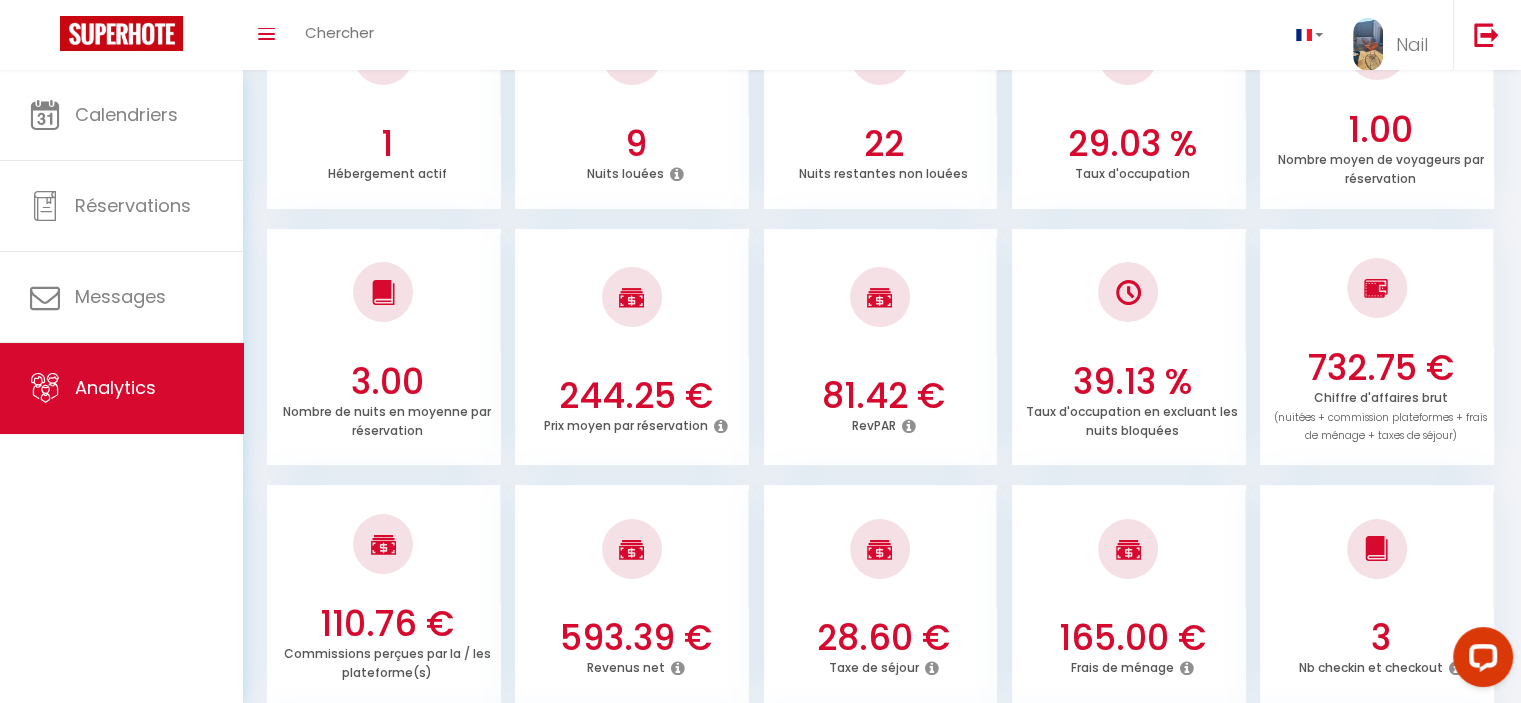 click on "RevPAR" at bounding box center [883, 426] 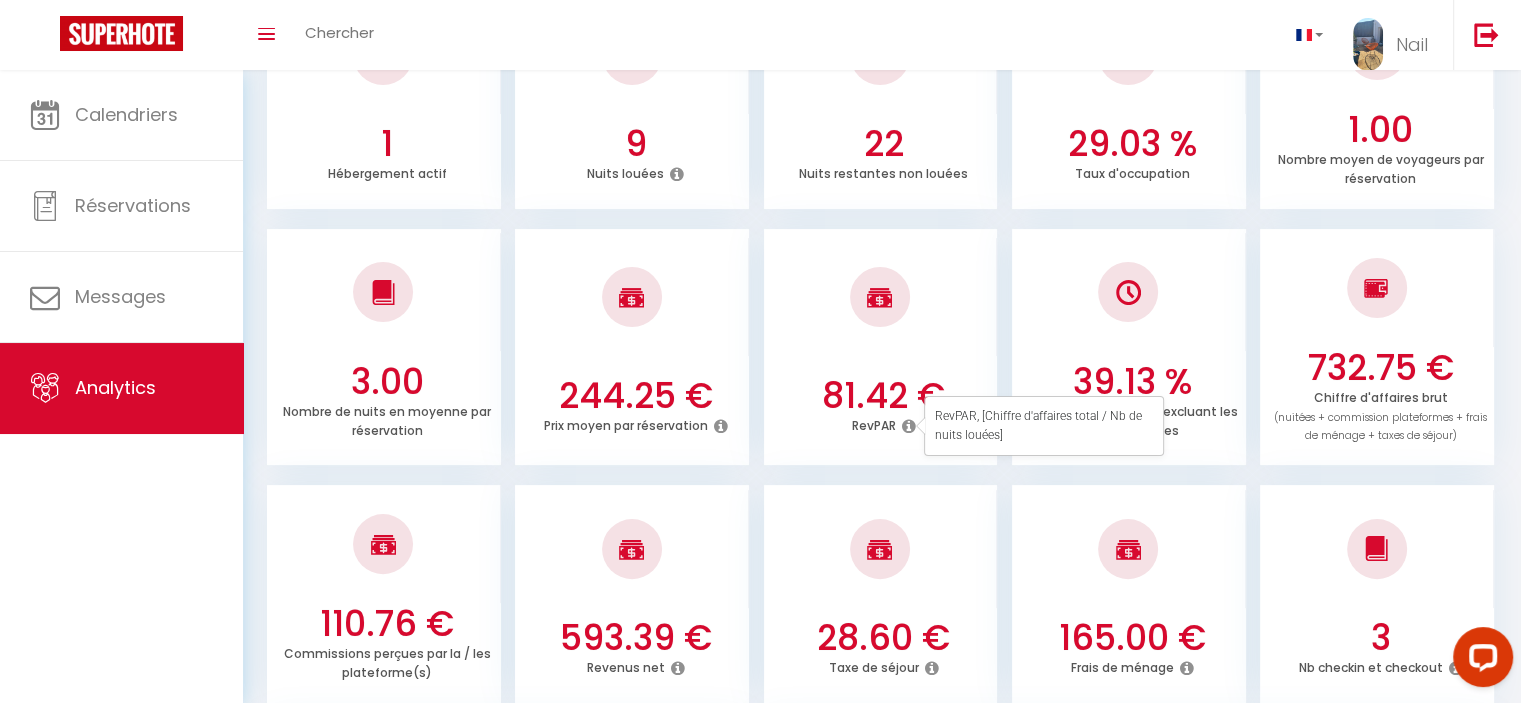 click on "110.76  €   Commissions perçues par la / les plateforme(s)     593.39 €   Revenus net       28.60 €   Taxe de séjour       165.00 €   Frais de ménage       3   Nb checkin et checkout" at bounding box center (882, 584) 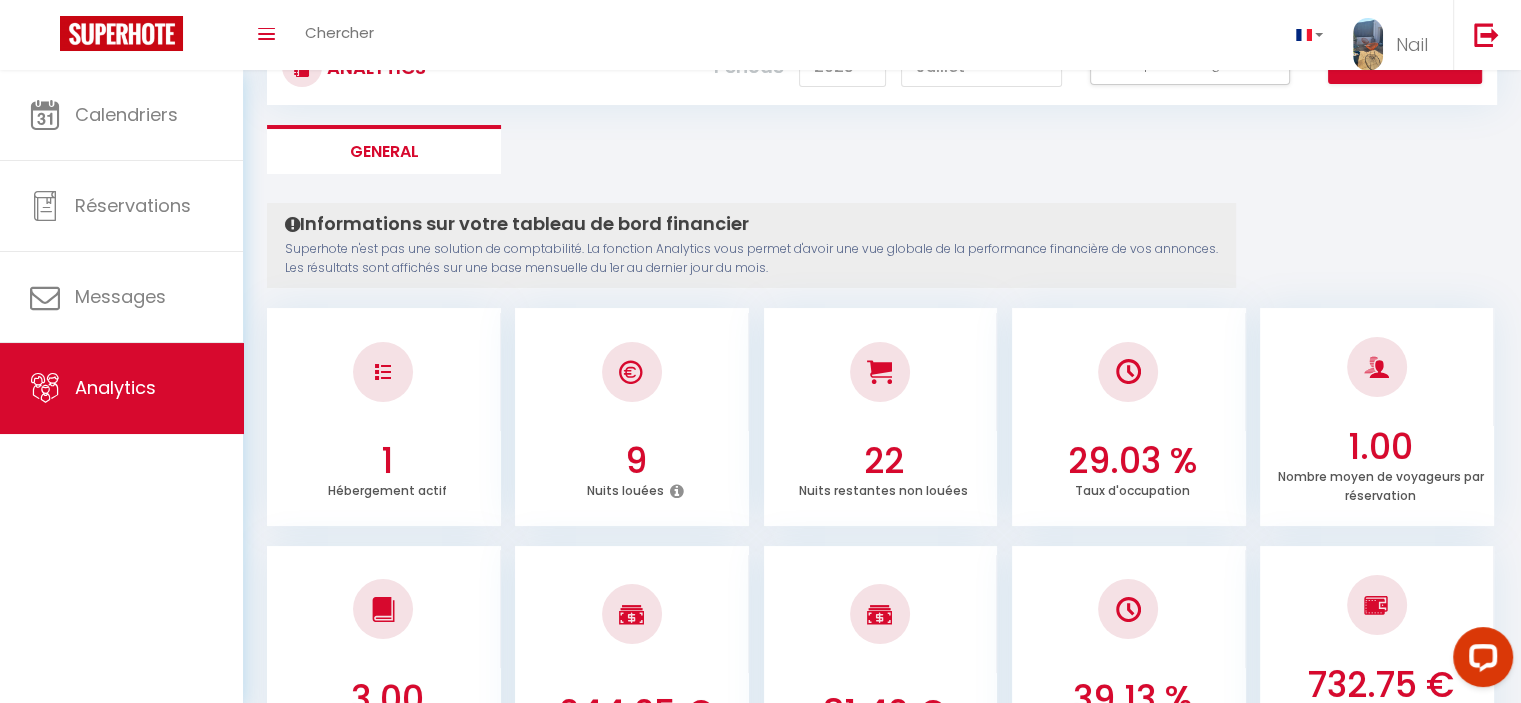 scroll, scrollTop: 0, scrollLeft: 0, axis: both 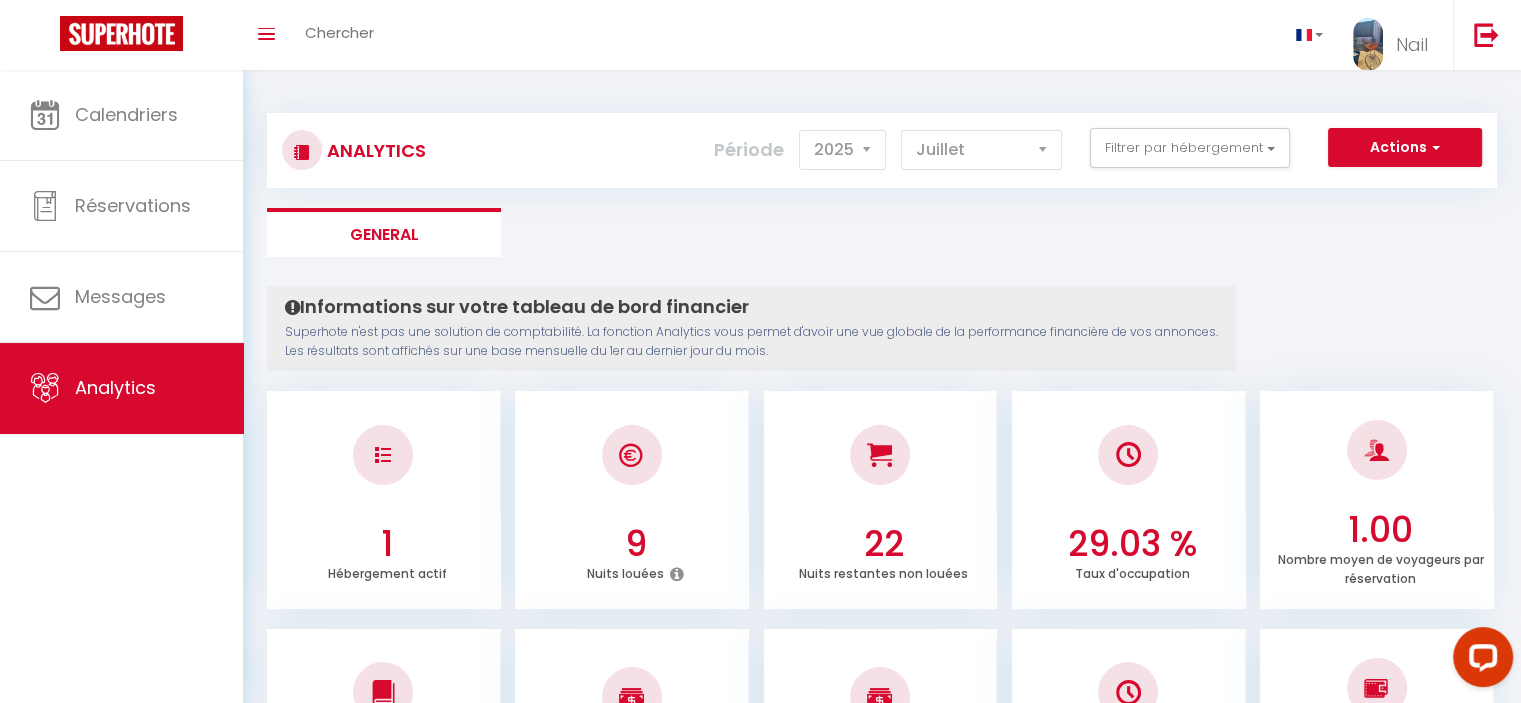 click at bounding box center [677, 574] 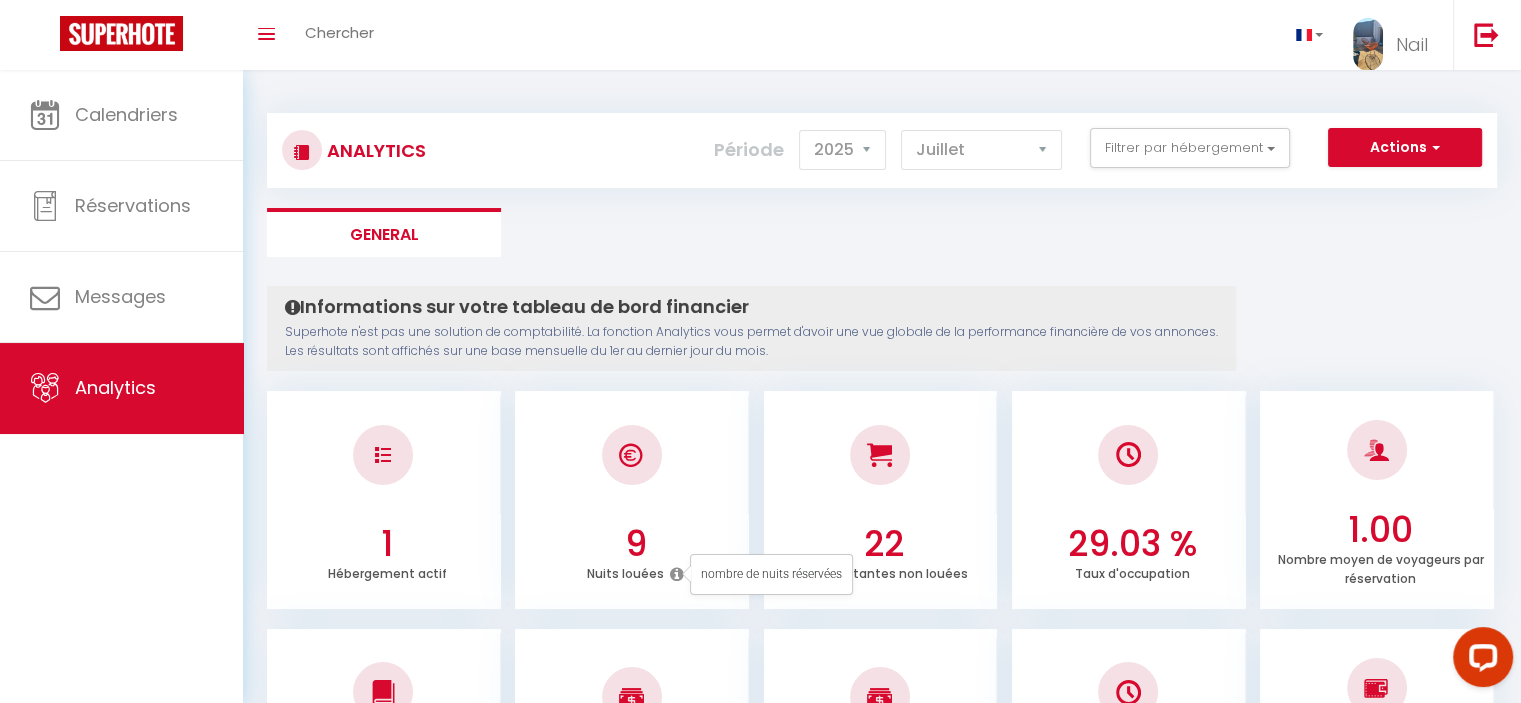 click at bounding box center (677, 574) 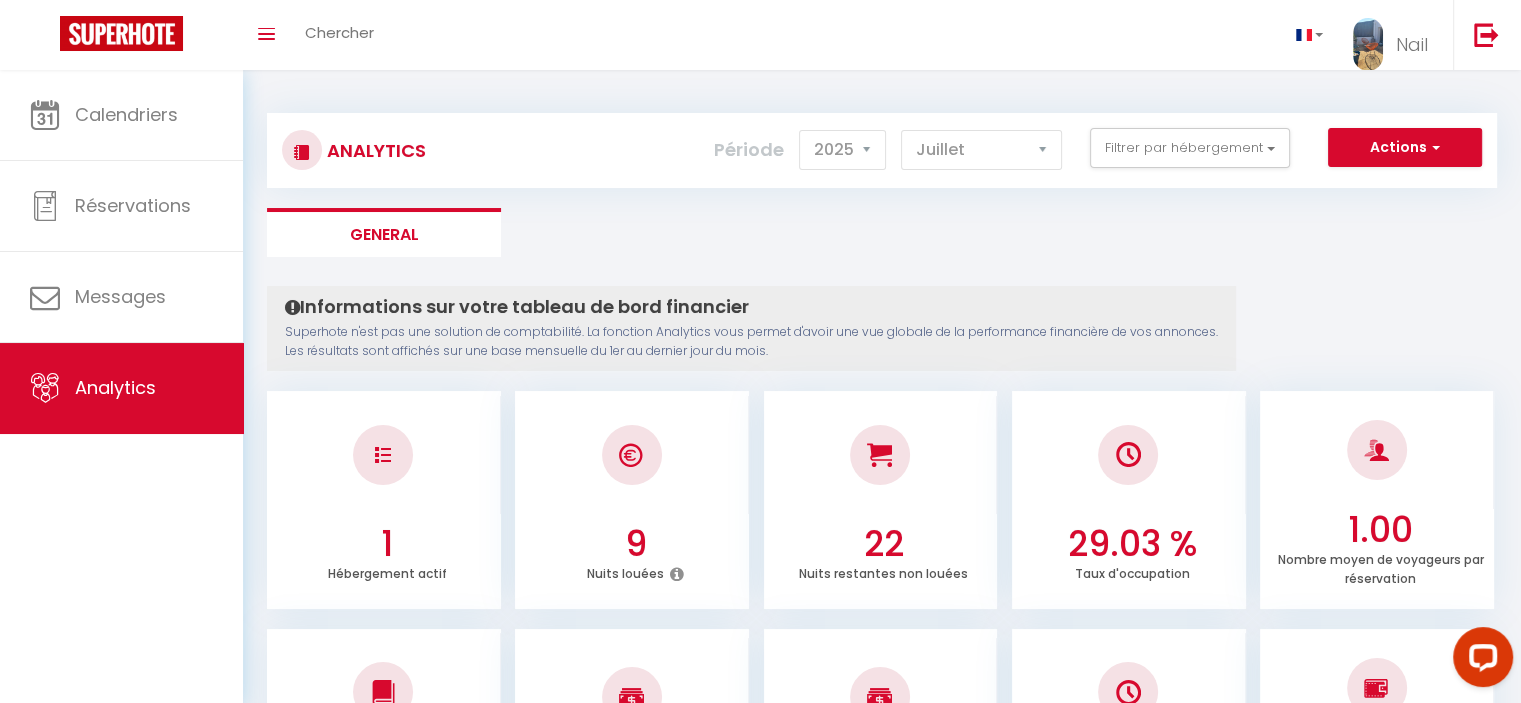 click at bounding box center (383, 455) 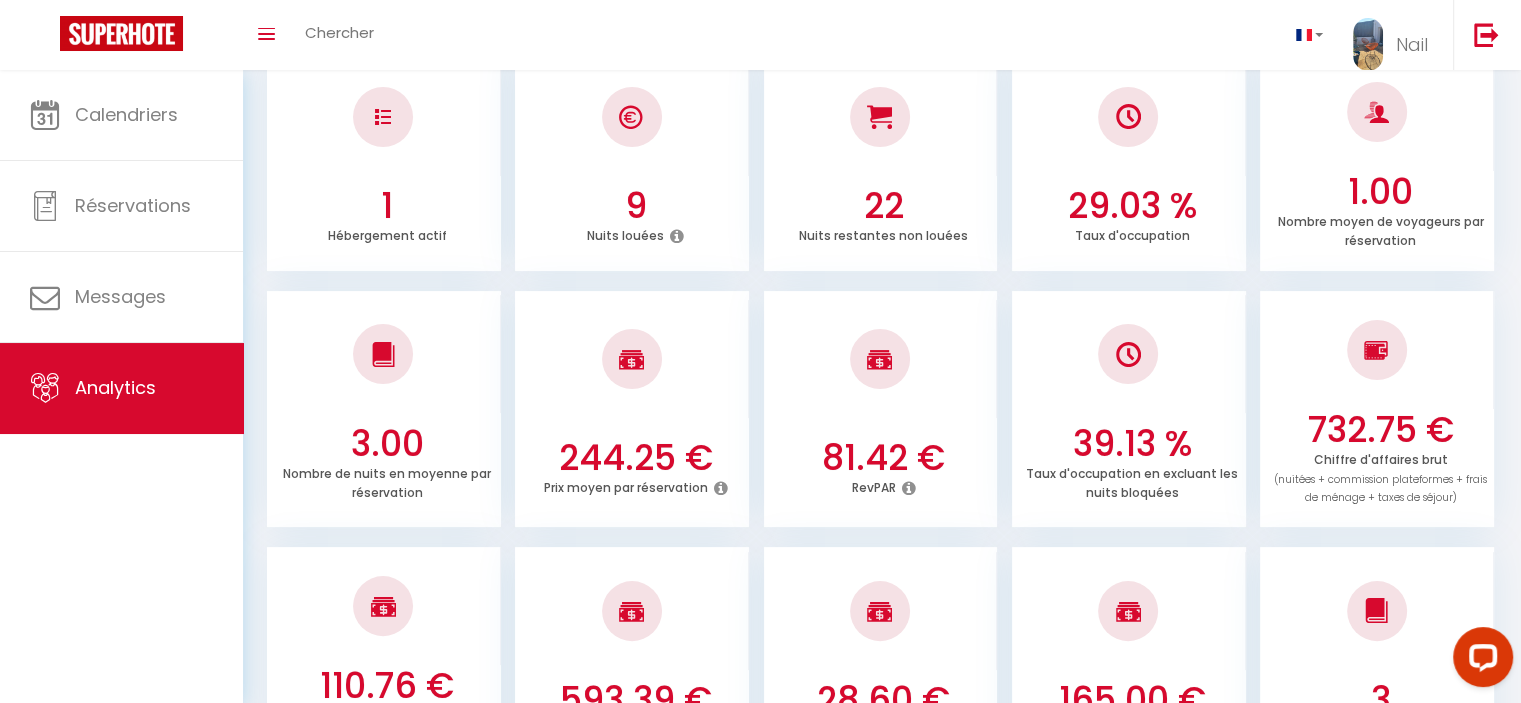 scroll, scrollTop: 533, scrollLeft: 0, axis: vertical 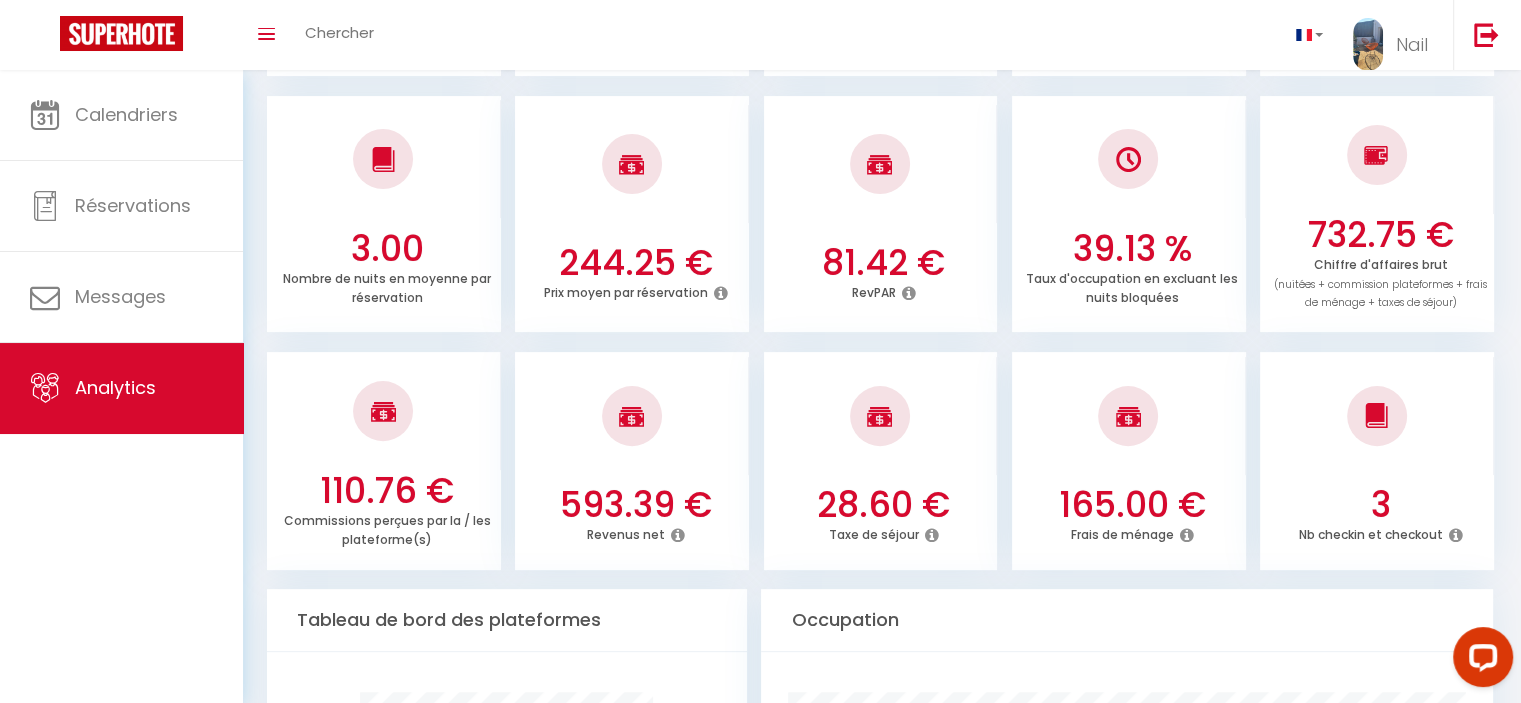 click at bounding box center (1187, 535) 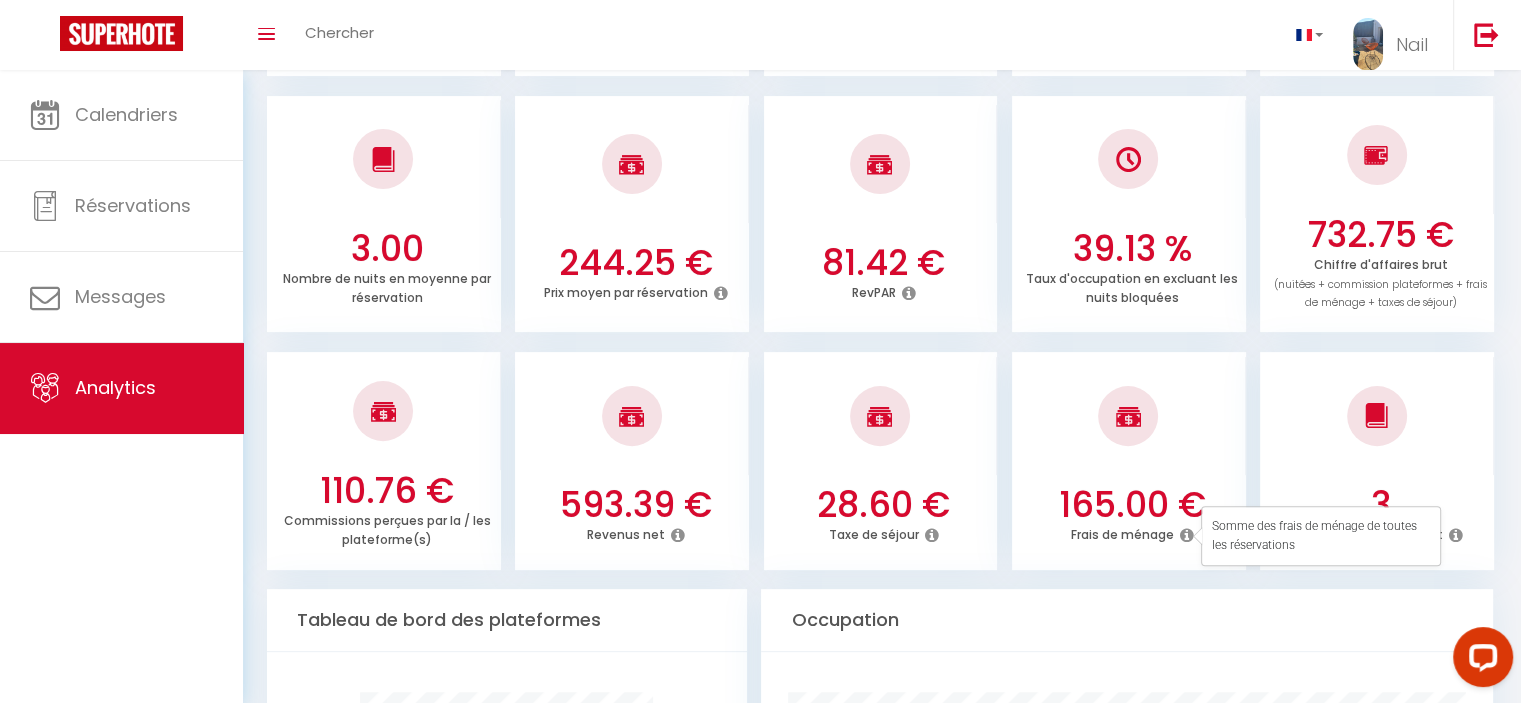 click on "165.00 €   Frais de ménage" at bounding box center [1129, 524] 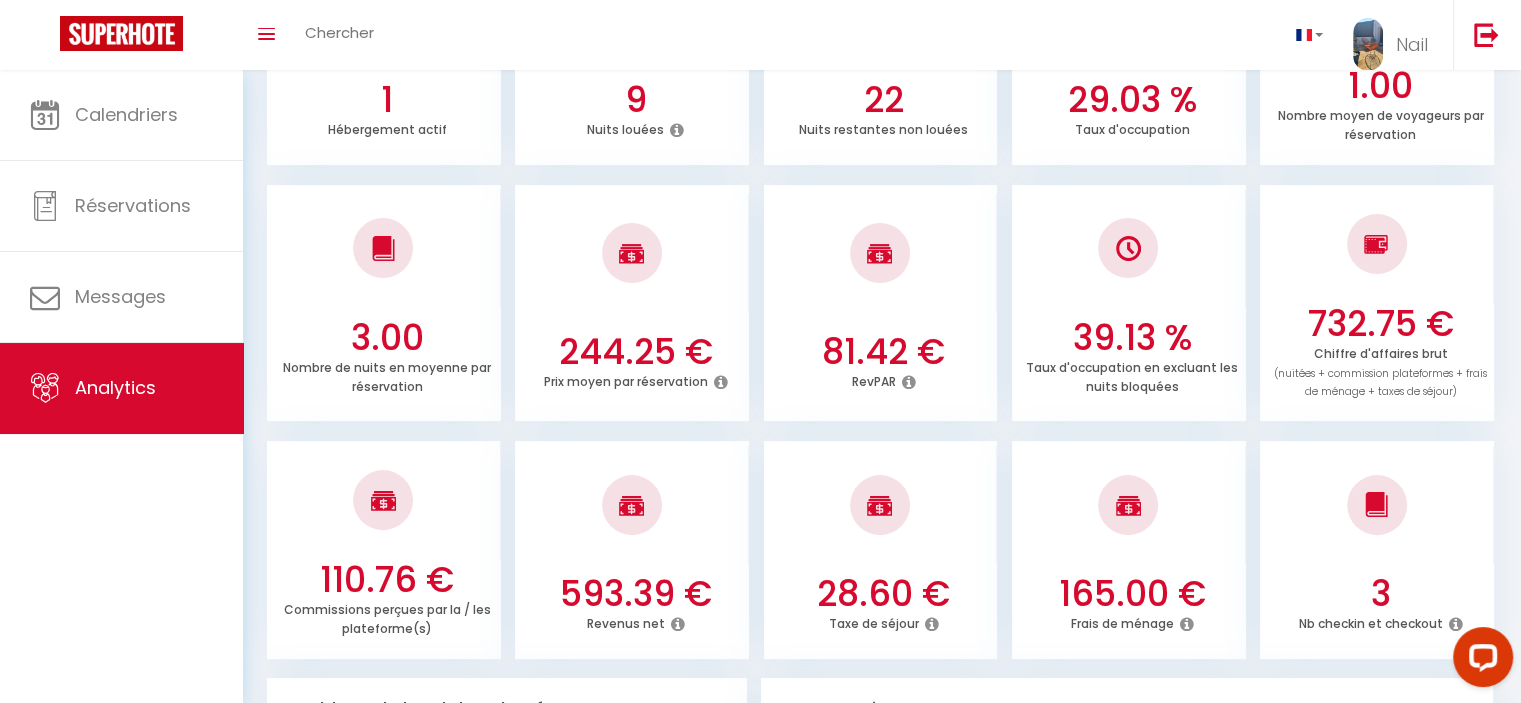 scroll, scrollTop: 533, scrollLeft: 0, axis: vertical 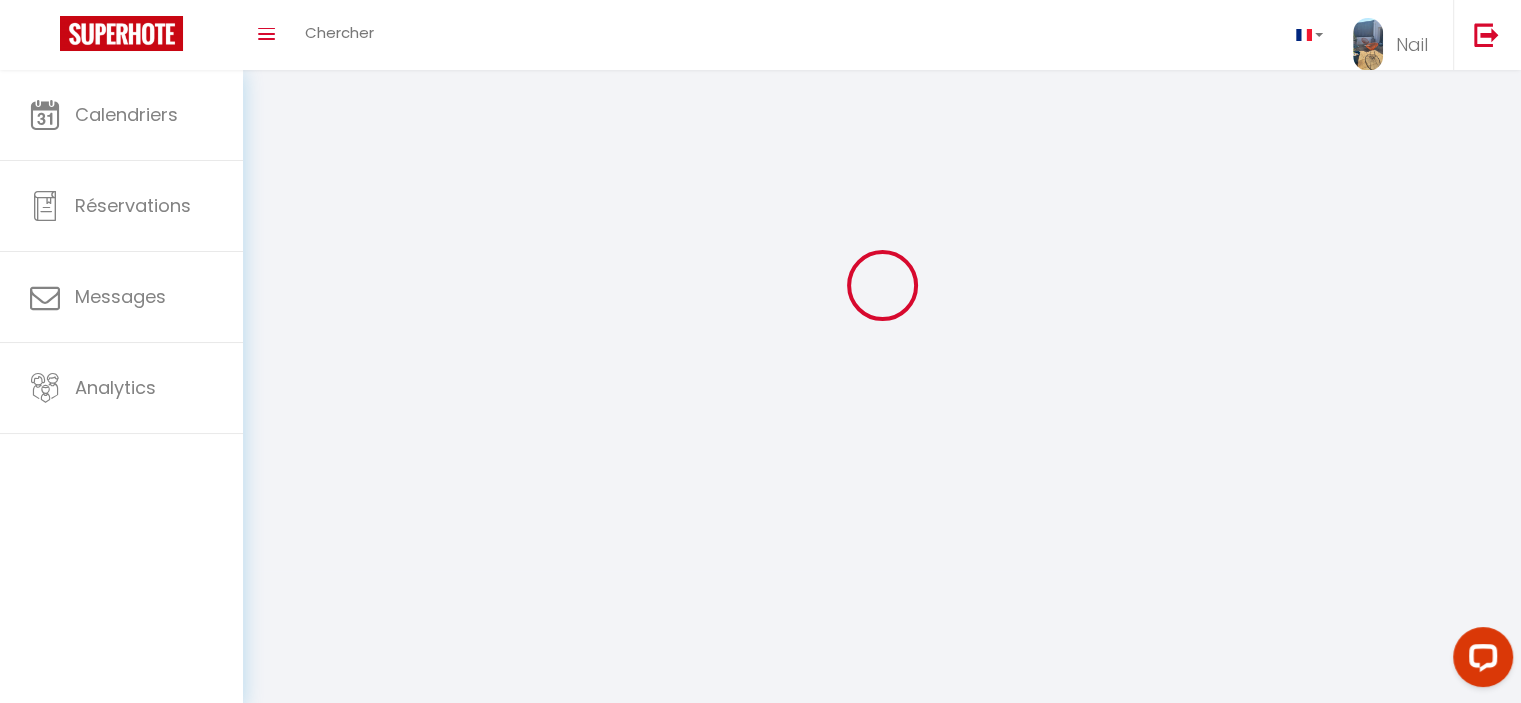 type on "Nail" 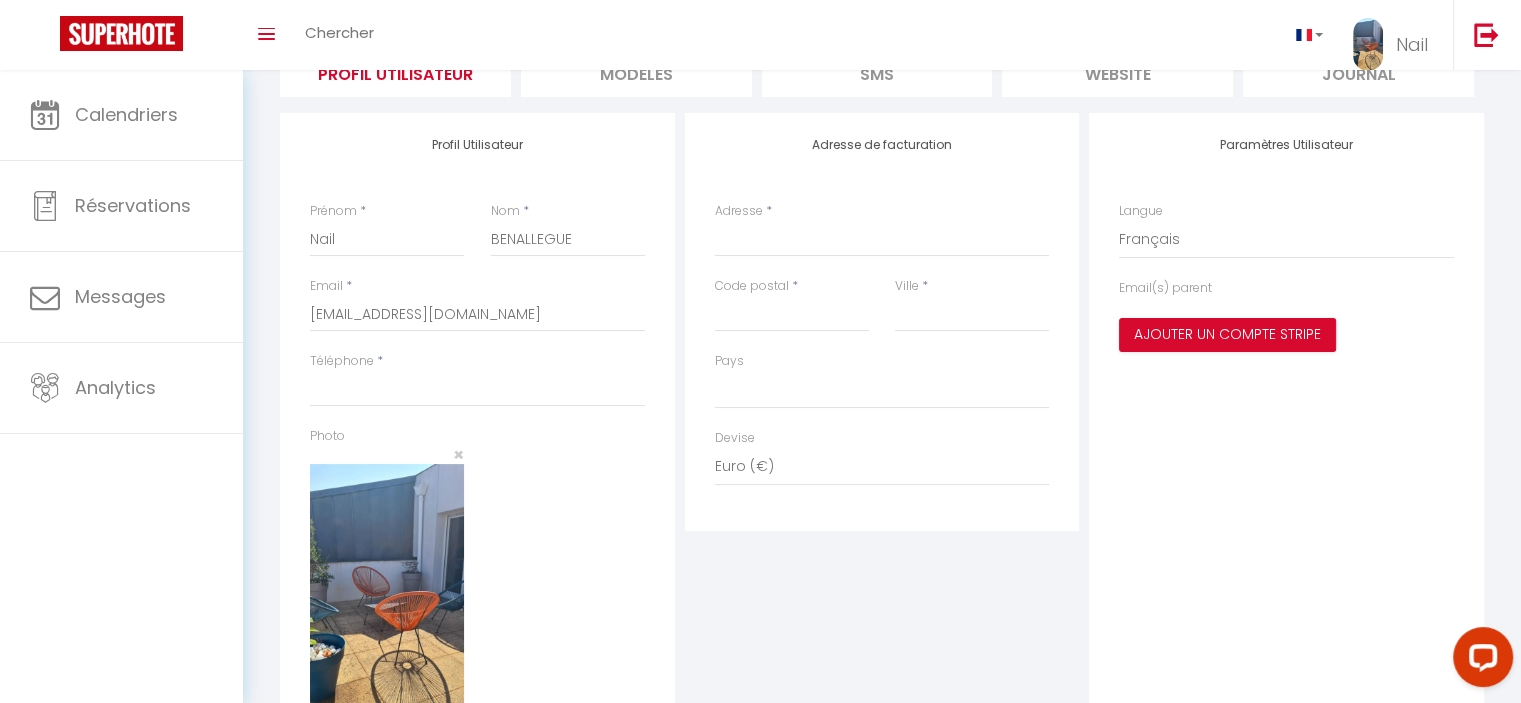 scroll, scrollTop: 0, scrollLeft: 0, axis: both 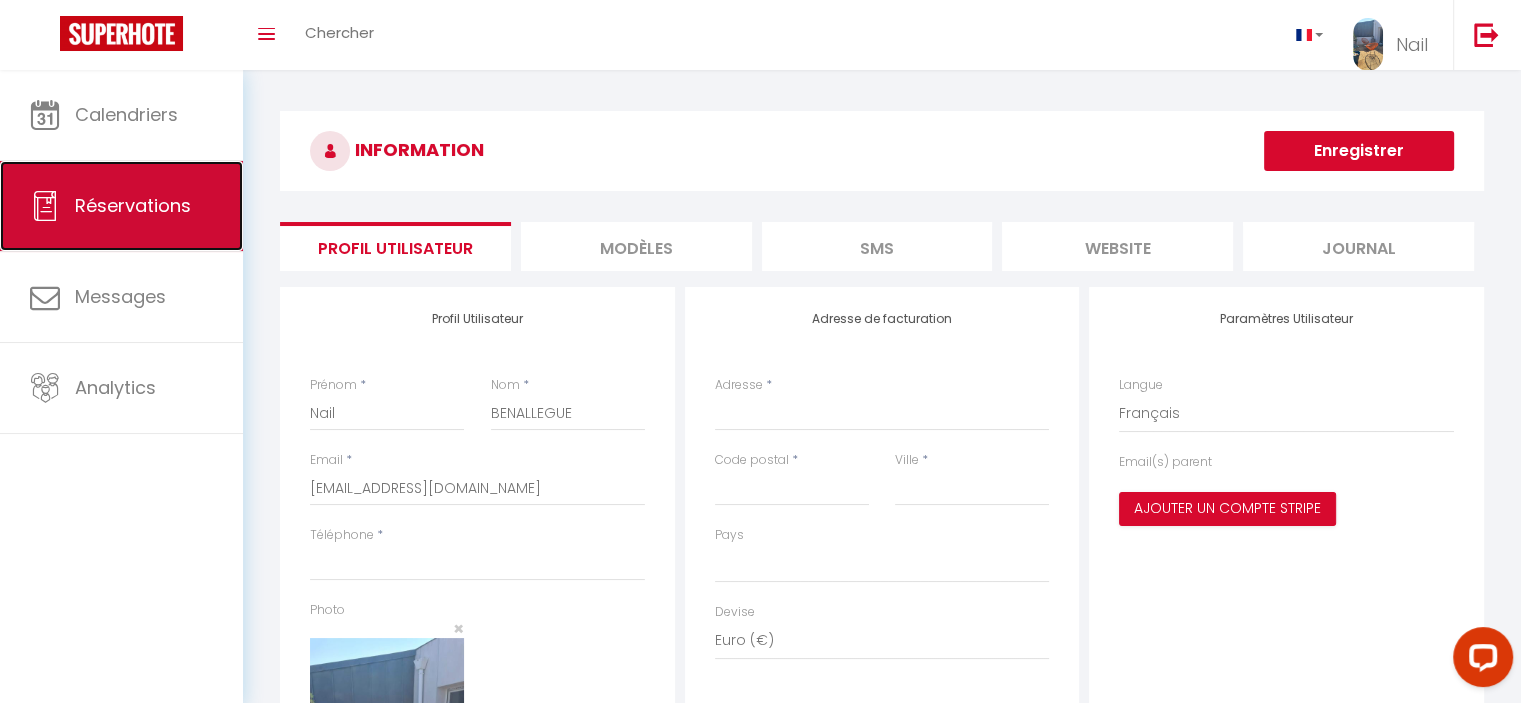 click on "Réservations" at bounding box center [133, 205] 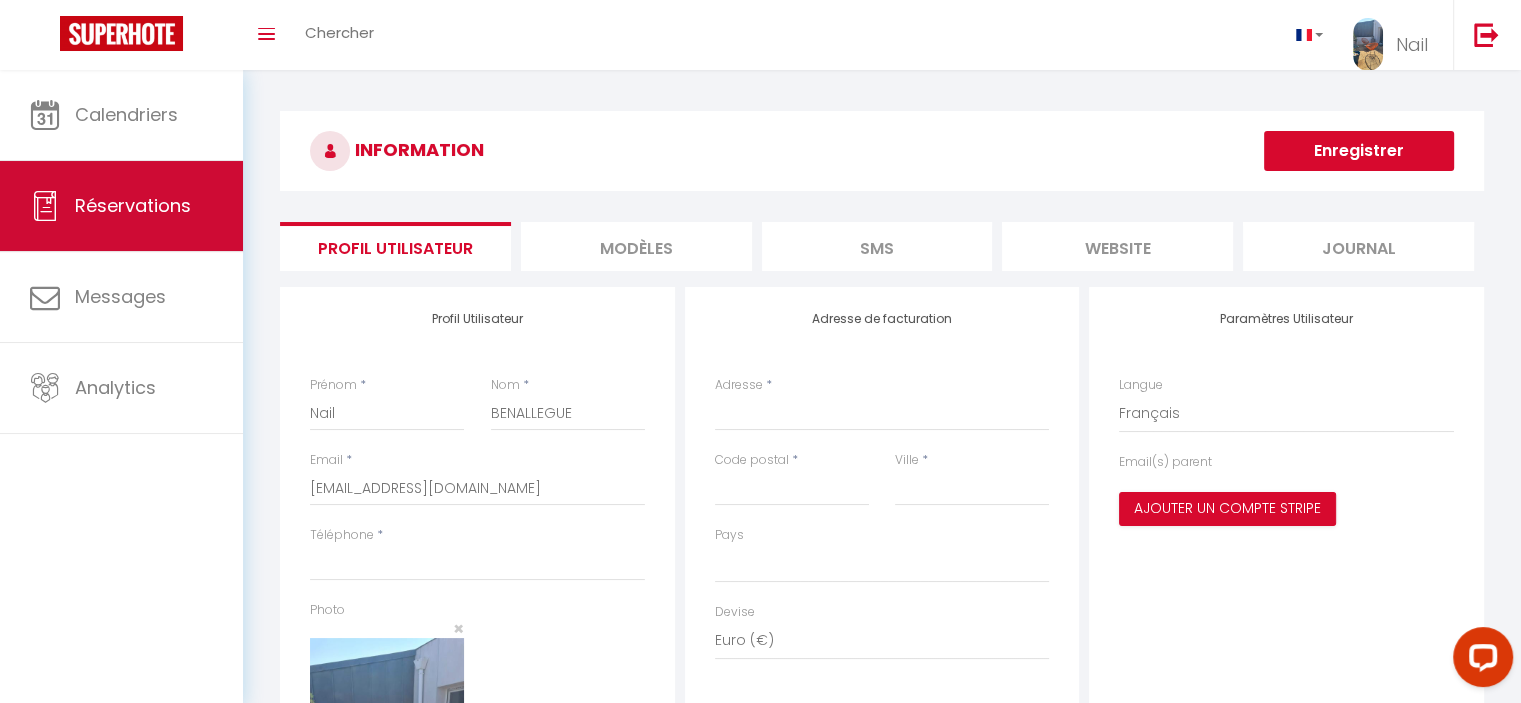 select on "not_cancelled" 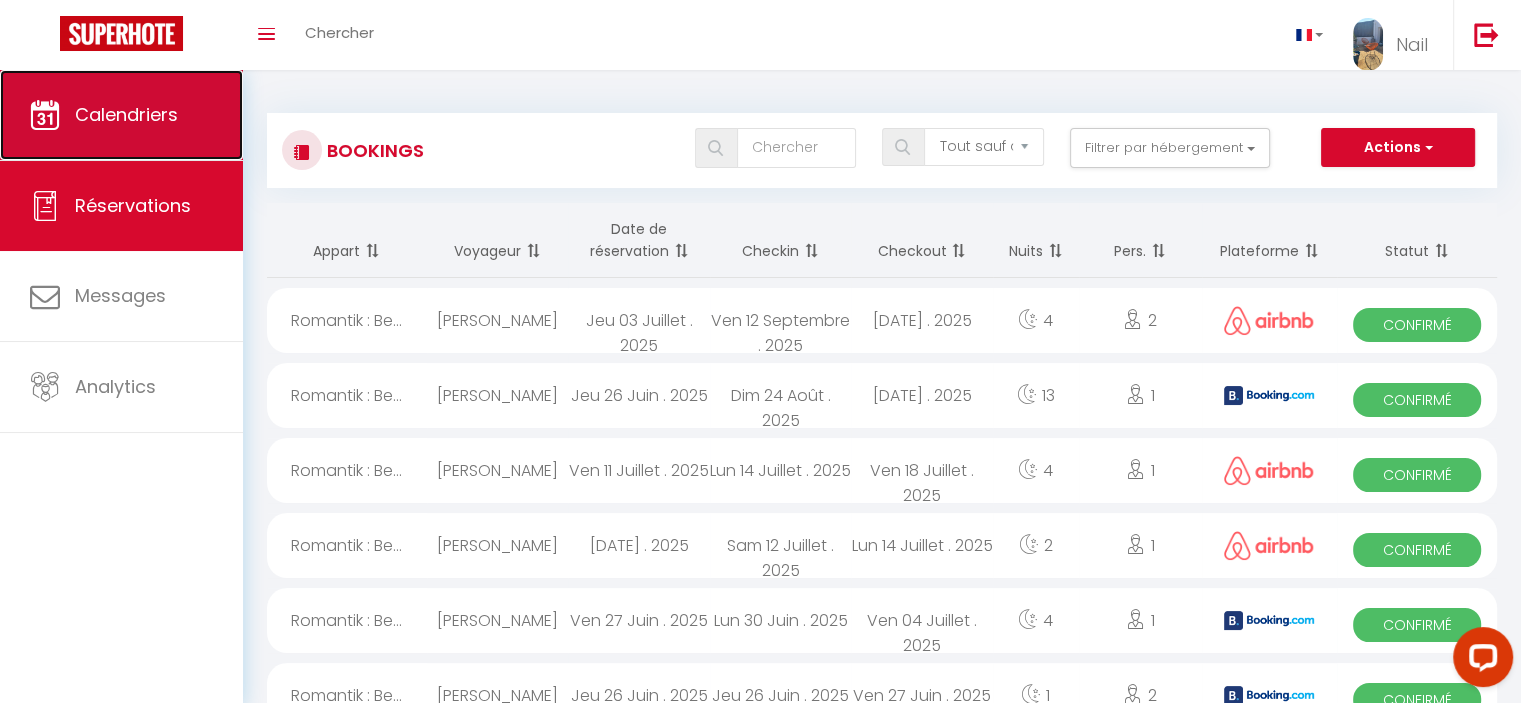 click on "Calendriers" at bounding box center (126, 114) 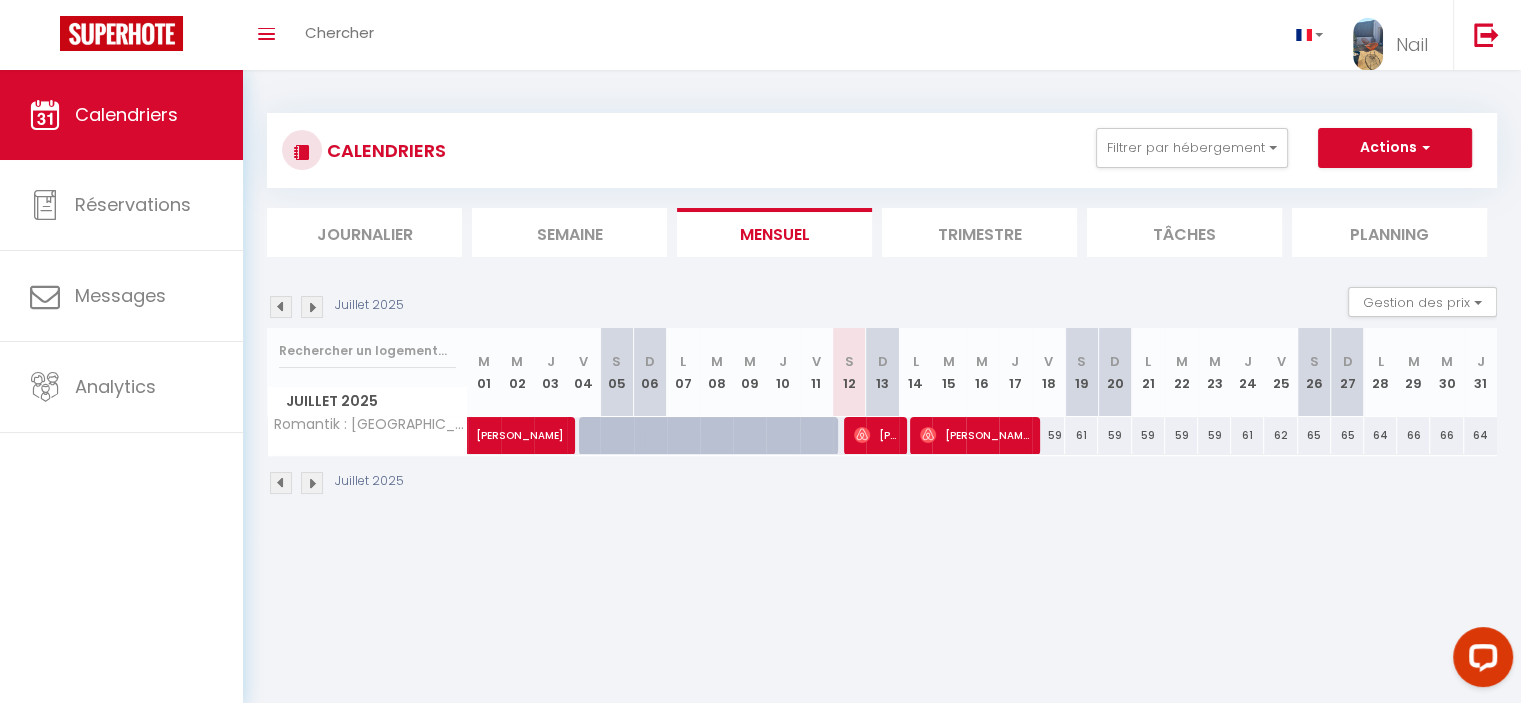 click at bounding box center (312, 307) 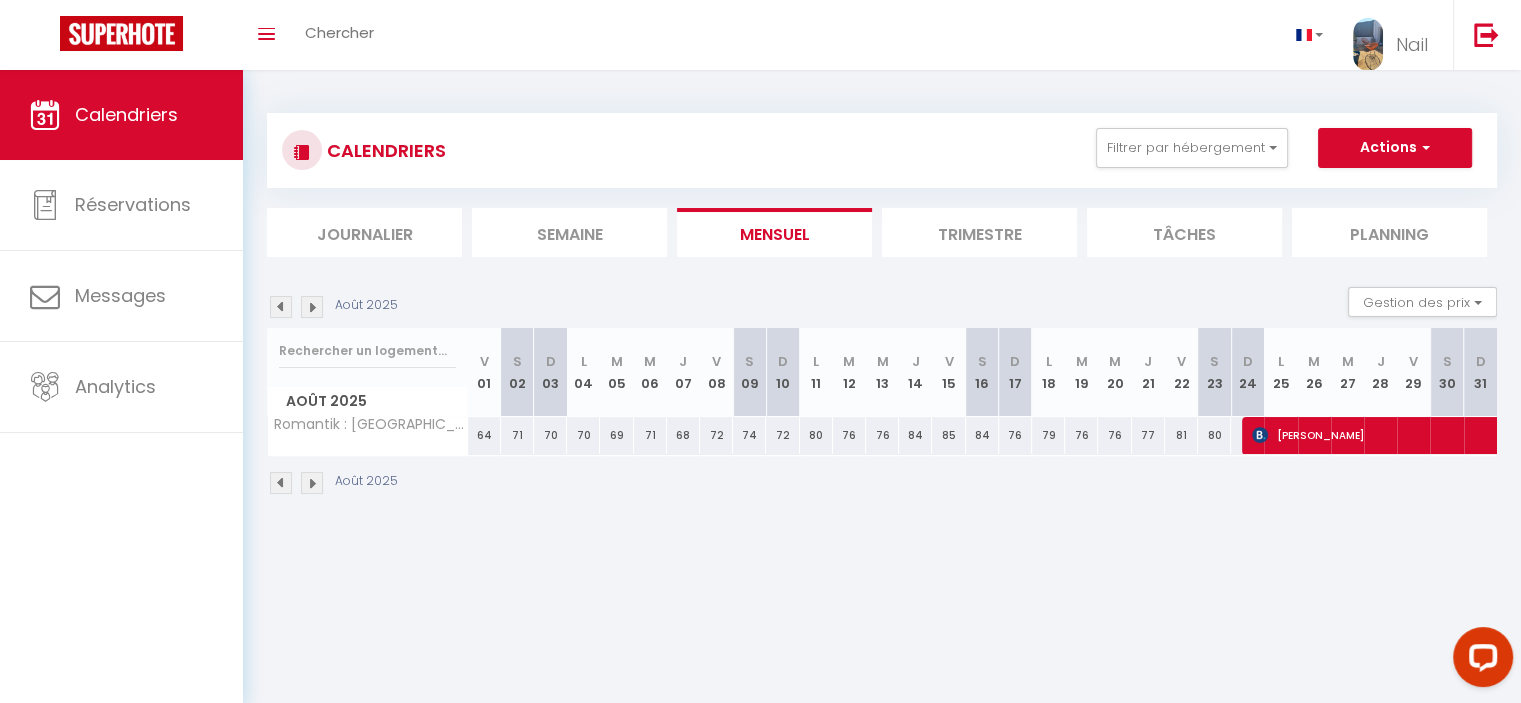 click at bounding box center (312, 307) 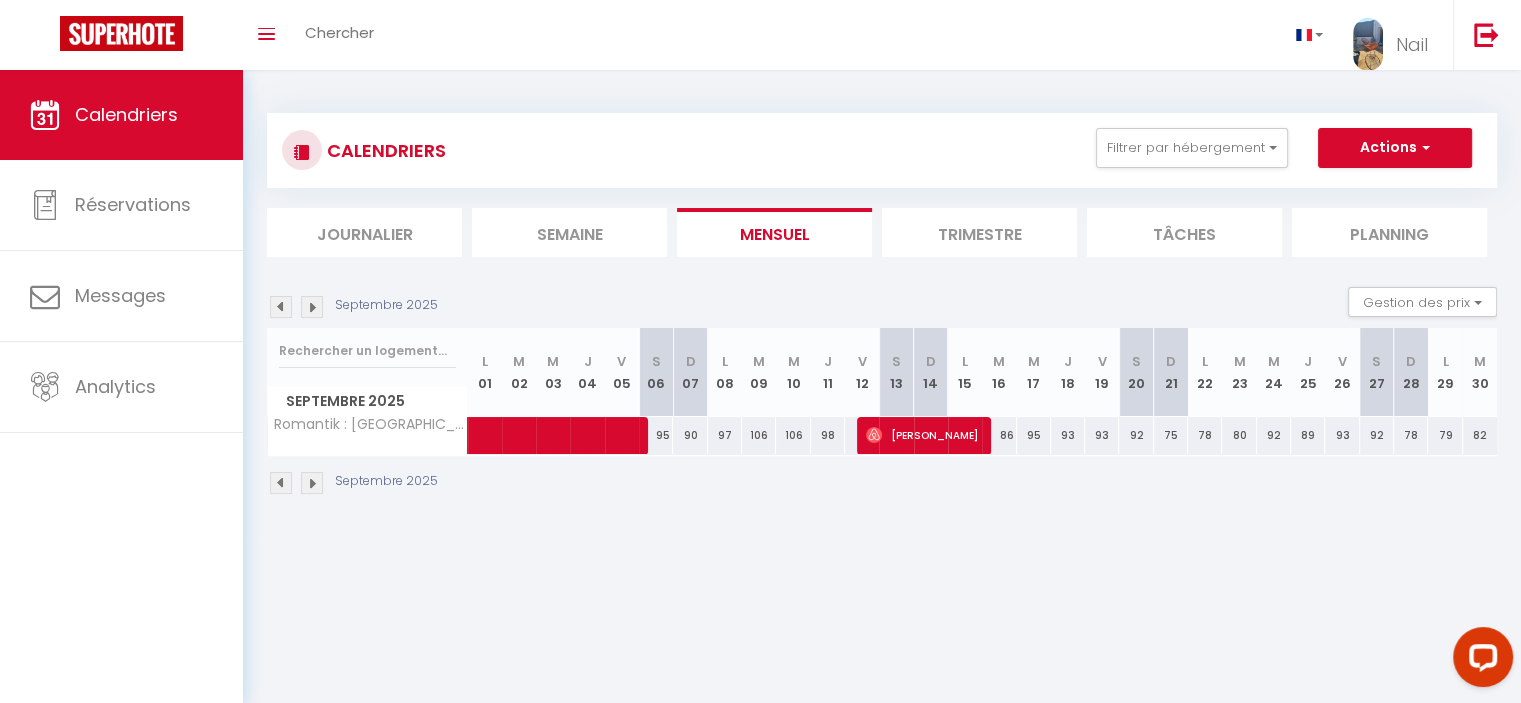 click on "93" at bounding box center [1068, 435] 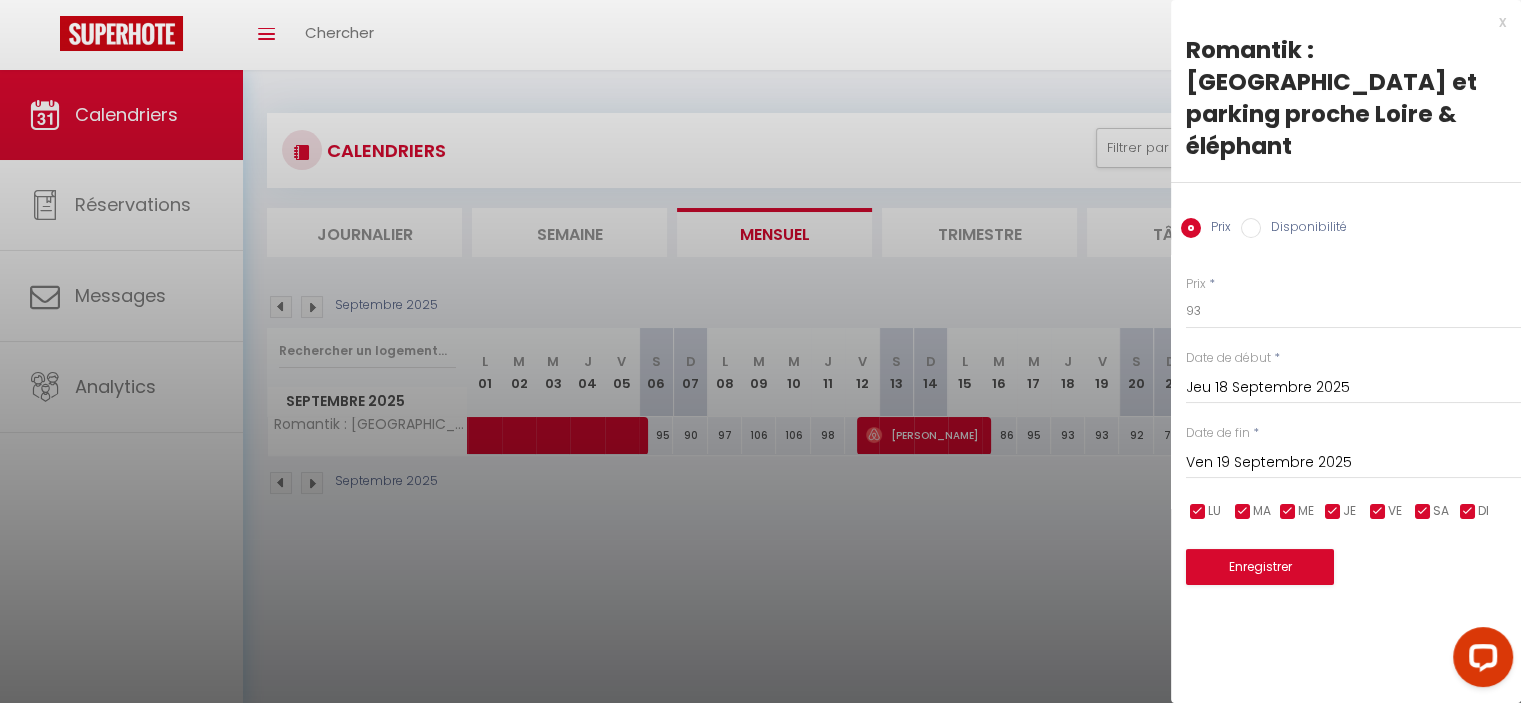 click at bounding box center [760, 351] 